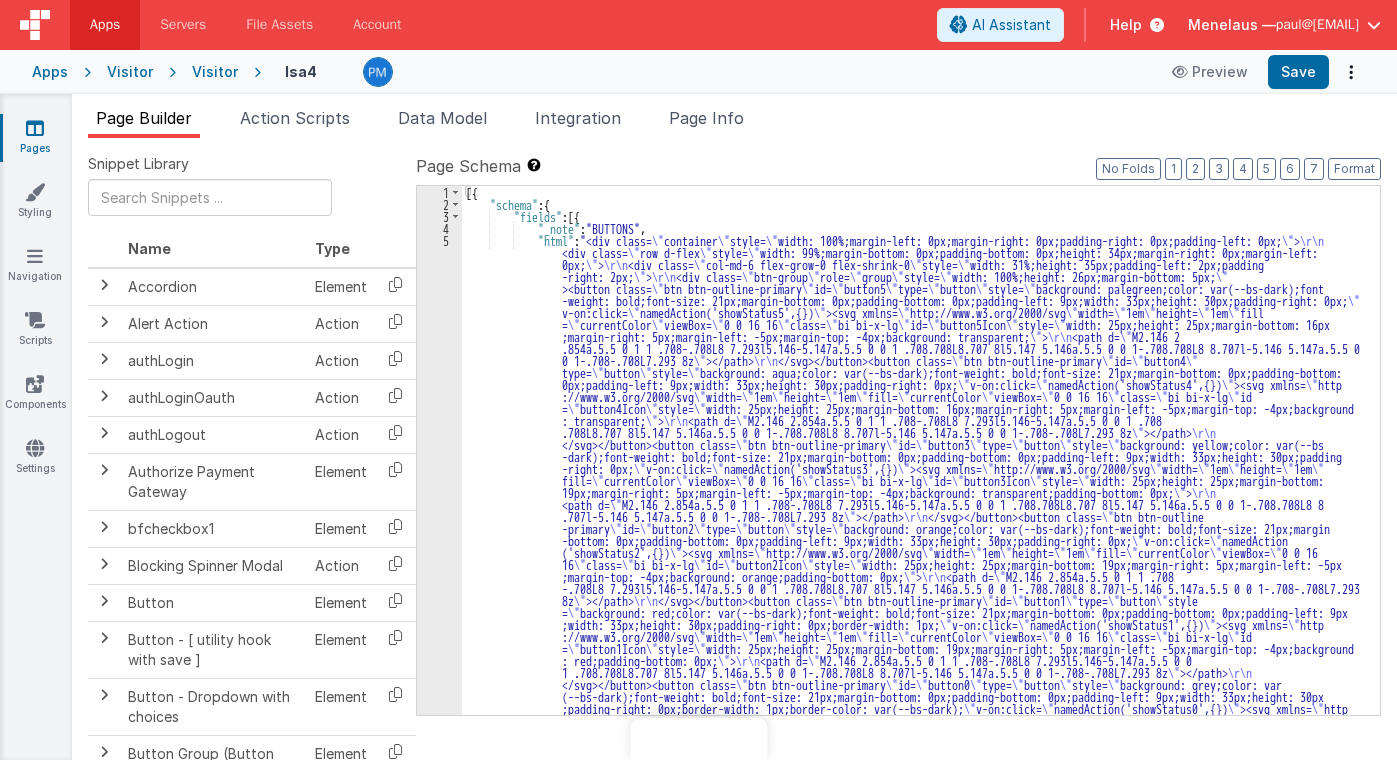 scroll, scrollTop: 0, scrollLeft: 0, axis: both 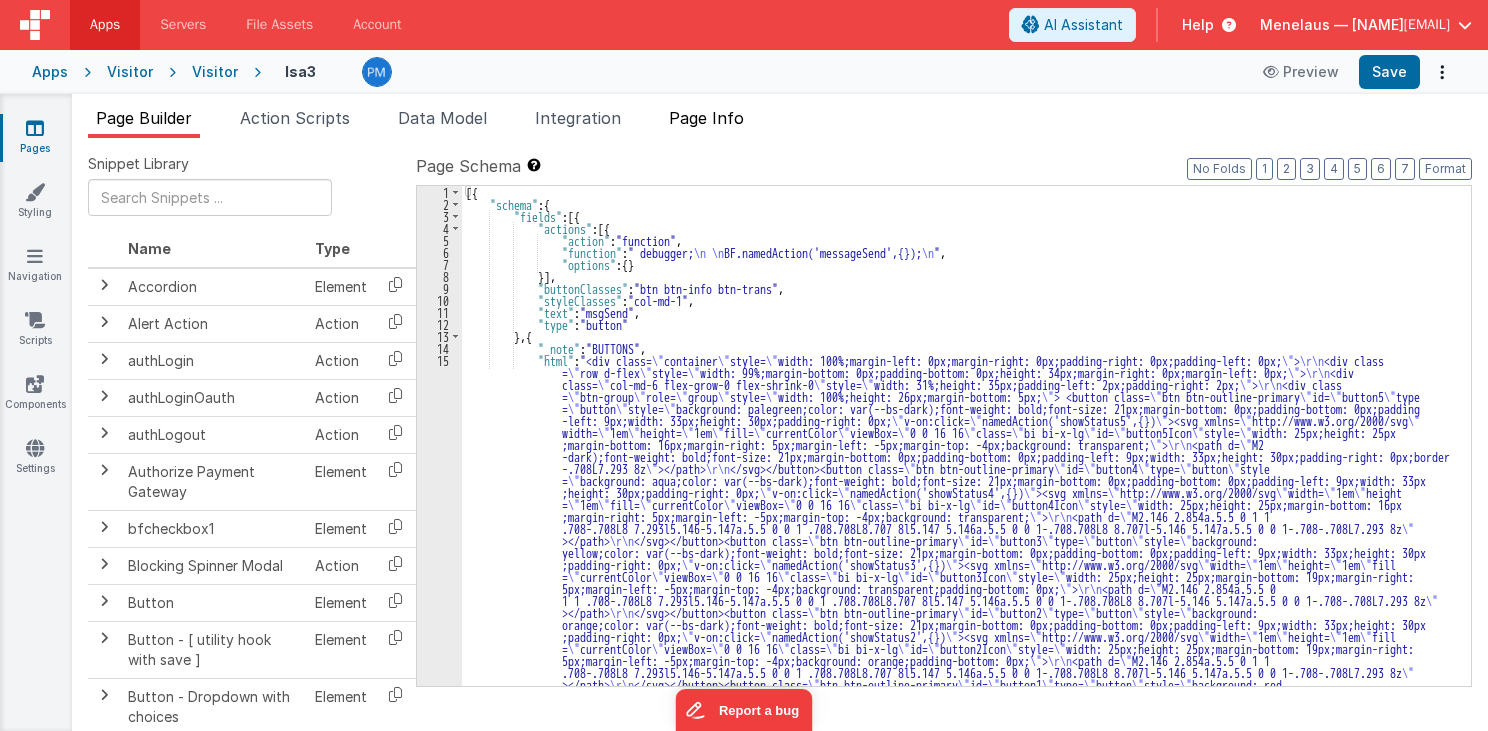 click on "Page Info" at bounding box center [706, 122] 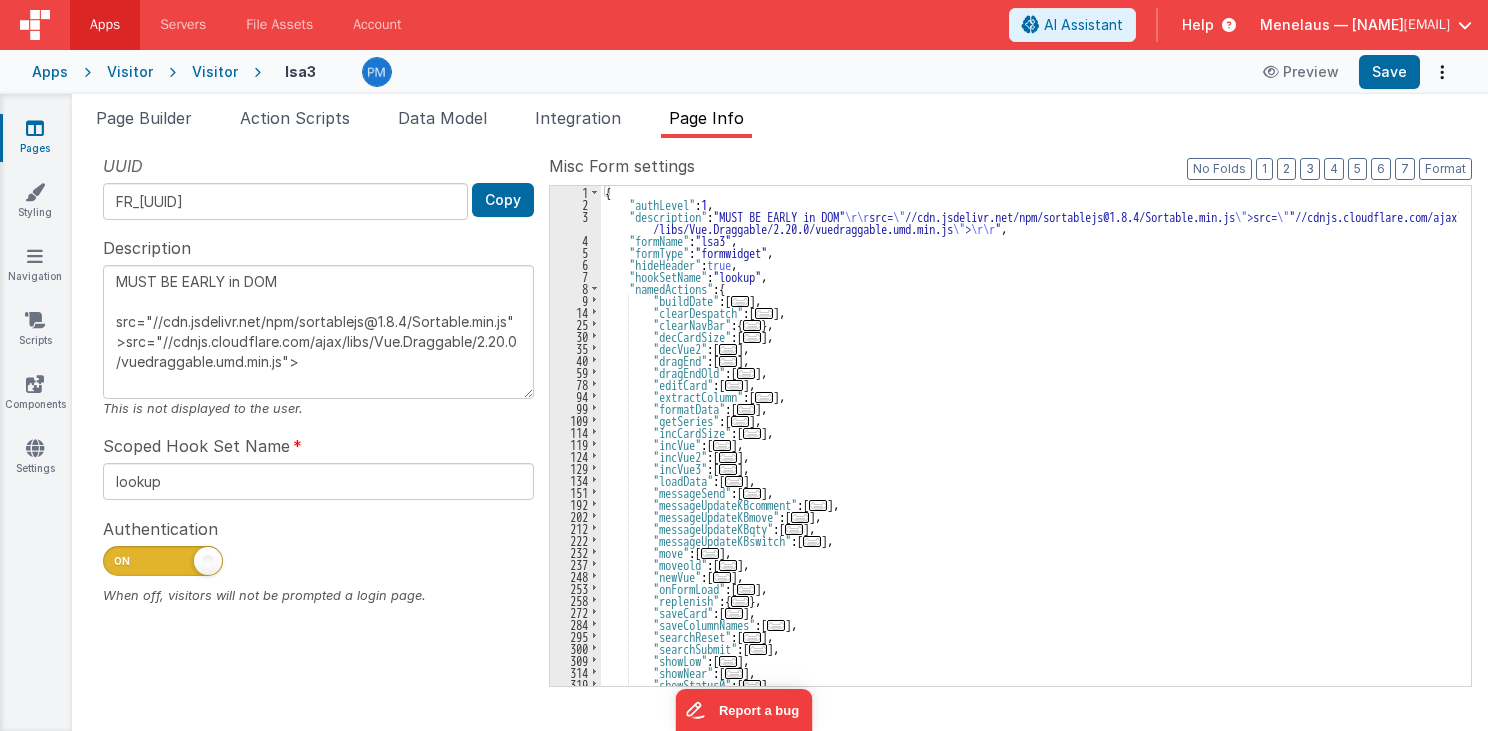click on "..." at bounding box center (752, 493) 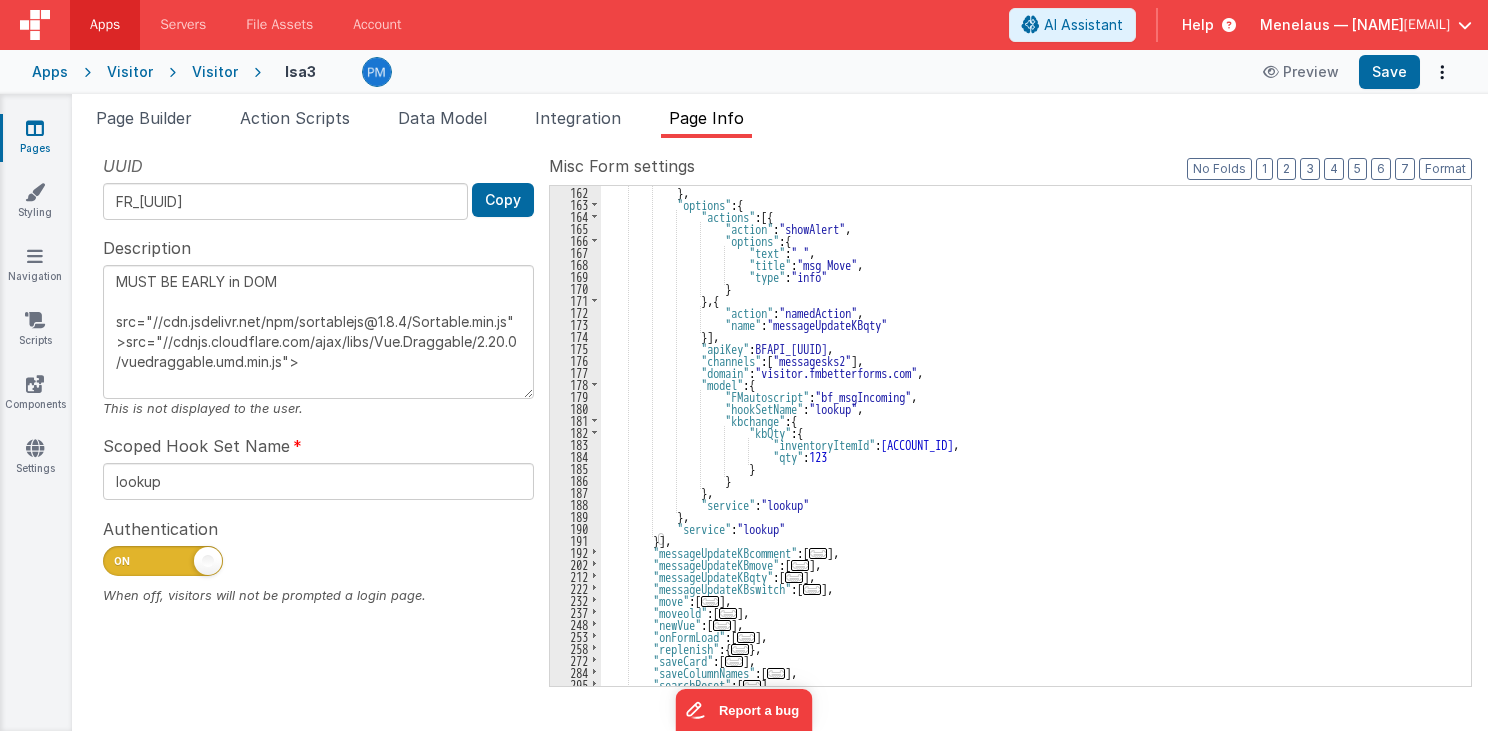 scroll, scrollTop: 432, scrollLeft: 0, axis: vertical 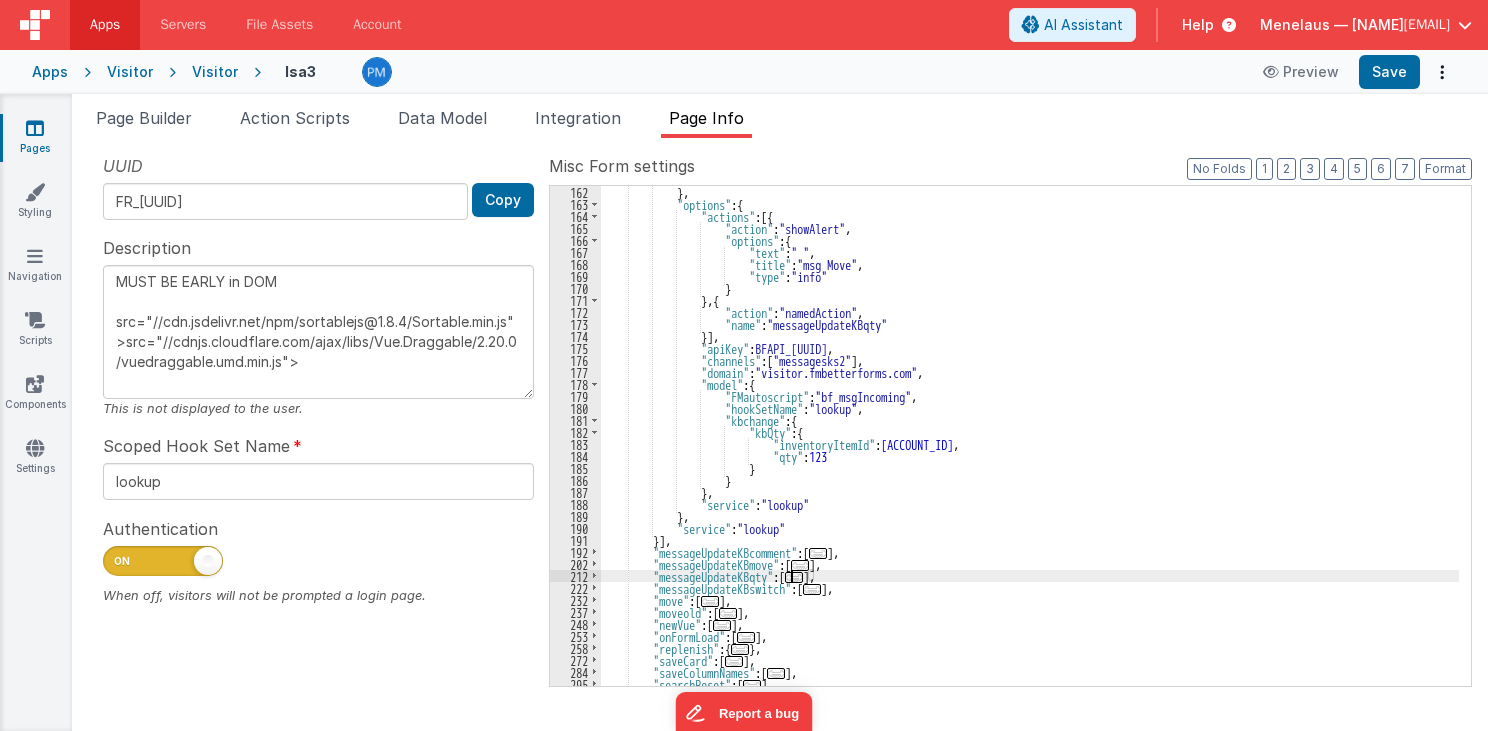 click on "..." at bounding box center [794, 577] 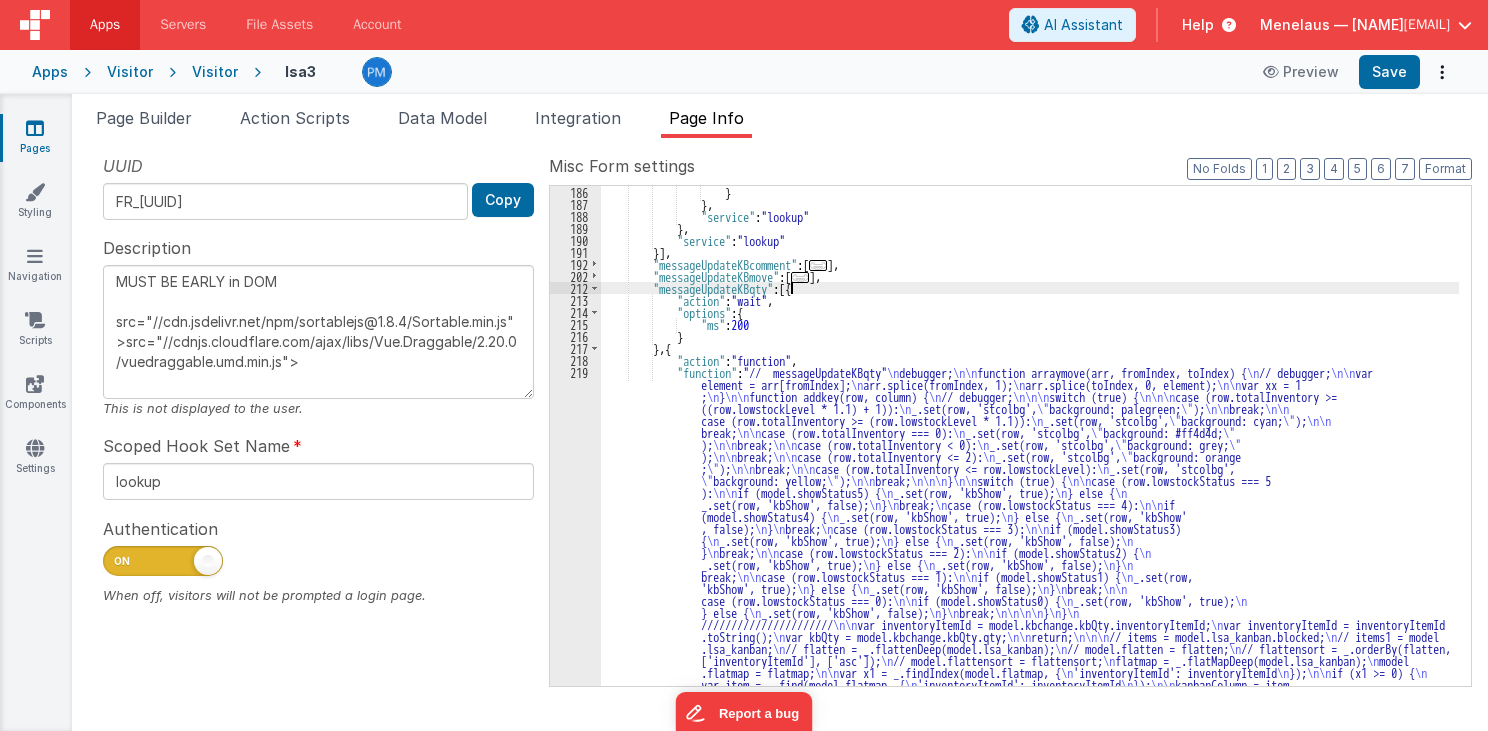scroll, scrollTop: 912, scrollLeft: 0, axis: vertical 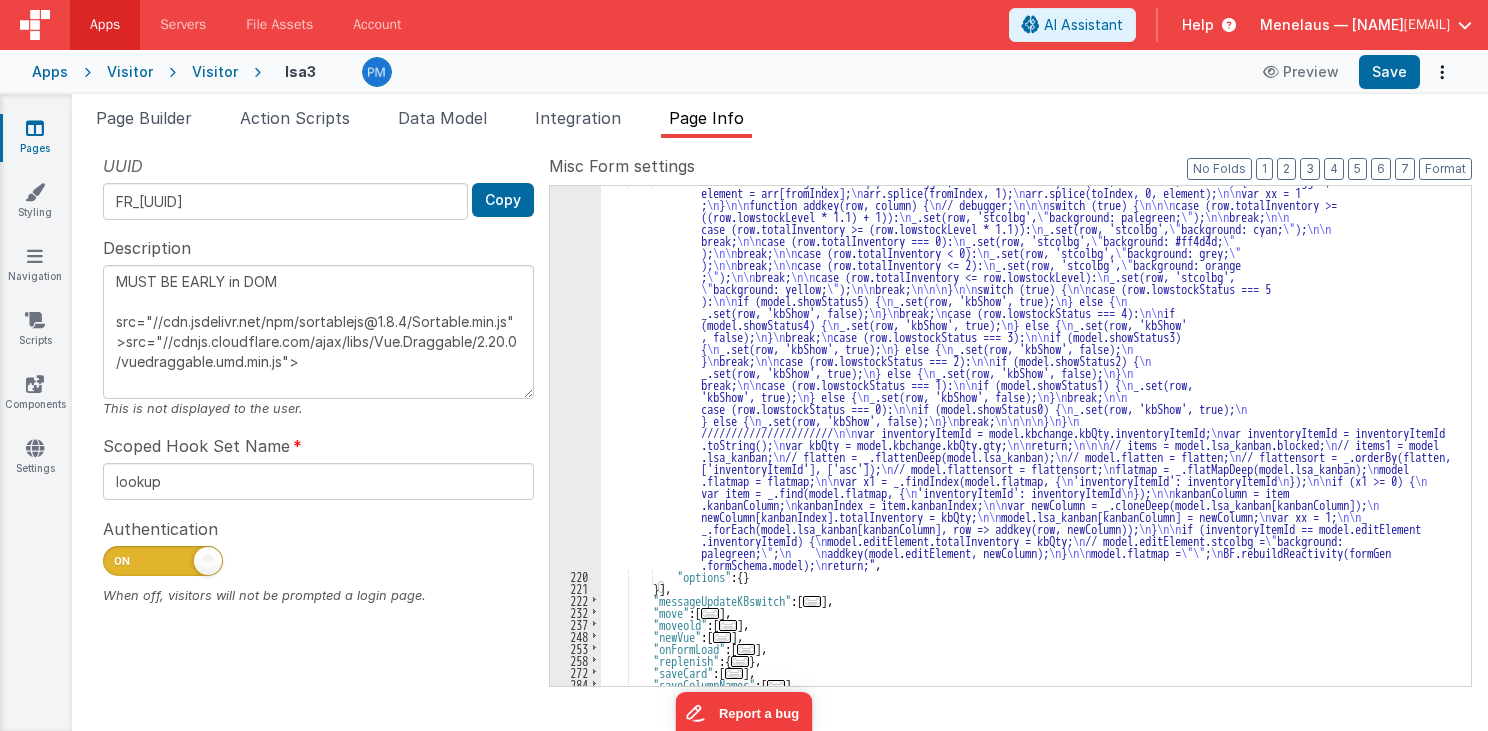 click on ""function" :  "//  messageUpdateKBqty \n debugger; \n\n function arraymove(arr, fromIndex, toIndex) { \n     // debugger; \n\n     var                   element = arr[fromIndex]; \n     arr.splice(fromIndex, 1); \n     arr.splice(toIndex, 0, element); \n\n     var xx = 1                  ; \n } \n\n function addkey(row, column) { \n     // debugger; \n\n\n     switch (true) { \n\n\n         case (row.totalInventory >=                   ((row.lowstockLevel * 1.1) + 1)): \n             _.set(row, 'stcolbg',  \" background: palegreen; \" ); \n\n             break; \n\n                           case (row.totalInventory >= (row.lowstockLevel * 1.1)): \n             _.set(row, 'stcolbg',  \" background: cyan; \" ); \n\n                               break; \n\n         case (row.totalInventory === 0): \n             _.set(row, 'stcolbg',  \" background: #ff4d4d; \"                  ); \n\n \n\n \n \" \" ;" at bounding box center [1030, 628] 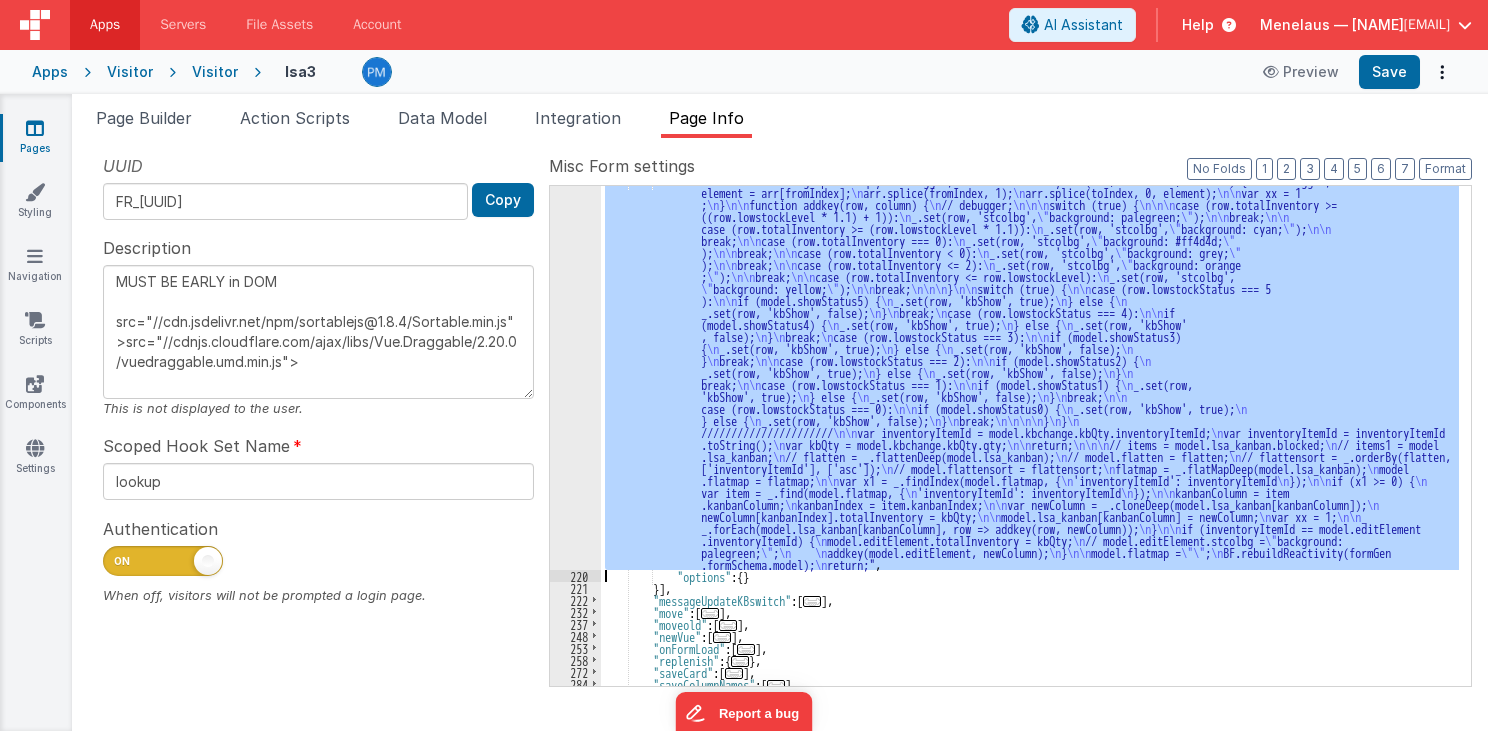 click on "219" at bounding box center [575, 372] 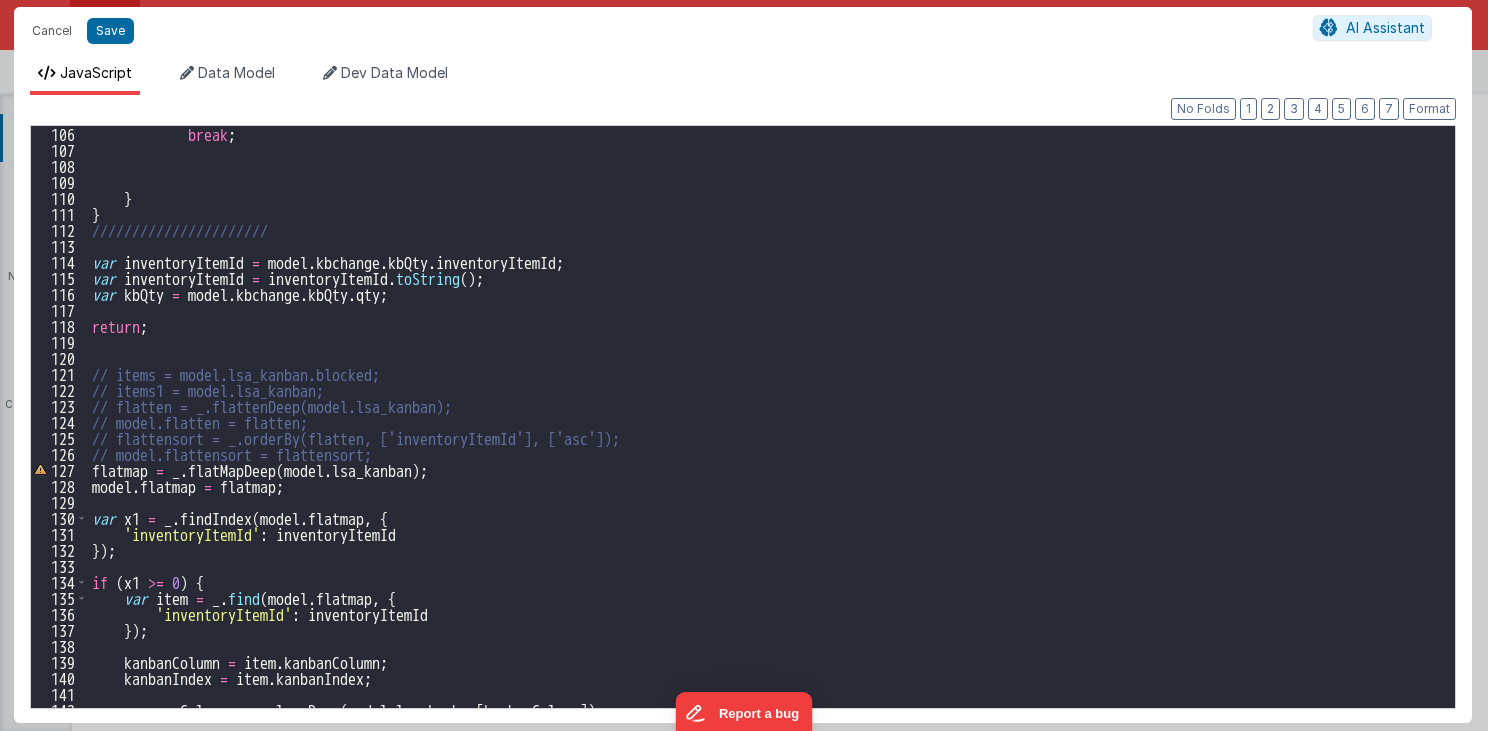 scroll, scrollTop: 1680, scrollLeft: 0, axis: vertical 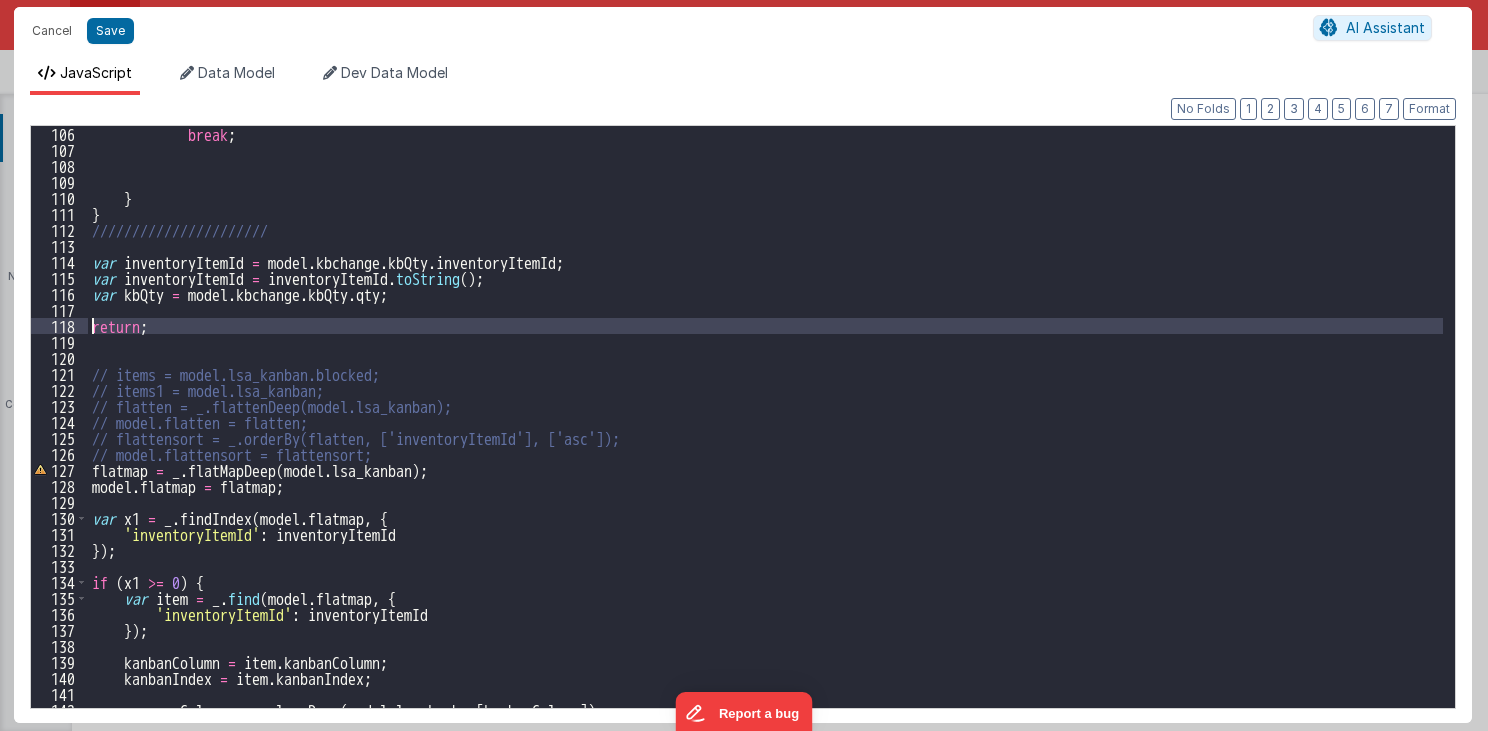drag, startPoint x: 106, startPoint y: 344, endPoint x: 94, endPoint y: 318, distance: 28.635643 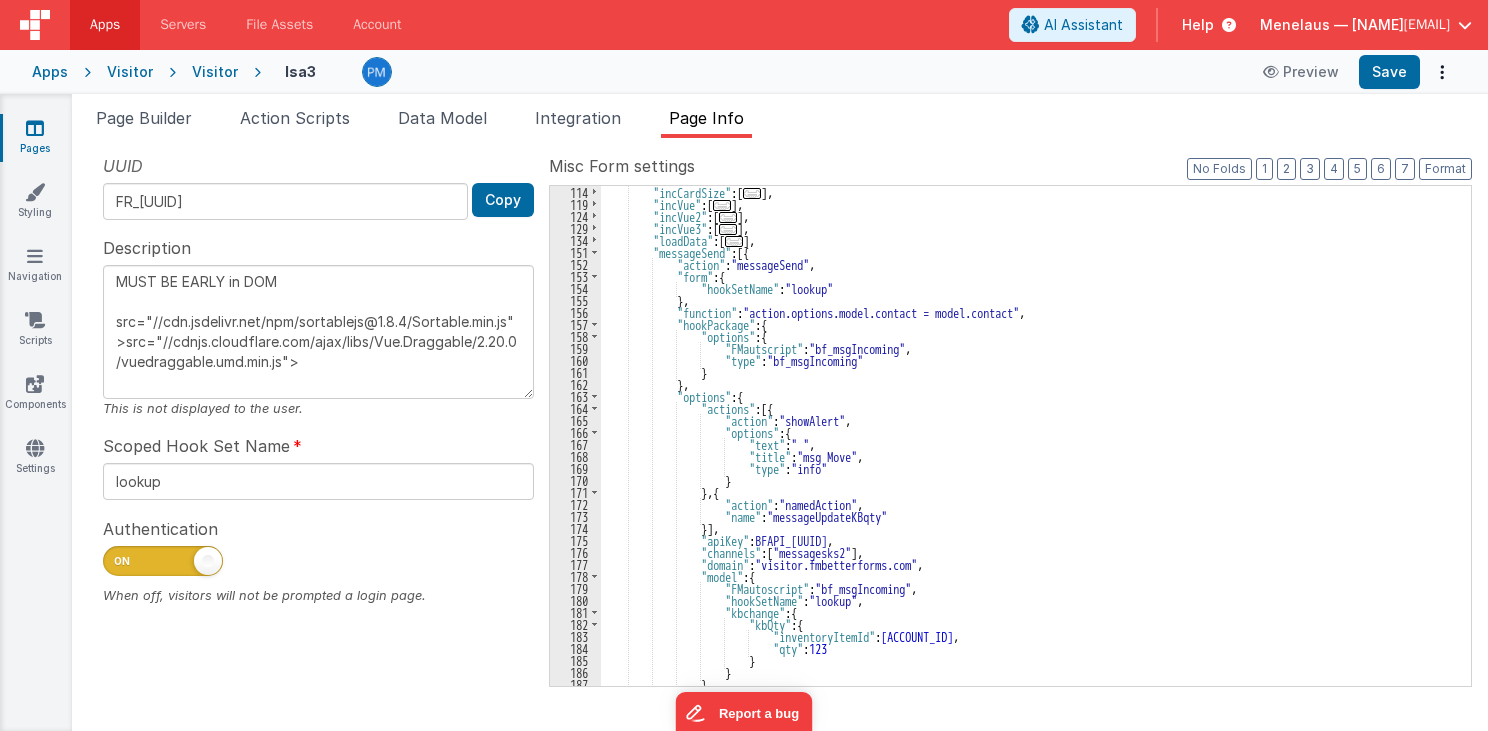scroll, scrollTop: 240, scrollLeft: 0, axis: vertical 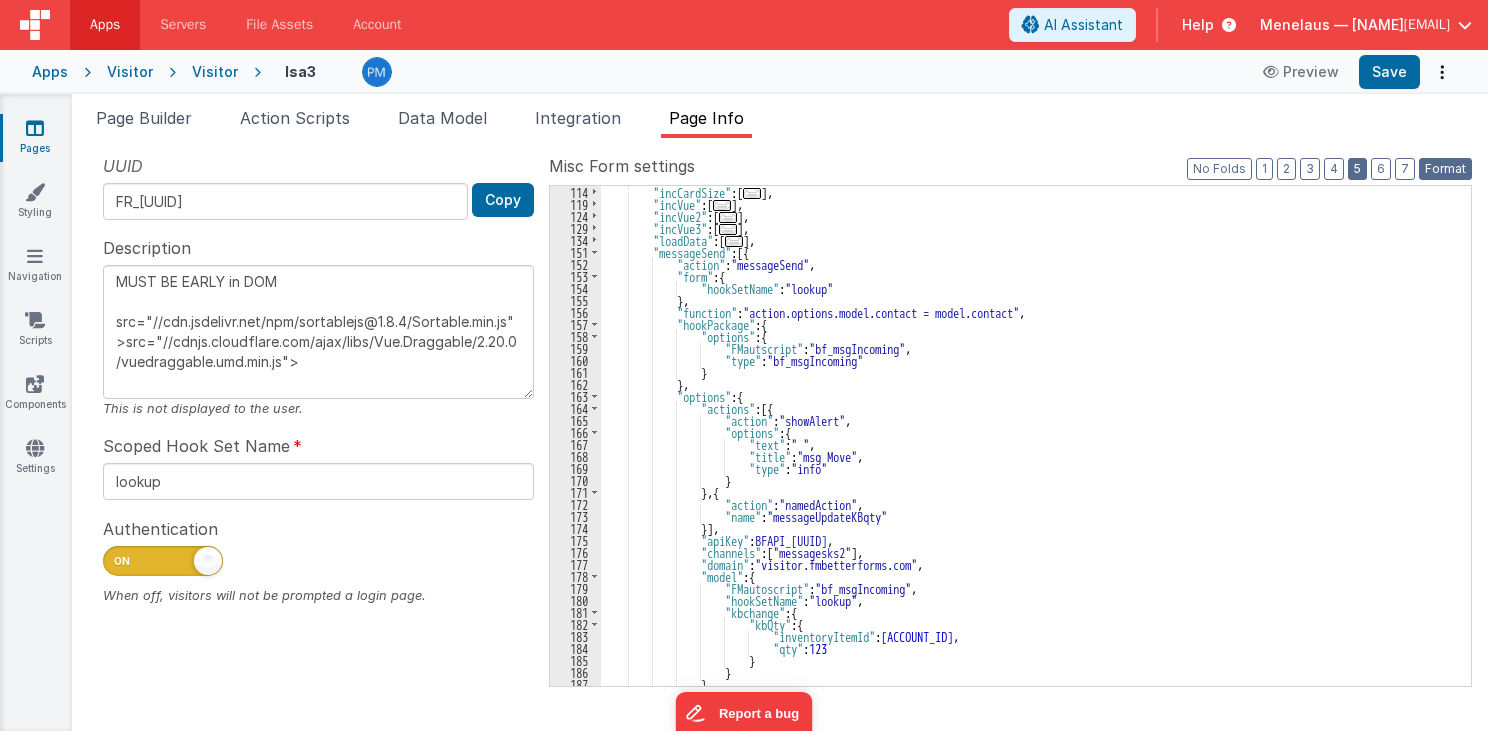 drag, startPoint x: 1453, startPoint y: 167, endPoint x: 1357, endPoint y: 167, distance: 96 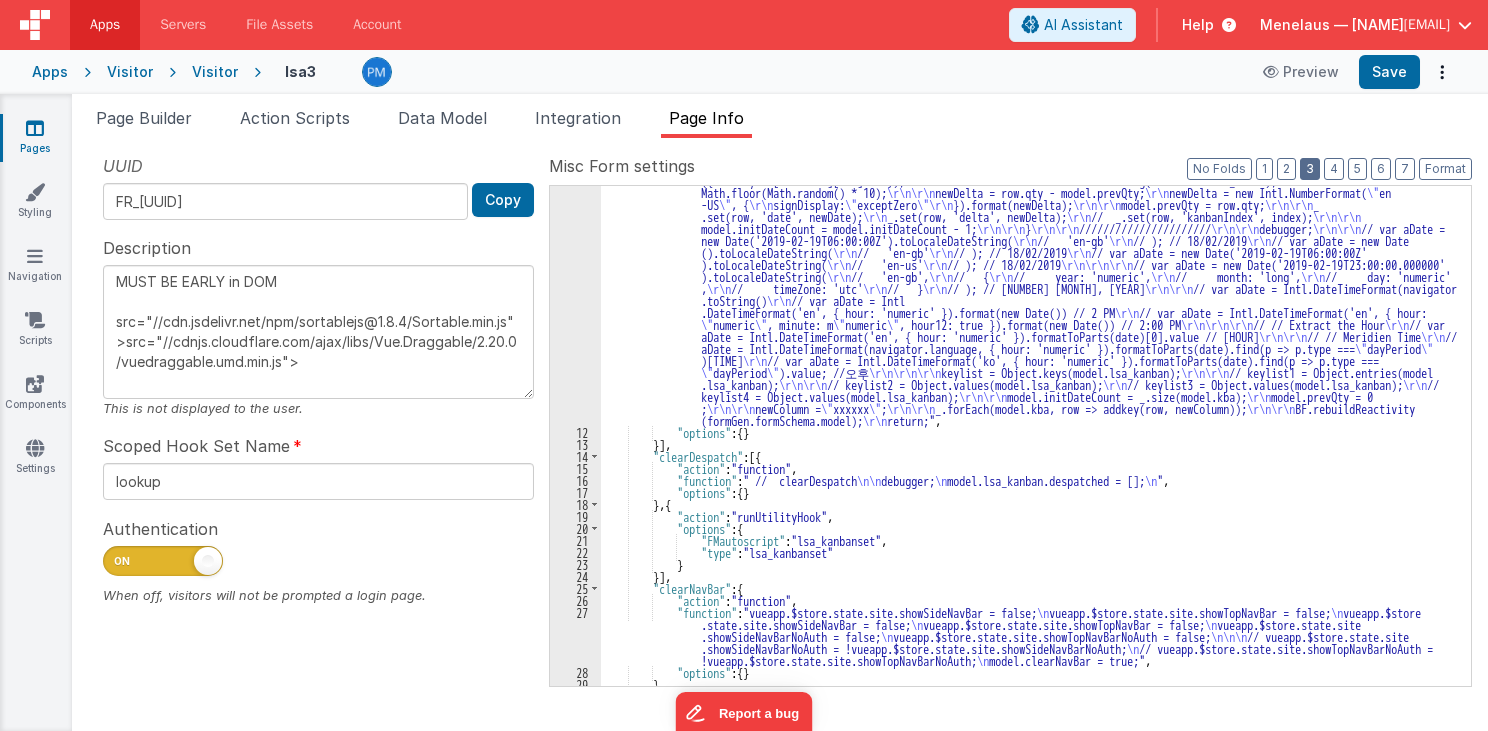 click on "3" at bounding box center [1310, 169] 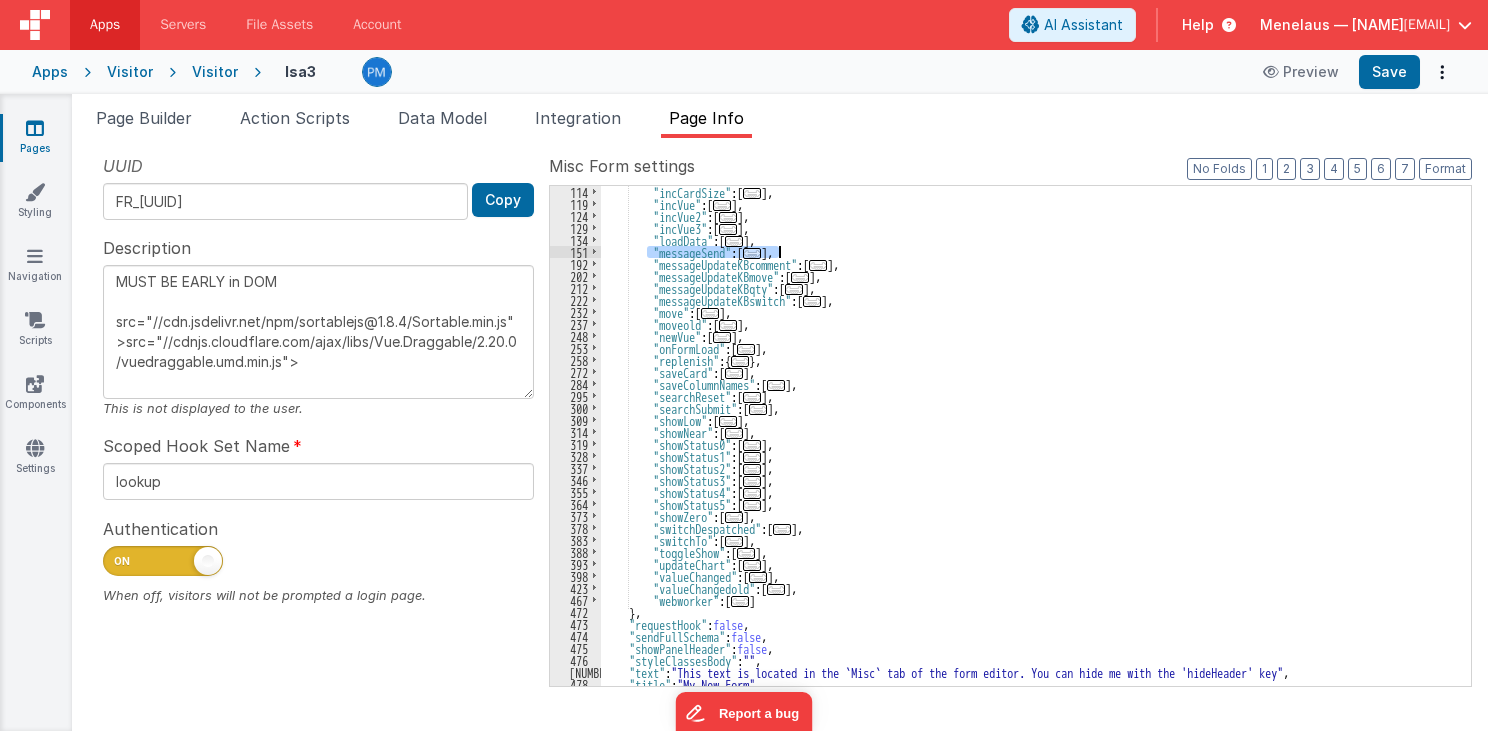 drag, startPoint x: 650, startPoint y: 248, endPoint x: 795, endPoint y: 249, distance: 145.00345 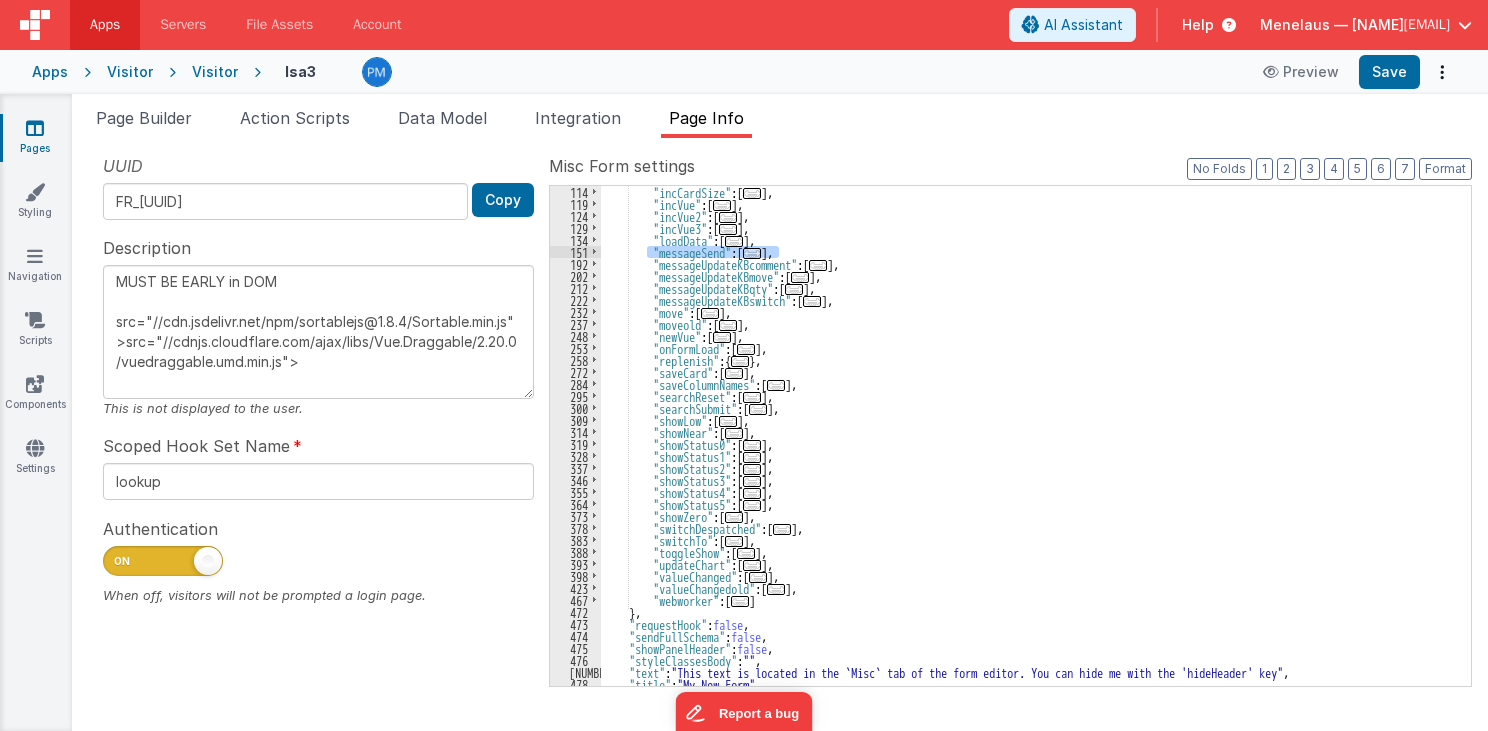 click on ""incCardSize" :  [ ... ] ,           "incVue" :  [ ... ] ,           "incVue2" :  [ ... ] ,           "incVue3" :  [ ... ] ,           "loadData" :  [ ... ] ,           "messageSend" :  [ ... ] ,           "messageUpdateKBcomment" :  [ ... ] ,           "messageUpdateKBmove" :  [ ... ] ,           "messageUpdateKBqty" :  [ ... ] ,           "messageUpdateKBswitch" :  [ ... ] ,           "move" :  [ ... ] ,           "moveold" :  [ ... ] ,           "newVue" :  [ ... ] ,           "onFormLoad" :  [ ... ] ,           "replenish" :  { ... } ,           "saveCard" :  [ ... ] ,           "saveColumnNames" :  [ ... ] ,           "searchReset" :  [ ... ] ,           "searchSubmit" :  [ ... ] ,           "showLow" :  [ ... ] ,           "showNear" :  [ ... ] ,           "showStatus0" :  [ ... ] ,           "showStatus1" :  [ ... ] ,           "showStatus2" :  [ ... ] ,           "showStatus3" :  [ ... ] ,           "showStatus4" :  [ ... ] ,           "showStatus5" :  [ ... ] ,           "showZero" :  [ ..." at bounding box center (1030, 436) 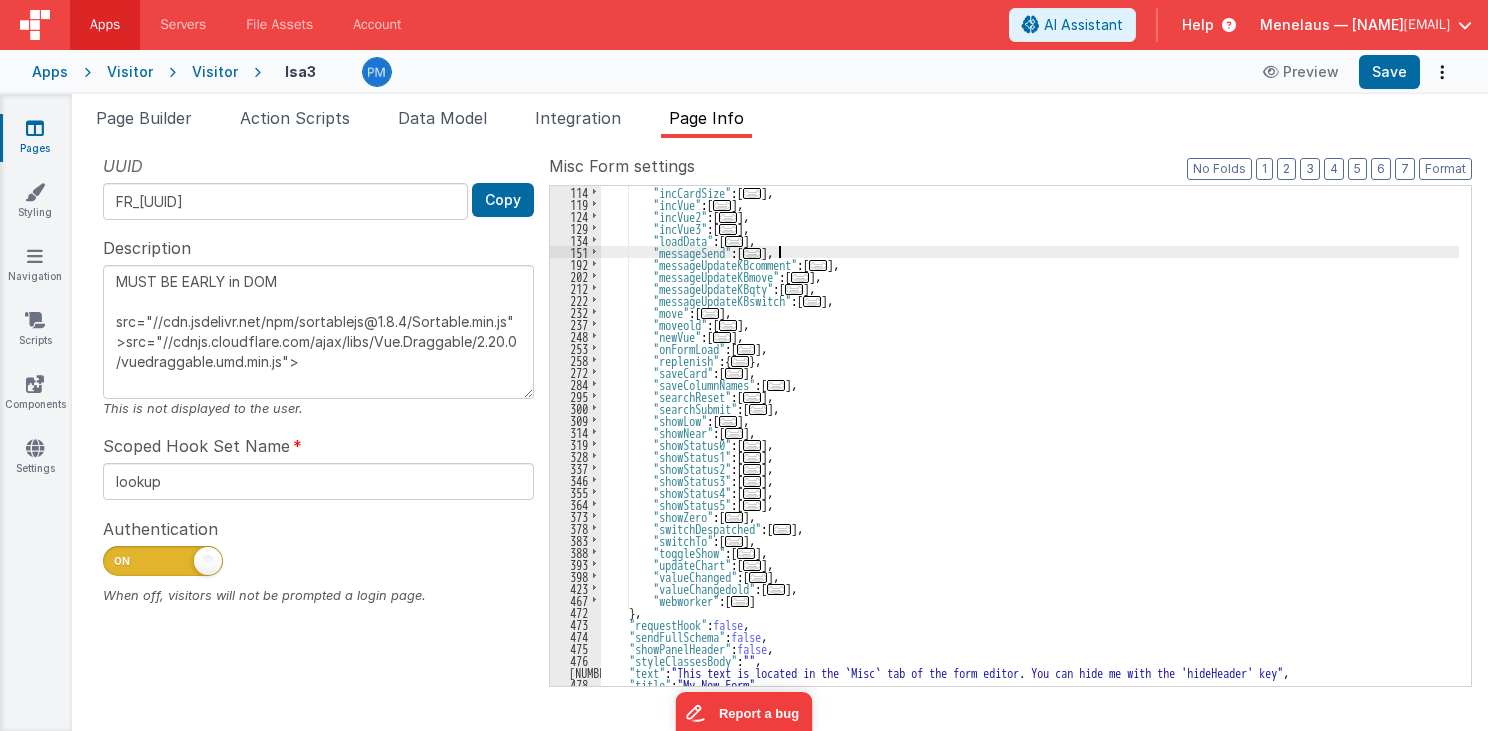 type on "MUST BE EARLY in DOM
src="//cdn.jsdelivr.net/npm/sortablejs@1.8.4/Sortable.min.js">src="//cdnjs.cloudflare.com/ajax/libs/Vue.Draggable/2.20.0/vuedraggable.umd.min.js">" 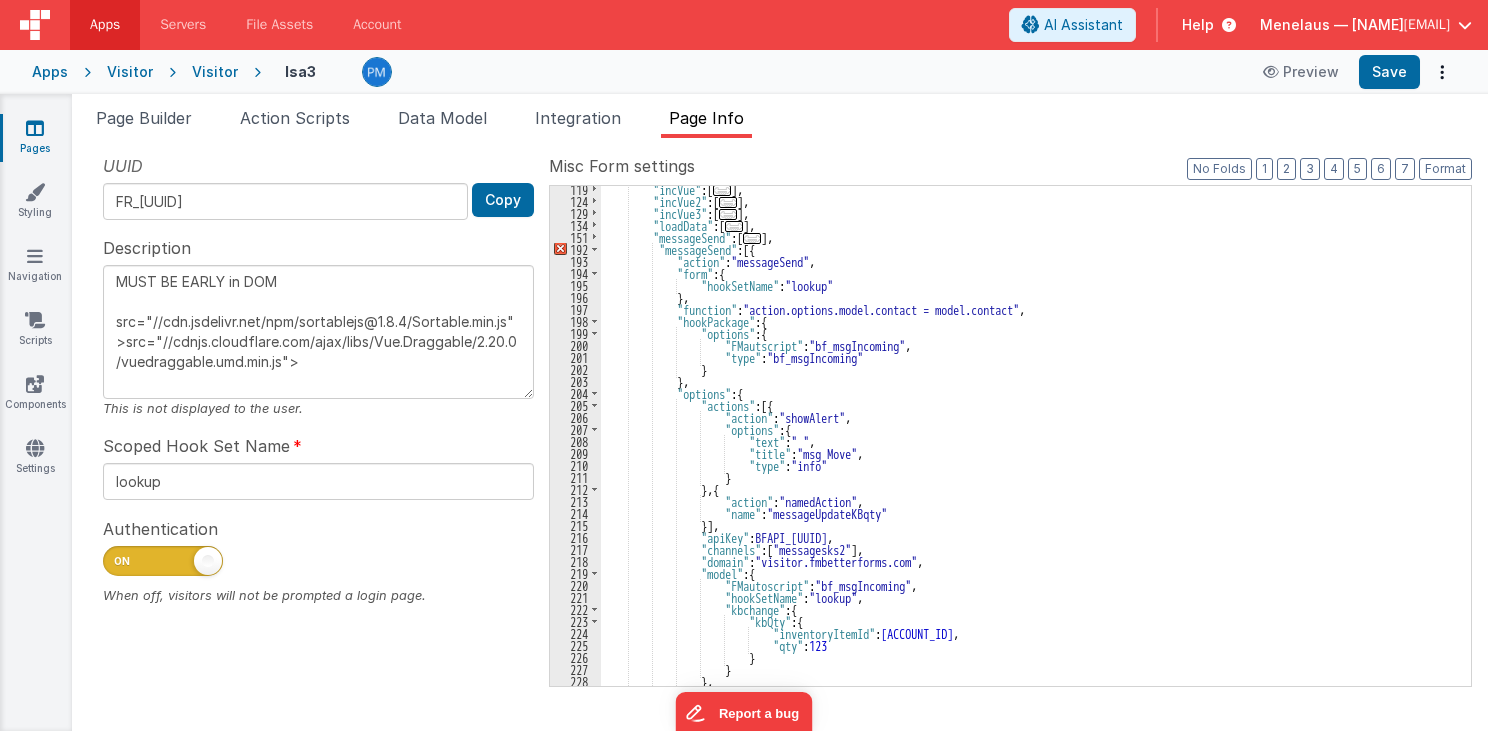 scroll, scrollTop: 207, scrollLeft: 0, axis: vertical 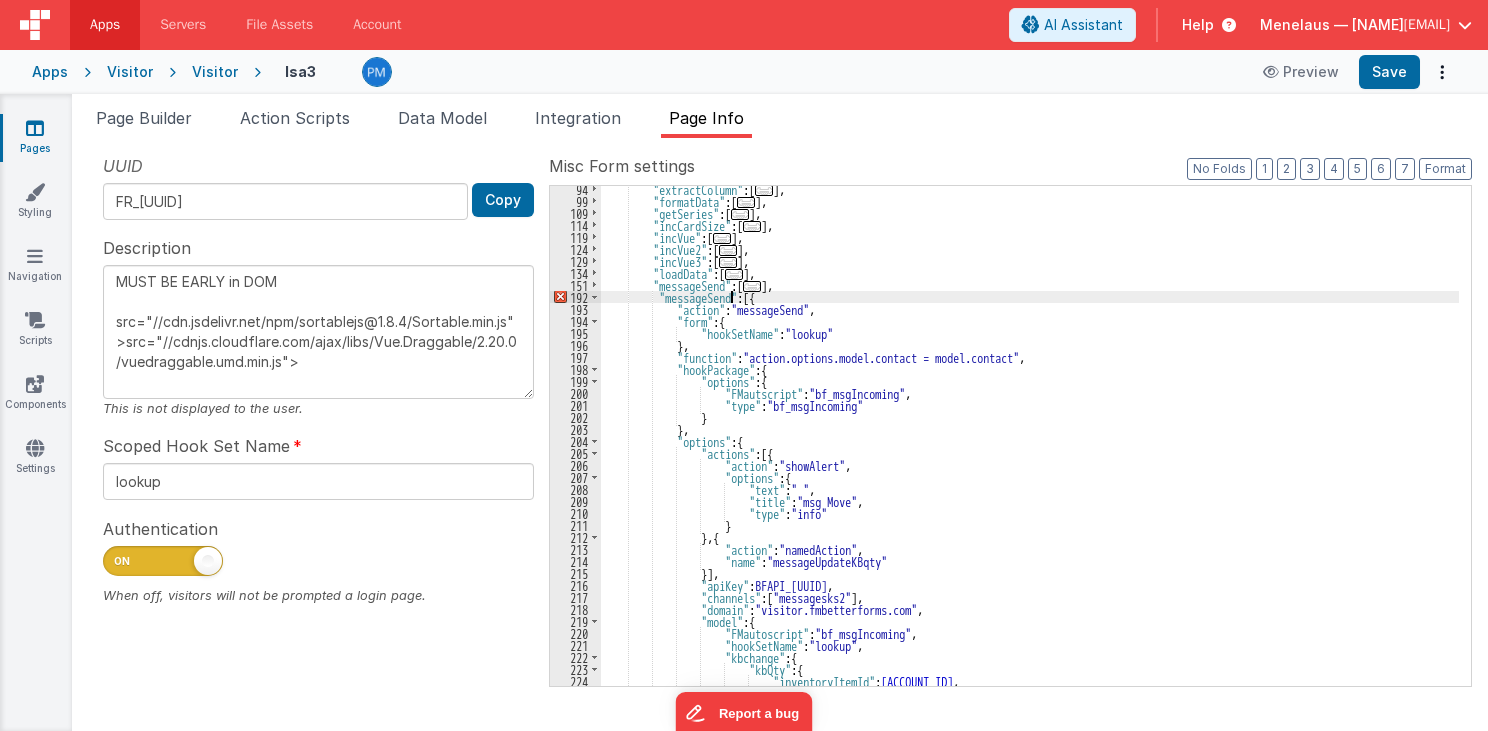 click on ""extractColumn" :  [ ... ] ,           "formatData" :  [ ... ] ,           "getSeries" :  [ ... ] ,           "incCardSize" :  [ ... ] ,           "incVue" :  [ ... ] ,           "incVue2" :  [ ... ] ,           "incVue3" :  [ ... ] ,           "loadData" :  [ ... ] ,           "messageSend" :  [ ... ] ,             "messageSend" :  [{                "action" :  "messageSend" ,                "form" :  {                     "hookSetName" :  "lookup"                } ,                "function" :  "action.options.model.contact = model.contact" ,                "hookPackage" :  {                     "options" :  {                          "FMautscript" :  "bf_msgIncoming" ,                          "type" :  "bf_msgIncoming"                     }                } ,                "options" :  {                     "actions" :  [{                          "action" :  "showAlert" ,                          "options" :  {                               "text" :  " " ,                               "title"" at bounding box center (1030, 445) 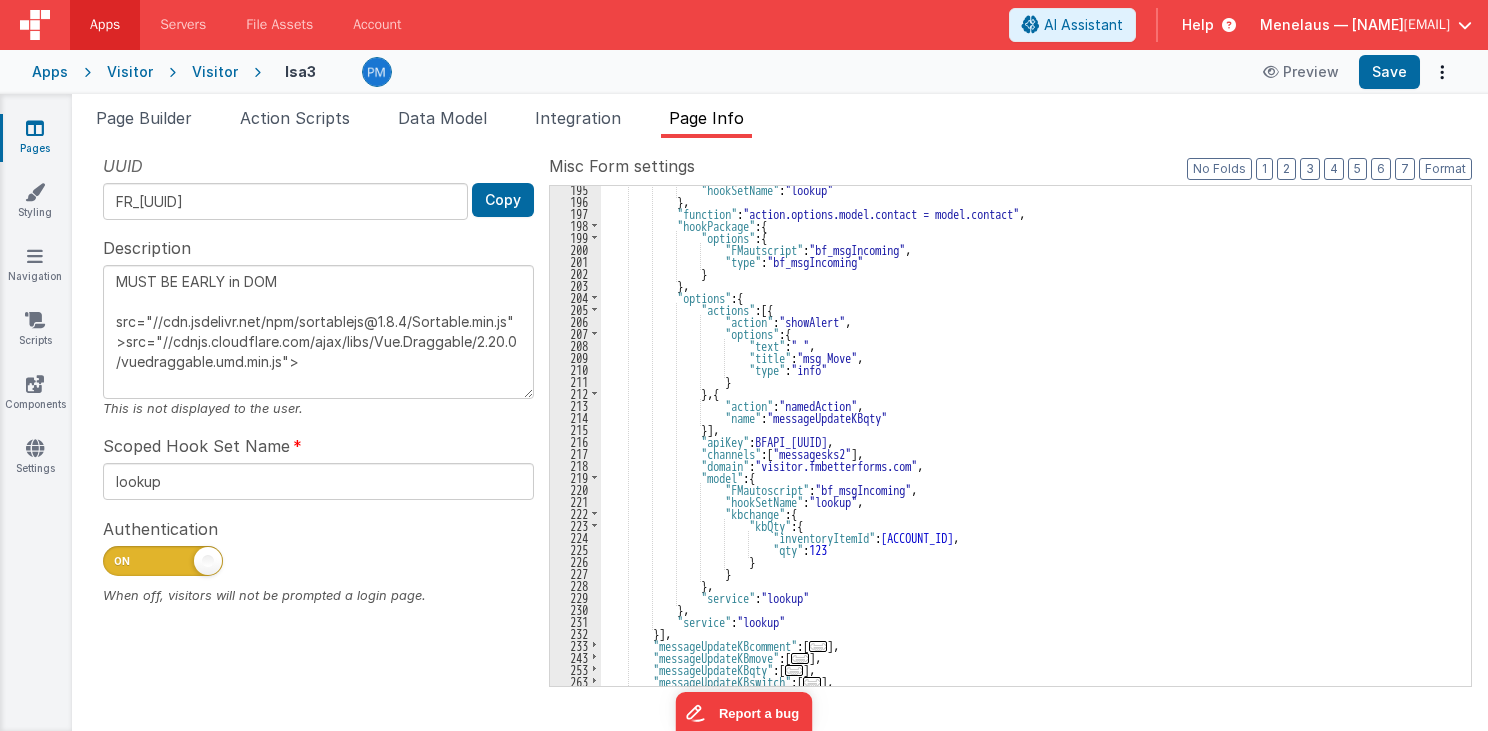scroll, scrollTop: 399, scrollLeft: 0, axis: vertical 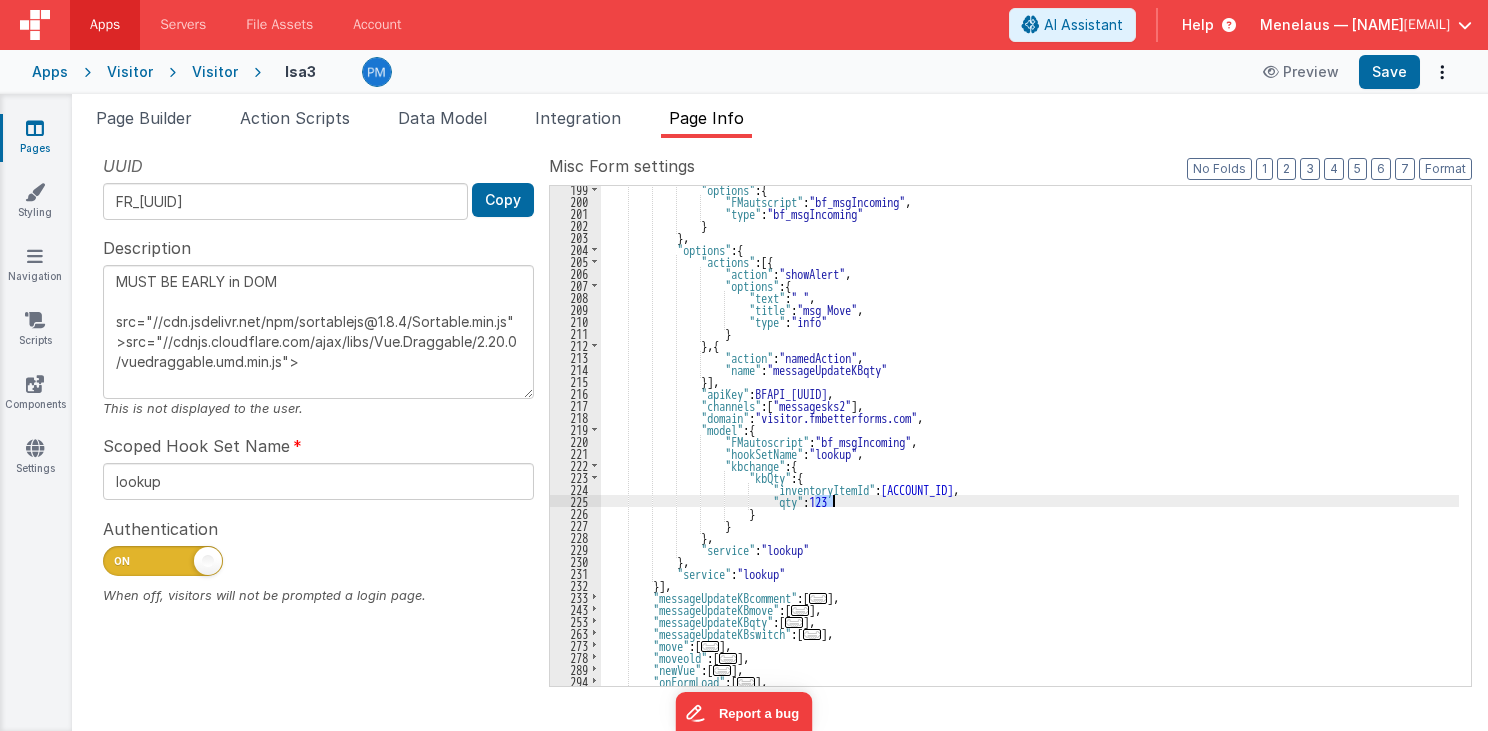 drag, startPoint x: 814, startPoint y: 497, endPoint x: 836, endPoint y: 499, distance: 22.090721 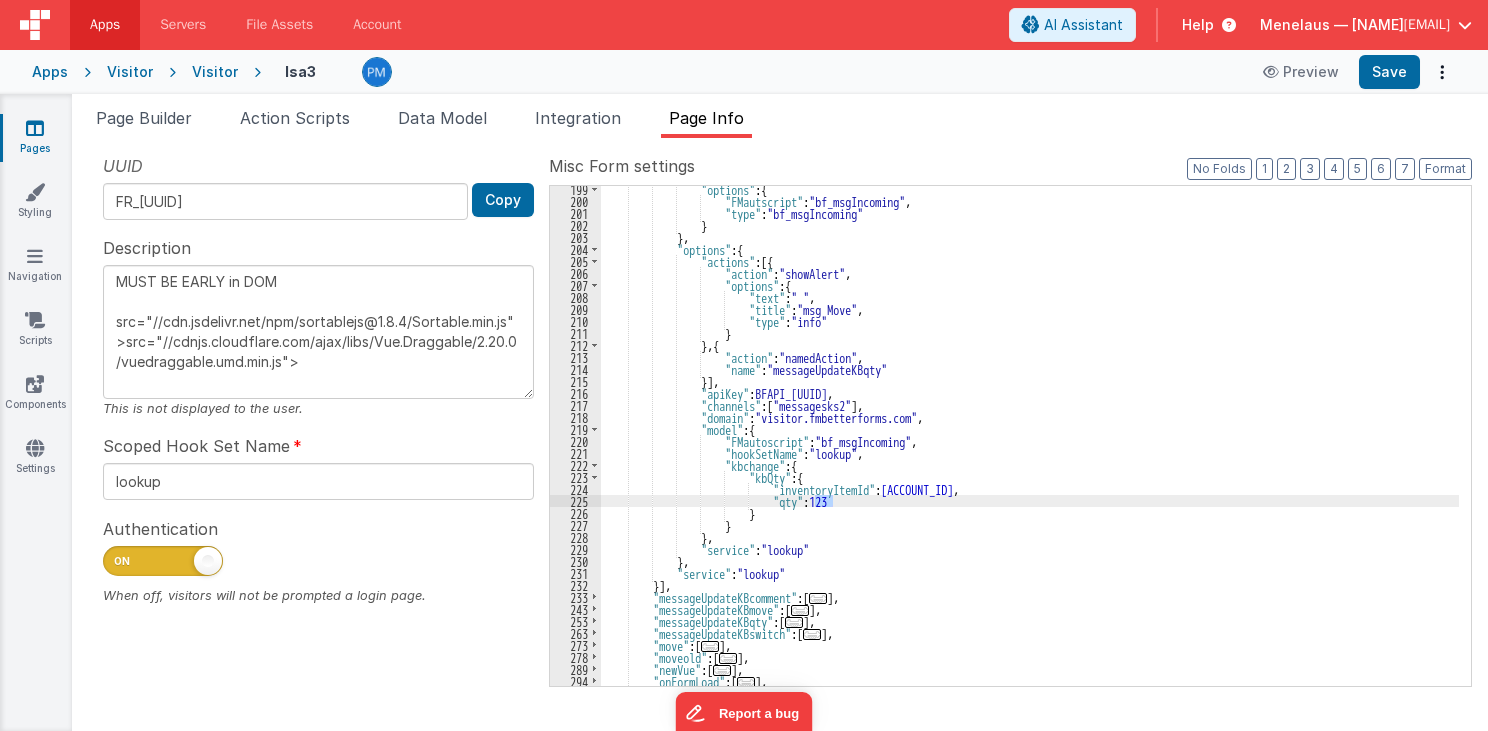 type on "MUST BE EARLY in DOM
src="//cdn.jsdelivr.net/npm/sortablejs@1.8.4/Sortable.min.js">src="//cdnjs.cloudflare.com/ajax/libs/Vue.Draggable/2.20.0/vuedraggable.umd.min.js">" 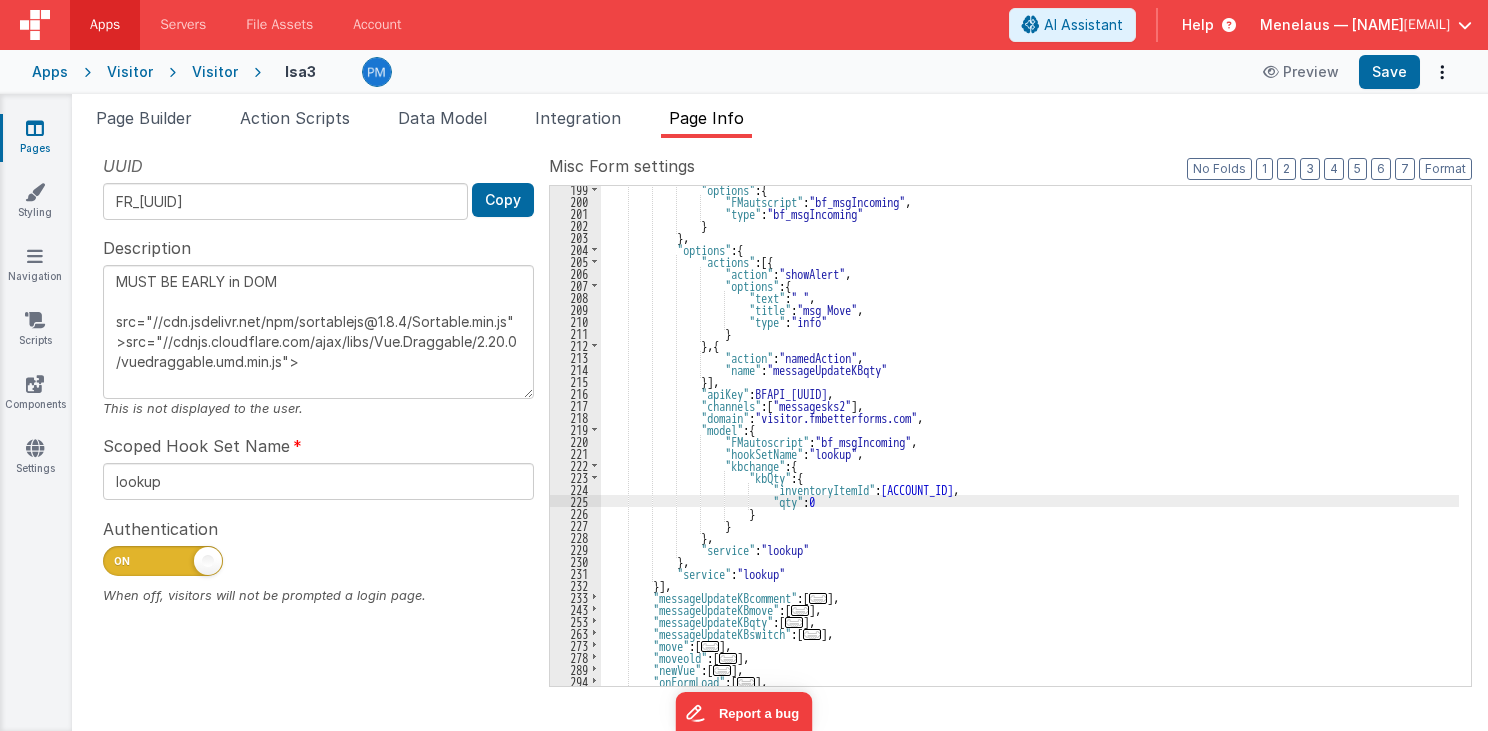 click on ""options" :  {                          "FMautscript" :  "bf_msgIncoming" ,                          "type" :  "bf_msgIncoming"                     }                } ,                "options" :  {                     "actions" :  [{                          "action" :  "showAlert" ,                          "options" :  {                               "text" :  " " ,                               "title" :  "msg Move" ,                               "type" :  "info"                          }                     } ,  {                          "action" :  "namedAction" ,                          "name" :  "messageUpdateKBqty"                     }] ,                     "apiKey" :  "BFAPI_193D3DE0-FB8E-A54B-8E38-29754467A1CB" ,                     "channels" :  [ "messagesks2" ] ,                     "domain" :  "visitor.fmbetterforms.com" ,                     "model" :  {                          "FMautoscript" :  "bf_msgIncoming" ,                          "hookSetName" :  "lookup" ," at bounding box center (1030, 445) 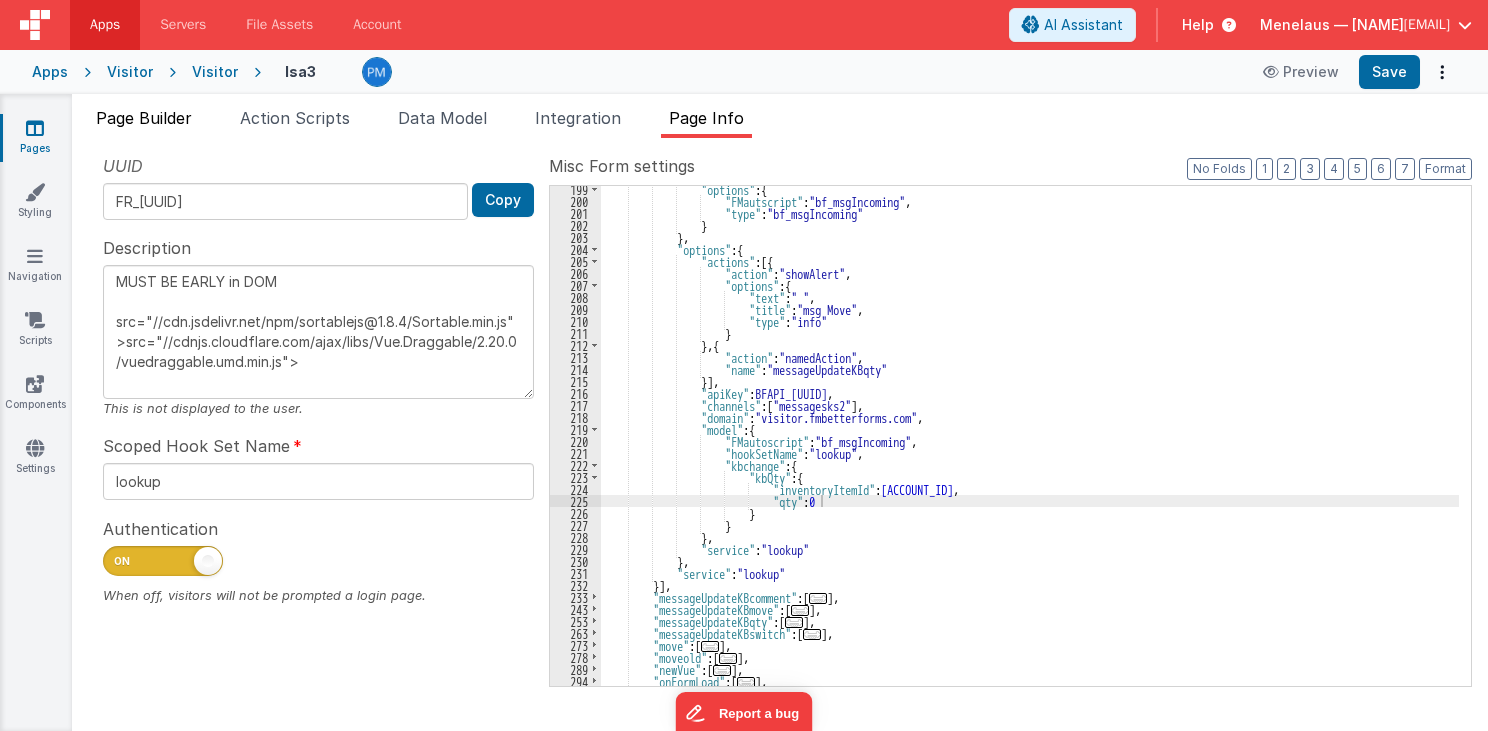 click on "Page Builder" at bounding box center (144, 118) 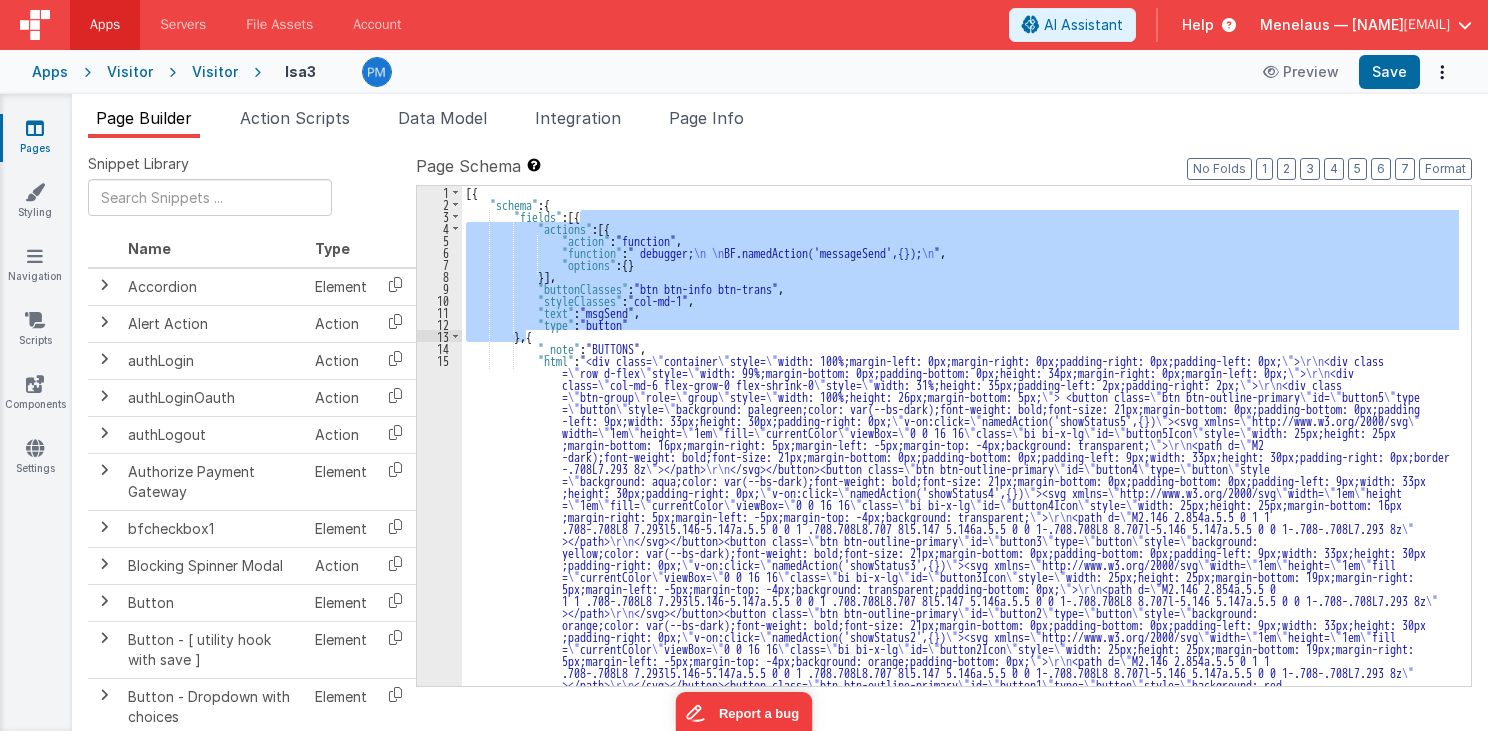 drag, startPoint x: 578, startPoint y: 213, endPoint x: 525, endPoint y: 336, distance: 133.93282 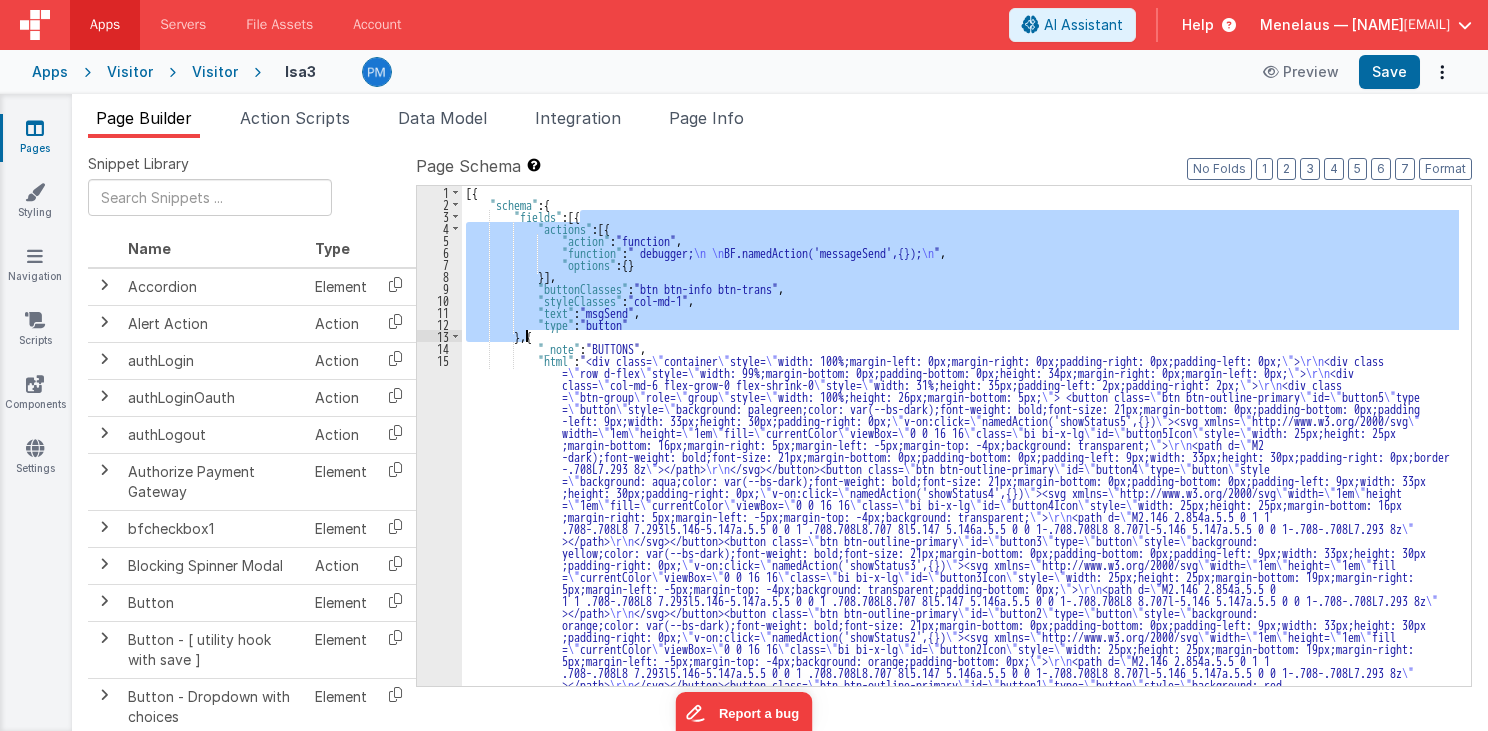 click on "[{      "schema" :  {           "fields" :  [{                "actions" :  [{                     "action" :  "function" ,                     "function" :  " debugger; \n   \n  BF.namedAction('messageSend',{}); \n  " ,                     "options" :  { }                }] ,                "buttonClasses" :  "btn btn-info btn-trans" ,                "styleClasses" :  "col-md-1" ,                "text" :  "msgSend" ,                "type" :  "button"           } ,  {                "_note" :  "BUTTONS" ,                "html" :  "<div class= \" container \"  style= \" width: 100%;margin-left: 0px;margin-right: 0px;padding-right: 0px;padding-left: 0px; \" > \r\n         <div class                  = \" row d-flex \"  style= \" width: 99%;margin-bottom: 0px;padding-bottom: 0px;height: 34px;margin-right: 0px;margin-left: 0px; \" > \r\n             <div                   class= \" col-md-6 flex-grow-0 flex-shrink-0 \"  style= \" \" > \r\n                 <div class = \" btn-group =" at bounding box center (960, 436) 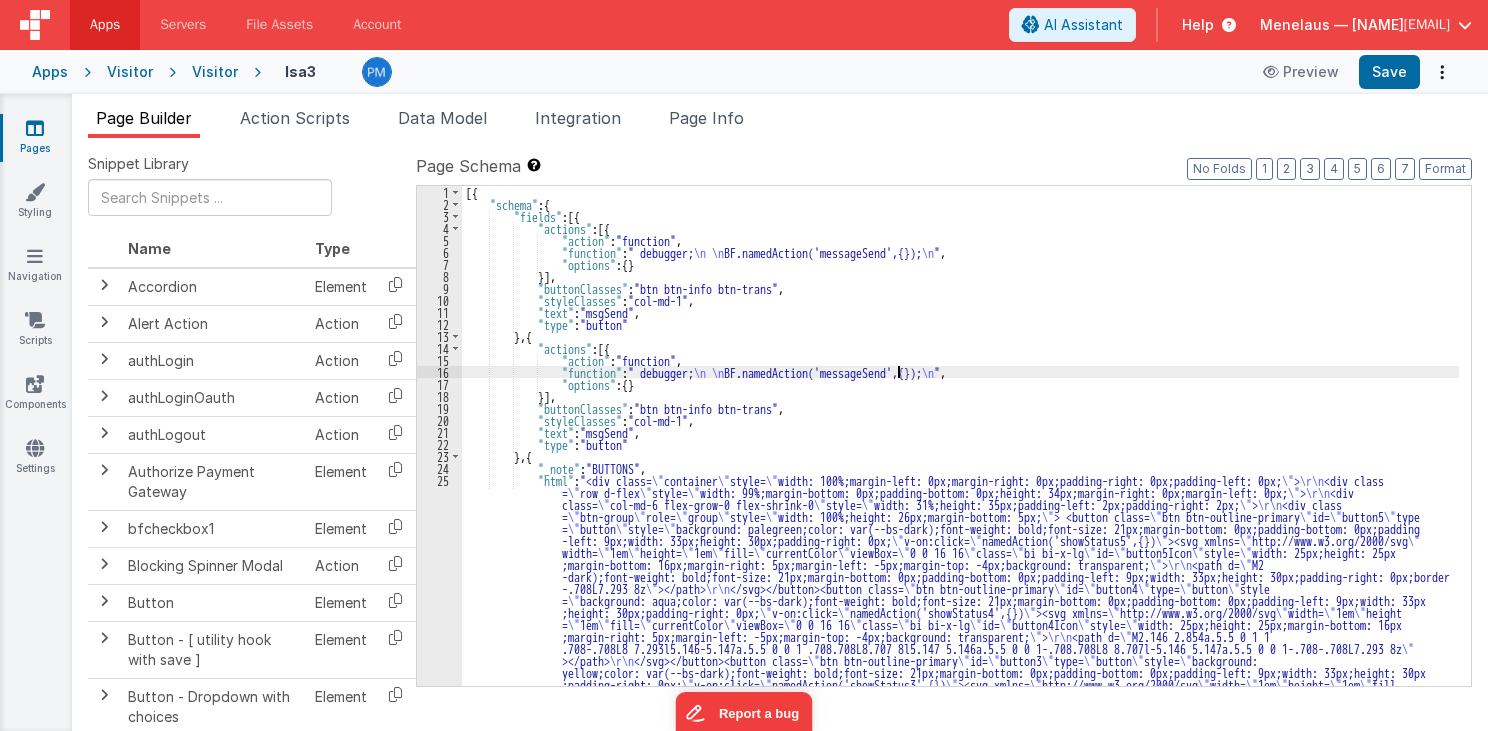 click on "[{      "schema" :  {           "fields" :  [{                "actions" :  [{                     "action" :  "function" ,                     "function" :  " debugger; \n   \n  BF.namedAction('messageSend',{}); \n  " ,                     "options" :  { }                }] ,                "buttonClasses" :  "btn btn-info btn-trans" ,                "styleClasses" :  "col-md-1" ,                "text" :  "msgSend" ,                "type" :  "button"           } , {                "actions" :  [{                     "action" :  "function" ,                     "function" :  " debugger; \n   \n  BF.namedAction('messageSend',{}); \n  " ,                     "options" :  { }                }] ,                "buttonClasses" :  "btn btn-info btn-trans" ,                "styleClasses" :  "col-md-1" ,                "text" :  "msgSend" ,                "type" :  "button"           } ,  {                "_note" :  "BUTTONS" ,                "html" :  "<div class= \" container \"  style= \" \" > \r\n = \" row d-flex" at bounding box center (960, 910) 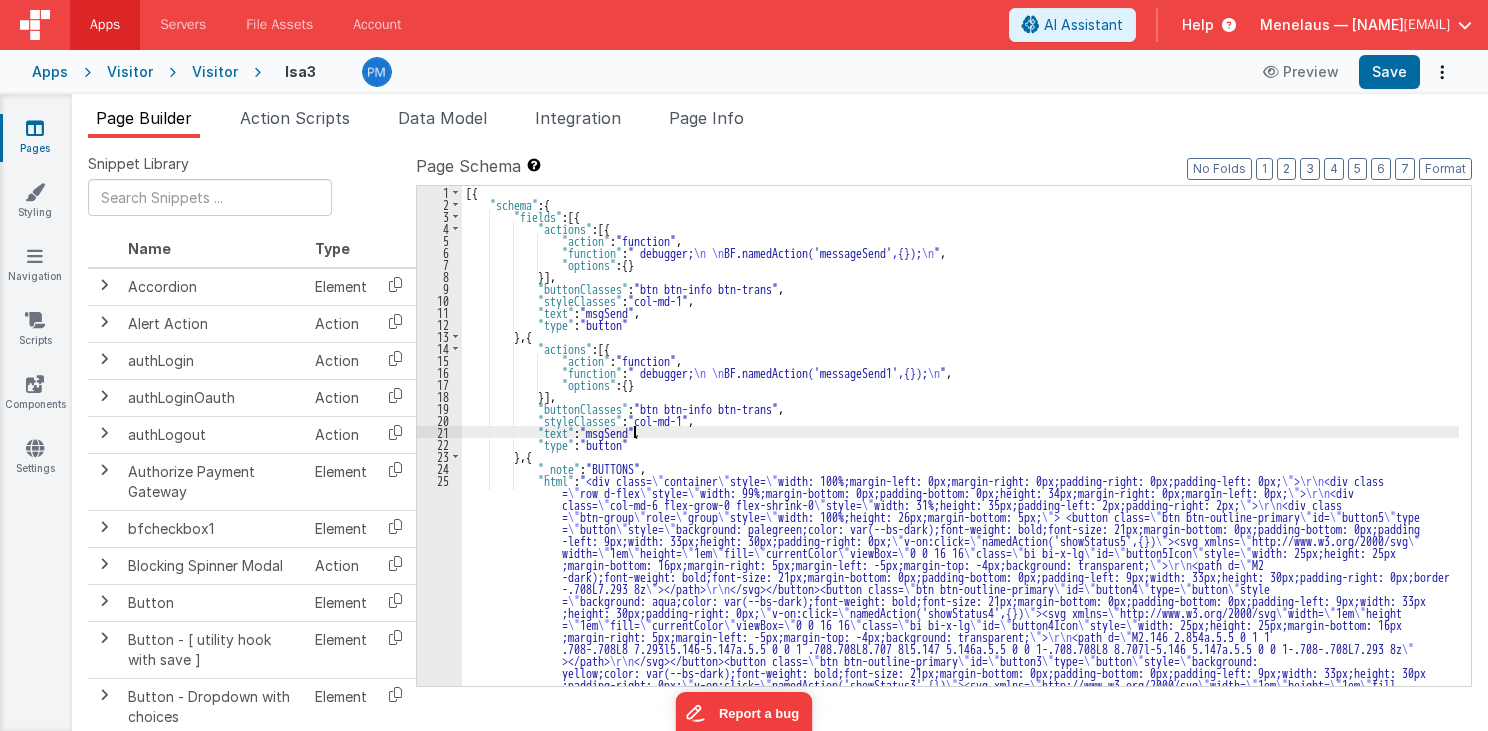 click on "[{      "schema" :  {           "fields" :  [{                "actions" :  [{                     "action" :  "function" ,                     "function" :  " debugger; \n   \n  BF.namedAction('messageSend',{}); \n  " ,                     "options" :  { }                }] ,                "buttonClasses" :  "btn btn-info btn-trans" ,                "styleClasses" :  "col-md-1" ,                "text" :  "msgSend" ,                "type" :  "button"           } , {                "actions" :  [{                     "action" :  "function" ,                     "function" :  " debugger; \n   \n  BF.namedAction('messageSend1',{}); \n  " ,                     "options" :  { }                }] ,                "buttonClasses" :  "btn btn-info btn-trans" ,                "styleClasses" :  "col-md-1" ,                "text" :  "msgSend" ,                "type" :  "button"           } ,  {                "_note" :  "BUTTONS" ,                "html" :  "<div class= \" container \"  style= \" \" > \r\n = \" \" \" \"" at bounding box center (960, 910) 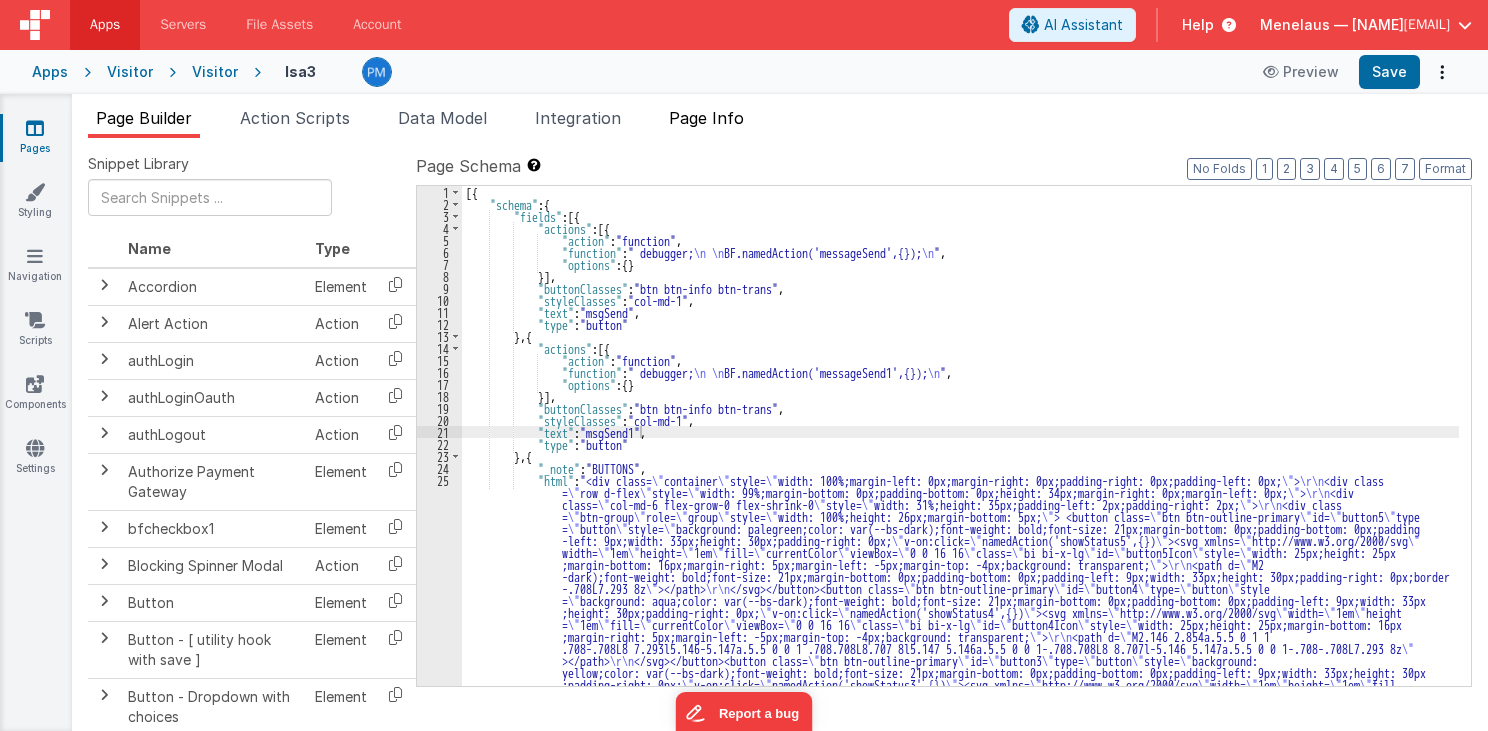 click on "Page Info" at bounding box center [706, 118] 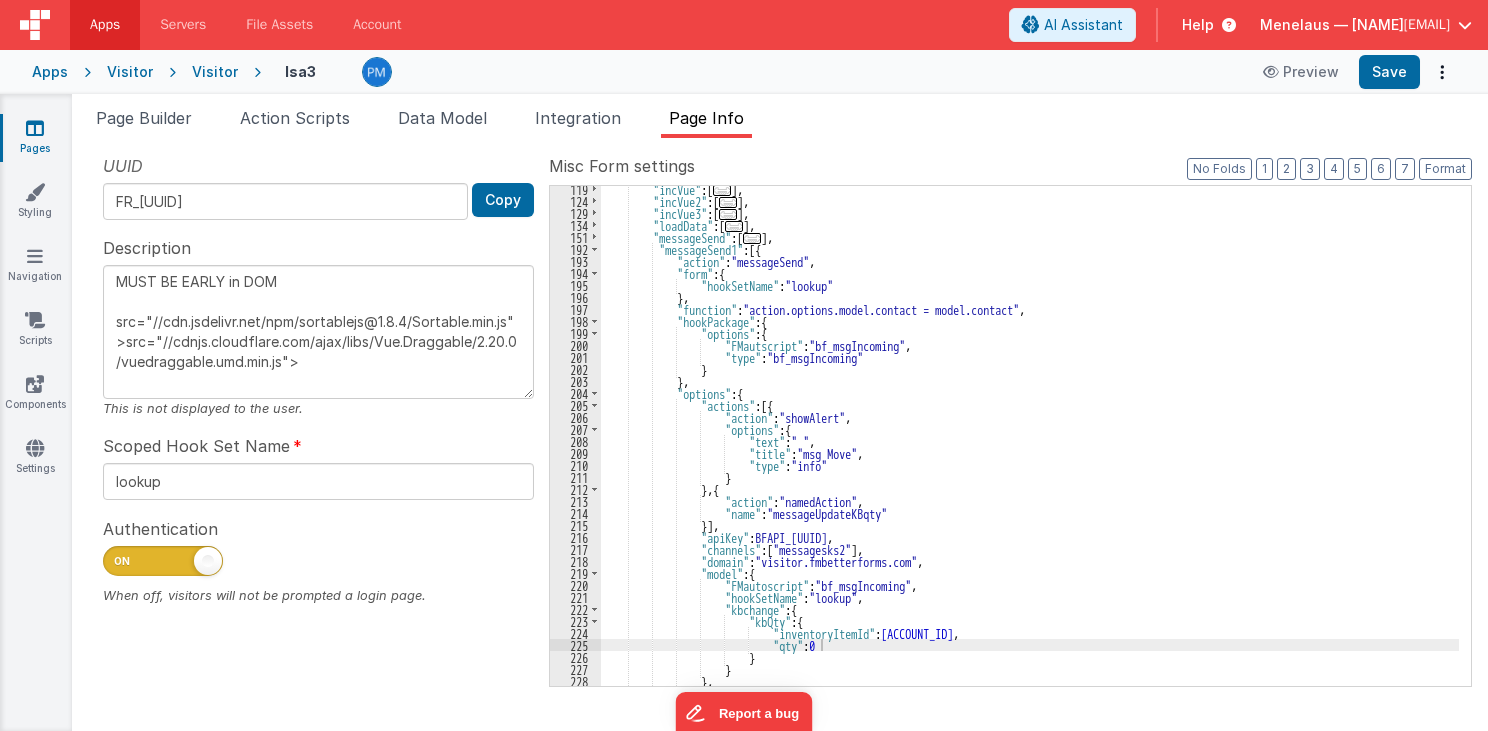 scroll, scrollTop: 159, scrollLeft: 0, axis: vertical 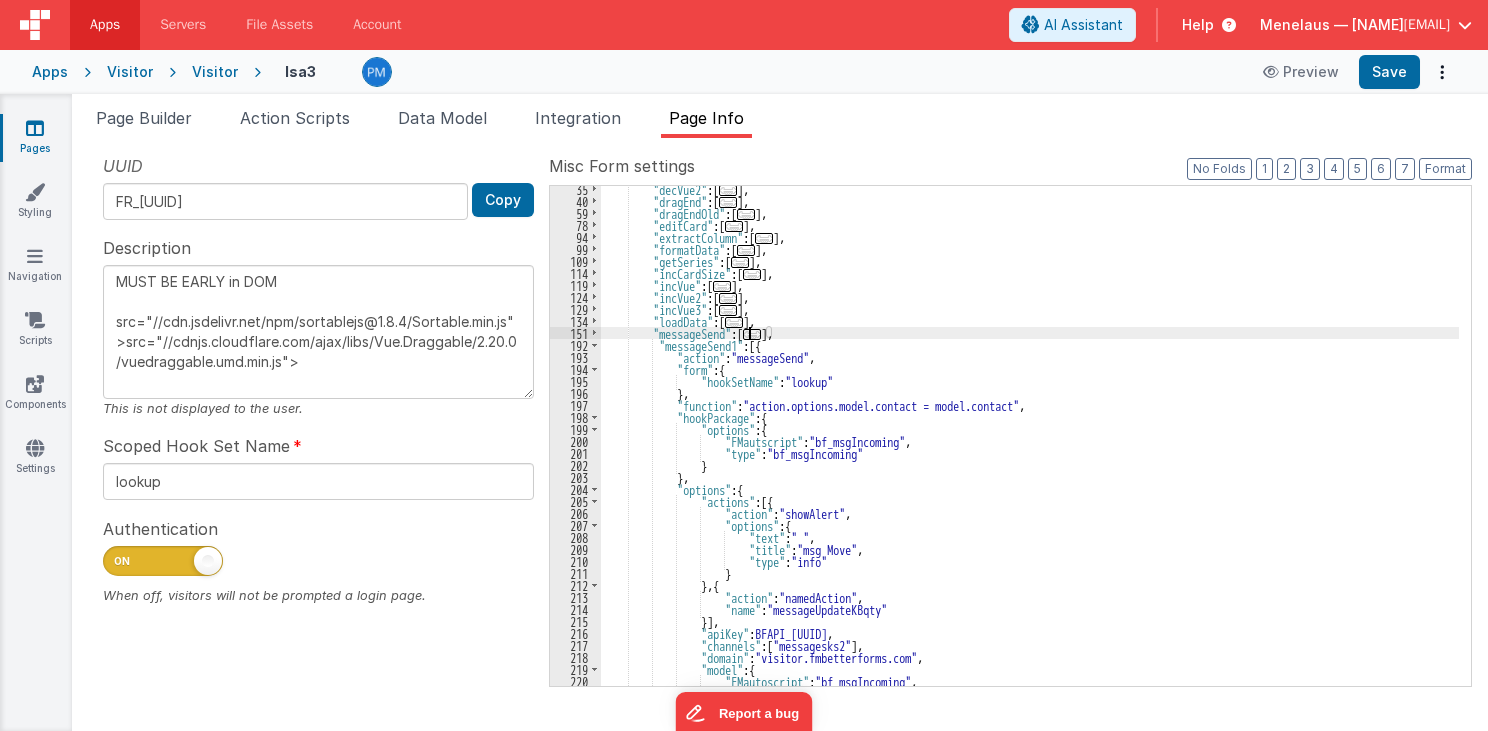 click on "..." at bounding box center [752, 334] 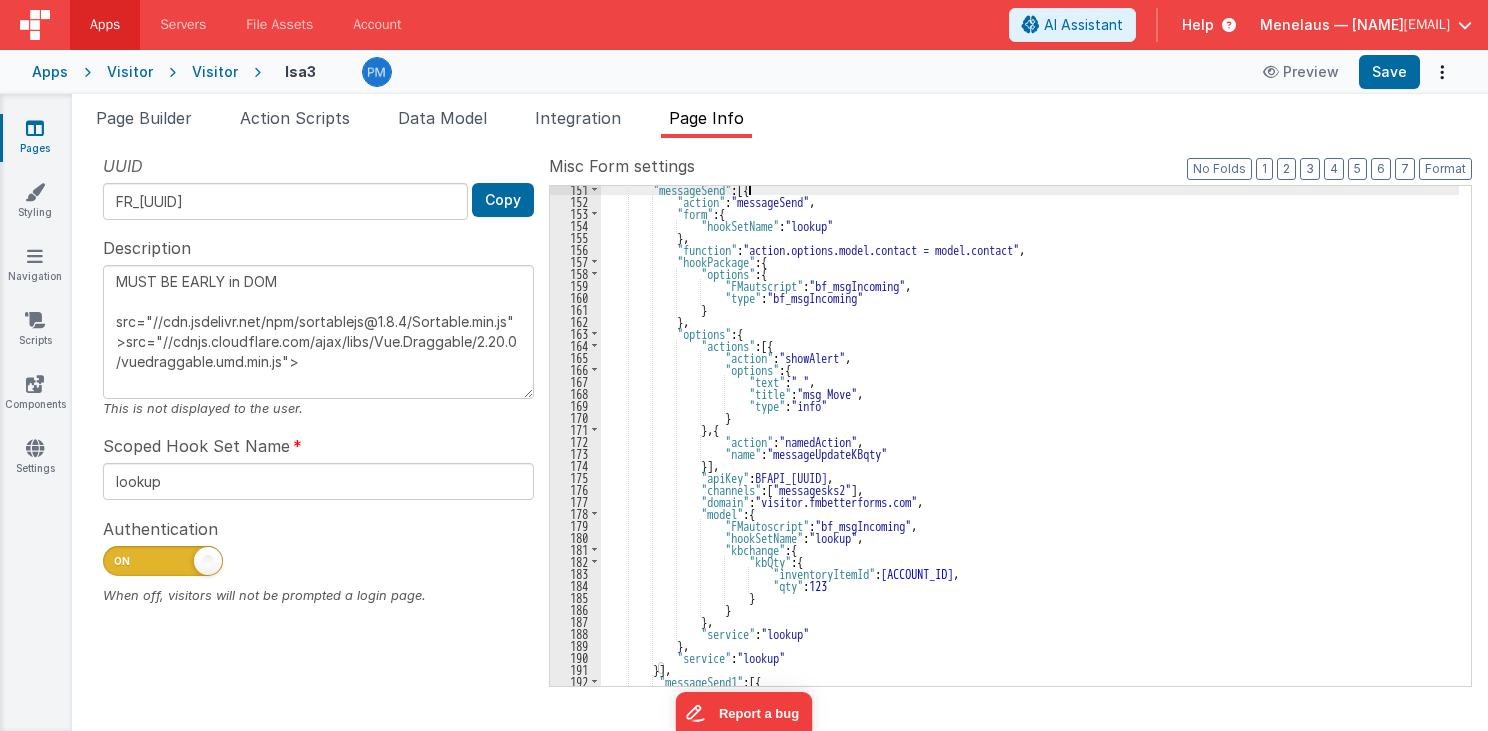 scroll, scrollTop: 351, scrollLeft: 0, axis: vertical 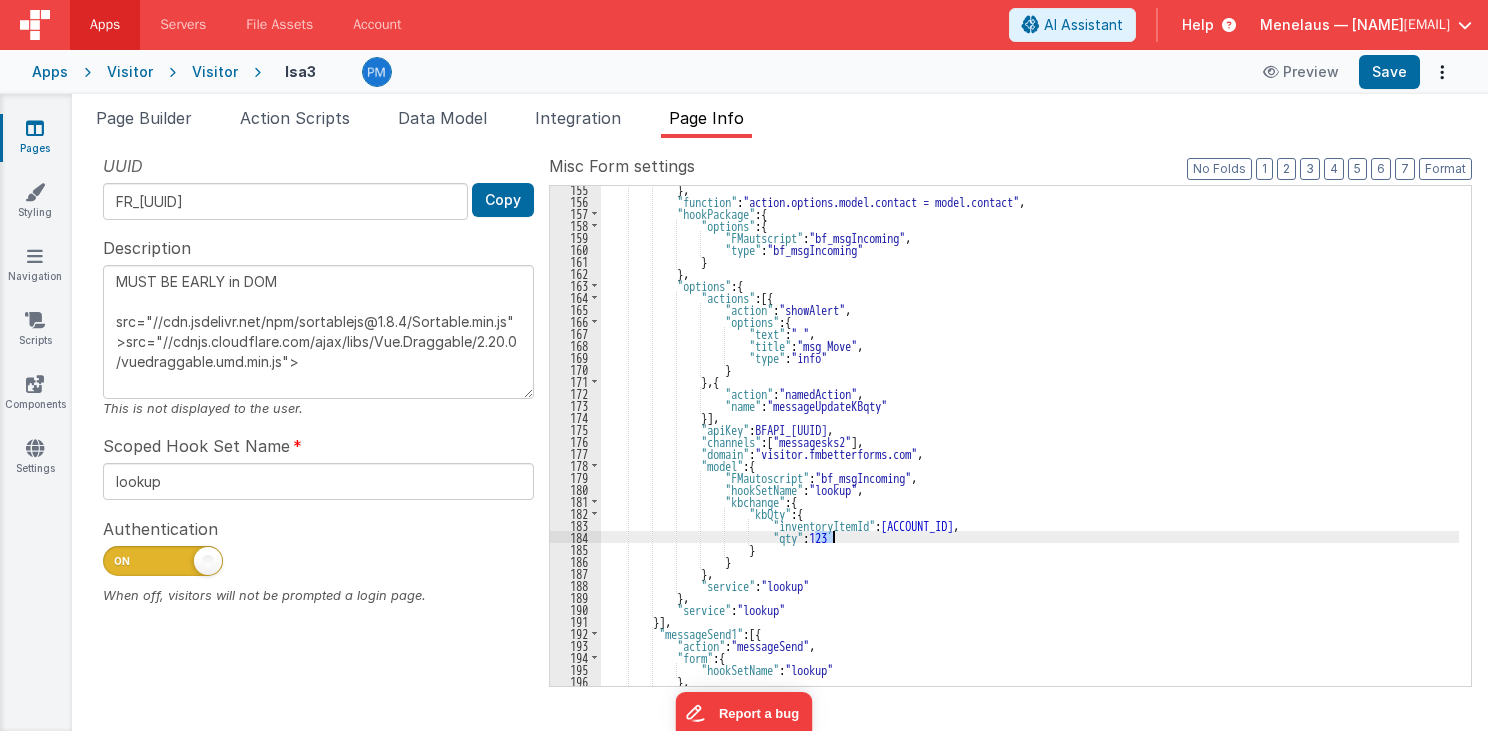 drag, startPoint x: 814, startPoint y: 536, endPoint x: 838, endPoint y: 535, distance: 24.020824 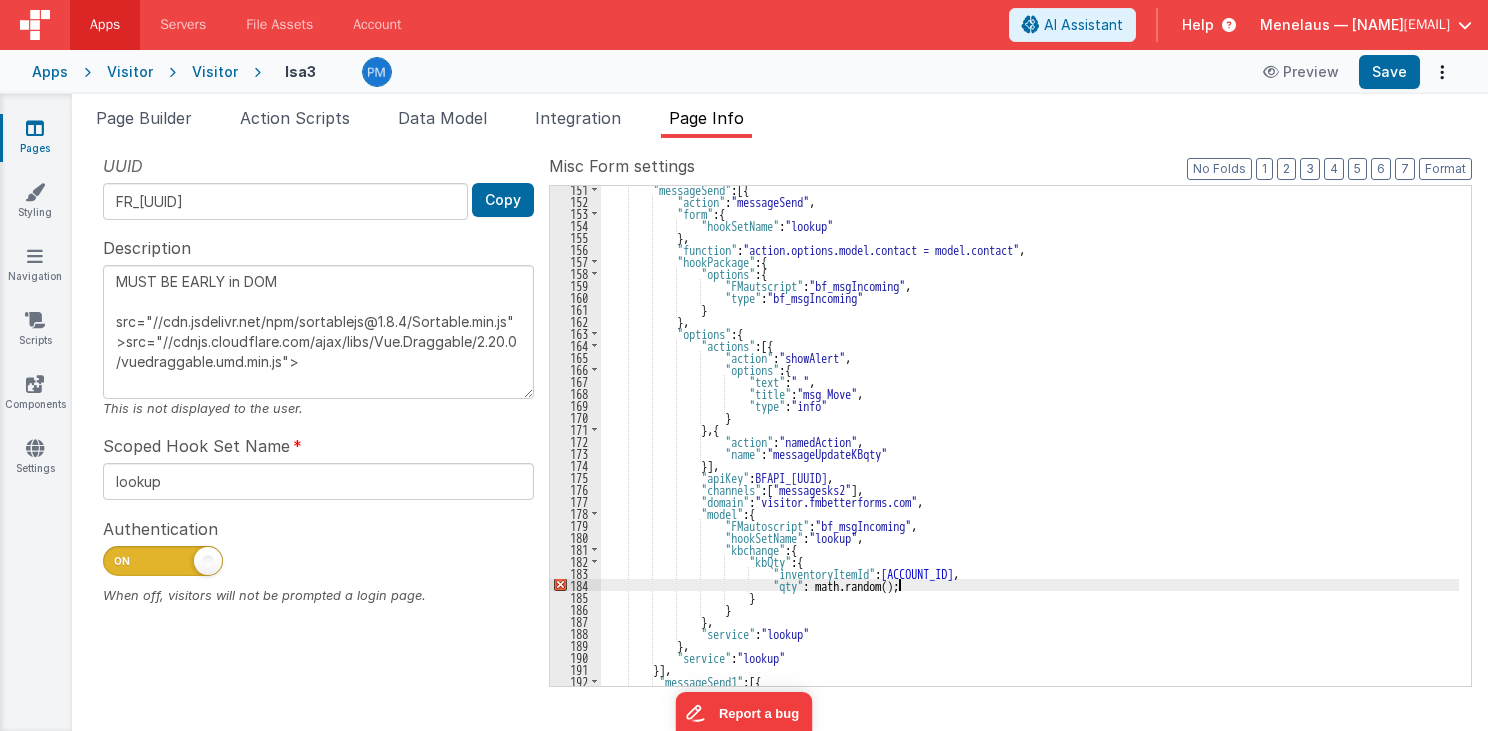 scroll, scrollTop: 303, scrollLeft: 0, axis: vertical 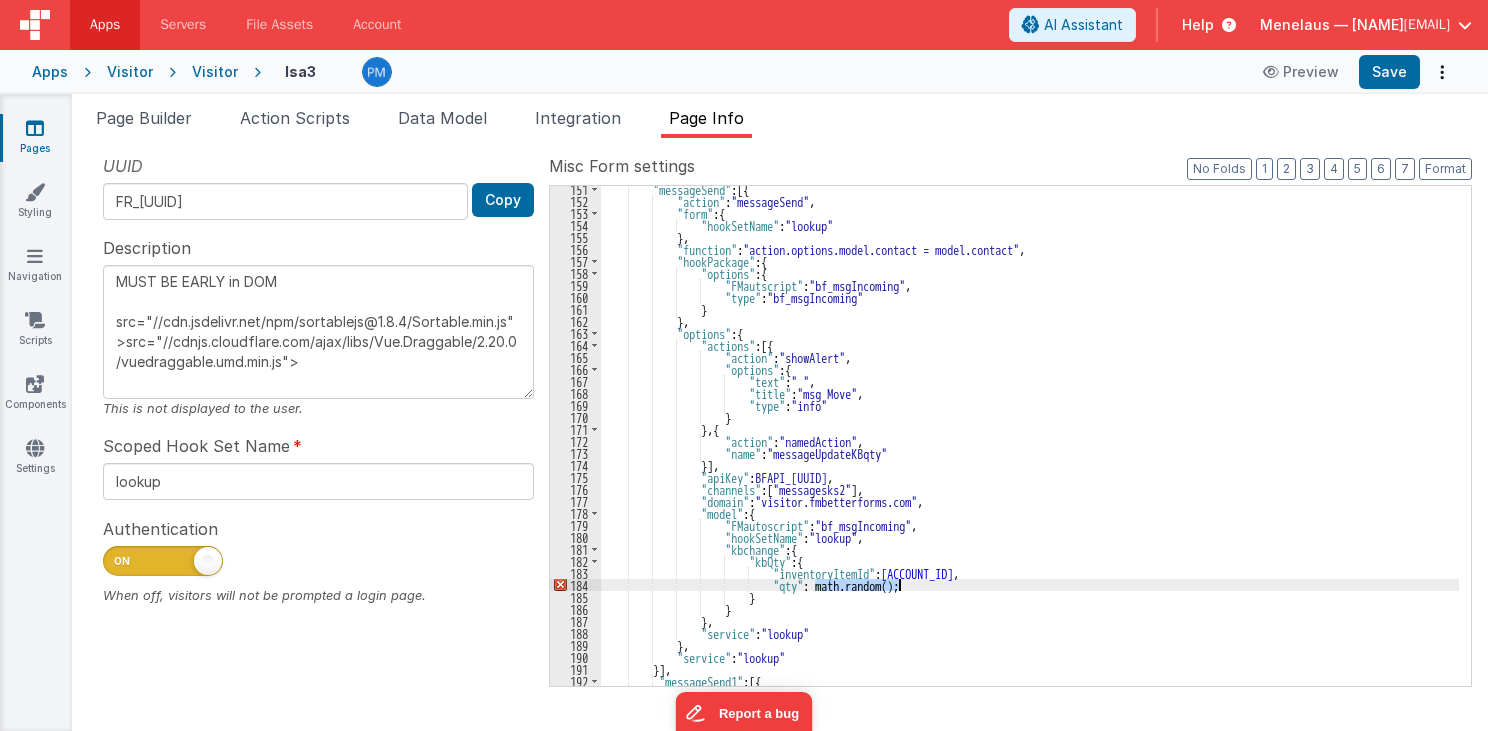drag, startPoint x: 816, startPoint y: 586, endPoint x: 905, endPoint y: 584, distance: 89.02247 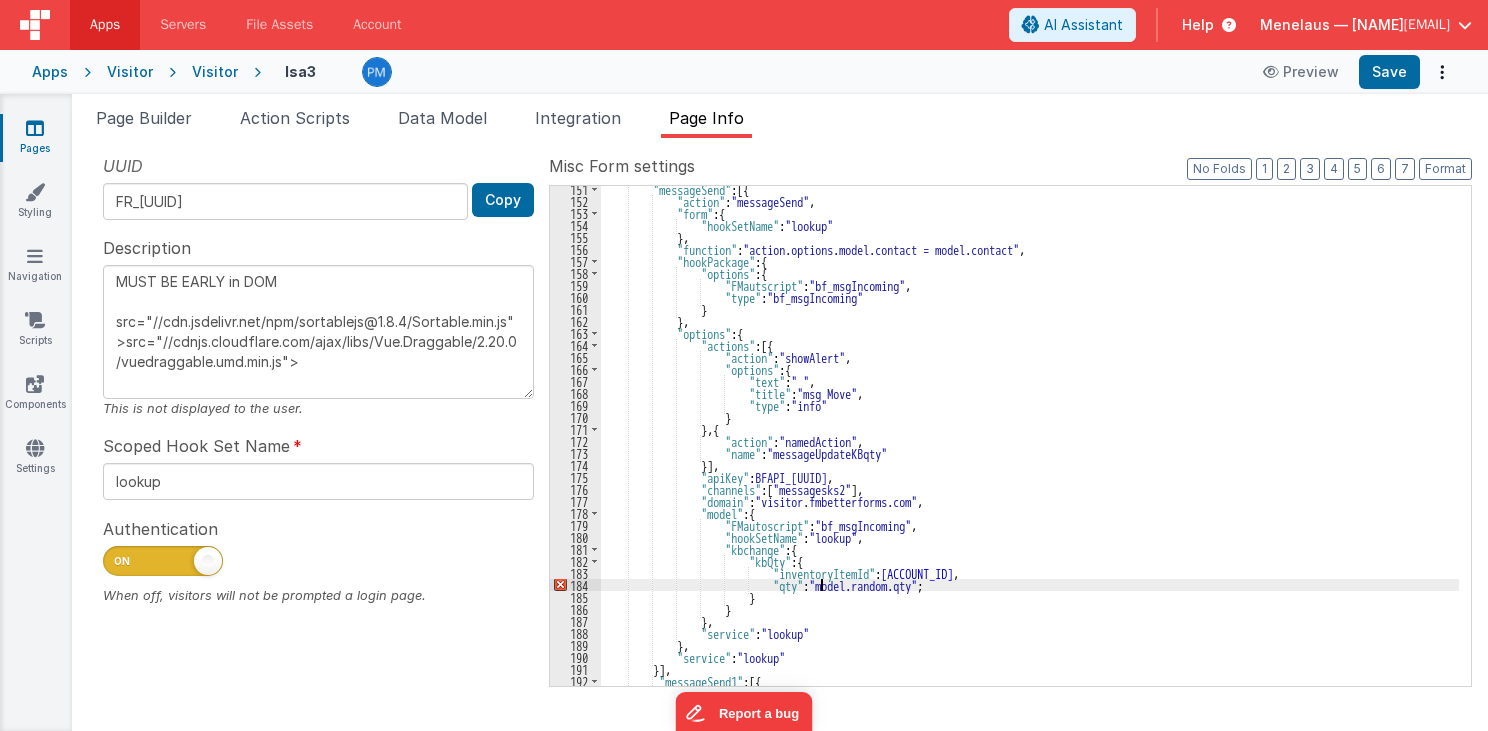 type 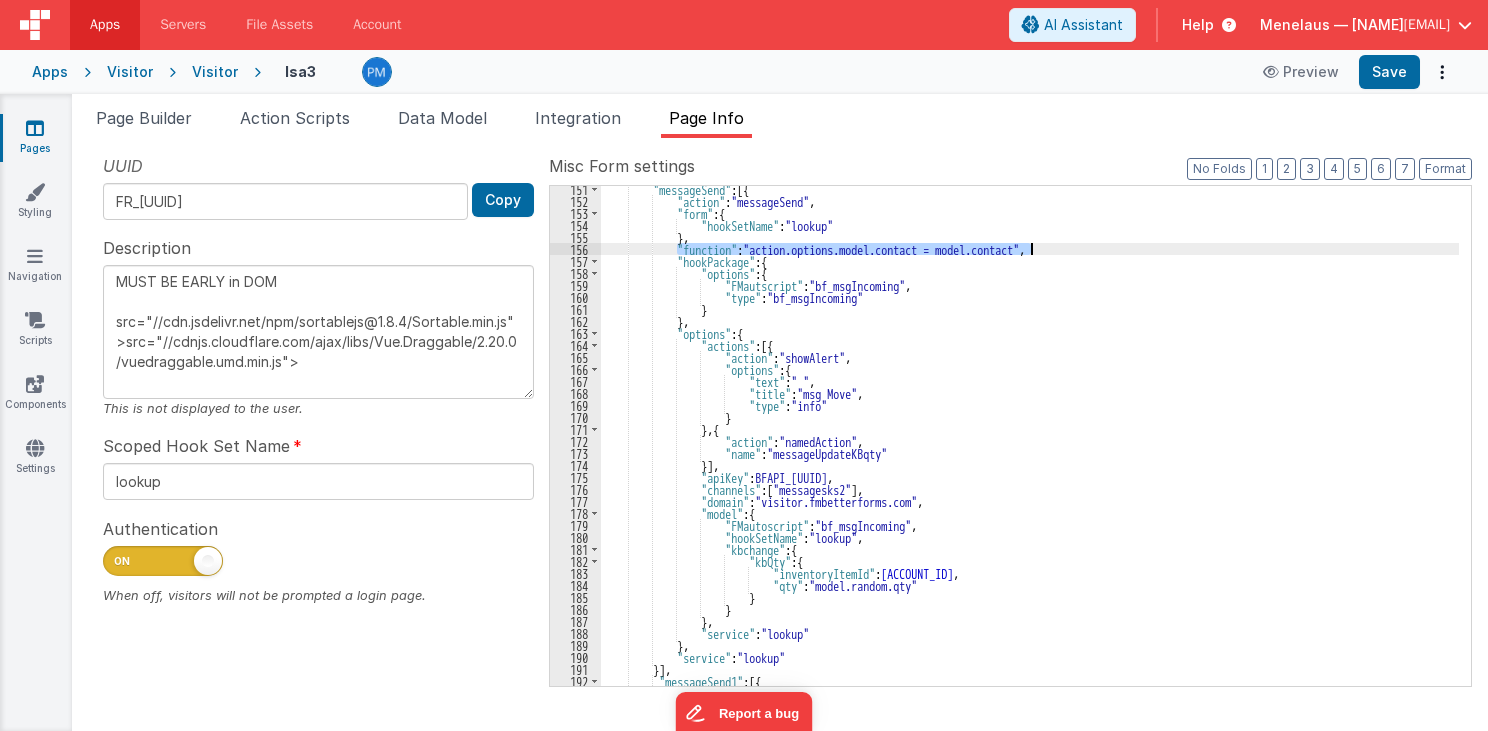 drag, startPoint x: 676, startPoint y: 246, endPoint x: 1054, endPoint y: 245, distance: 378.0013 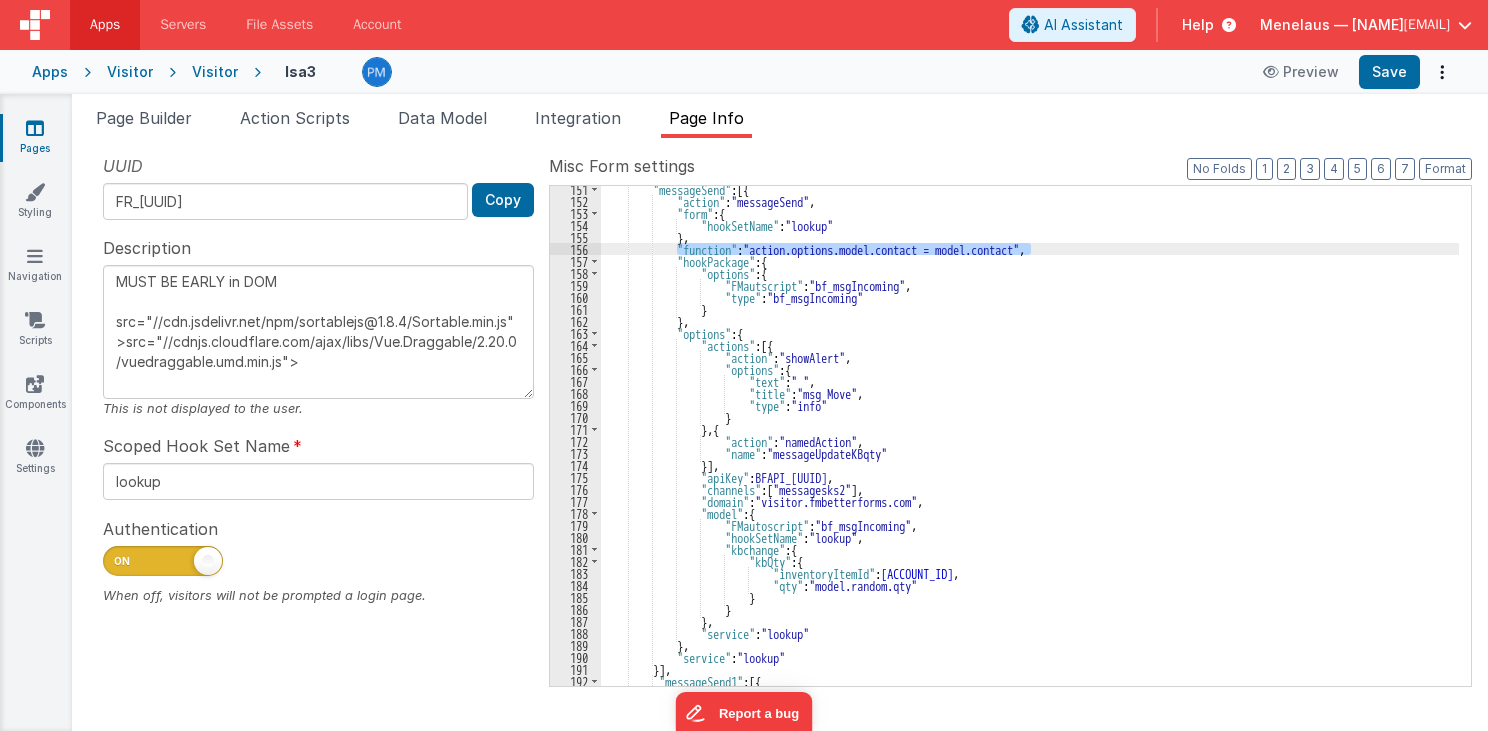 type on "MUST BE EARLY in DOM
src="//cdn.jsdelivr.net/npm/sortablejs@1.8.4/Sortable.min.js">src="//cdnjs.cloudflare.com/ajax/libs/Vue.Draggable/2.20.0/vuedraggable.umd.min.js">" 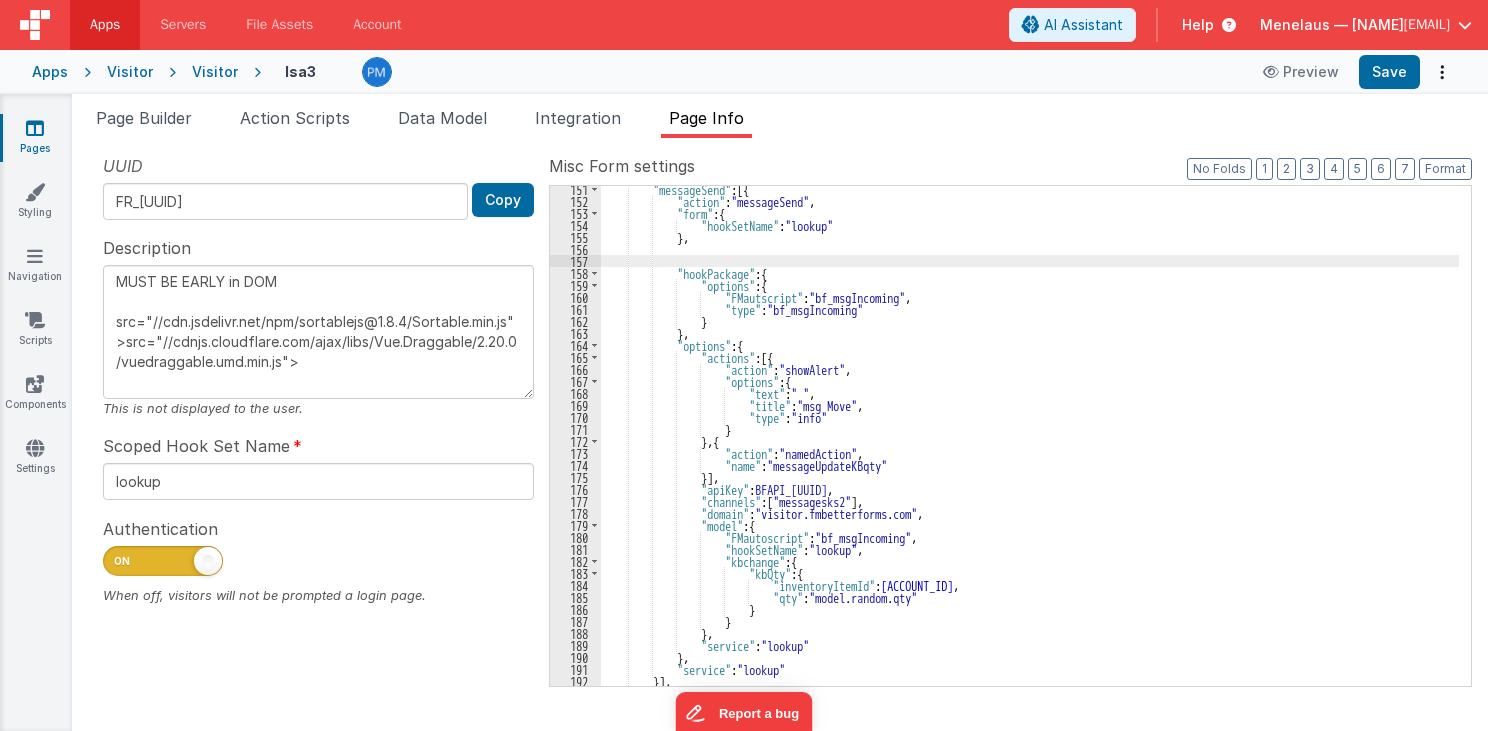 paste 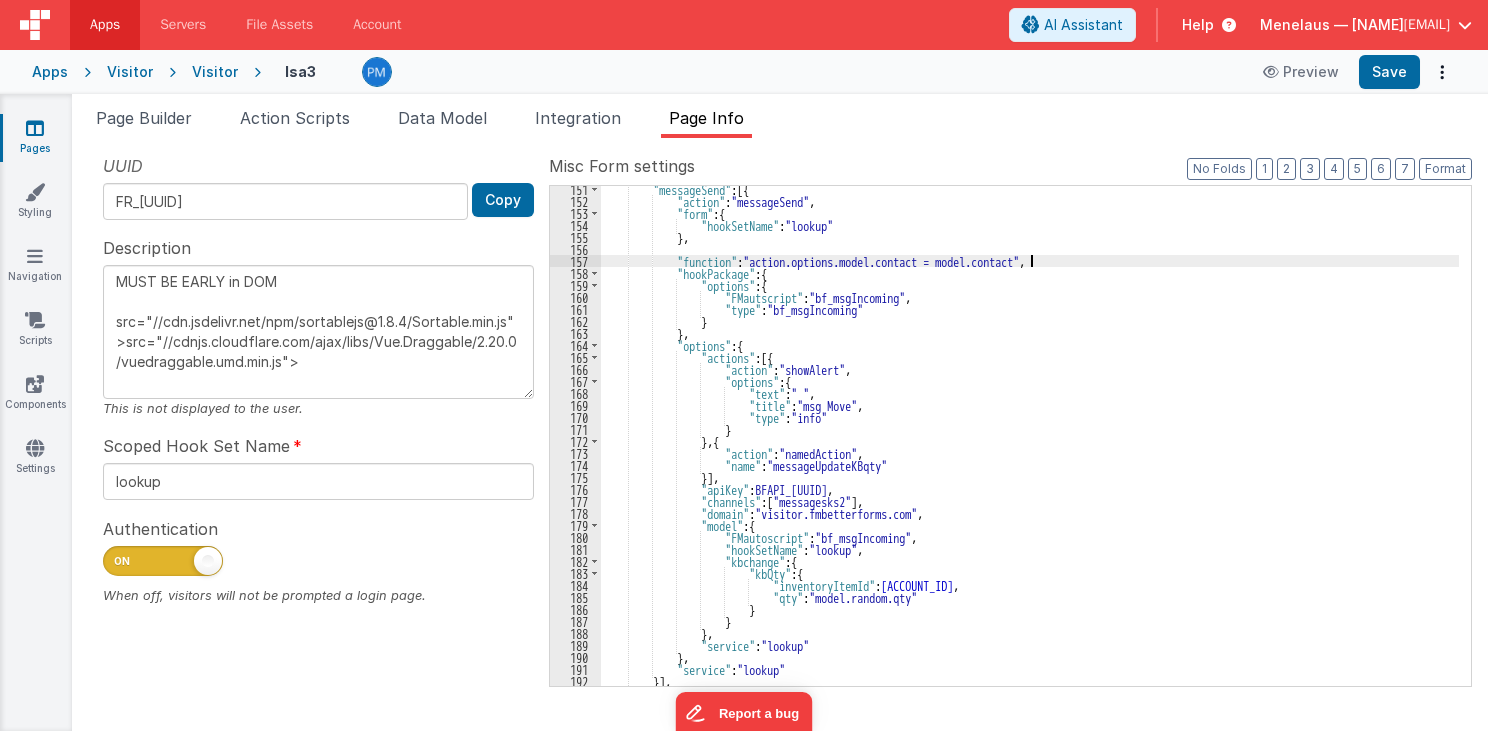 type on "MUST BE EARLY in DOM
src="//cdn.jsdelivr.net/npm/sortablejs@1.8.4/Sortable.min.js">src="//cdnjs.cloudflare.com/ajax/libs/Vue.Draggable/2.20.0/vuedraggable.umd.min.js">" 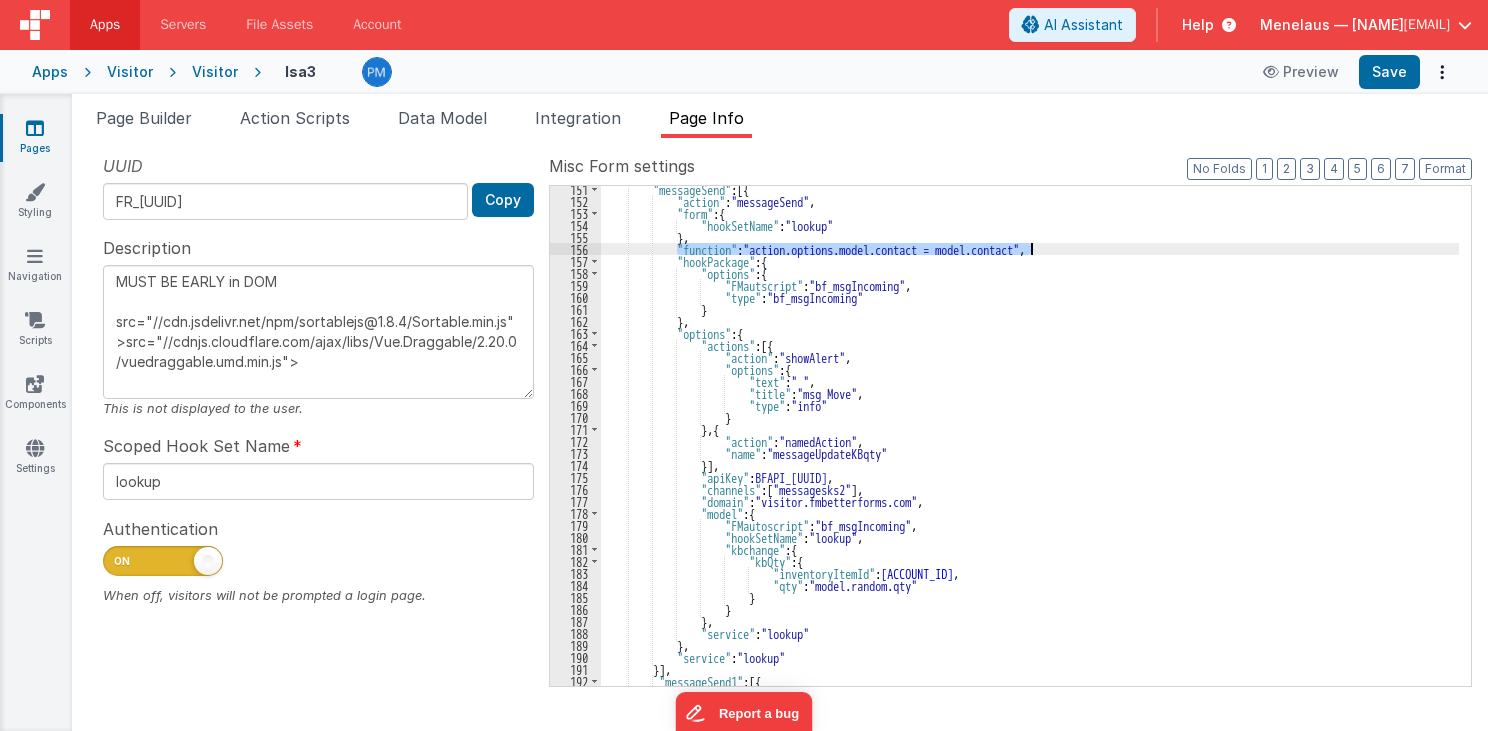 click on ""messageSend" :  [{                "action" :  "messageSend" ,                "form" :  {                     "hookSetName" :  "lookup"                } ,                "function" :  "action.options.model.contact = model.contact" ,                "hookPackage" :  {                     "options" :  {                          "FMautscript" :  "bf_msgIncoming" ,                          "type" :  "bf_msgIncoming"                     }                } ,                "options" :  {                     "actions" :  [{                          "action" :  "showAlert" ,                          "options" :  {                               "text" :  " " ,                               "title" :  "msg Move" ,                               "type" :  "info"                          }                     } ,  {                          "action" :  "namedAction" ,                          "name" :  "messageUpdateKBqty"                     }] ,                     "apiKey" :  ,                     "channels" [" at bounding box center [1030, 445] 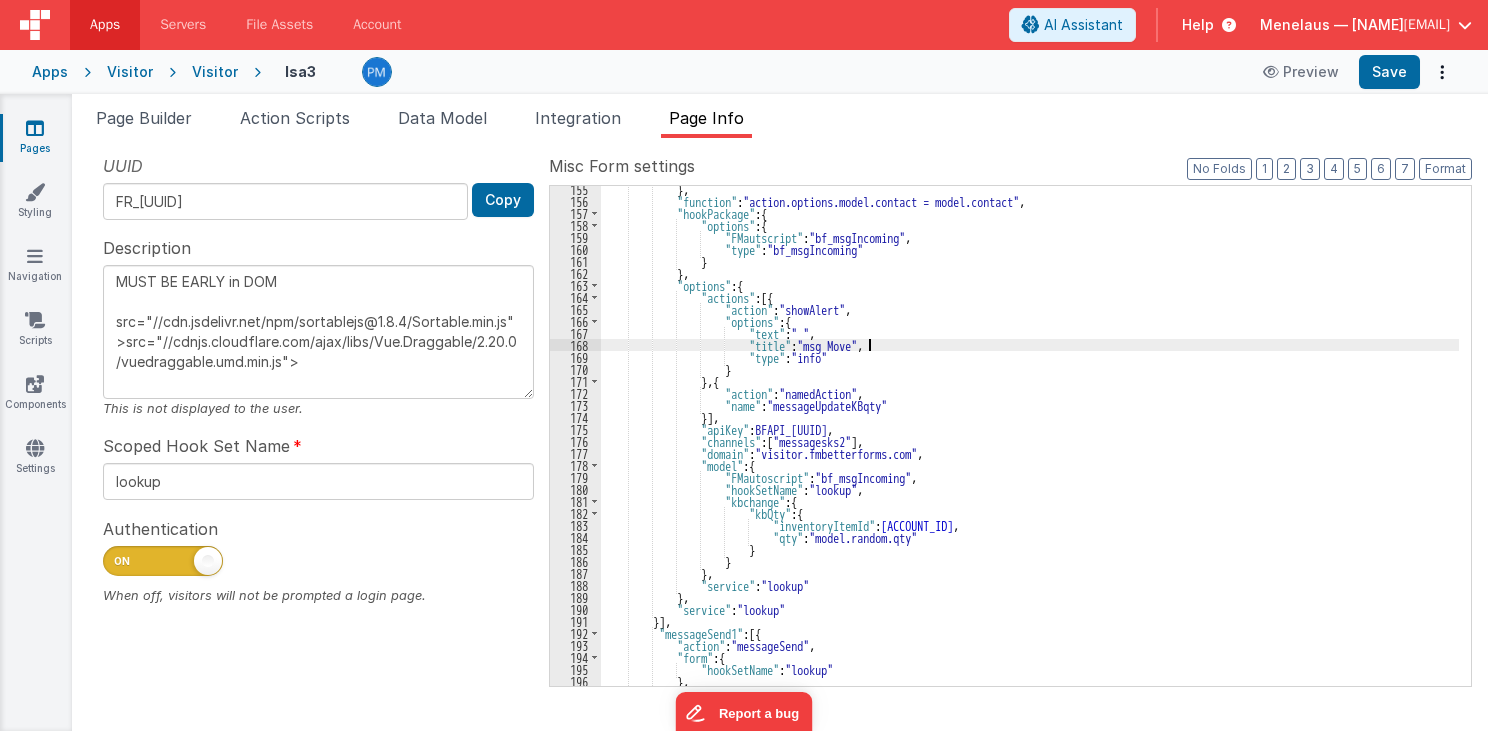 scroll, scrollTop: 207, scrollLeft: 0, axis: vertical 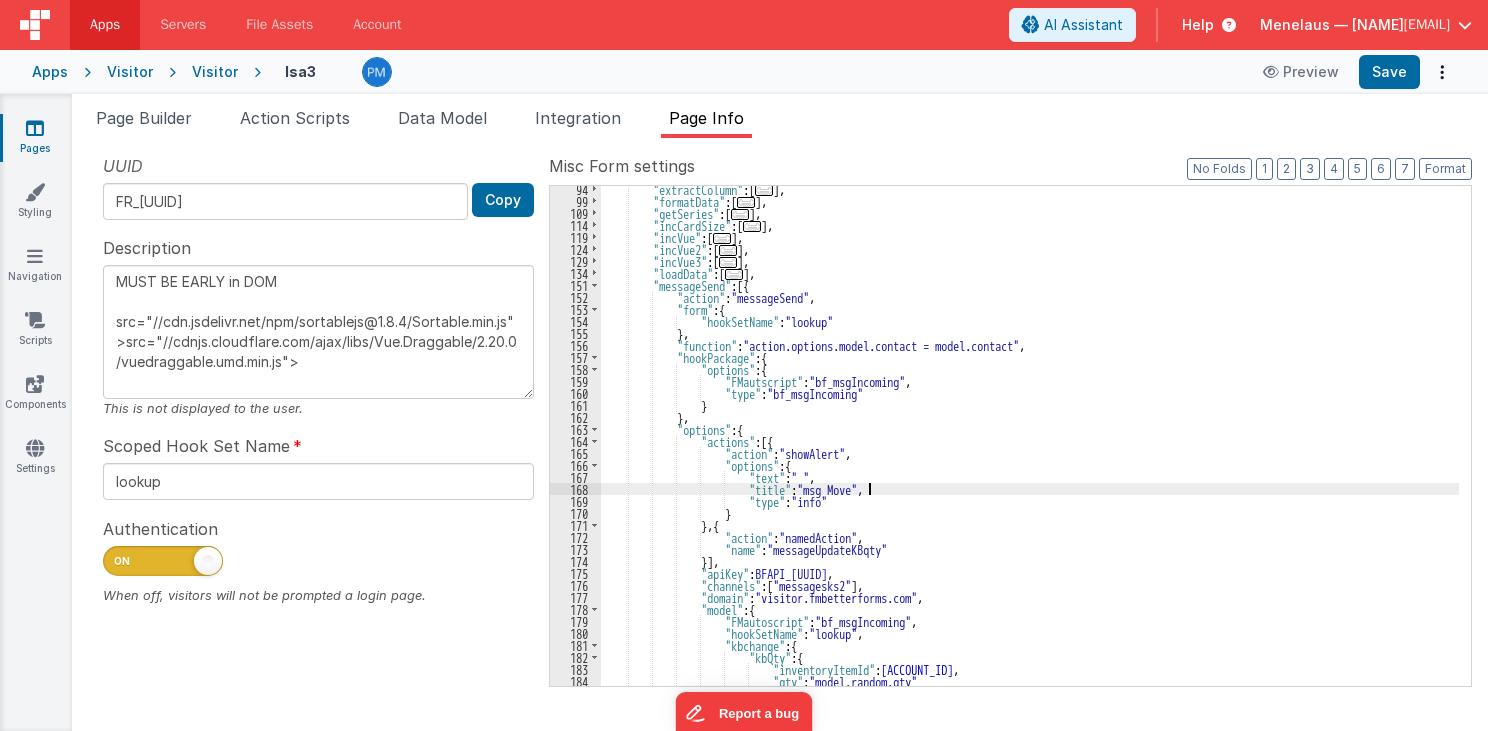 click on ""extractColumn" :  [ ... ] ,           "formatData" :  [ ... ] ,           "getSeries" :  [ ... ] ,           "incCardSize" :  [ ... ] ,           "incVue" :  [ ... ] ,           "incVue2" :  [ ... ] ,           "incVue3" :  [ ... ] ,           "loadData" :  [ ... ] ,           "messageSend" :  [{                "action" :  "messageSend" ,                "form" :  {                     "hookSetName" :  "lookup"                } ,                "function" :  "action.options.model.contact = model.contact" ,                "hookPackage" :  {                     "options" :  {                          "FMautscript" :  "bf_msgIncoming" ,                          "type" :  "bf_msgIncoming"                     }                } ,                "options" :  {                     "actions" :  [{                          "action" :  "showAlert" ,                          "options" :  {                               "text" :  " " ,                               "title" :  "msg Move" ,                     :" at bounding box center (1030, 445) 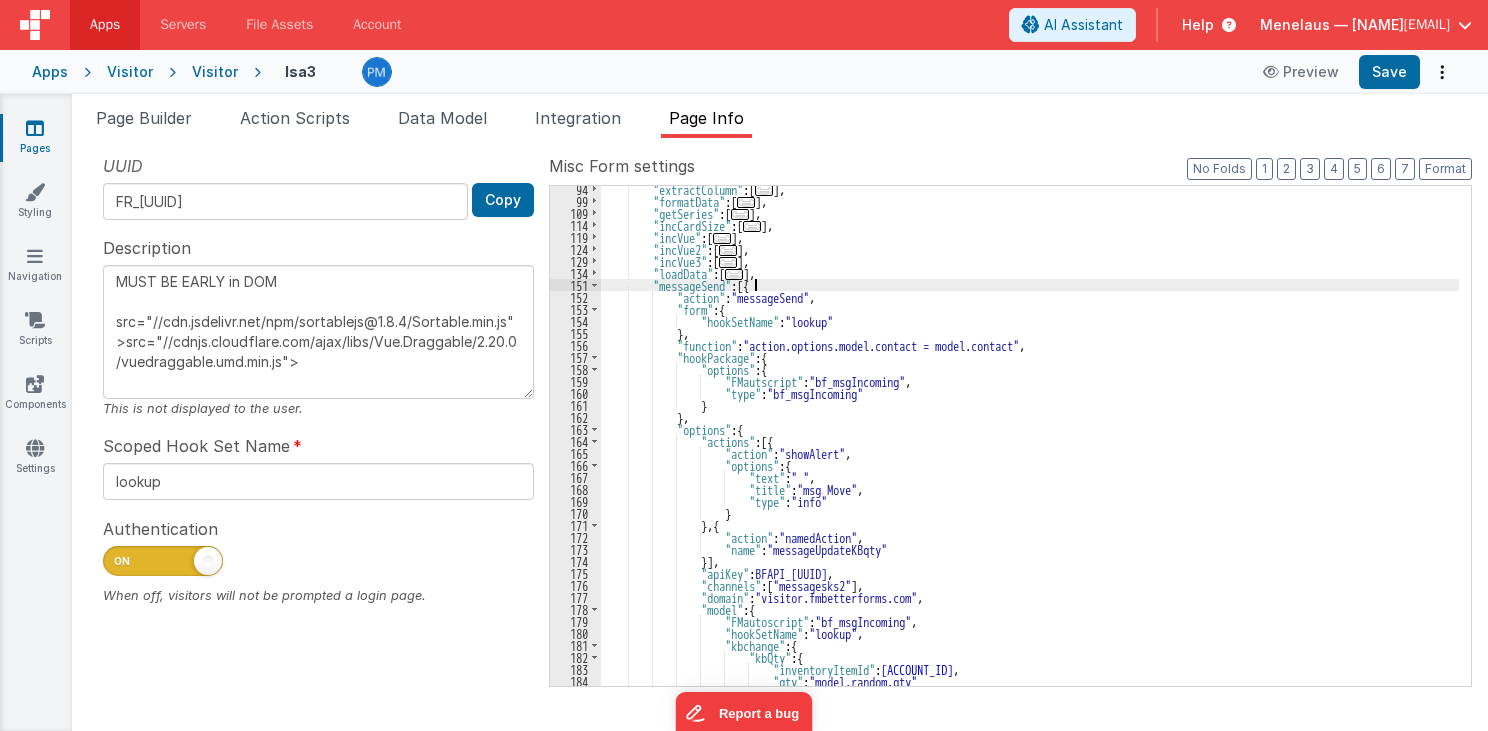 type on "MUST BE EARLY in DOM
src="//cdn.jsdelivr.net/npm/sortablejs@1.8.4/Sortable.min.js">src="//cdnjs.cloudflare.com/ajax/libs/Vue.Draggable/2.20.0/vuedraggable.umd.min.js">" 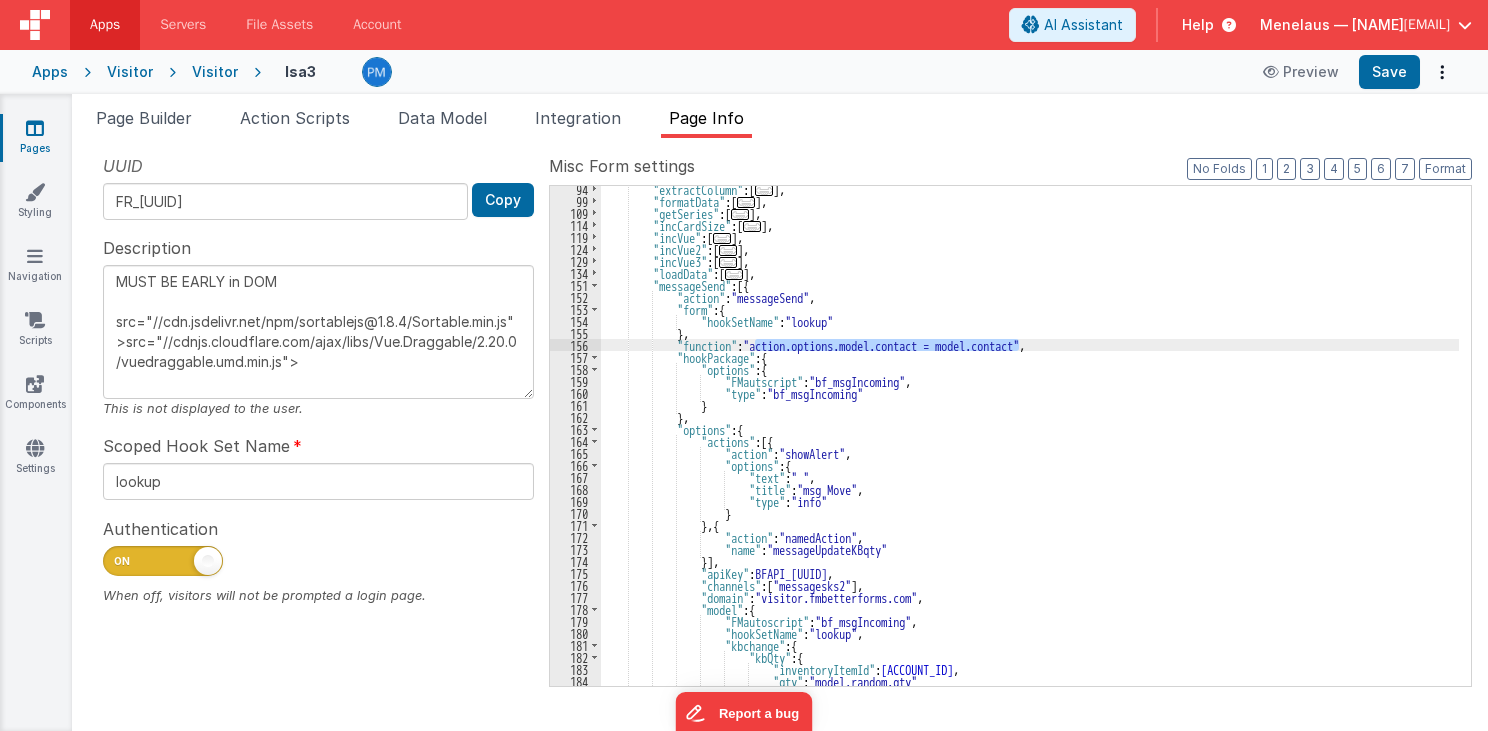 drag, startPoint x: 755, startPoint y: 342, endPoint x: 1020, endPoint y: 347, distance: 265.04718 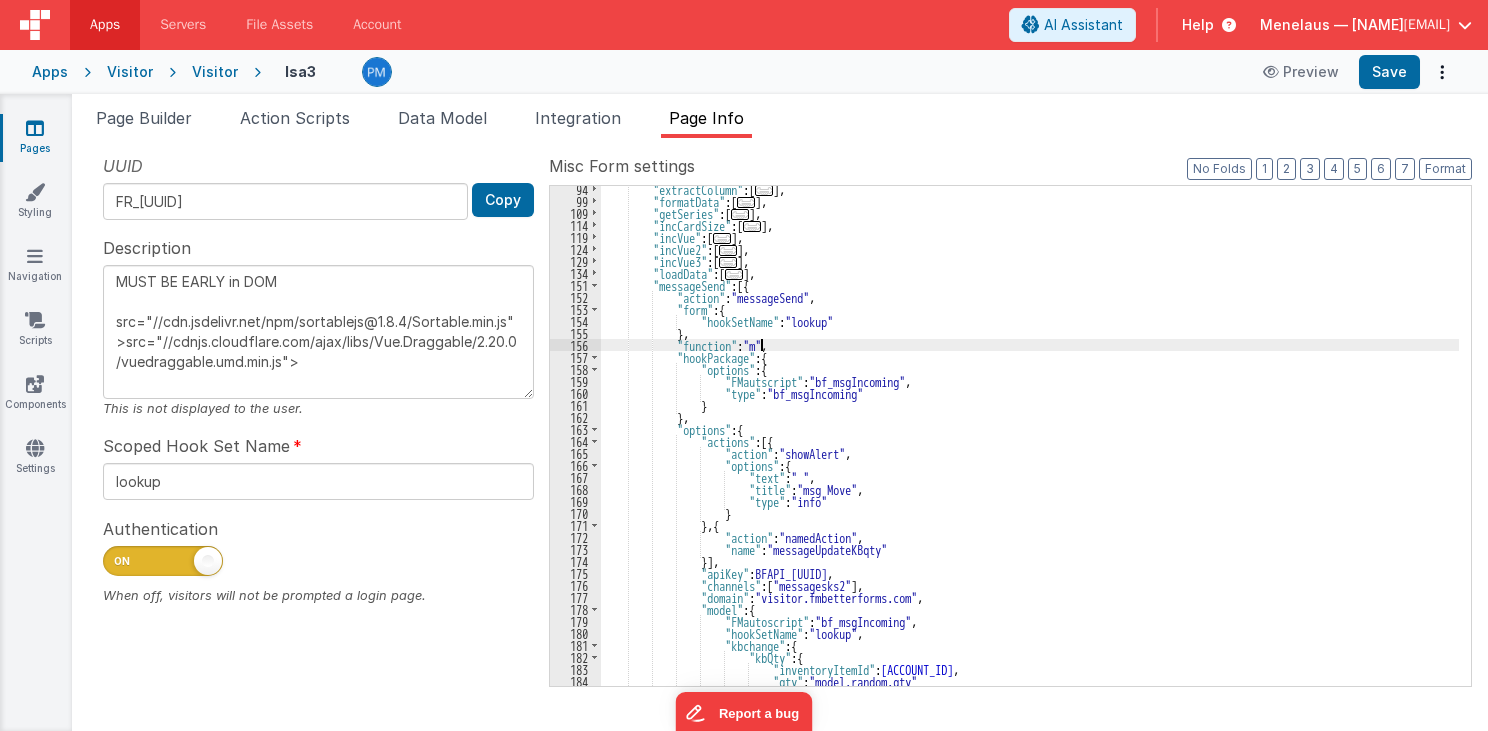 type on "MUST BE EARLY in DOM
src="//cdn.jsdelivr.net/npm/sortablejs@1.8.4/Sortable.min.js">src="//cdnjs.cloudflare.com/ajax/libs/Vue.Draggable/2.20.0/vuedraggable.umd.min.js">" 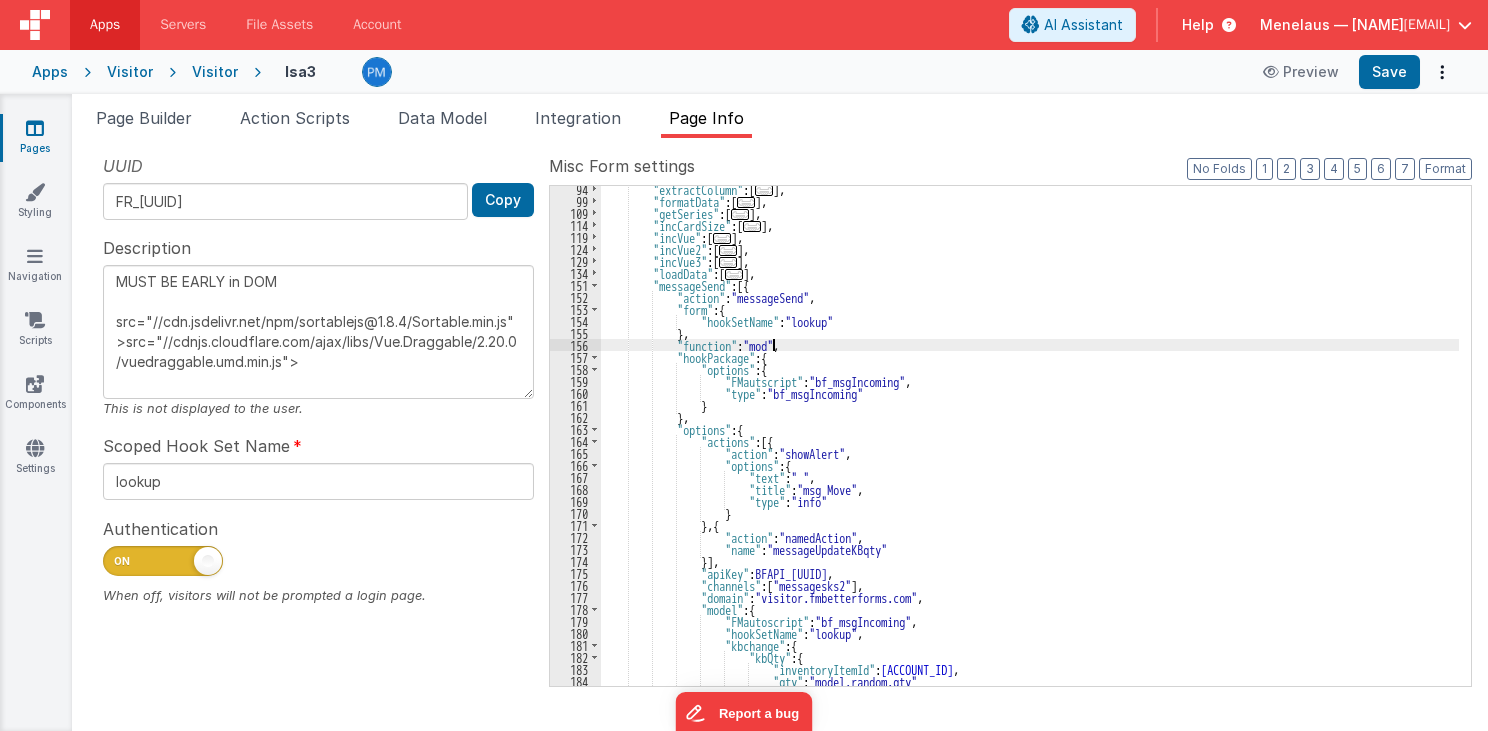 type on "MUST BE EARLY in DOM
src="//cdn.jsdelivr.net/npm/sortablejs@1.8.4/Sortable.min.js">src="//cdnjs.cloudflare.com/ajax/libs/Vue.Draggable/2.20.0/vuedraggable.umd.min.js">" 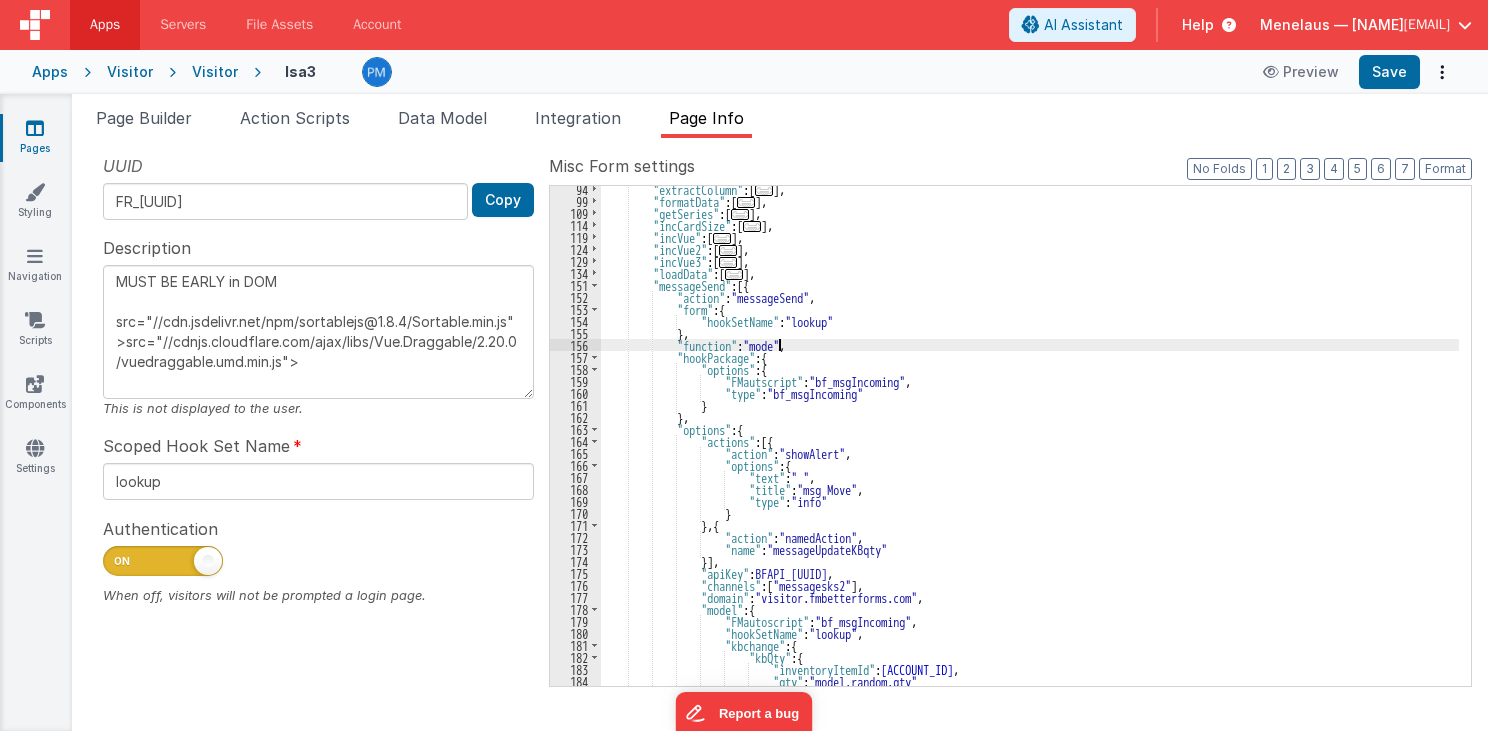 type on "MUST BE EARLY in DOM
src="//cdn.jsdelivr.net/npm/sortablejs@1.8.4/Sortable.min.js">src="//cdnjs.cloudflare.com/ajax/libs/Vue.Draggable/2.20.0/vuedraggable.umd.min.js">" 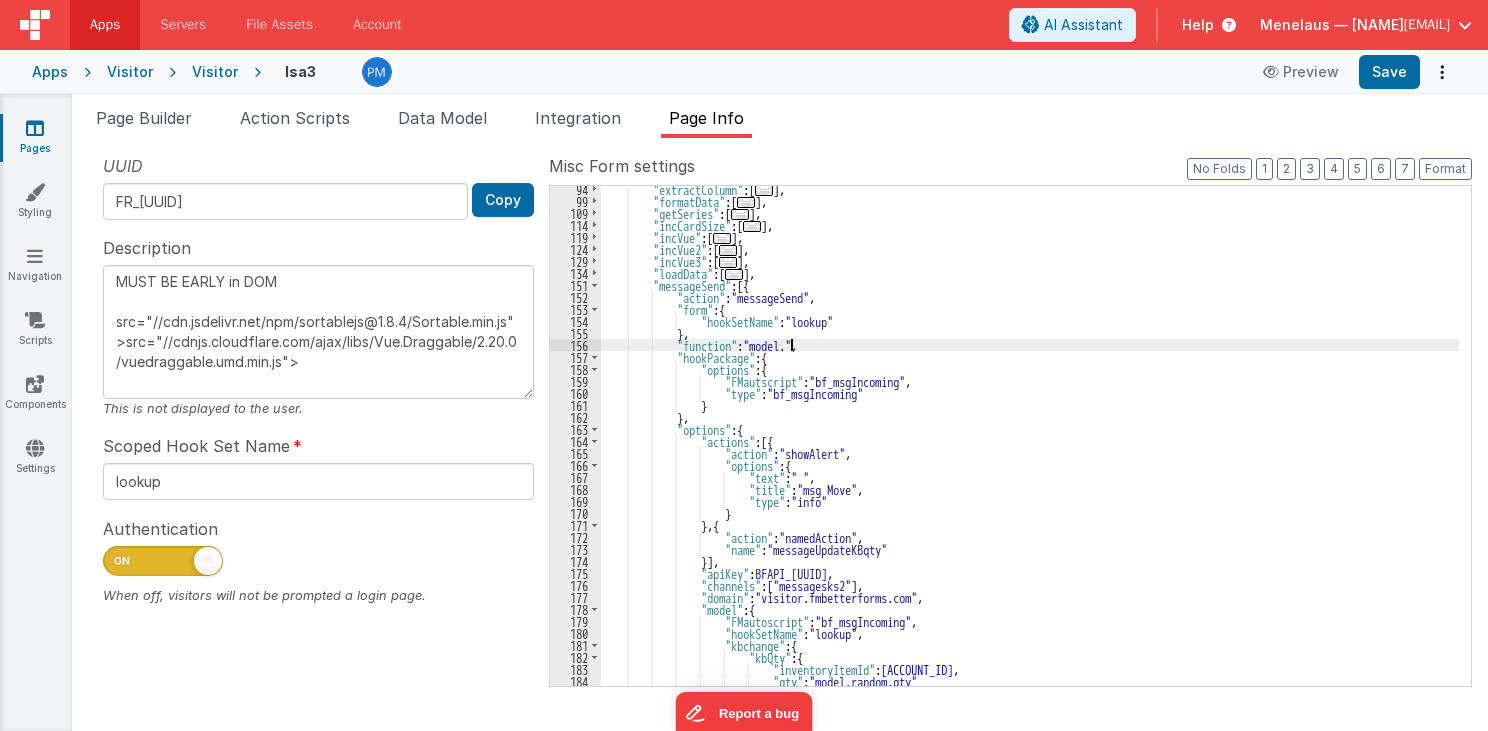 type on "MUST BE EARLY in DOM
src="//cdn.jsdelivr.net/npm/sortablejs@1.8.4/Sortable.min.js">src="//cdnjs.cloudflare.com/ajax/libs/Vue.Draggable/2.20.0/vuedraggable.umd.min.js">" 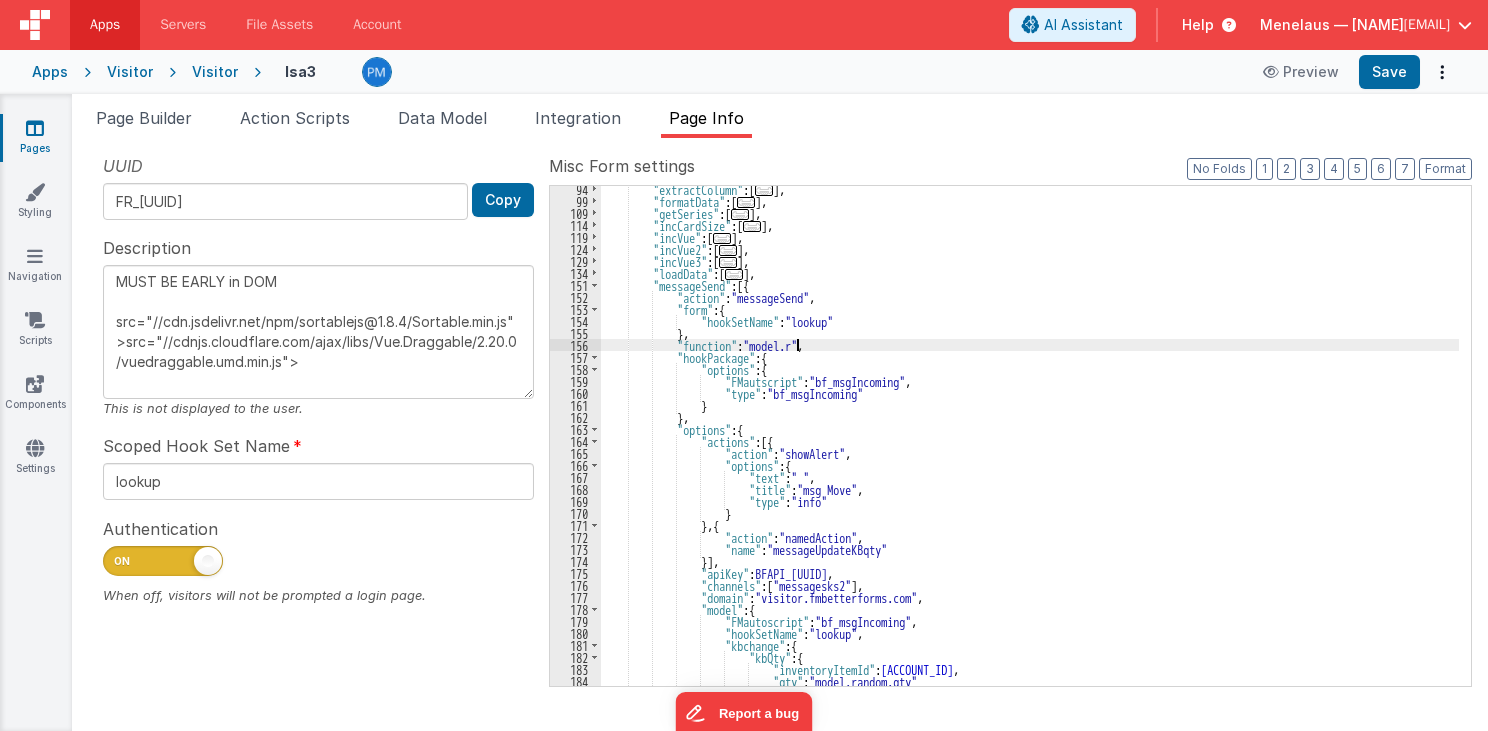 type on "MUST BE EARLY in DOM
src="//cdn.jsdelivr.net/npm/sortablejs@1.8.4/Sortable.min.js">src="//cdnjs.cloudflare.com/ajax/libs/Vue.Draggable/2.20.0/vuedraggable.umd.min.js">" 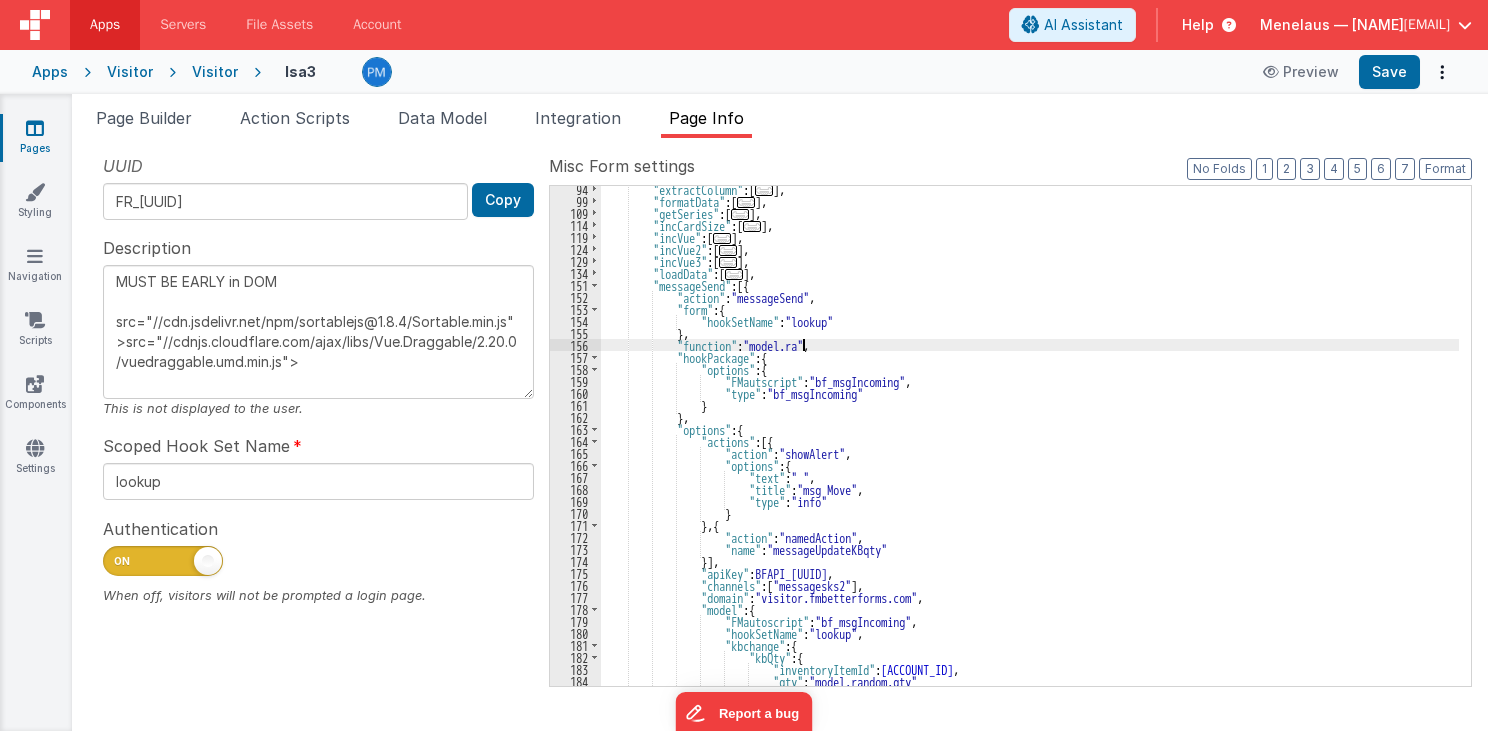type on "MUST BE EARLY in DOM
src="//cdn.jsdelivr.net/npm/sortablejs@1.8.4/Sortable.min.js">src="//cdnjs.cloudflare.com/ajax/libs/Vue.Draggable/2.20.0/vuedraggable.umd.min.js">" 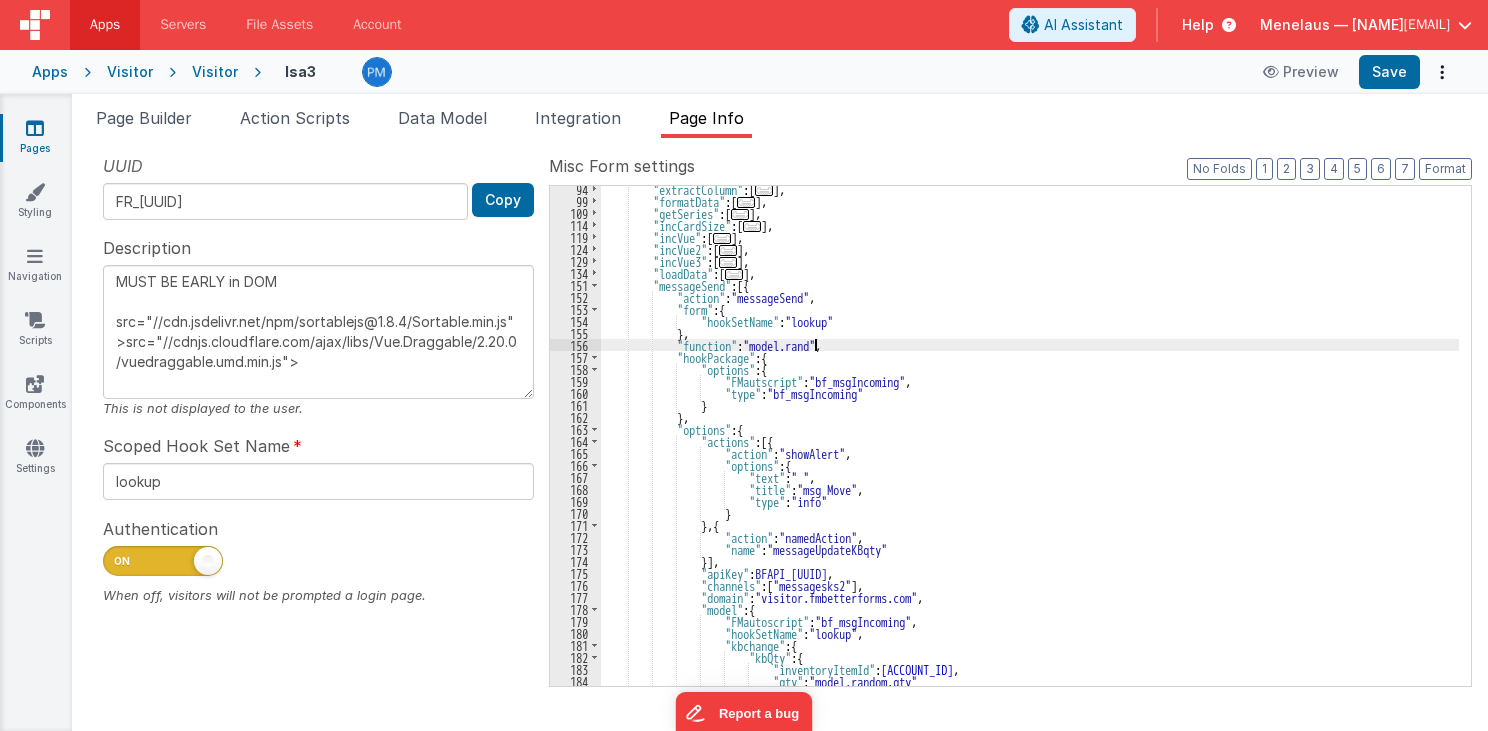 type on "MUST BE EARLY in DOM
src="//cdn.jsdelivr.net/npm/sortablejs@1.8.4/Sortable.min.js">src="//cdnjs.cloudflare.com/ajax/libs/Vue.Draggable/2.20.0/vuedraggable.umd.min.js">" 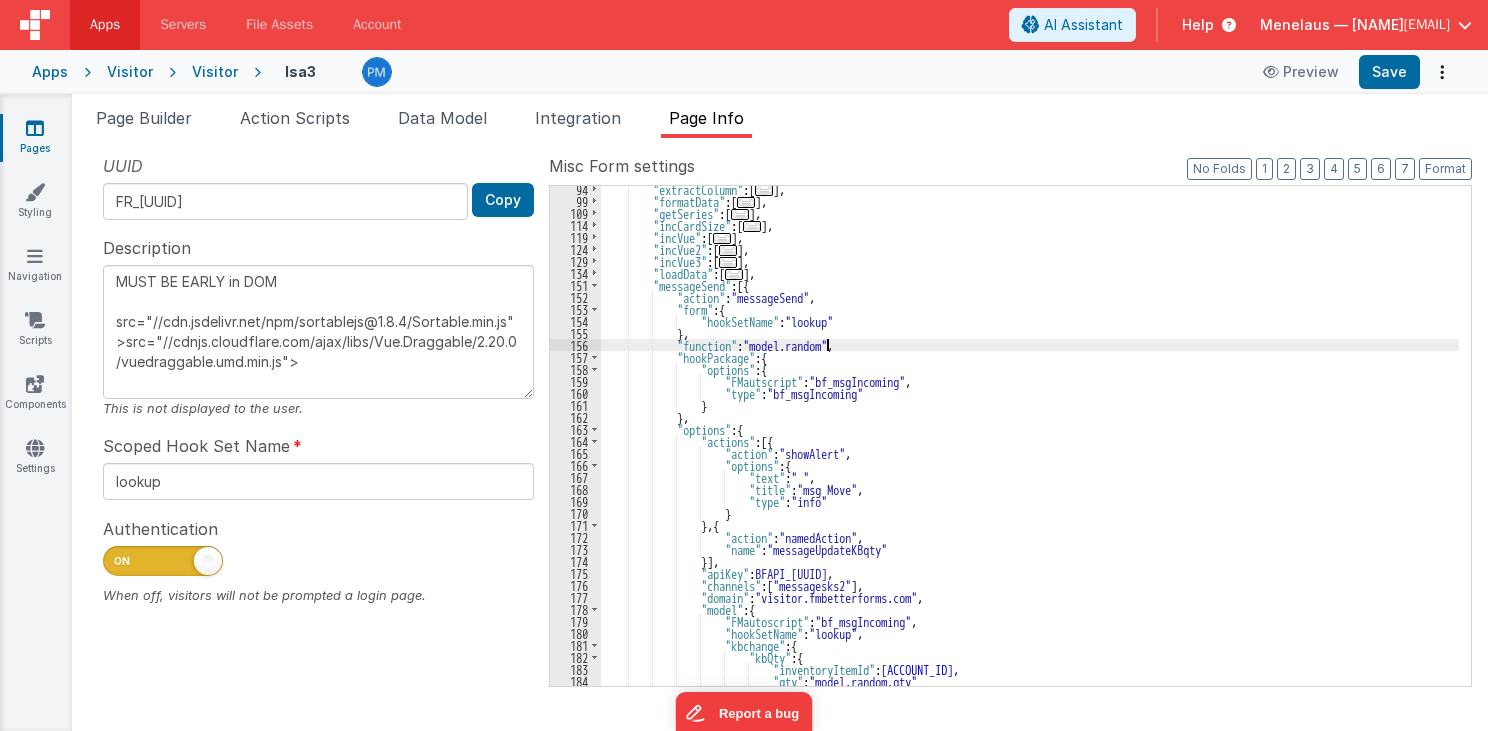 type on "MUST BE EARLY in DOM
src="//cdn.jsdelivr.net/npm/sortablejs@1.8.4/Sortable.min.js">src="//cdnjs.cloudflare.com/ajax/libs/Vue.Draggable/2.20.0/vuedraggable.umd.min.js">" 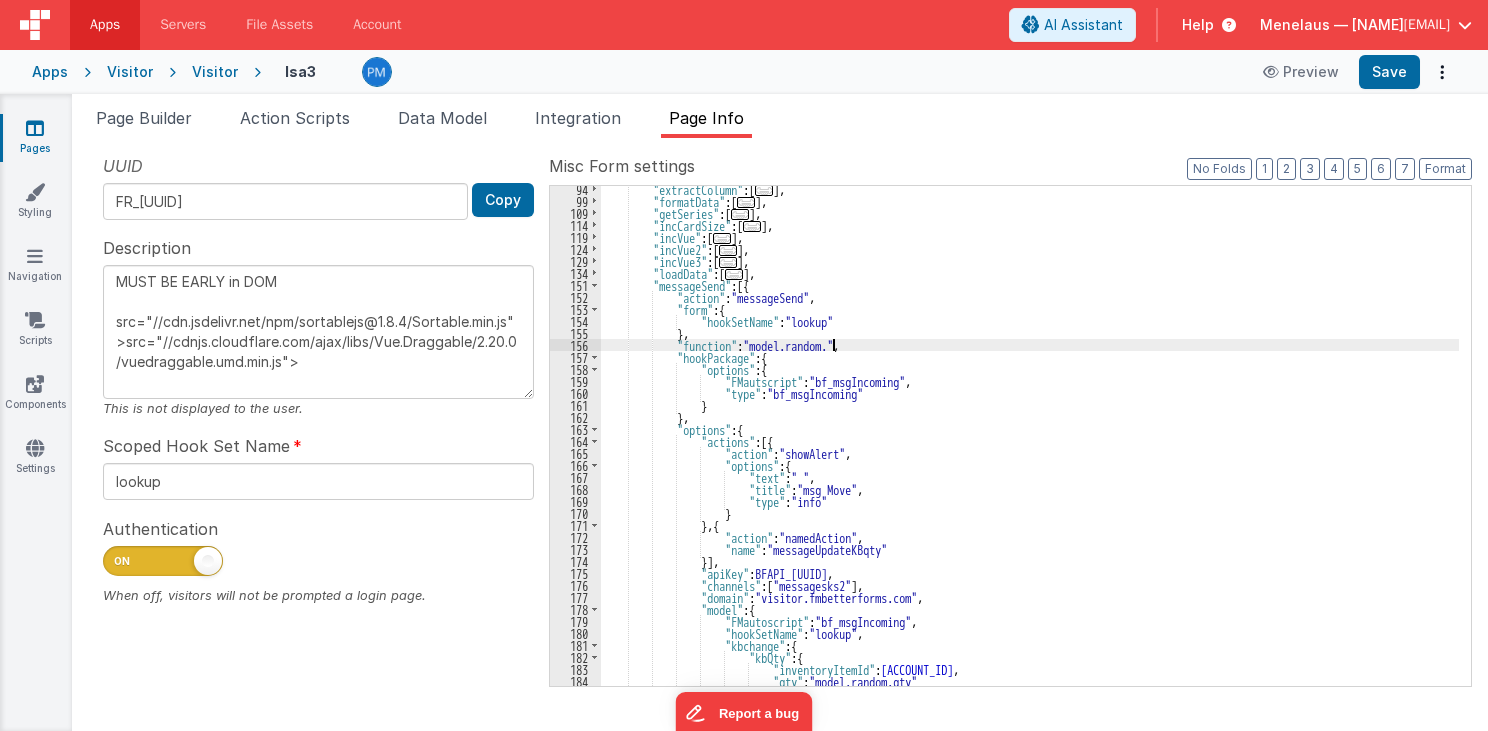 type on "MUST BE EARLY in DOM
src="//cdn.jsdelivr.net/npm/sortablejs@1.8.4/Sortable.min.js">src="//cdnjs.cloudflare.com/ajax/libs/Vue.Draggable/2.20.0/vuedraggable.umd.min.js">" 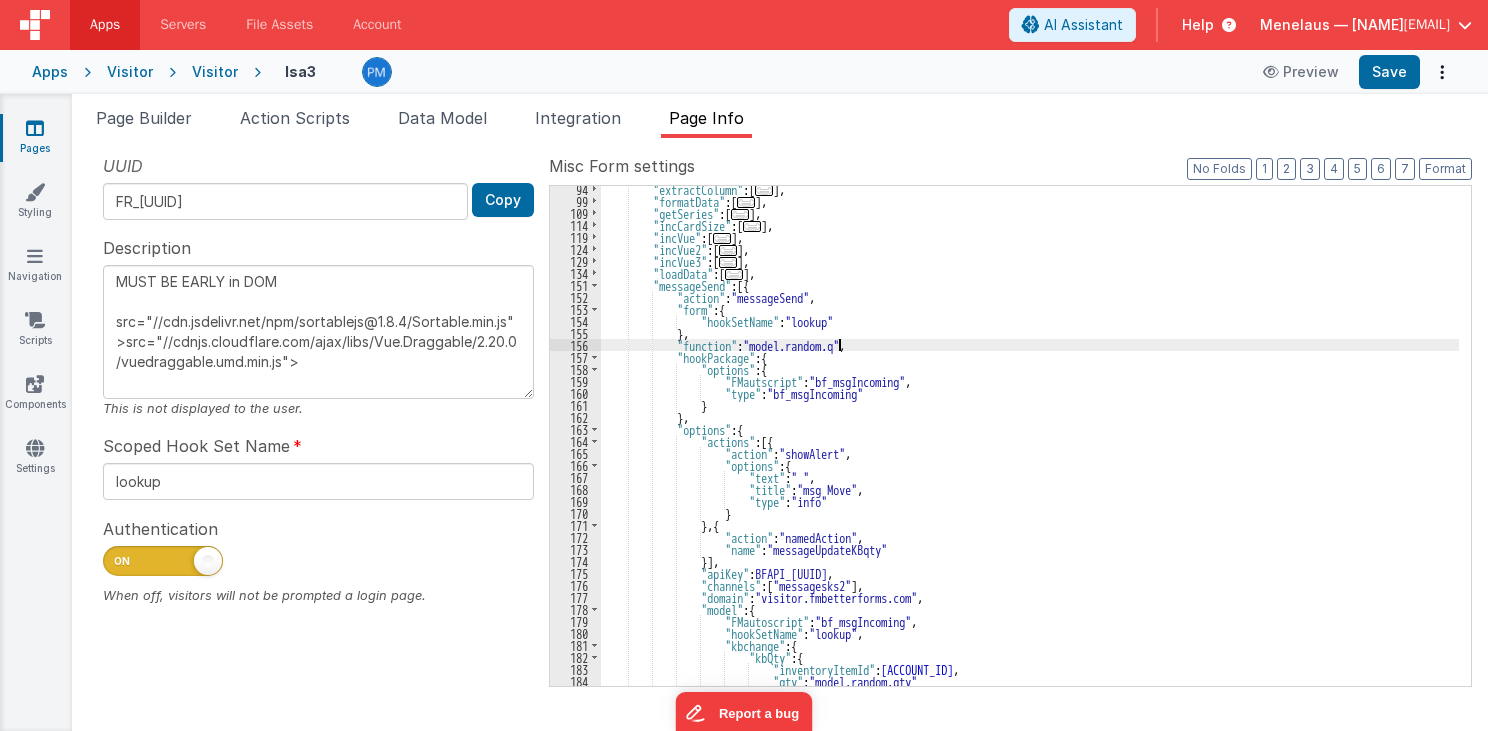 type on "MUST BE EARLY in DOM
src="//cdn.jsdelivr.net/npm/sortablejs@1.8.4/Sortable.min.js">src="//cdnjs.cloudflare.com/ajax/libs/Vue.Draggable/2.20.0/vuedraggable.umd.min.js">" 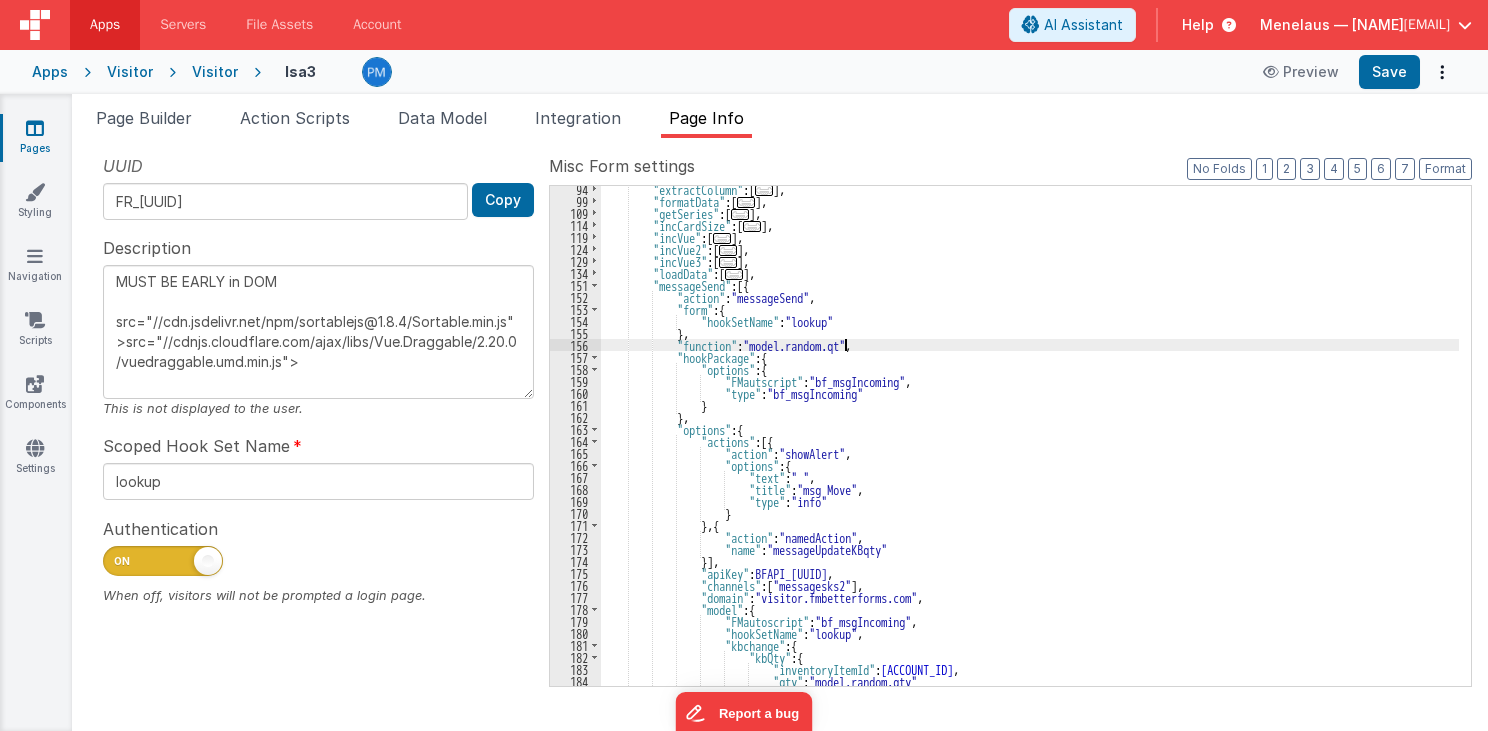 type on "MUST BE EARLY in DOM
src="//cdn.jsdelivr.net/npm/sortablejs@1.8.4/Sortable.min.js">src="//cdnjs.cloudflare.com/ajax/libs/Vue.Draggable/2.20.0/vuedraggable.umd.min.js">" 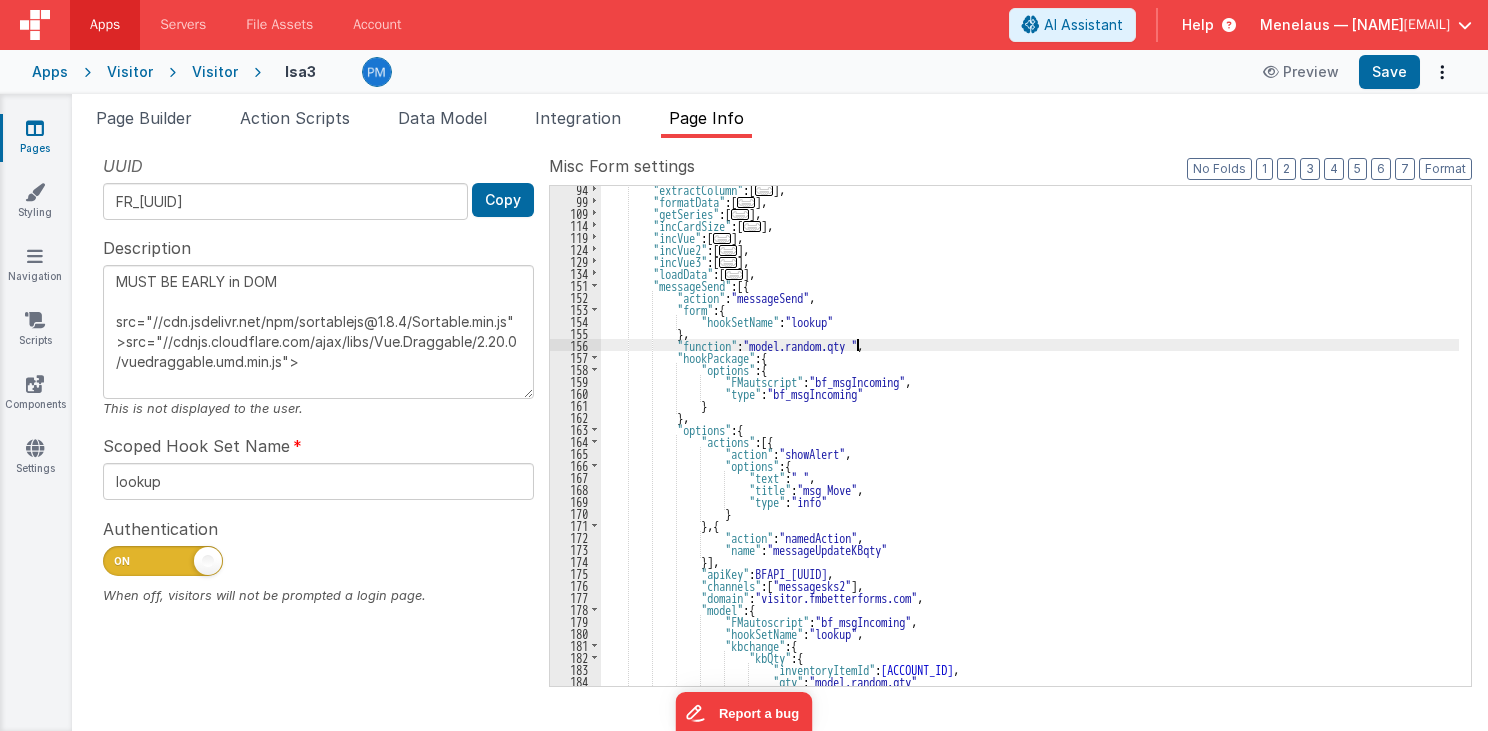 type on "MUST BE EARLY in DOM
src="//cdn.jsdelivr.net/npm/sortablejs@1.8.4/Sortable.min.js">src="//cdnjs.cloudflare.com/ajax/libs/Vue.Draggable/2.20.0/vuedraggable.umd.min.js">" 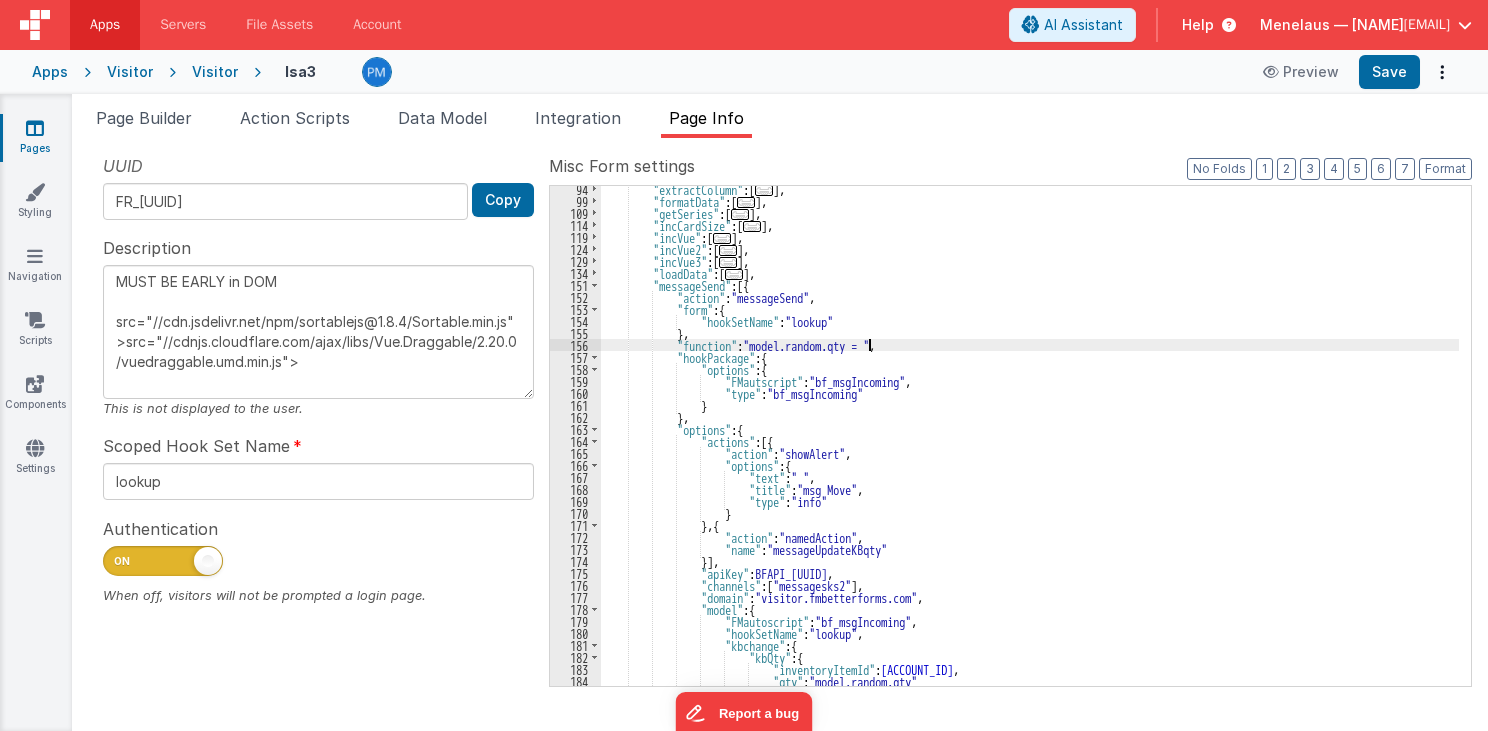 type on "MUST BE EARLY in DOM
src="//cdn.jsdelivr.net/npm/sortablejs@1.8.4/Sortable.min.js">src="//cdnjs.cloudflare.com/ajax/libs/Vue.Draggable/2.20.0/vuedraggable.umd.min.js">" 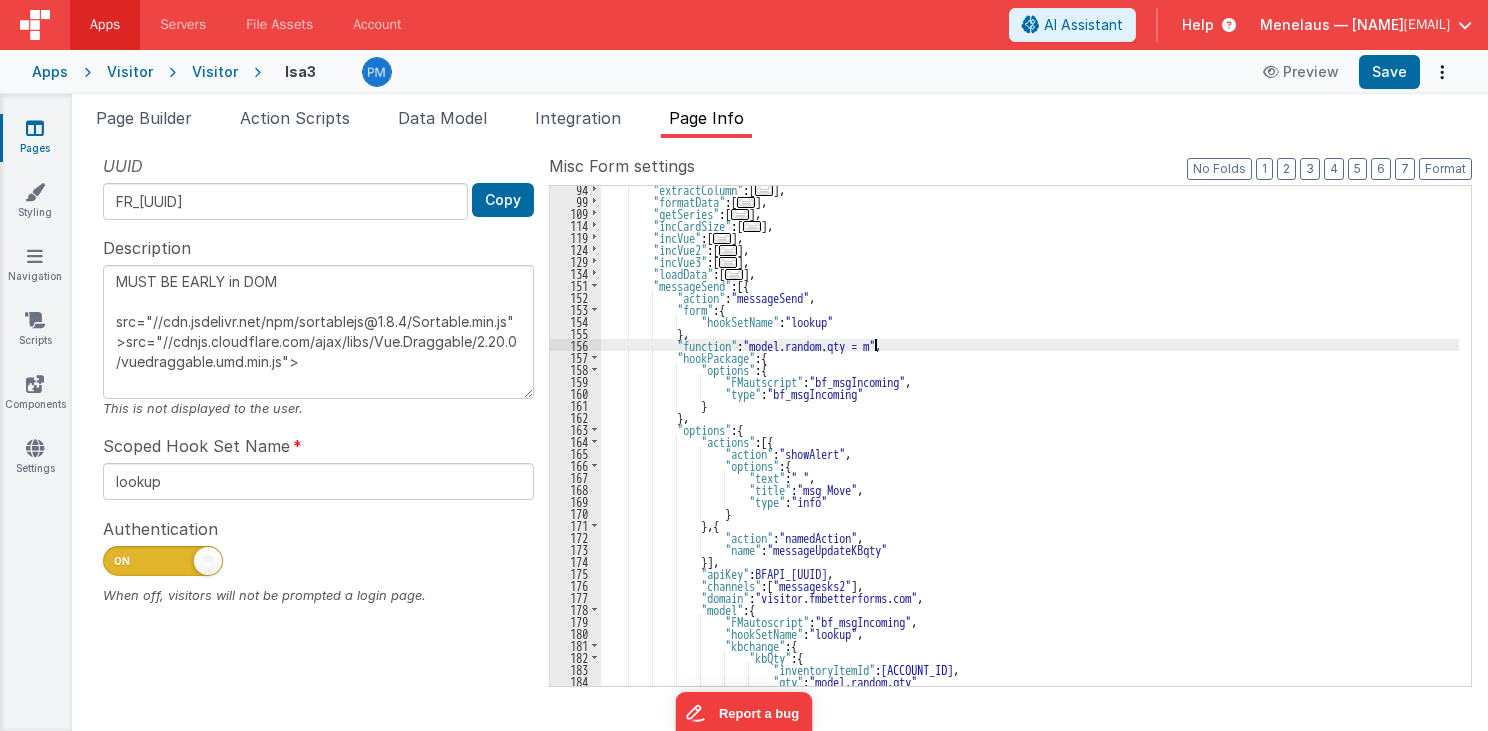 type on "MUST BE EARLY in DOM
src="//cdn.jsdelivr.net/npm/sortablejs@1.8.4/Sortable.min.js">src="//cdnjs.cloudflare.com/ajax/libs/Vue.Draggable/2.20.0/vuedraggable.umd.min.js">" 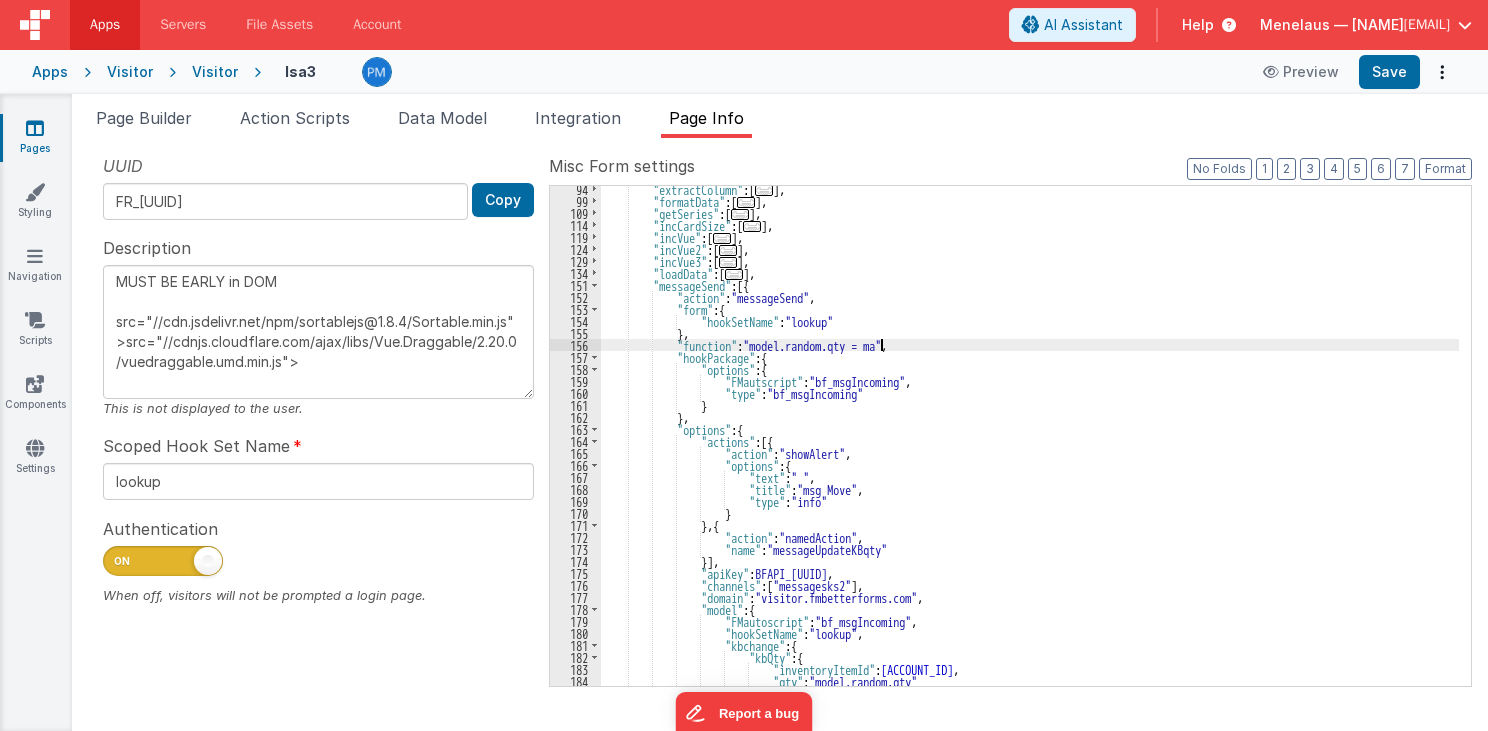 type on "MUST BE EARLY in DOM
src="//cdn.jsdelivr.net/npm/sortablejs@1.8.4/Sortable.min.js">src="//cdnjs.cloudflare.com/ajax/libs/Vue.Draggable/2.20.0/vuedraggable.umd.min.js">" 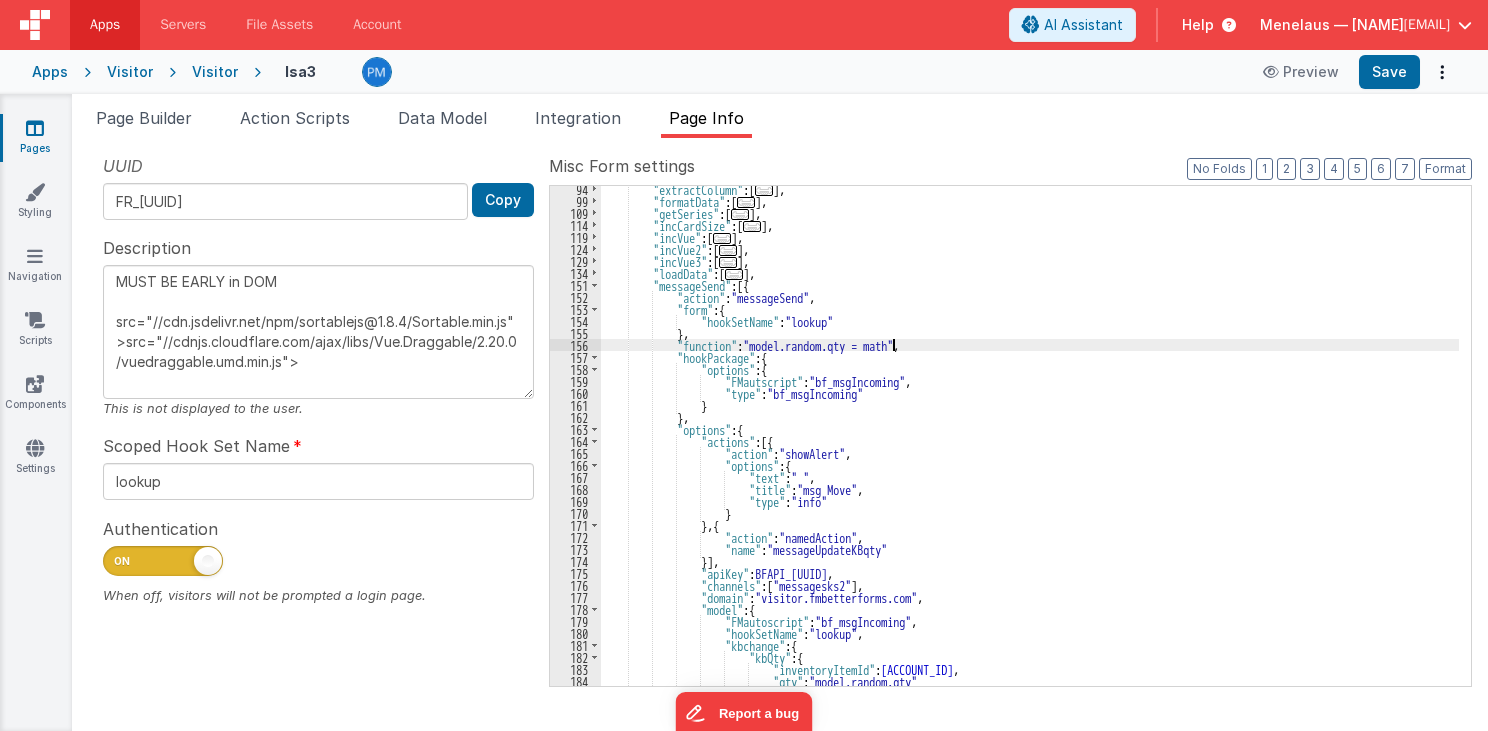 type on "MUST BE EARLY in DOM
src="//cdn.jsdelivr.net/npm/sortablejs@1.8.4/Sortable.min.js">src="//cdnjs.cloudflare.com/ajax/libs/Vue.Draggable/2.20.0/vuedraggable.umd.min.js">" 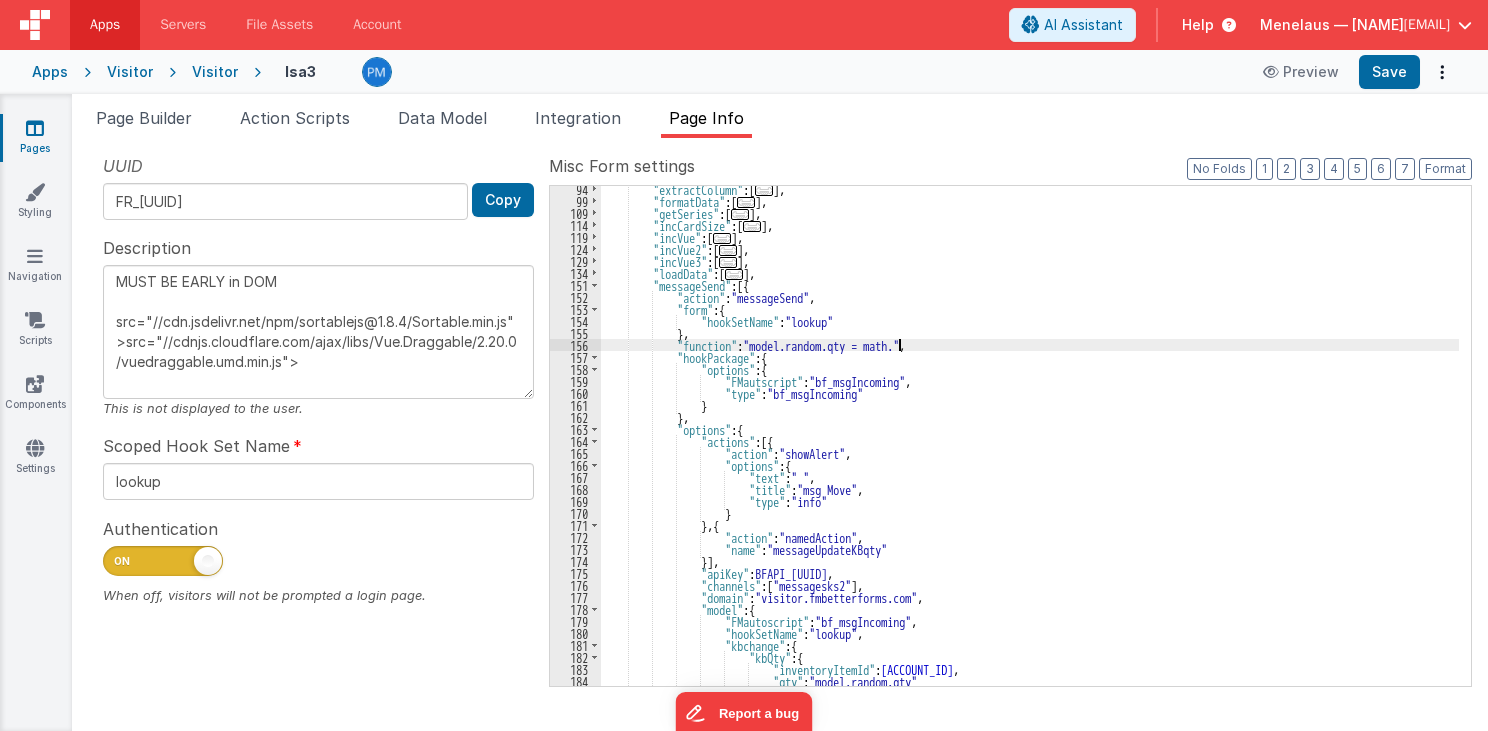 type on "MUST BE EARLY in DOM
src="//cdn.jsdelivr.net/npm/sortablejs@1.8.4/Sortable.min.js">src="//cdnjs.cloudflare.com/ajax/libs/Vue.Draggable/2.20.0/vuedraggable.umd.min.js">" 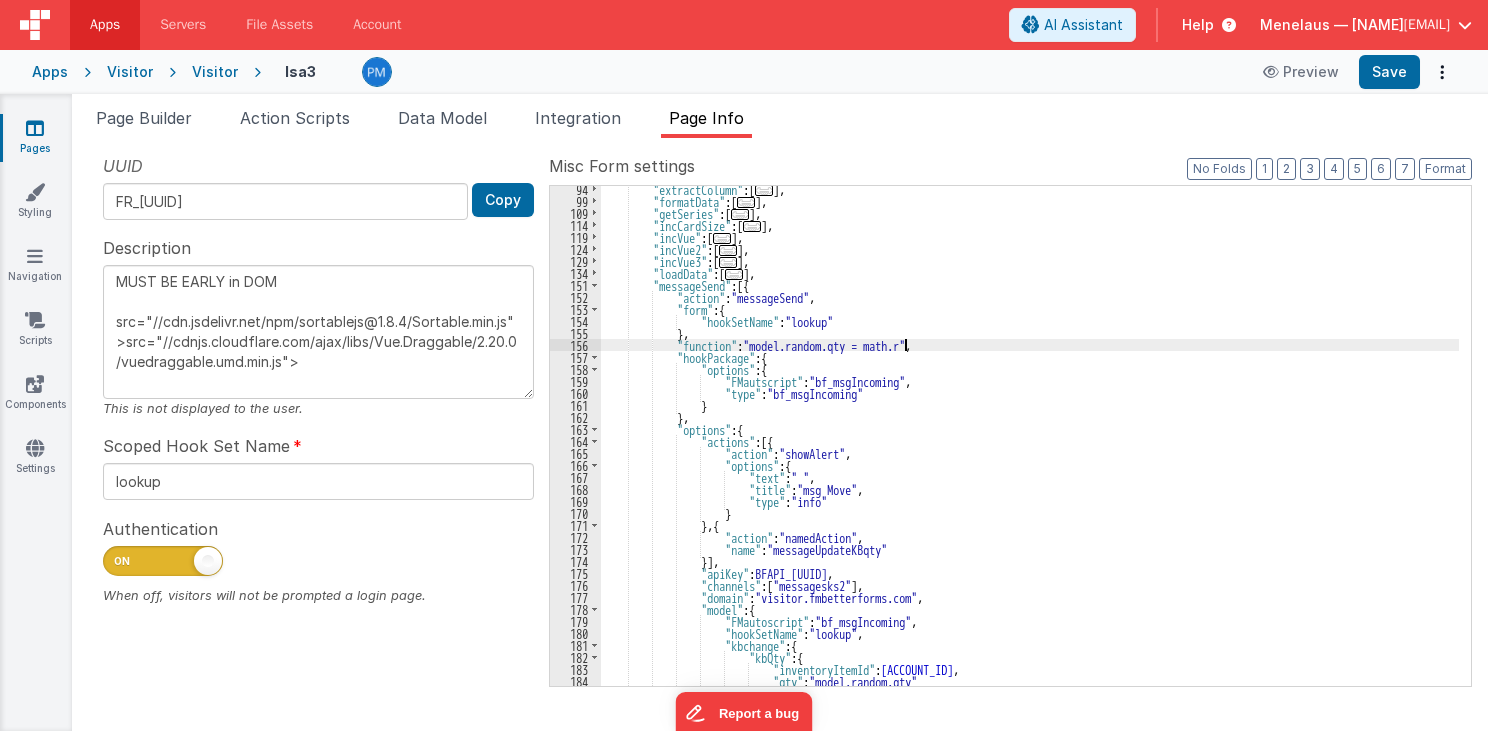 type on "MUST BE EARLY in DOM
src="//cdn.jsdelivr.net/npm/sortablejs@1.8.4/Sortable.min.js">src="//cdnjs.cloudflare.com/ajax/libs/Vue.Draggable/2.20.0/vuedraggable.umd.min.js">" 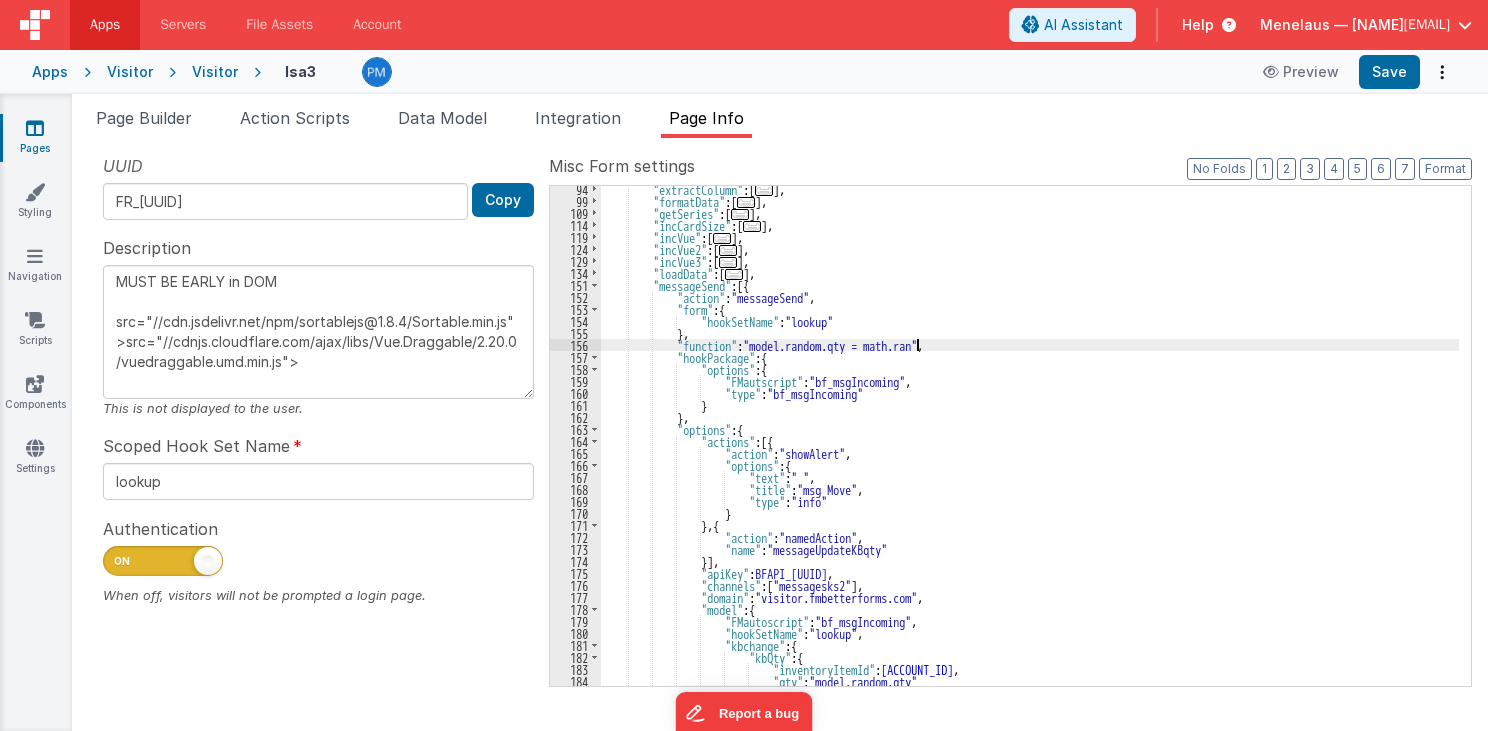type on "MUST BE EARLY in DOM
src="//cdn.jsdelivr.net/npm/sortablejs@1.8.4/Sortable.min.js">src="//cdnjs.cloudflare.com/ajax/libs/Vue.Draggable/2.20.0/vuedraggable.umd.min.js">" 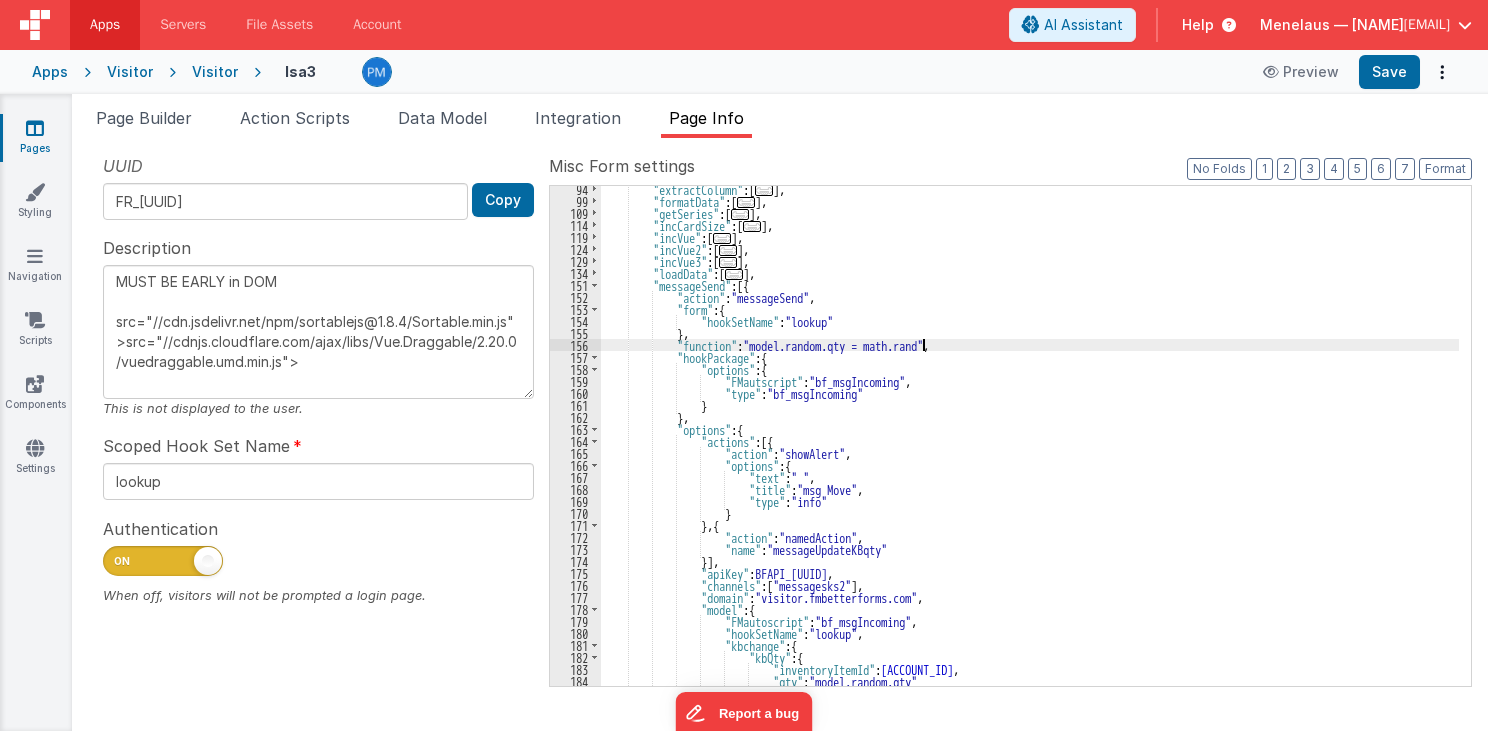 type on "MUST BE EARLY in DOM
src="//cdn.jsdelivr.net/npm/sortablejs@1.8.4/Sortable.min.js">src="//cdnjs.cloudflare.com/ajax/libs/Vue.Draggable/2.20.0/vuedraggable.umd.min.js">" 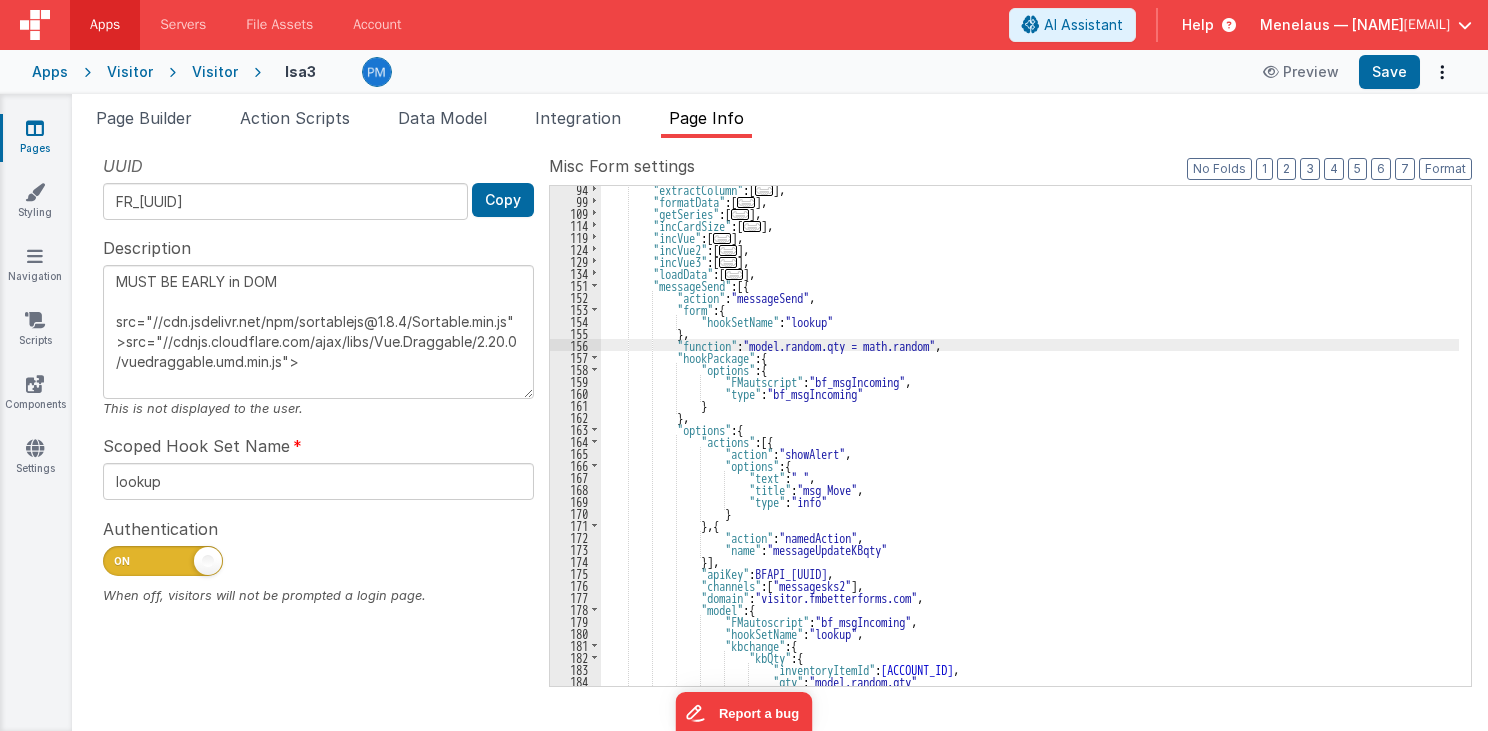 type on "MUST BE EARLY in DOM
src="//cdn.jsdelivr.net/npm/sortablejs@1.8.4/Sortable.min.js">src="//cdnjs.cloudflare.com/ajax/libs/Vue.Draggable/2.20.0/vuedraggable.umd.min.js">" 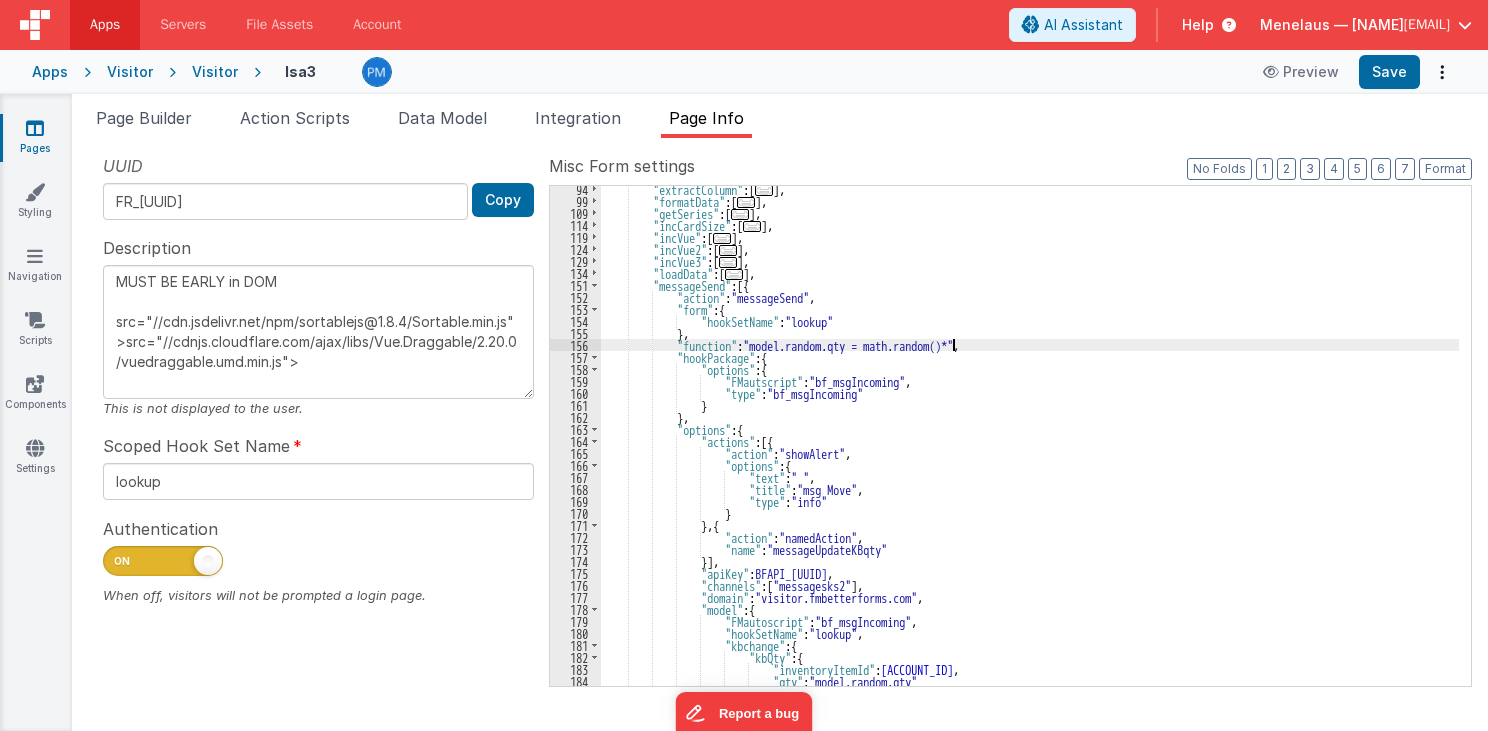 type on "MUST BE EARLY in DOM
src="//cdn.jsdelivr.net/npm/sortablejs@1.8.4/Sortable.min.js">src="//cdnjs.cloudflare.com/ajax/libs/Vue.Draggable/2.20.0/vuedraggable.umd.min.js">" 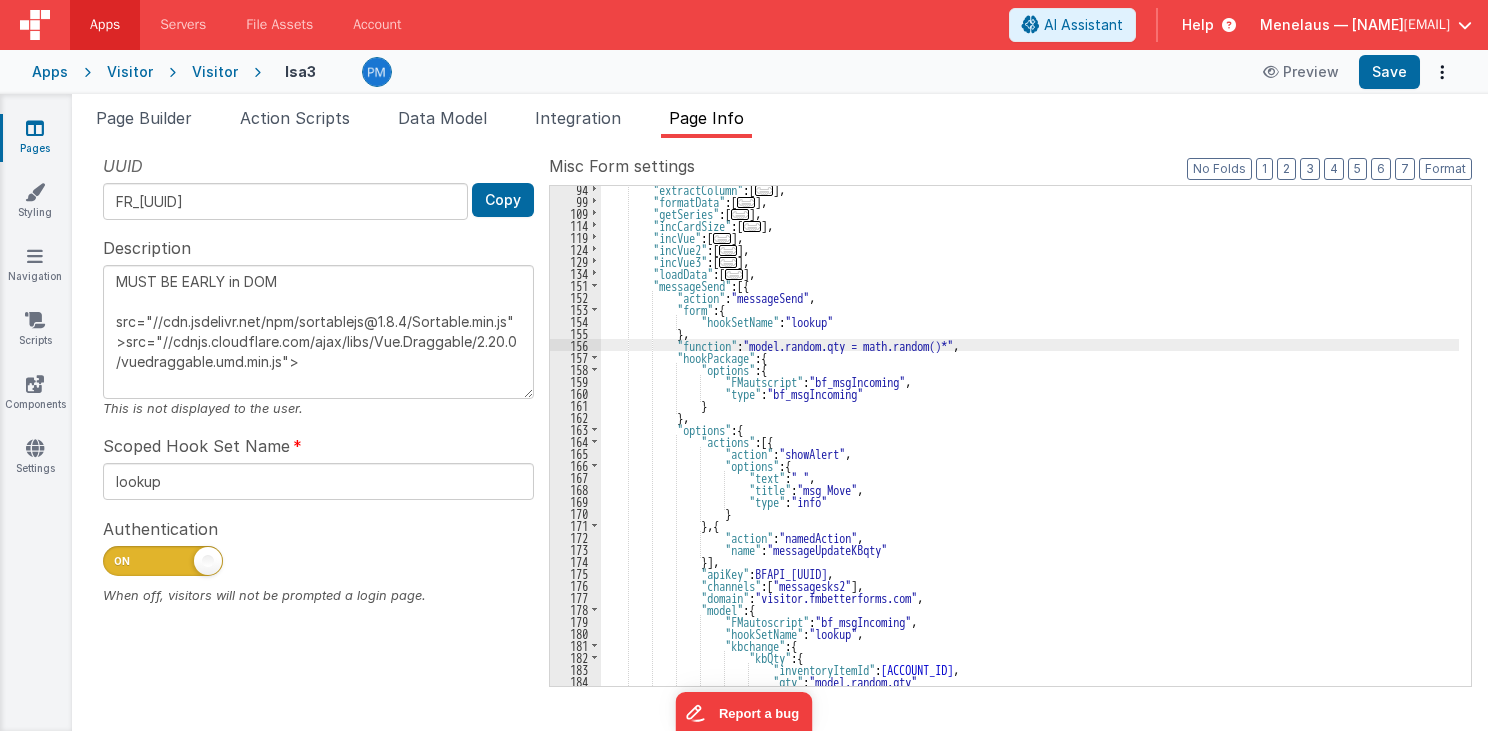 type on "MUST BE EARLY in DOM
src="//cdn.jsdelivr.net/npm/sortablejs@1.8.4/Sortable.min.js">src="//cdnjs.cloudflare.com/ajax/libs/Vue.Draggable/2.20.0/vuedraggable.umd.min.js">" 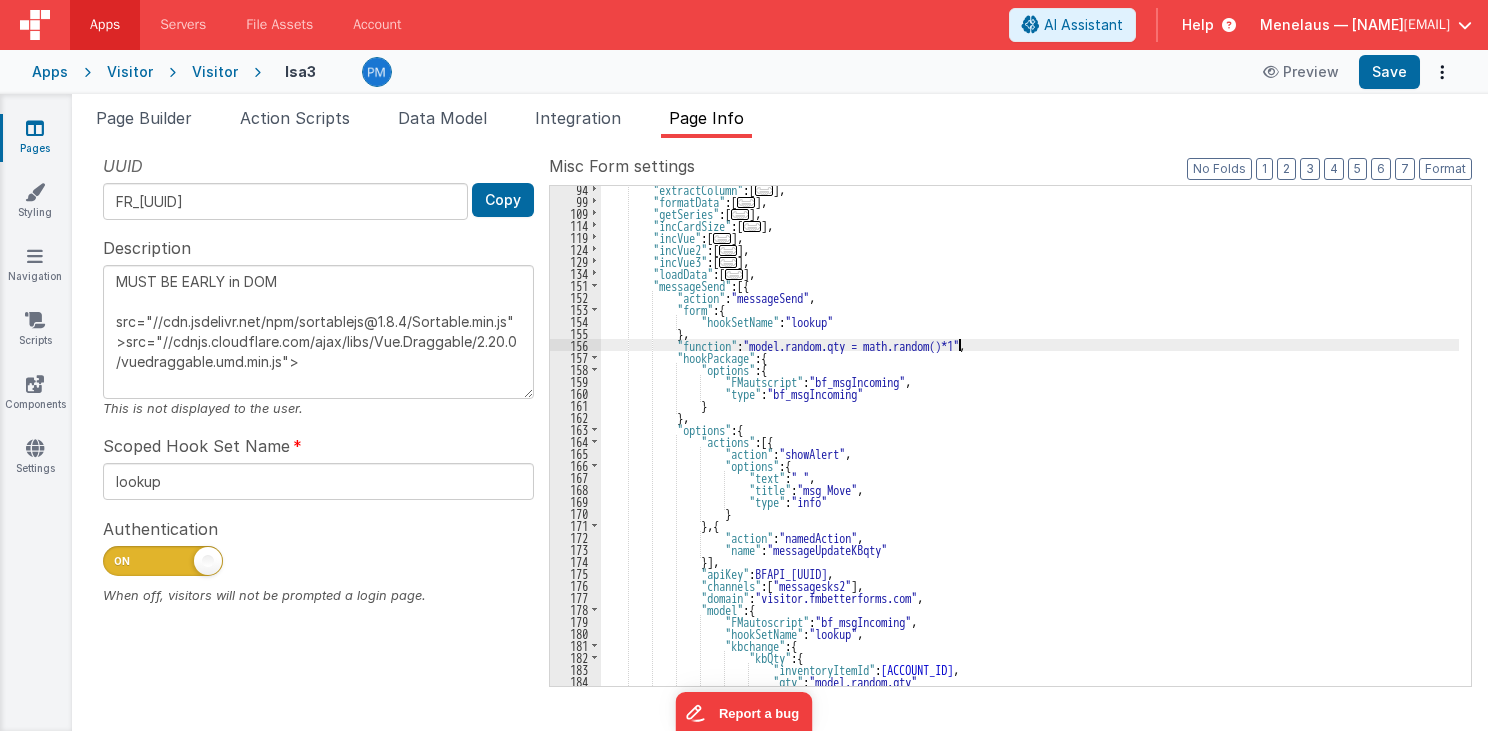 type on "MUST BE EARLY in DOM
src="//cdn.jsdelivr.net/npm/sortablejs@1.8.4/Sortable.min.js">src="//cdnjs.cloudflare.com/ajax/libs/Vue.Draggable/2.20.0/vuedraggable.umd.min.js">" 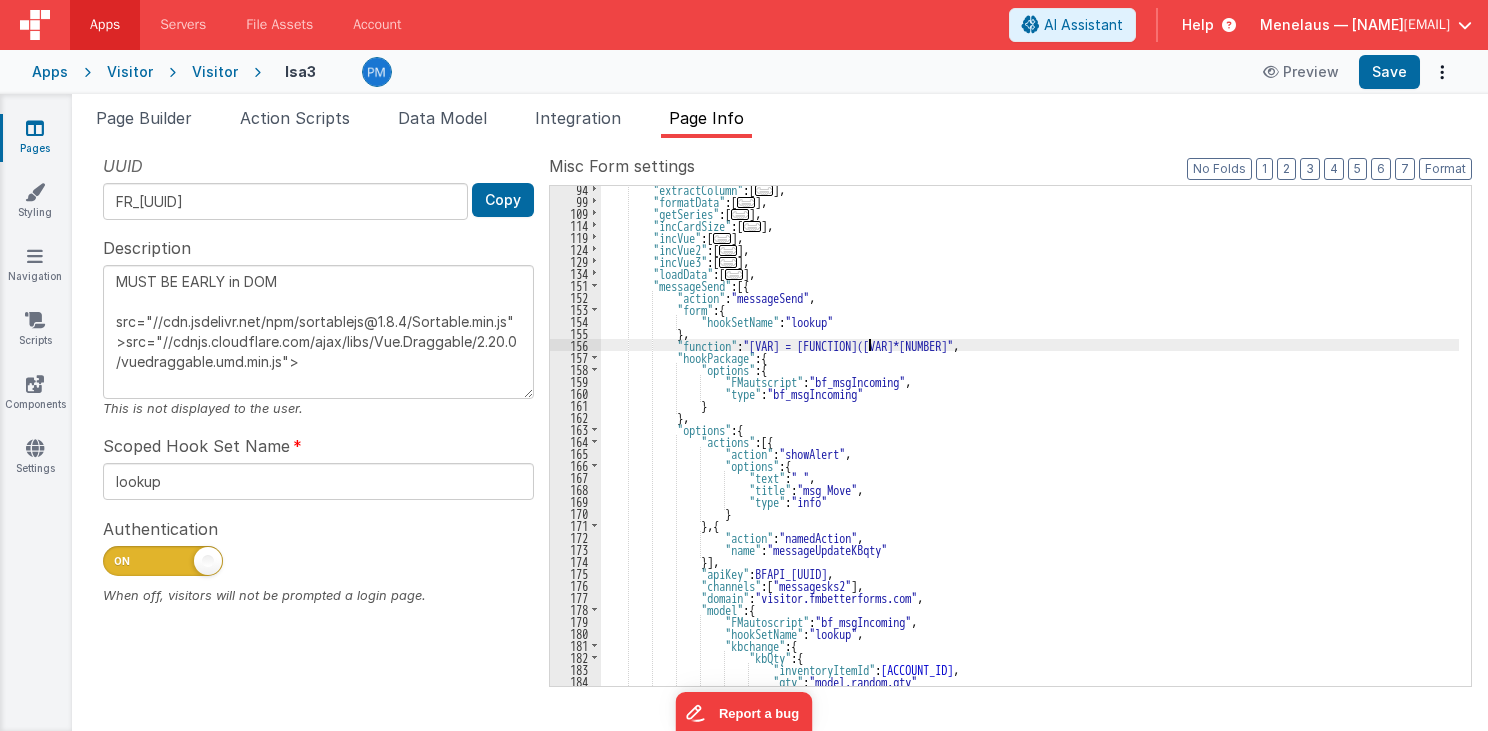 click on ""extractColumn" :  [ ... ] ,           "formatData" :  [ ... ] ,           "getSeries" :  [ ... ] ,           "incCardSize" :  [ ... ] ,           "incVue" :  [ ... ] ,           "incVue2" :  [ ... ] ,           "incVue3" :  [ ... ] ,           "loadData" :  [ ... ] ,           "messageSend" :  [{                "action" :  "messageSend" ,                "form" :  {                     "hookSetName" :  "lookup"                } ,                "function" :  "model.random.qty = math.random()*10" ,                "hookPackage" :  {                     "options" :  {                          "FMautscript" :  "bf_msgIncoming" ,                          "type" :  "bf_msgIncoming"                     }                } ,                "options" :  {                     "actions" :  [{                          "action" :  "showAlert" ,                          "options" :  {                               "text" :  " " ,                               "title" :  "msg Move" ,                               }" at bounding box center (1030, 445) 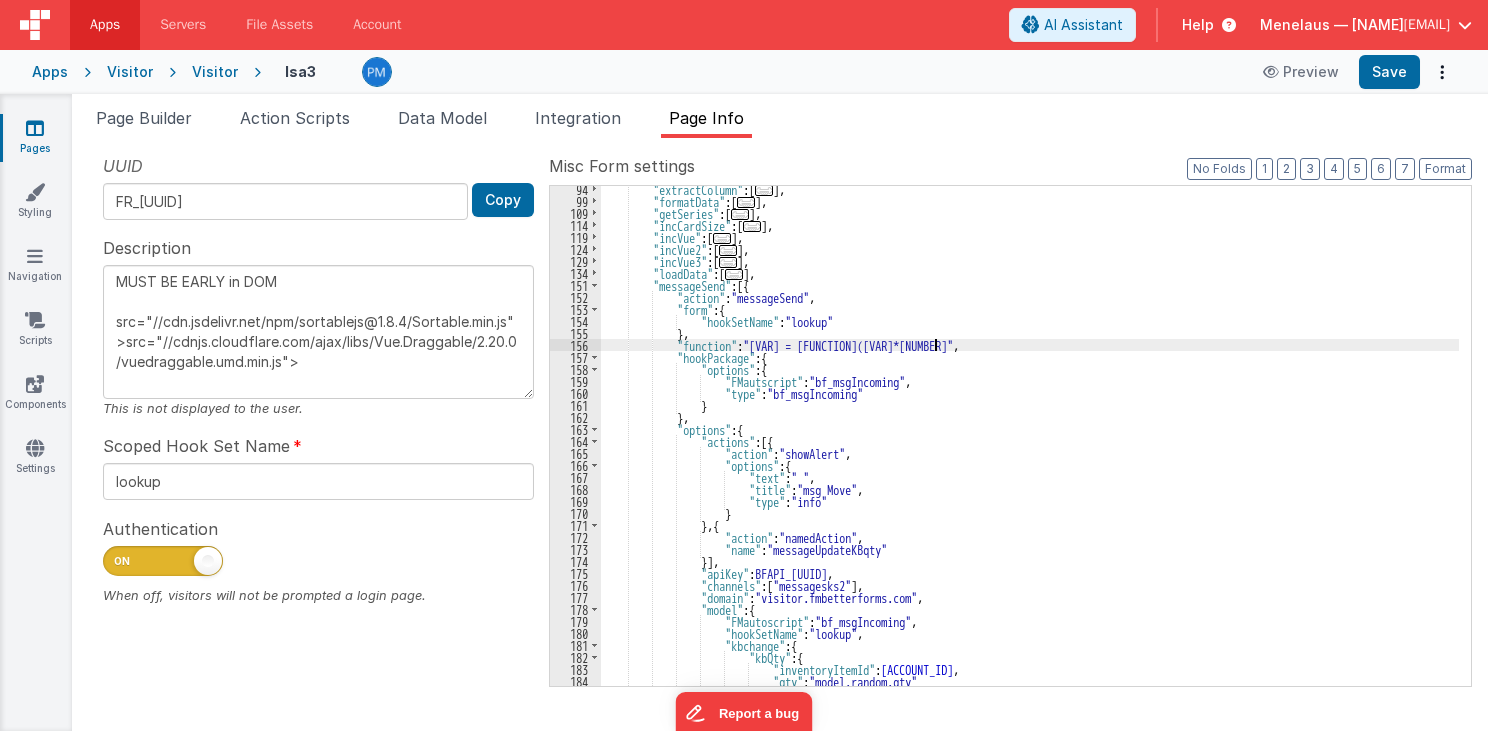 click on ""extractColumn" :  [ ... ] ,           "formatData" :  [ ... ] ,           "getSeries" :  [ ... ] ,           "incCardSize" :  [ ... ] ,           "incVue" :  [ ... ] ,           "incVue2" :  [ ... ] ,           "incVue3" :  [ ... ] ,           "loadData" :  [ ... ] ,           "messageSend" :  [{                "action" :  "messageSend" ,                "form" :  {                     "hookSetName" :  "lookup"                } ,                "function" :  "model.random.qty = Math.floor(math.random()*10" ,                "hookPackage" :  {                     "options" :  {                          "FMautscript" :  "bf_msgIncoming" ,                          "type" :  "bf_msgIncoming"                     }                } ,                "options" :  {                     "actions" :  [{                          "action" :  "showAlert" ,                          "options" :  {                               "text" :  " " ,                               "title" :  "msg Move" ," at bounding box center [1030, 445] 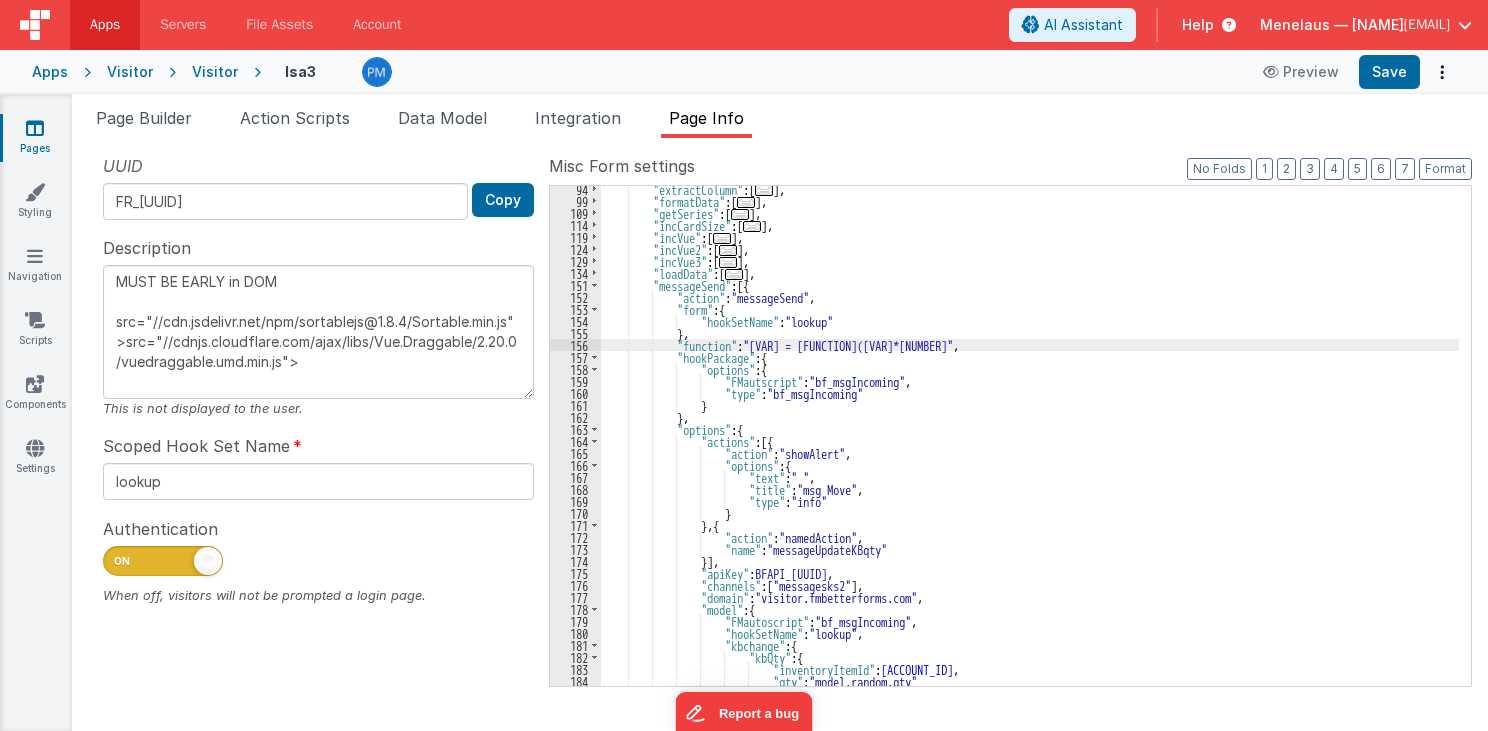 type on "MUST BE EARLY in DOM
src="//cdn.jsdelivr.net/npm/sortablejs@1.8.4/Sortable.min.js">src="//cdnjs.cloudflare.com/ajax/libs/Vue.Draggable/2.20.0/vuedraggable.umd.min.js">" 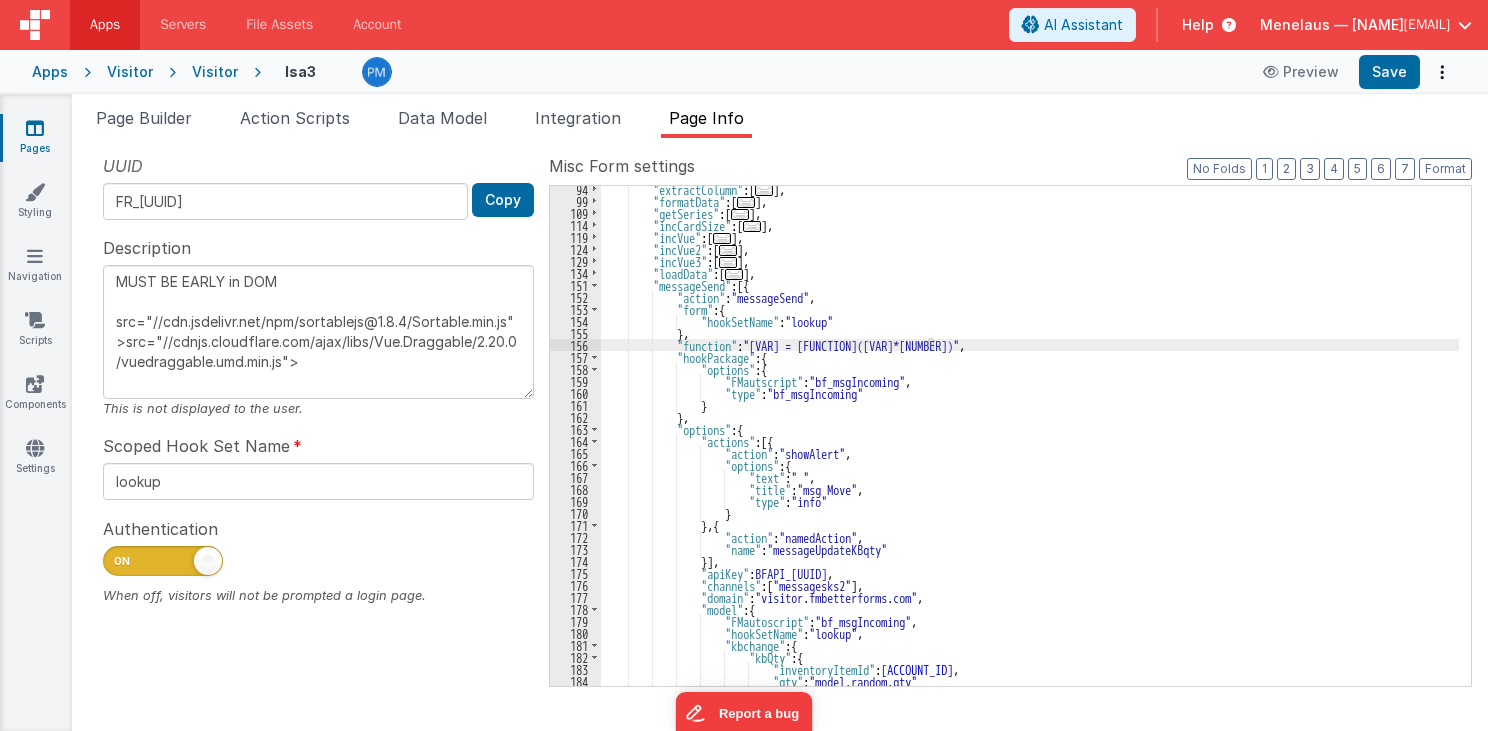 click on ""extractColumn" :  [ ... ] ,           "formatData" :  [ ... ] ,           "getSeries" :  [ ... ] ,           "incCardSize" :  [ ... ] ,           "incVue" :  [ ... ] ,           "incVue2" :  [ ... ] ,           "incVue3" :  [ ... ] ,           "loadData" :  [ ... ] ,           "messageSend" :  [{                "action" :  "messageSend" ,                "form" :  {                     "hookSetName" :  "lookup"                } ,                "function" :  "model.random.qty = Math.floor(math.random()*10)" ,                "hookPackage" :  {                     "options" :  {                          "FMautscript" :  "bf_msgIncoming" ,                          "type" :  "bf_msgIncoming"                     }                } ,                "options" :  {                     "actions" :  [{                          "action" :  "showAlert" ,                          "options" :  {                               "text" :  " " ,                               "title" :  "msg Move" ," at bounding box center [1030, 445] 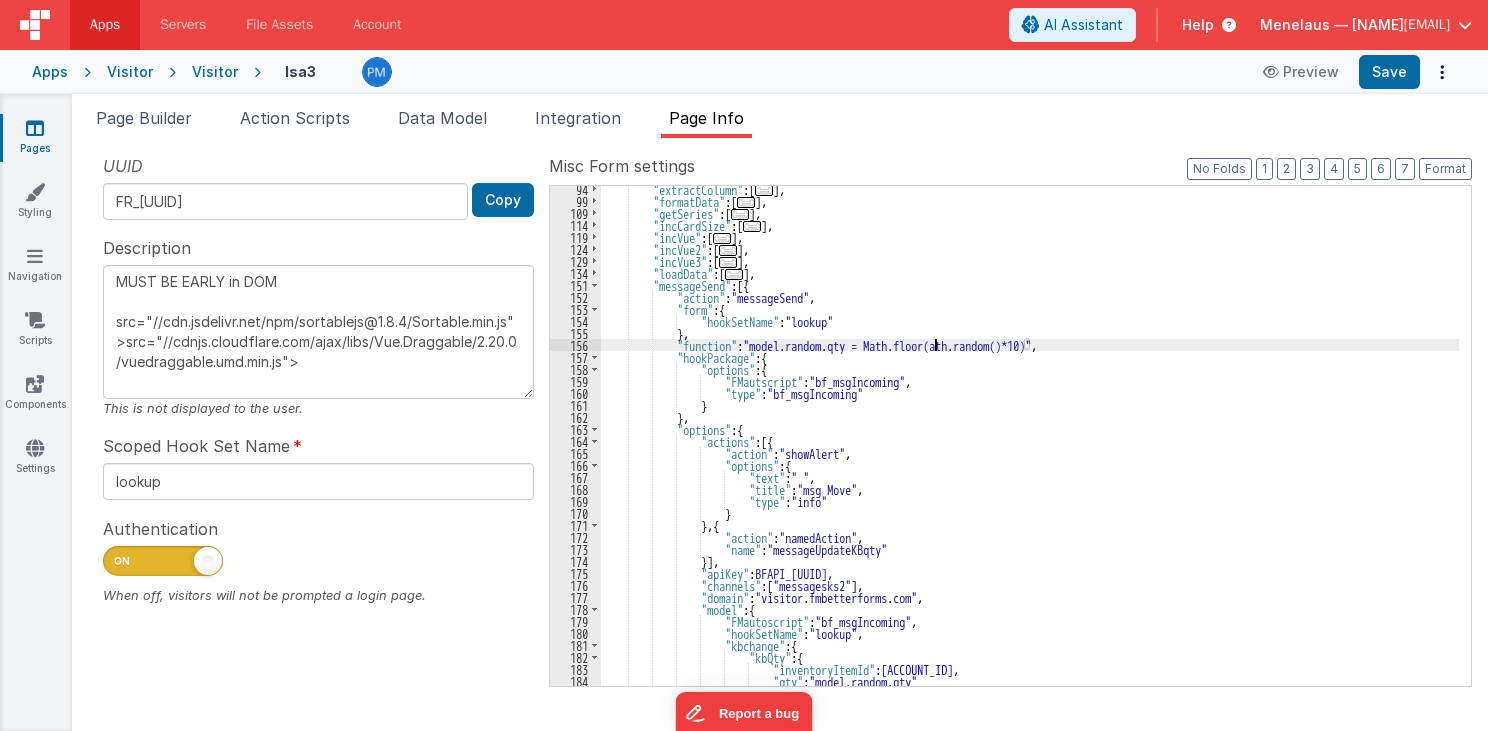 type on "MUST BE EARLY in DOM
src="//cdn.jsdelivr.net/npm/sortablejs@1.8.4/Sortable.min.js">src="//cdnjs.cloudflare.com/ajax/libs/Vue.Draggable/2.20.0/vuedraggable.umd.min.js">" 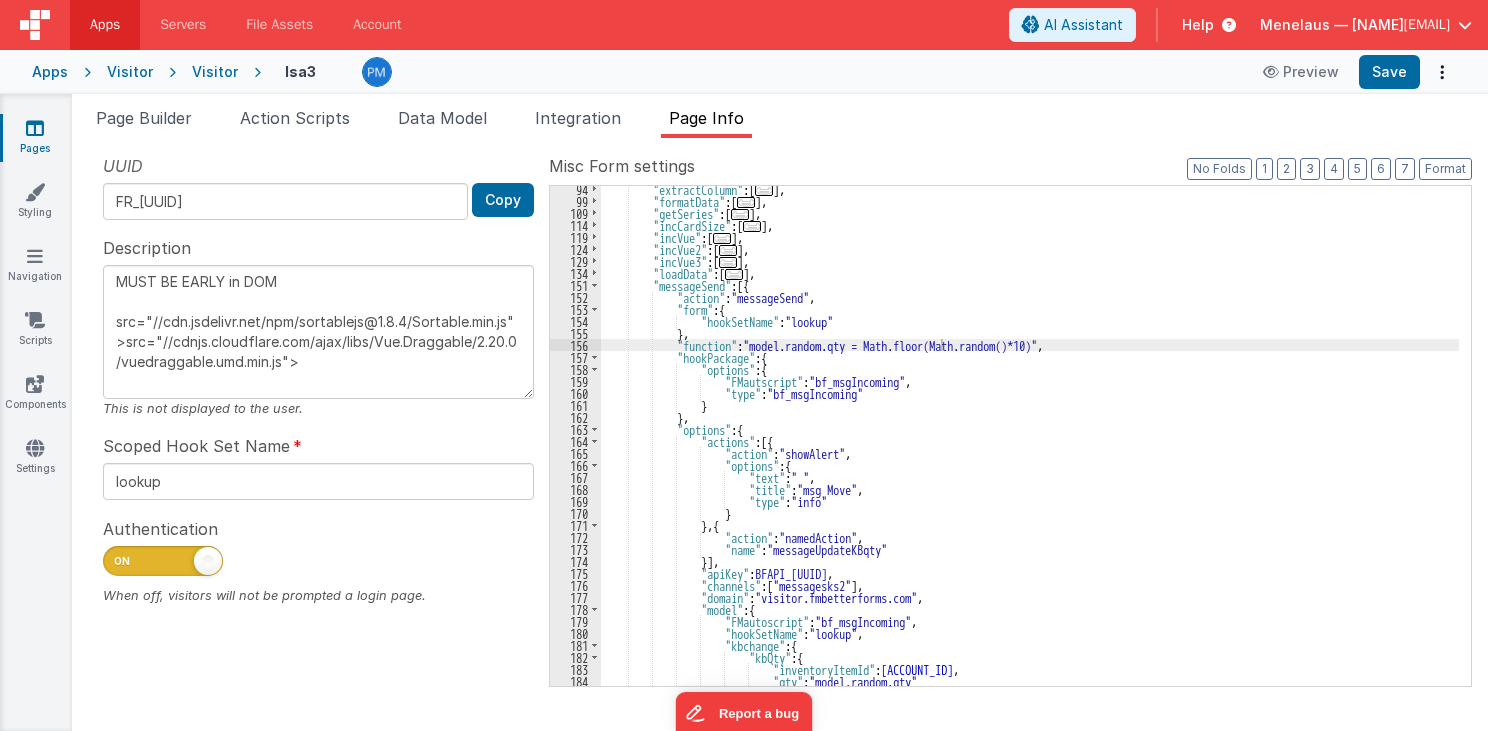 scroll, scrollTop: 303, scrollLeft: 0, axis: vertical 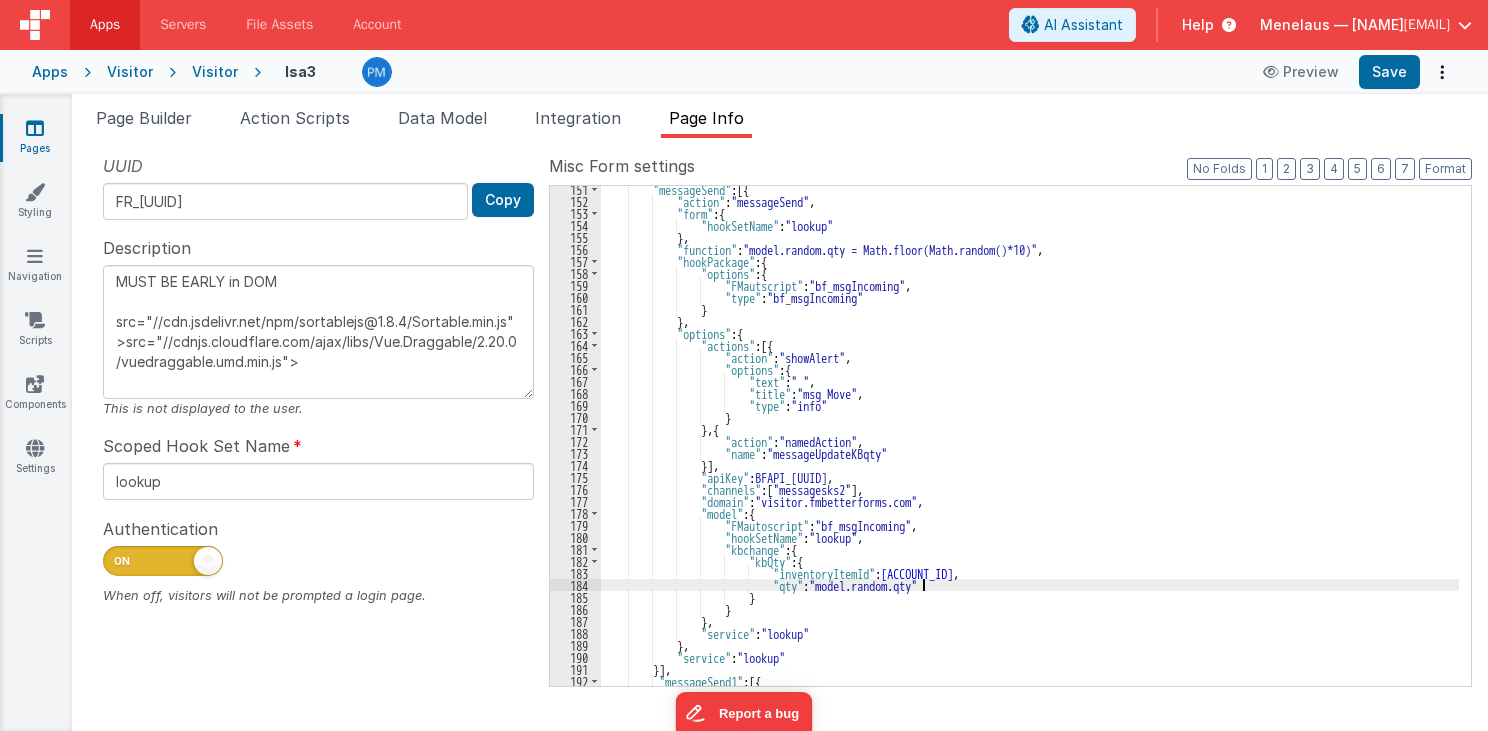 click on ""messageSend" :  [{                "action" :  "messageSend" ,                "form" :  {                     "hookSetName" :  "lookup"                } ,                "function" :  "model.random.qty = Math.floor(Math.random()*10)" ,                "hookPackage" :  {                     "options" :  {                          "FMautscript" :  "bf_msgIncoming" ,                          "type" :  "bf_msgIncoming"                     }                } ,                "options" :  {                     "actions" :  [{                          "action" :  "showAlert" ,                          "options" :  {                               "text" :  " " ,                               "title" :  "msg Move" ,                               "type" :  "info"                          }                     } ,  {                          "action" :  "namedAction" ,                          "name" :  "messageUpdateKBqty"                     }] ,                     "apiKey" :  ,                     :  [ ] ," at bounding box center [1030, 445] 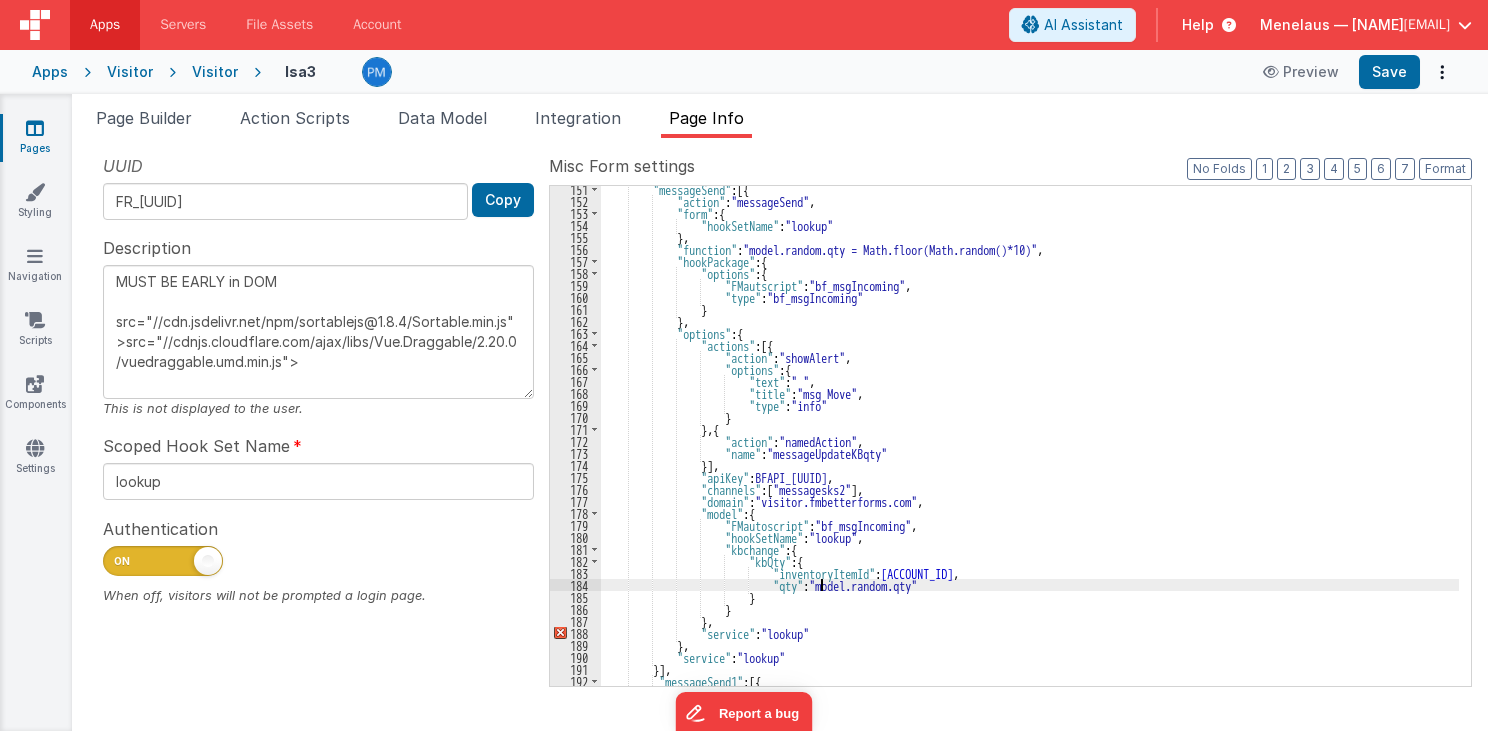 click on ""messageSend" :  [{                "action" :  "messageSend" ,                "form" :  {                     "hookSetName" :  "lookup"                } ,                "function" :  "model.random.qty = Math.floor(Math.random()*10)" ,                "hookPackage" :  {                     "options" :  {                          "FMautscript" :  "bf_msgIncoming" ,                          "type" :  "bf_msgIncoming"                     }                } ,                "options" :  {                     "actions" :  [{                          "action" :  "showAlert" ,                          "options" :  {                               "text" :  " " ,                               "title" :  "msg Move" ,                               "type" :  "info"                          }                     } ,  {                          "action" :  "namedAction" ,                          "name" :  "messageUpdateKBqty"                     }] ,                     "apiKey" :  ,                     :  [ ] ," at bounding box center (1030, 445) 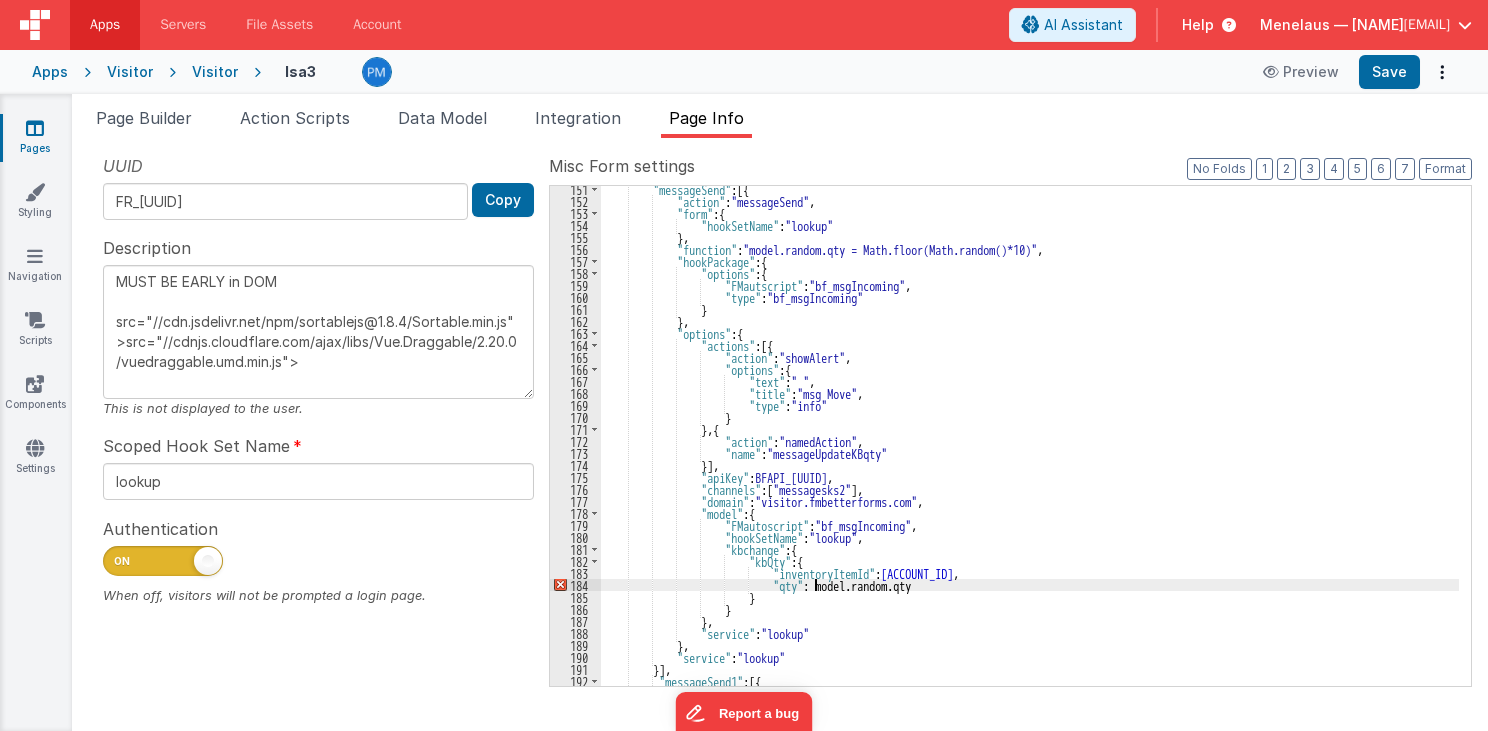 scroll, scrollTop: 303, scrollLeft: 0, axis: vertical 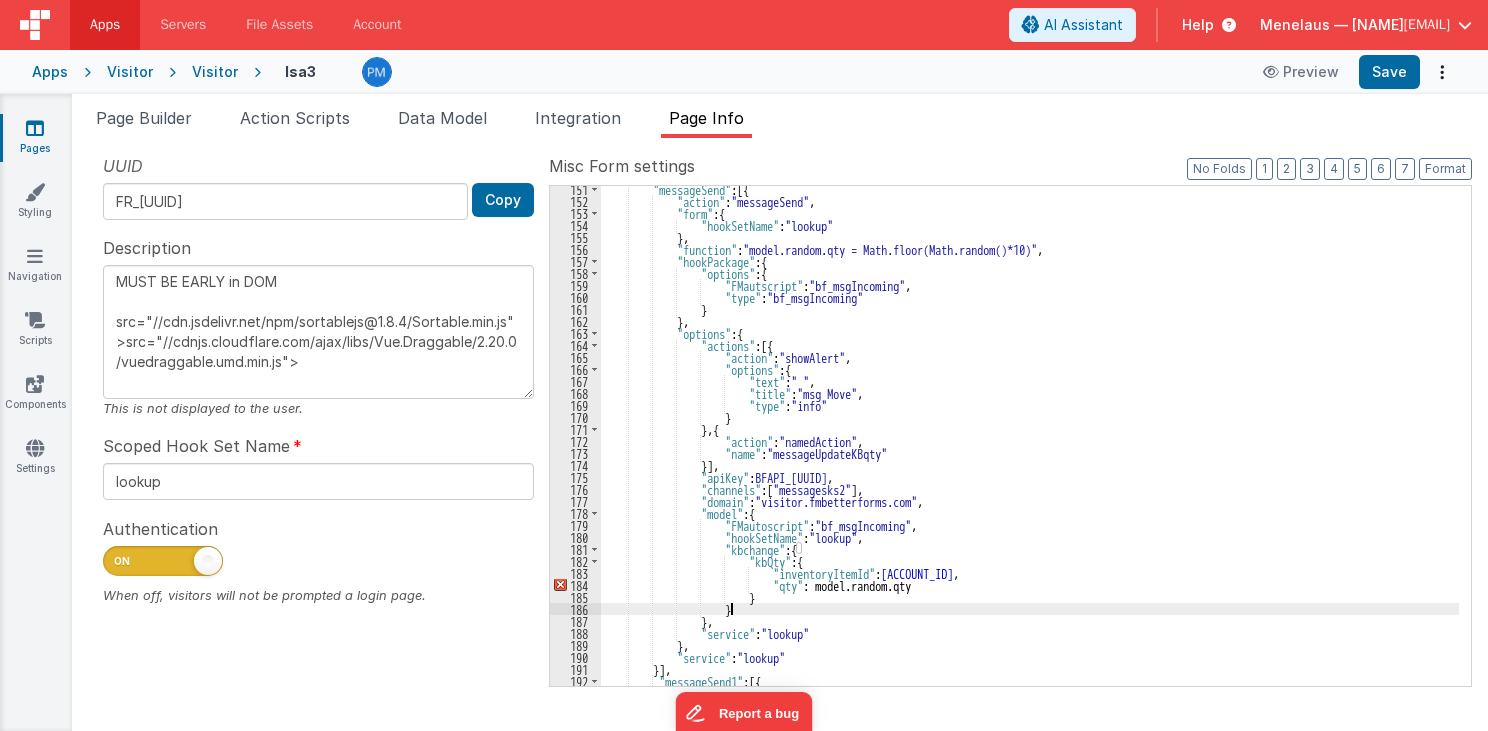 click on ""messageSend" :  [{                "action" :  "messageSend" ,                "form" :  {                     "hookSetName" :  "lookup"                } ,                "function" :  "model.random.qty = Math.floor(Math.random()*10)" ,                "hookPackage" :  {                     "options" :  {                          "FMautscript" :  "bf_msgIncoming" ,                          "type" :  "bf_msgIncoming"                     }                } ,                "options" :  {                     "actions" :  [{                          "action" :  "showAlert" ,                          "options" :  {                               "text" :  " " ,                               "title" :  "msg Move" ,                               "type" :  "info"                          }                     } ,  {                          "action" :  "namedAction" ,                          "name" :  "messageUpdateKBqty"                     }] ,                     "apiKey" :  ,                     :  [ ] ," at bounding box center [1030, 445] 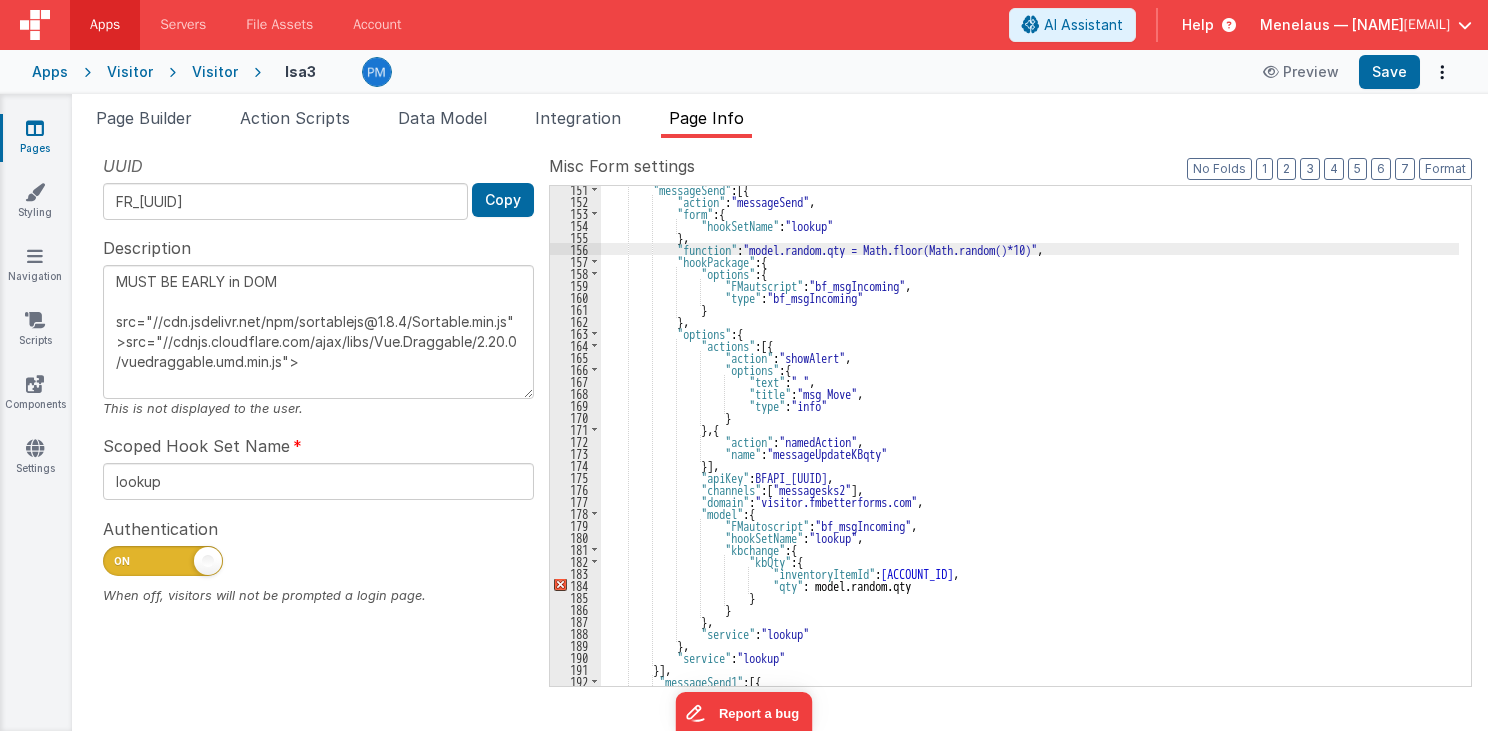 click on "156" at bounding box center [575, 249] 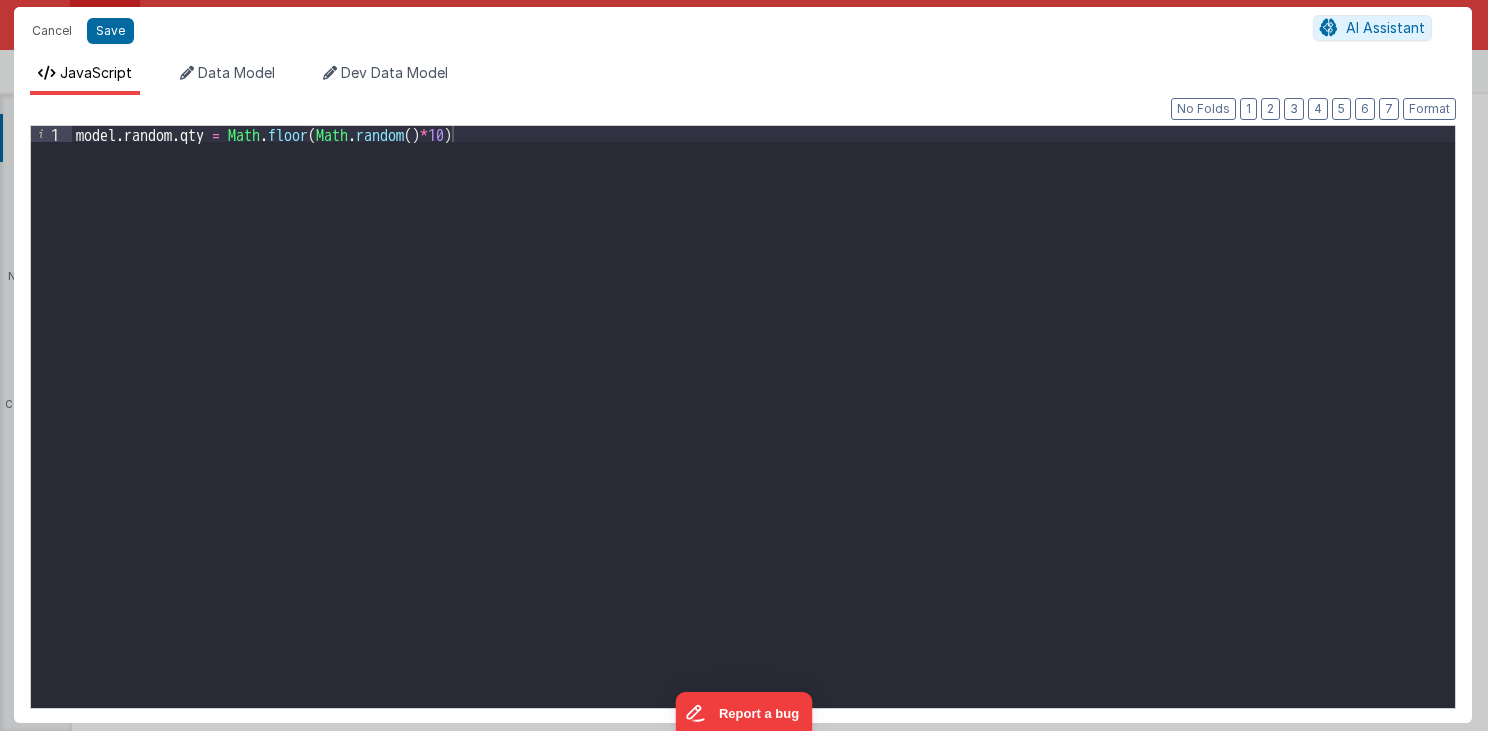 click on "model . random . qty   =   Math . floor ( Math . random ( ) * 10 )" at bounding box center (764, 433) 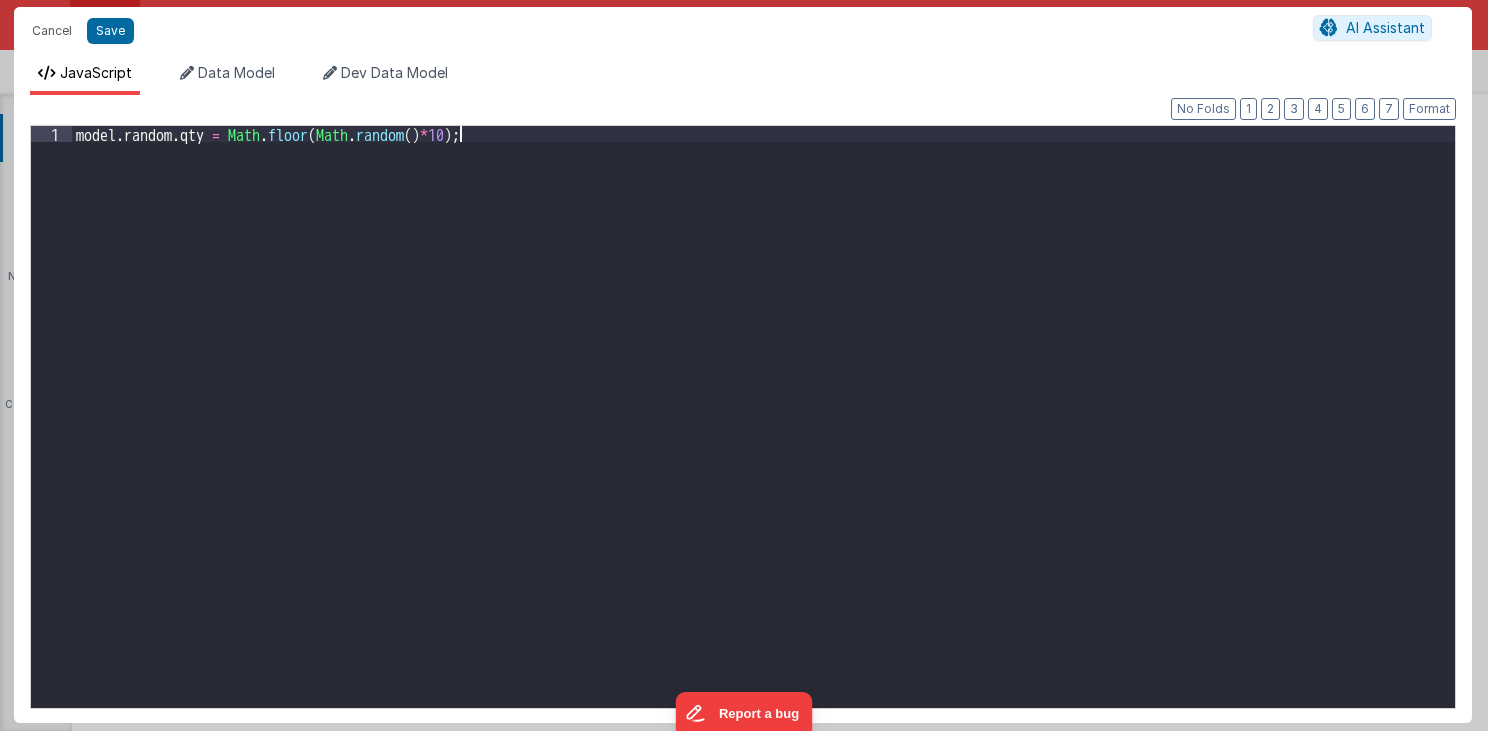 type 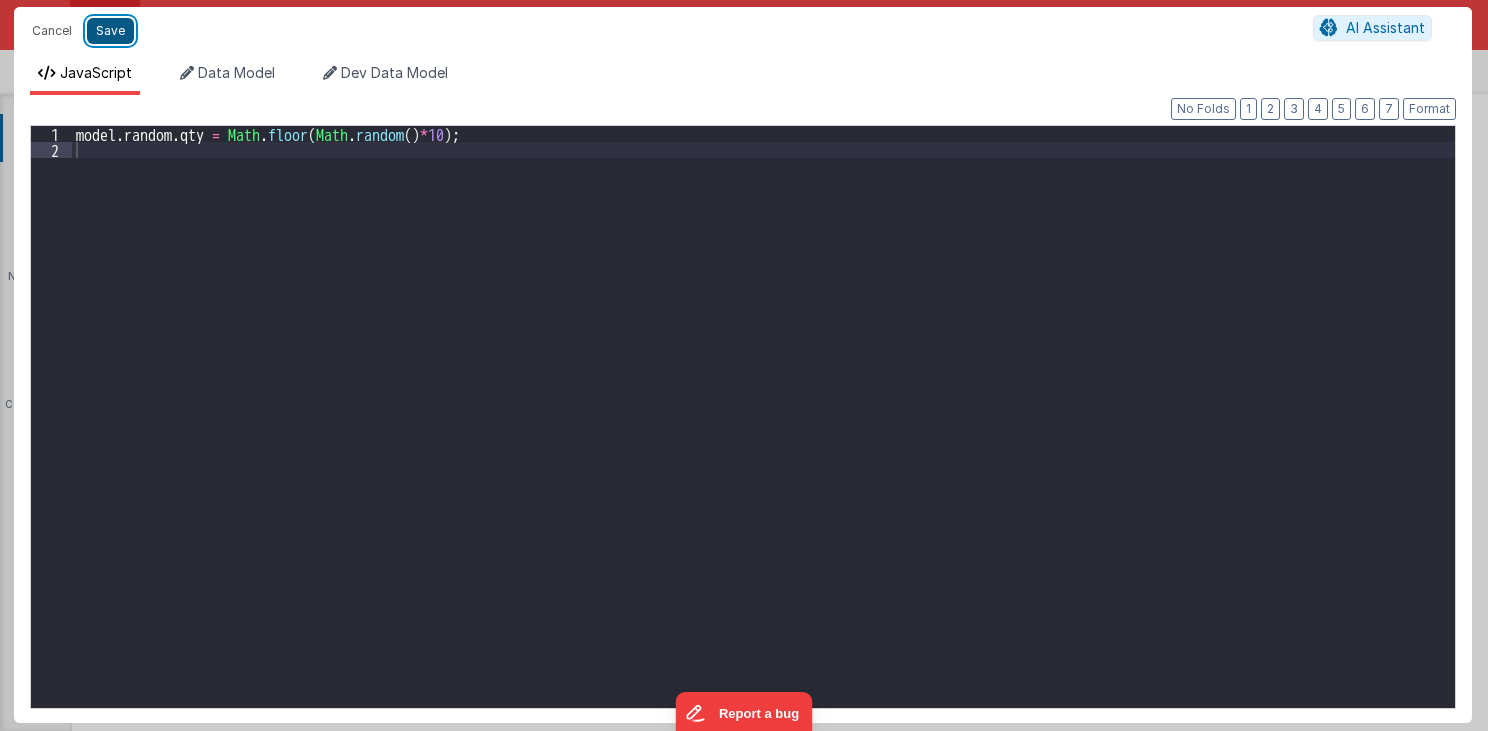 click on "Save" at bounding box center [110, 31] 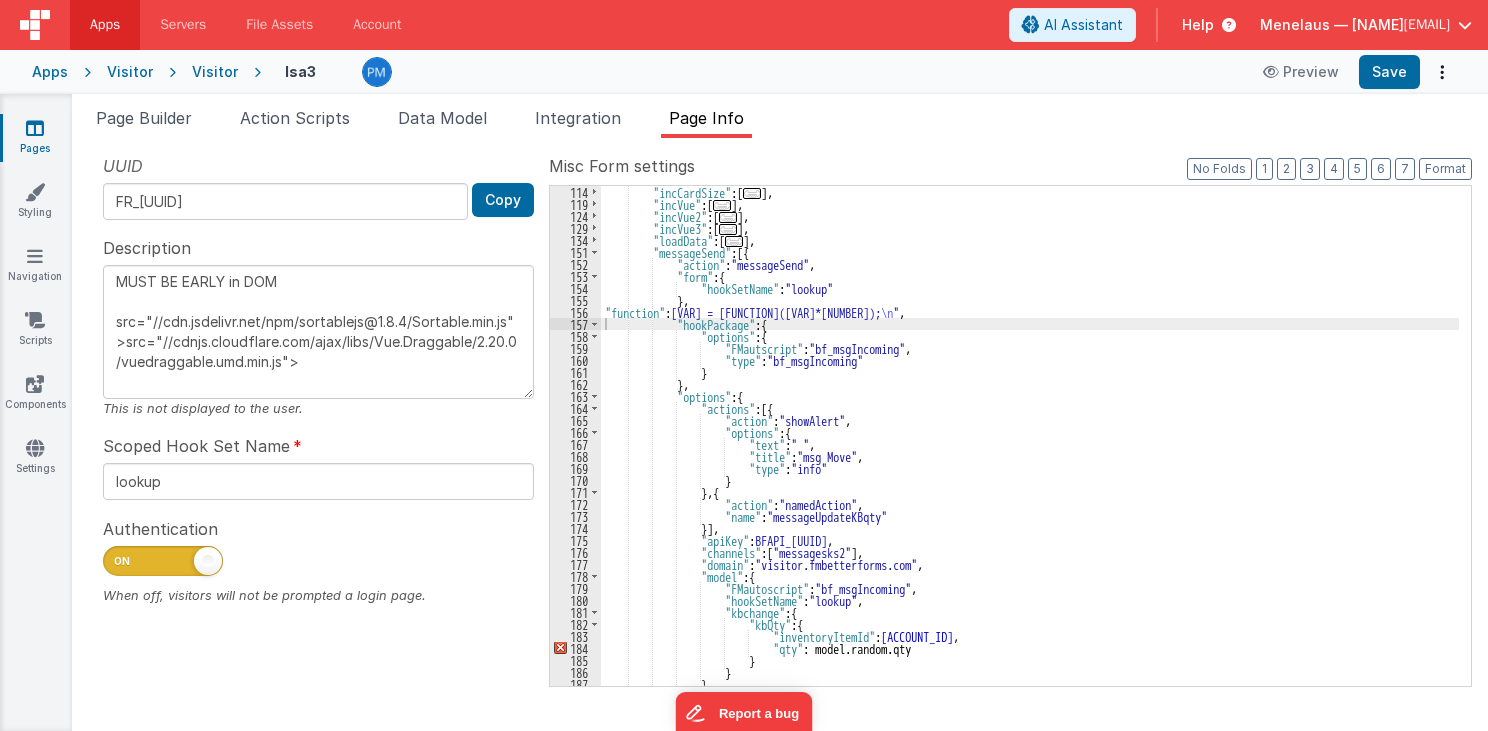scroll, scrollTop: 240, scrollLeft: 0, axis: vertical 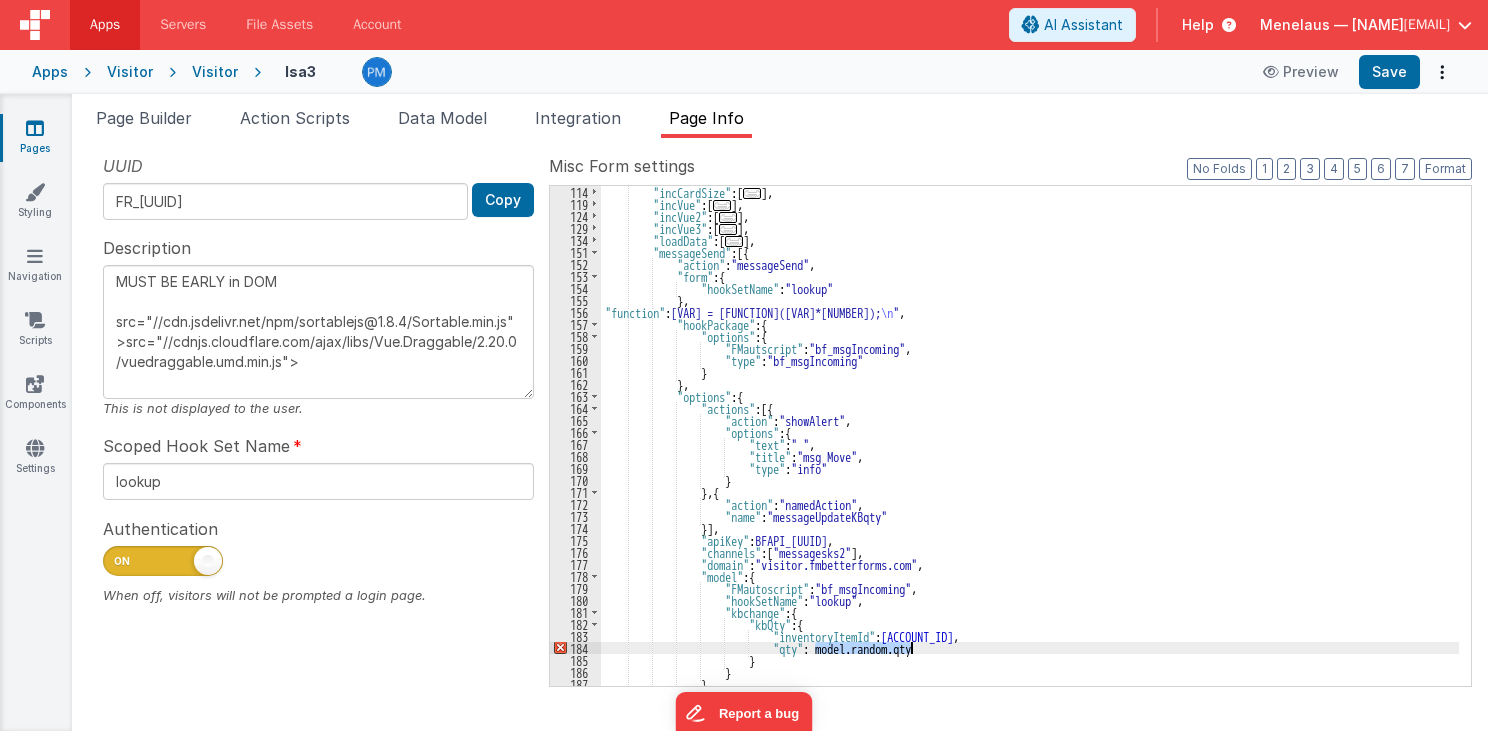 drag, startPoint x: 815, startPoint y: 648, endPoint x: 928, endPoint y: 648, distance: 113 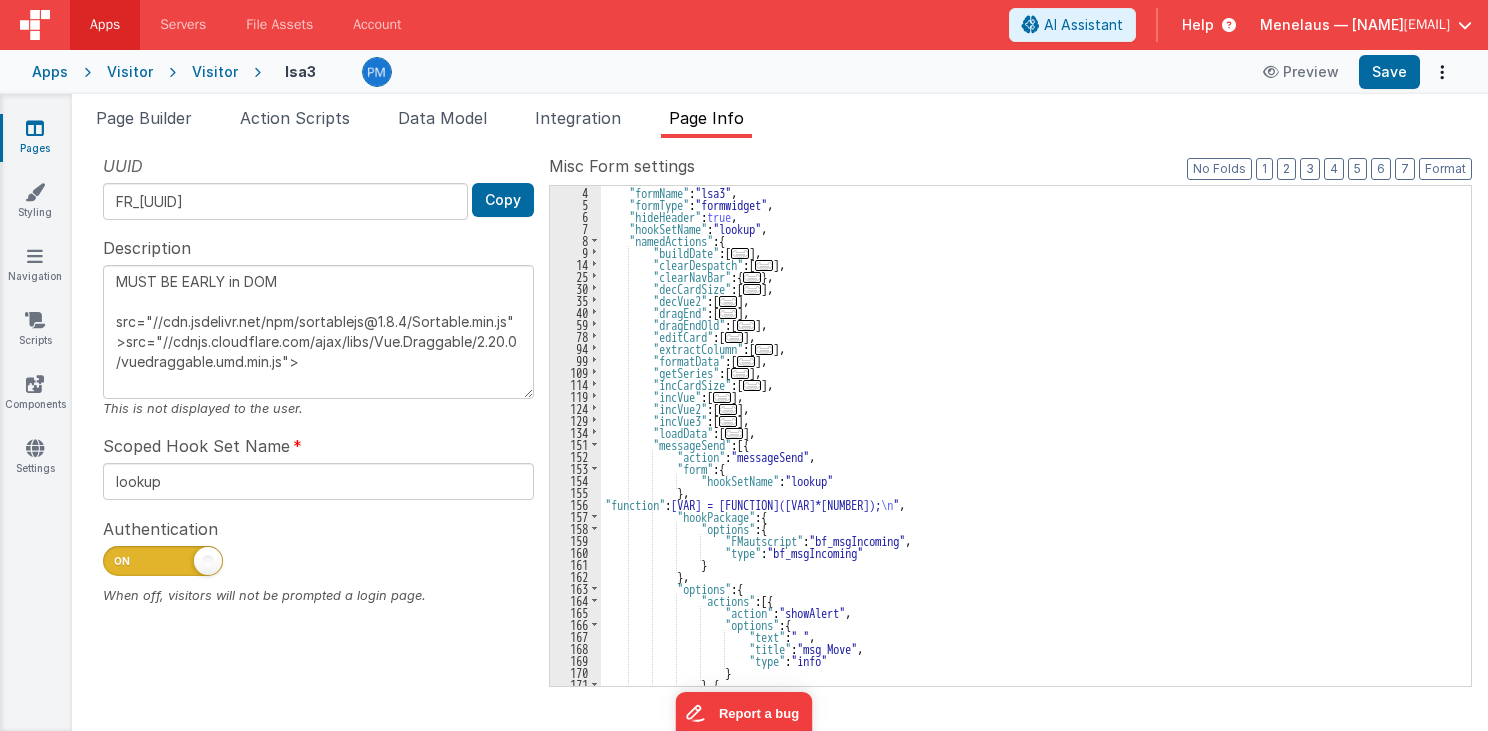 scroll, scrollTop: 0, scrollLeft: 0, axis: both 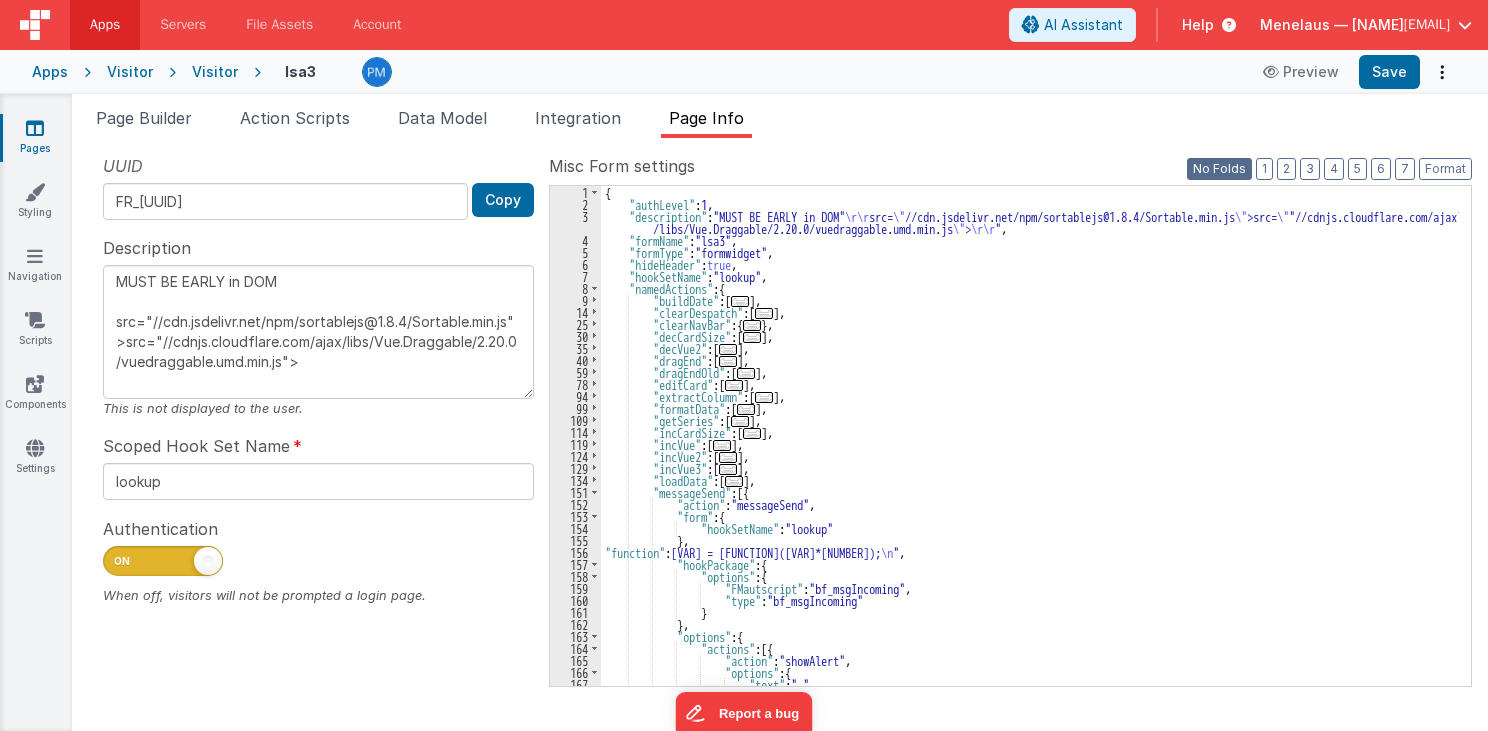 click on "No Folds" at bounding box center [1219, 169] 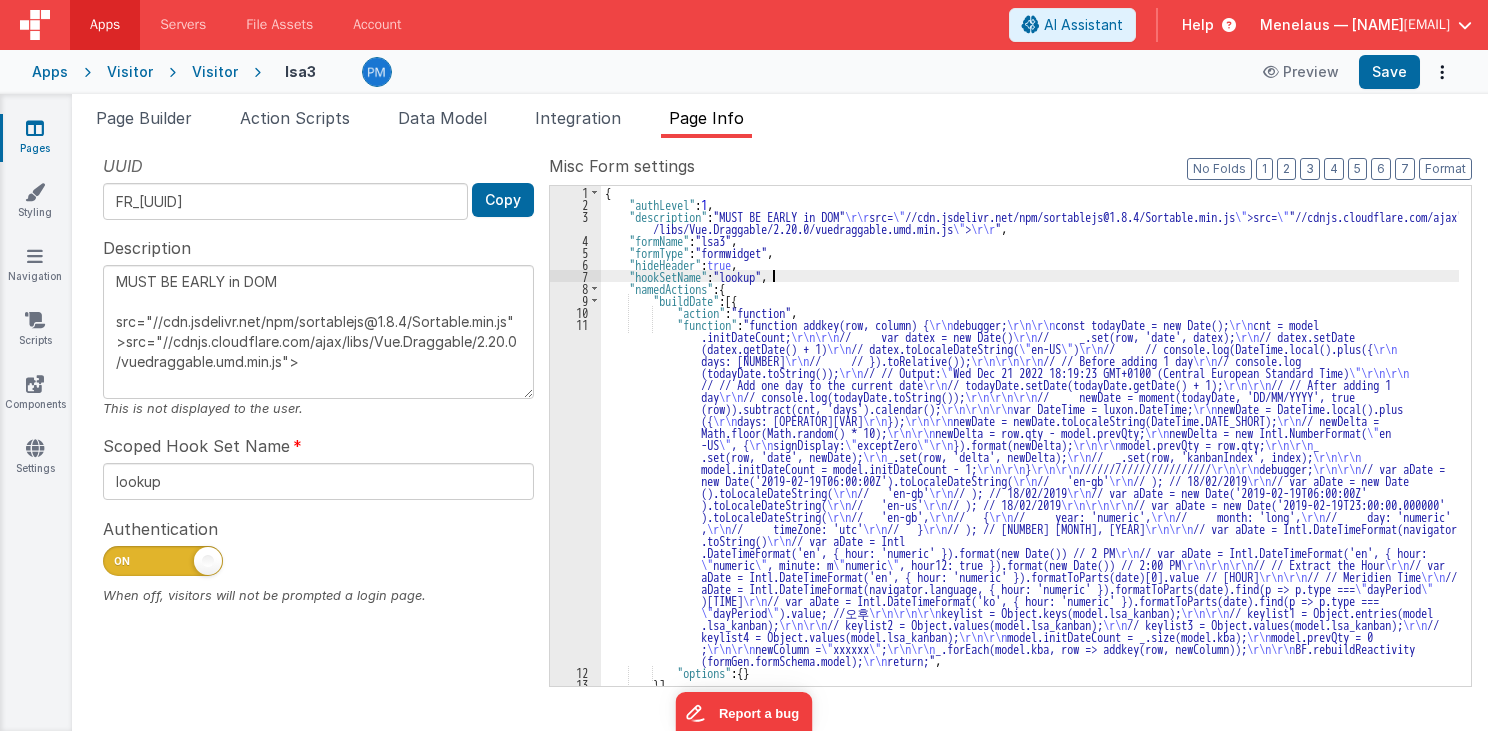 click on "{      "authLevel" :  1 ,      "description" :  "MUST BE EARLY in DOM \r\r src= \" //cdn.jsdelivr.net/npm/sortablejs@1.8.4/Sortable.min.js \" >src= \" //cdnjs.cloudflare.com/ajax          /libs/Vue.Draggable/2.20.0/vuedraggable.umd.min.js \" > \r\r " ,      "formName" :  "lsa3" ,      "formType" :  "formwidget" ,      "hideHeader" :  true ,      "hookSetName" :  "lookup" ,      "namedActions" :  {           "buildDate" :  [{                "action" :  "function" ,                "function" :  "function addkey(row, column) { \r\n     debugger; \r\n\r\n     const todayDate = new Date(); \r\n     cnt = model                  .initDateCount; \r\n\r\n     //     var datex = new Date() \r\n     //     _.set(row, 'date', datex); \r\n     // datex.setDate                  (datex.getDate() + 1) \r\n     // datex.toLocaleDateString( \" en-US \" ) \r\n     //     // console.log(DateTime.local().plus({ \r\n                       //     //     days: 1 \r\n \r\n \r\n" at bounding box center (1030, 448) 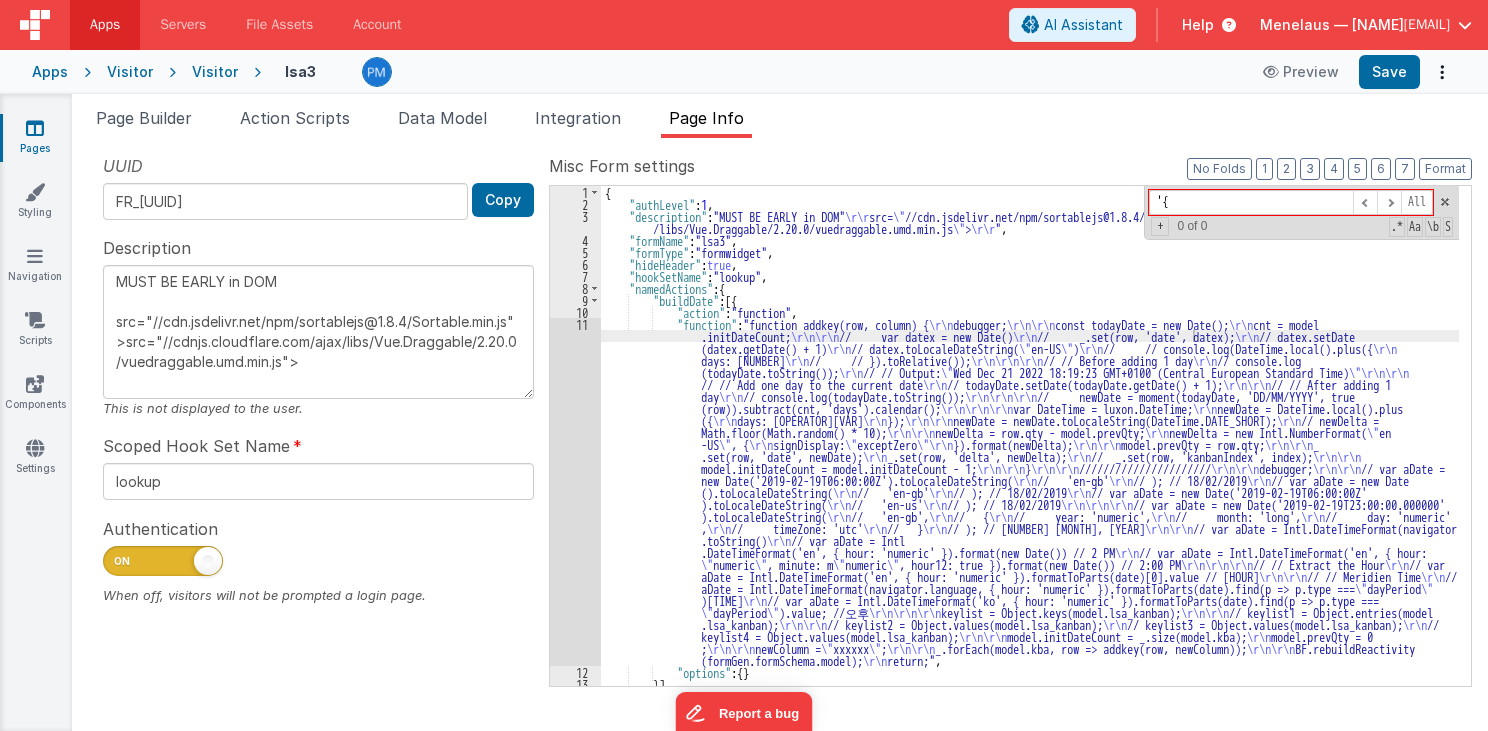 type on "'" 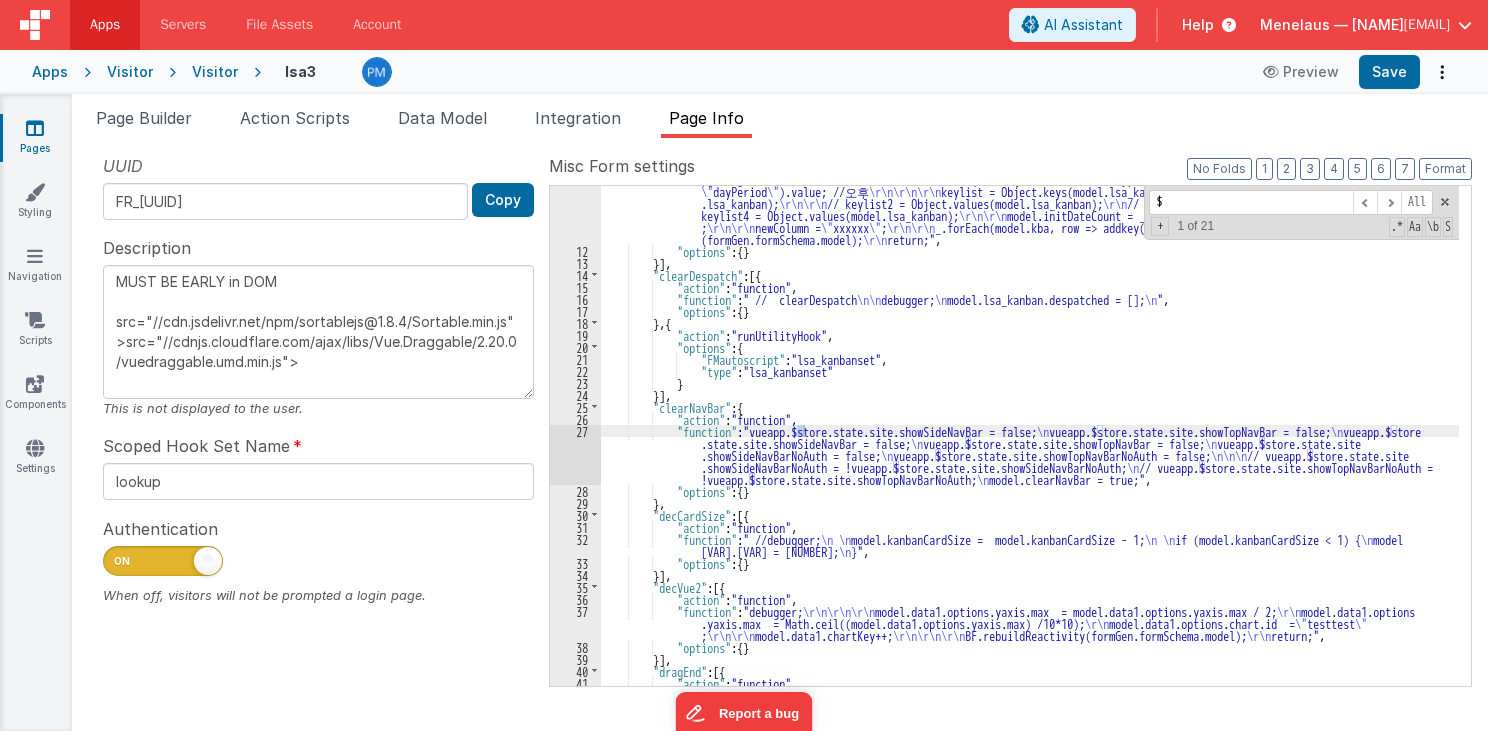 scroll, scrollTop: 421, scrollLeft: 0, axis: vertical 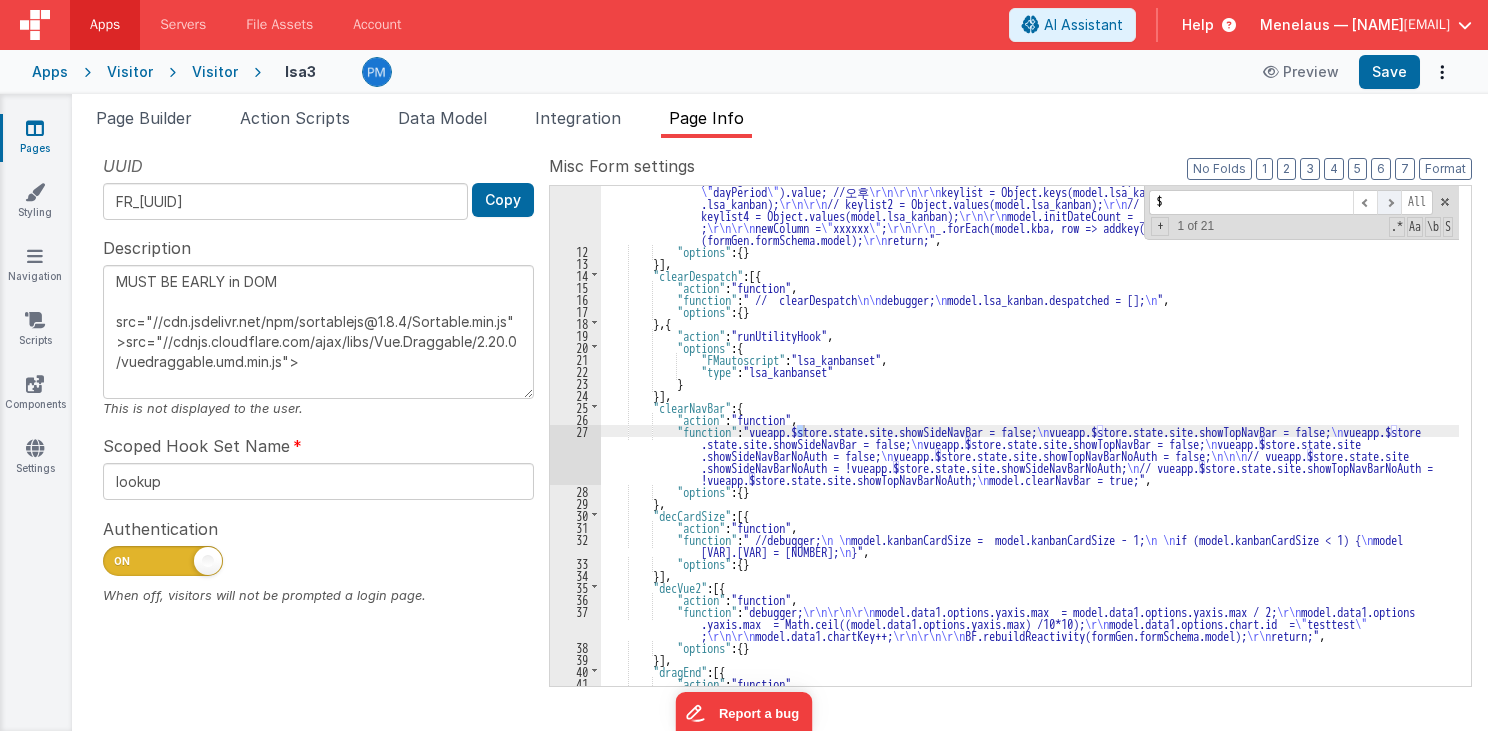 type on "$" 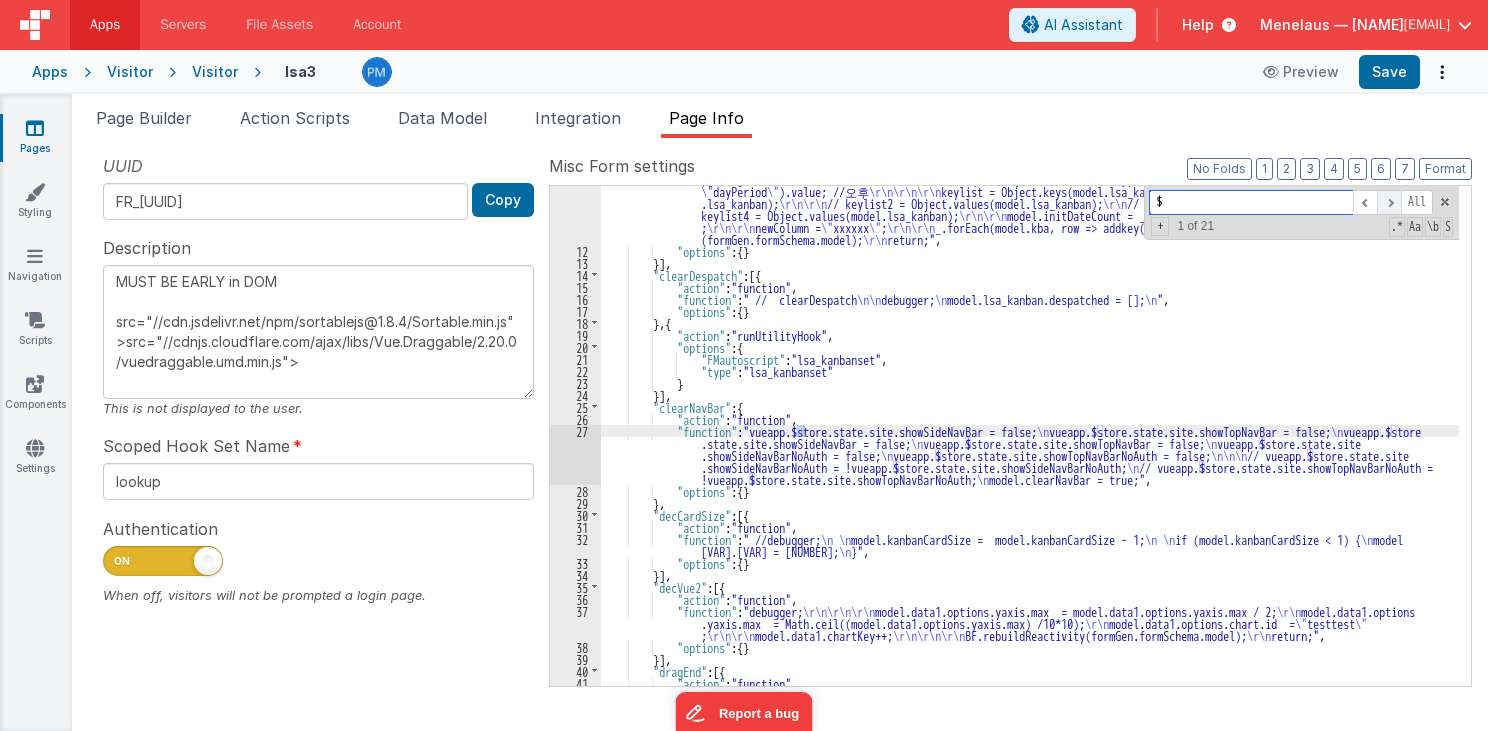 click at bounding box center (1389, 202) 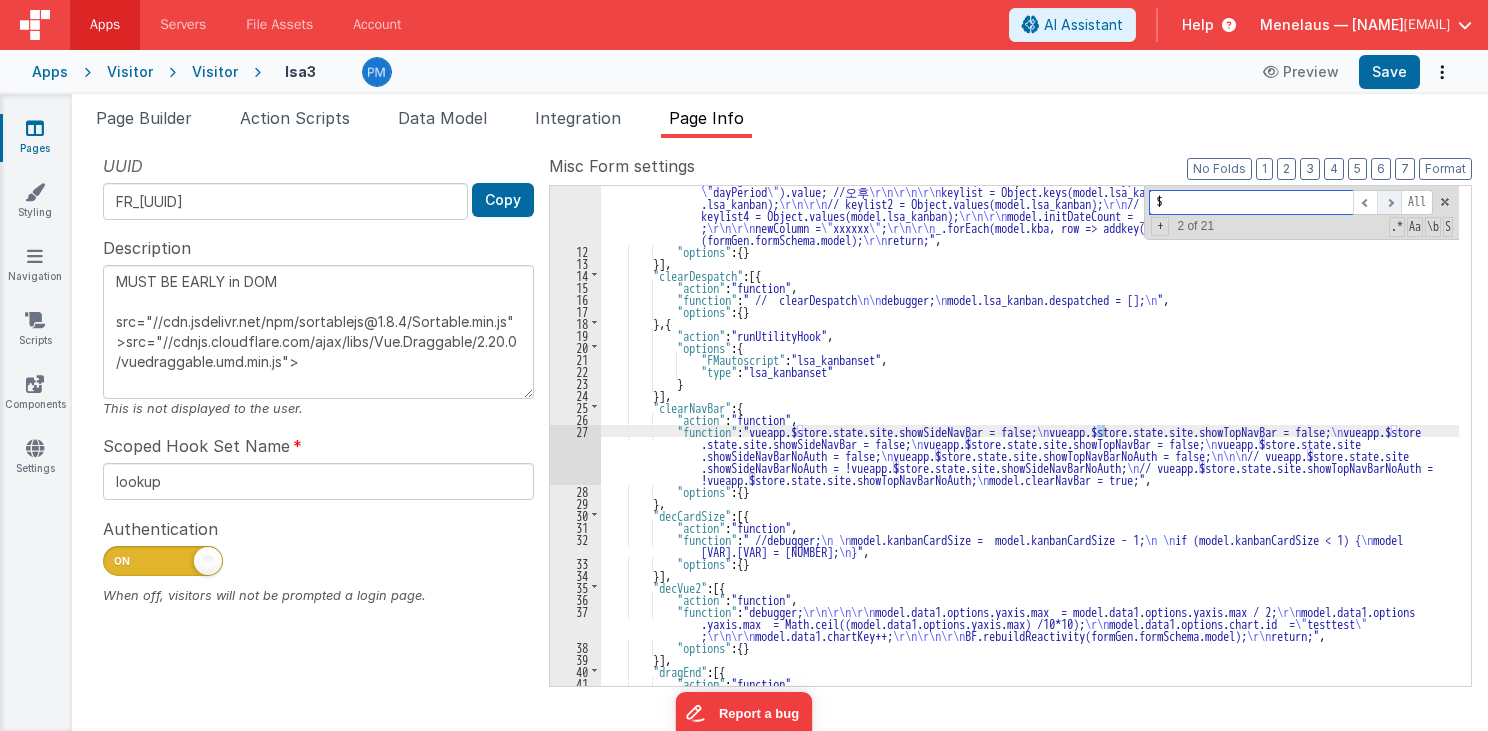 click at bounding box center [1389, 202] 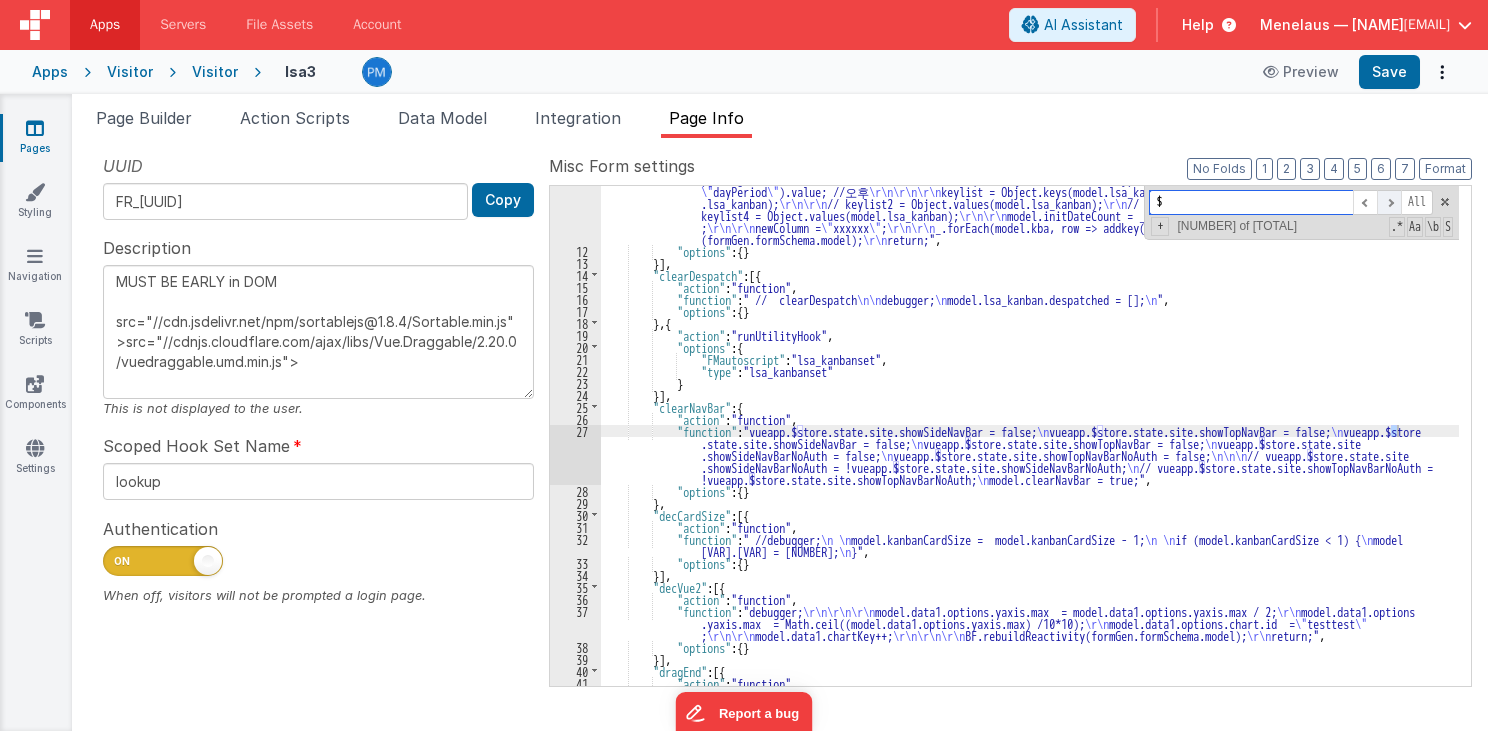 click at bounding box center [1389, 202] 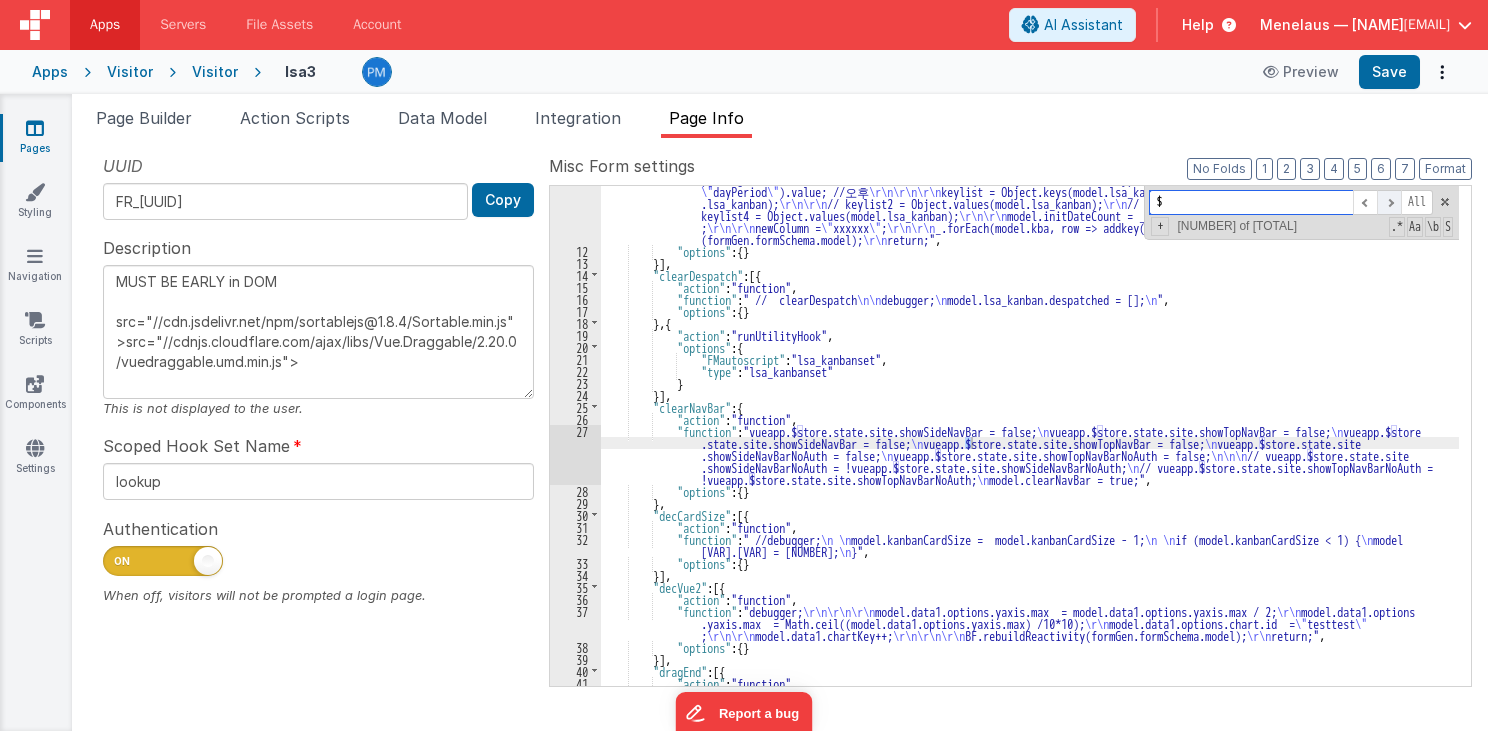click at bounding box center [1389, 202] 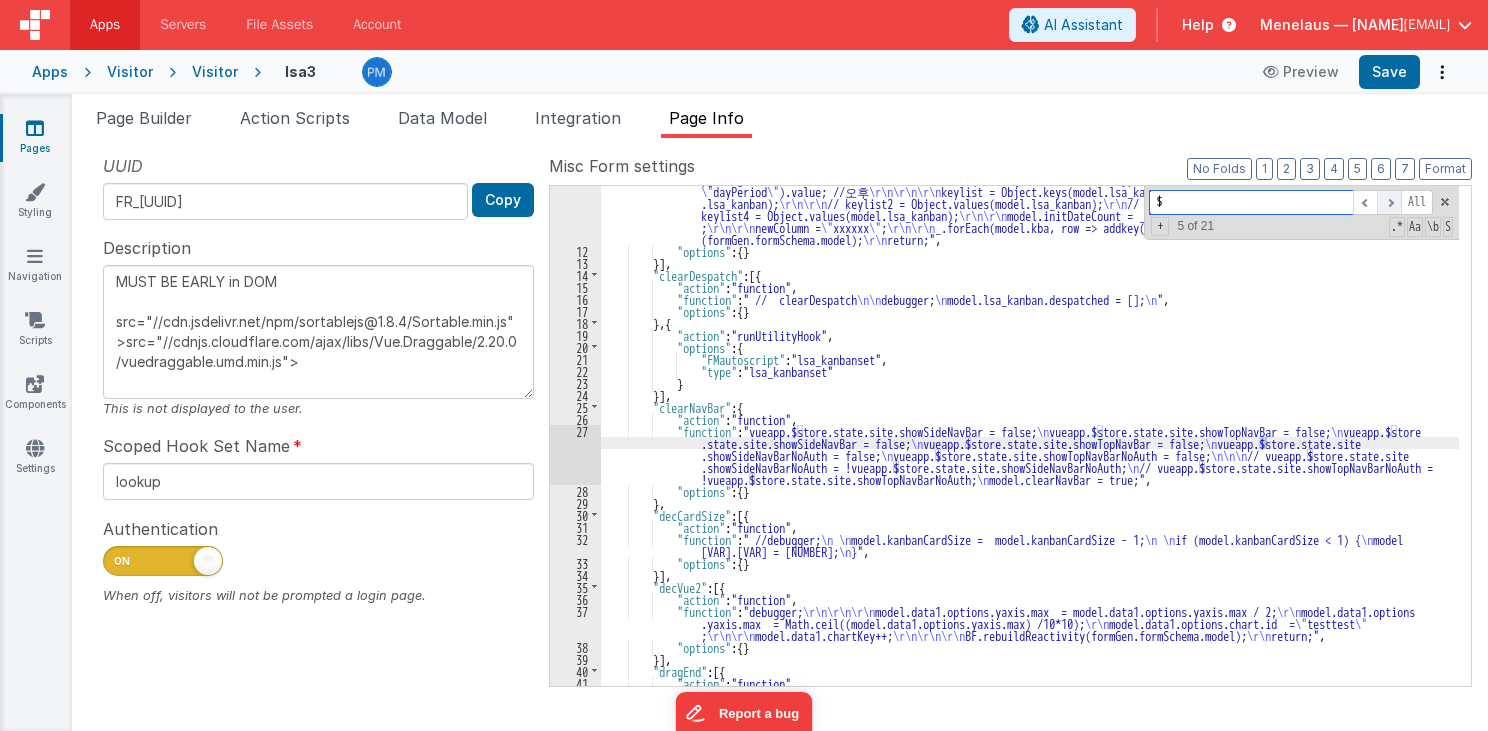 click at bounding box center [1389, 202] 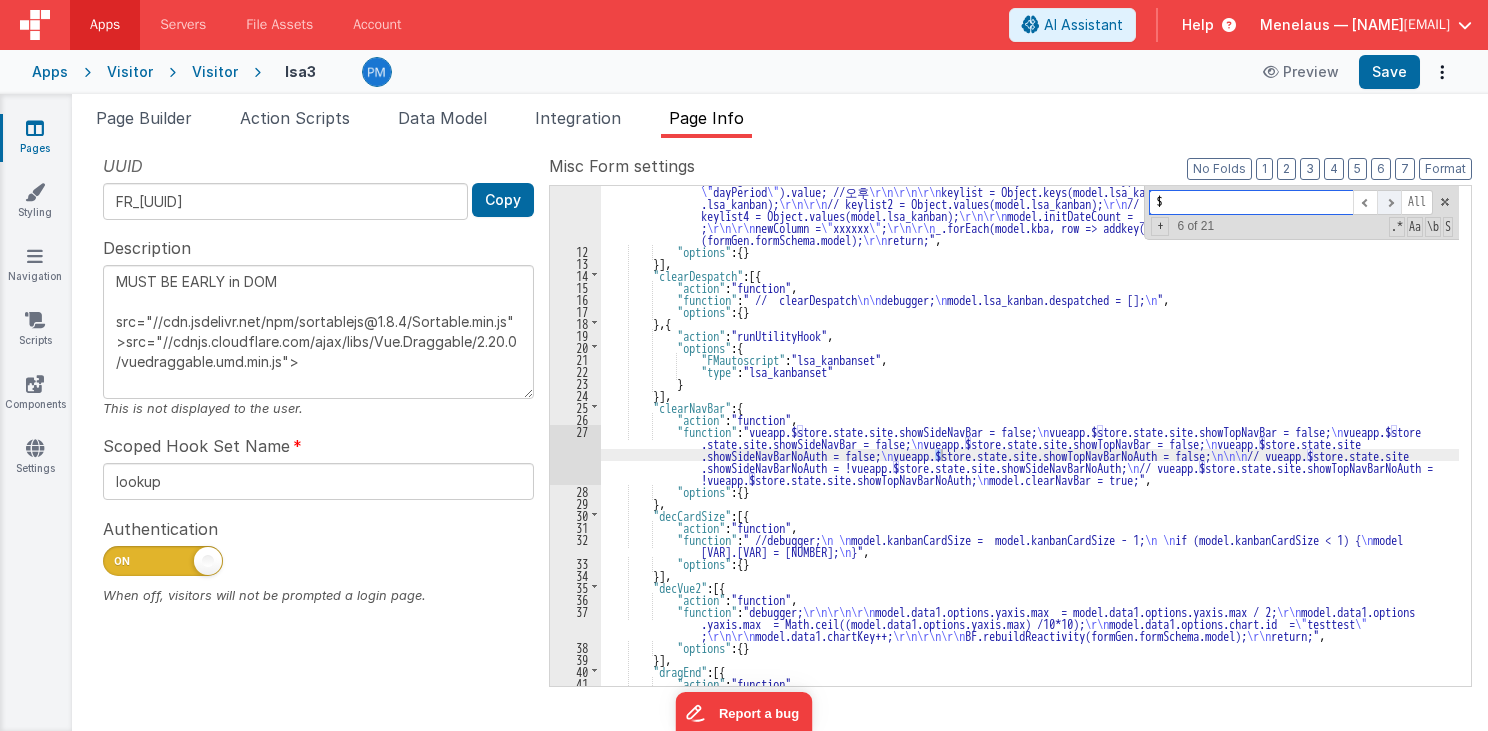 click at bounding box center [1389, 202] 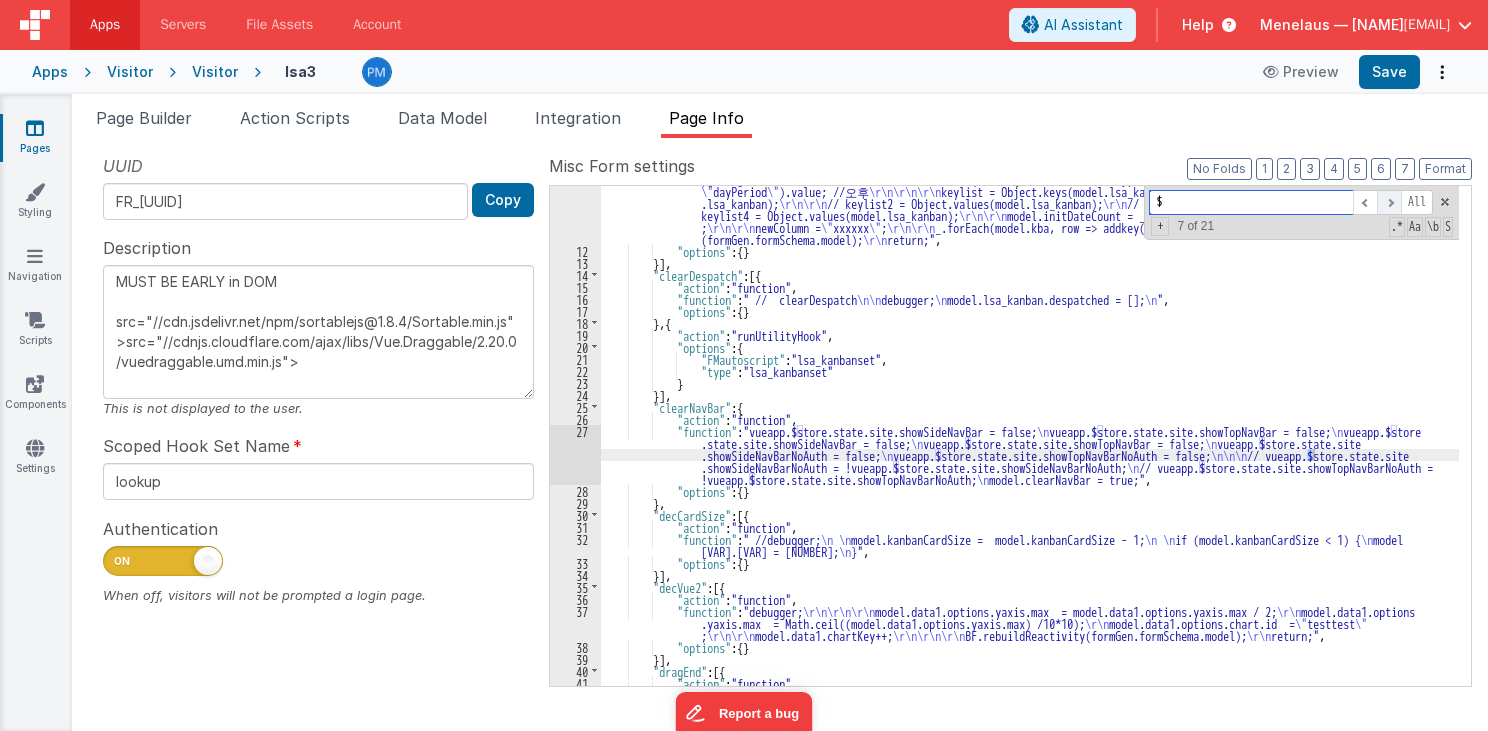 click at bounding box center (1389, 202) 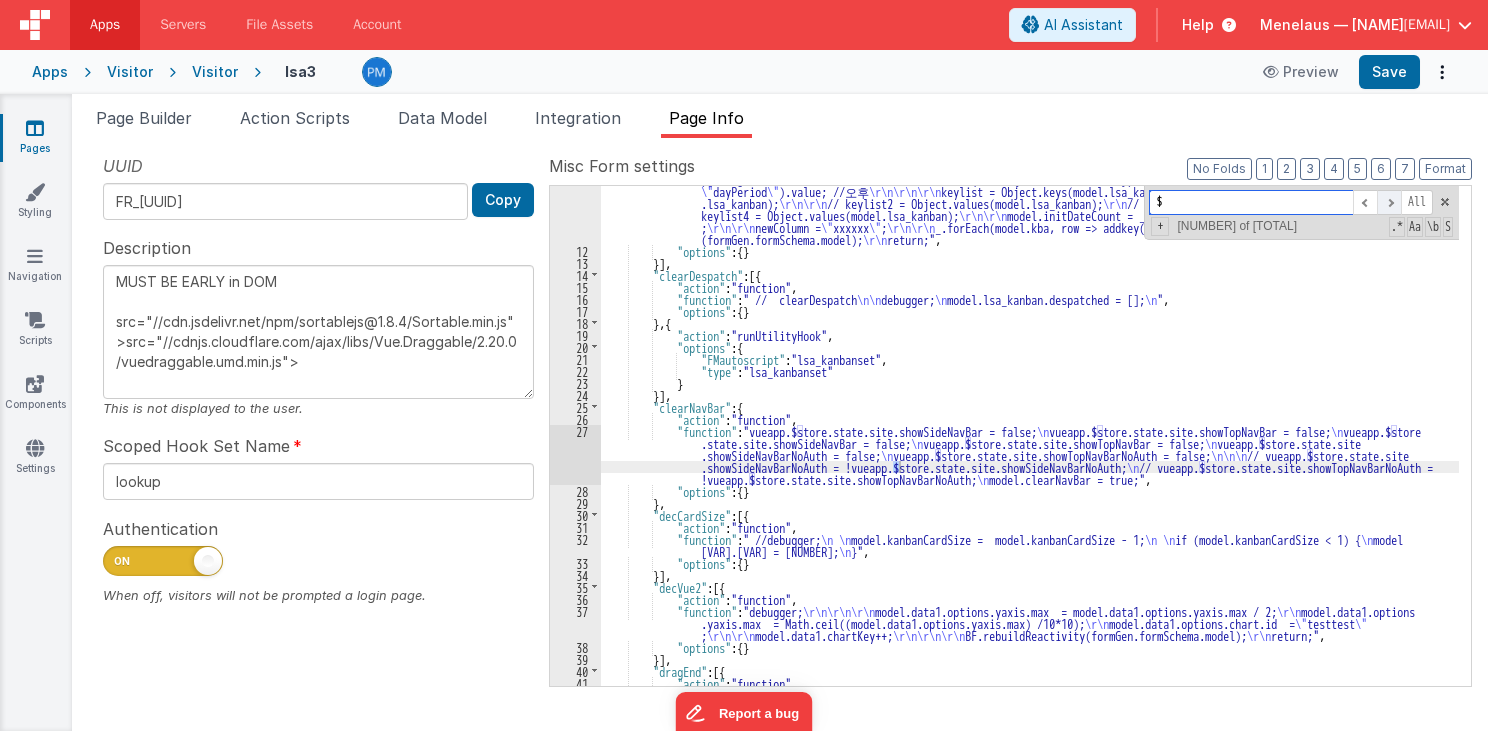 click at bounding box center (1389, 202) 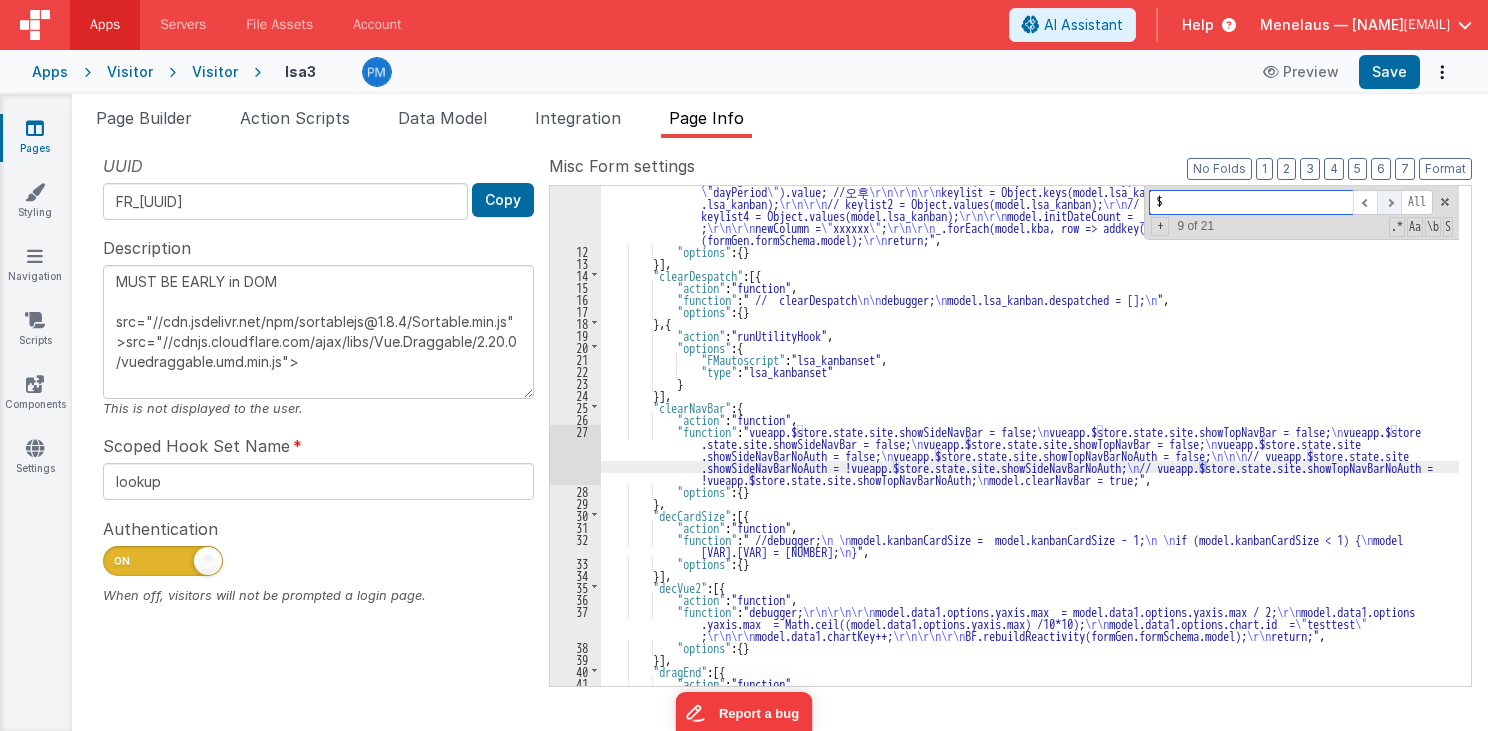 click at bounding box center [1389, 202] 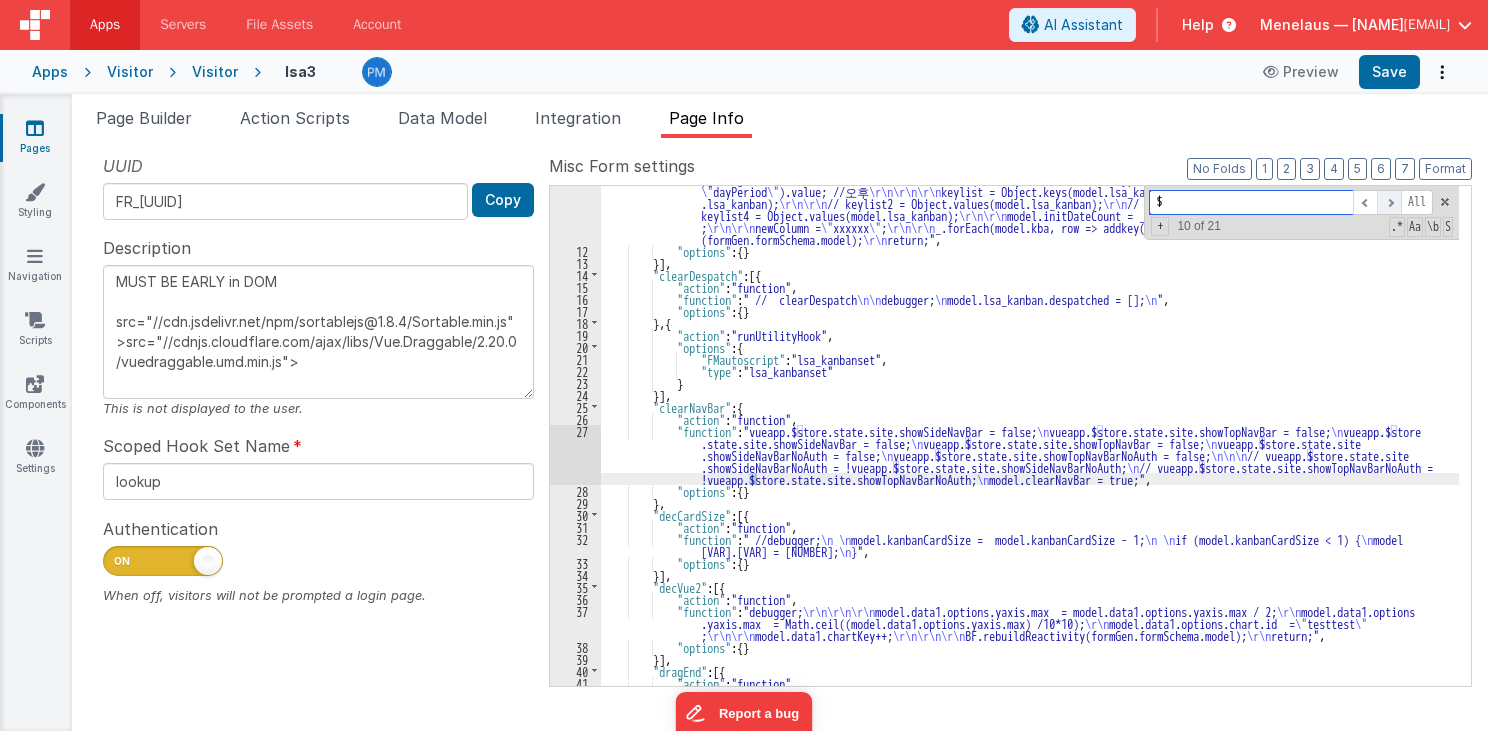 click at bounding box center (1389, 202) 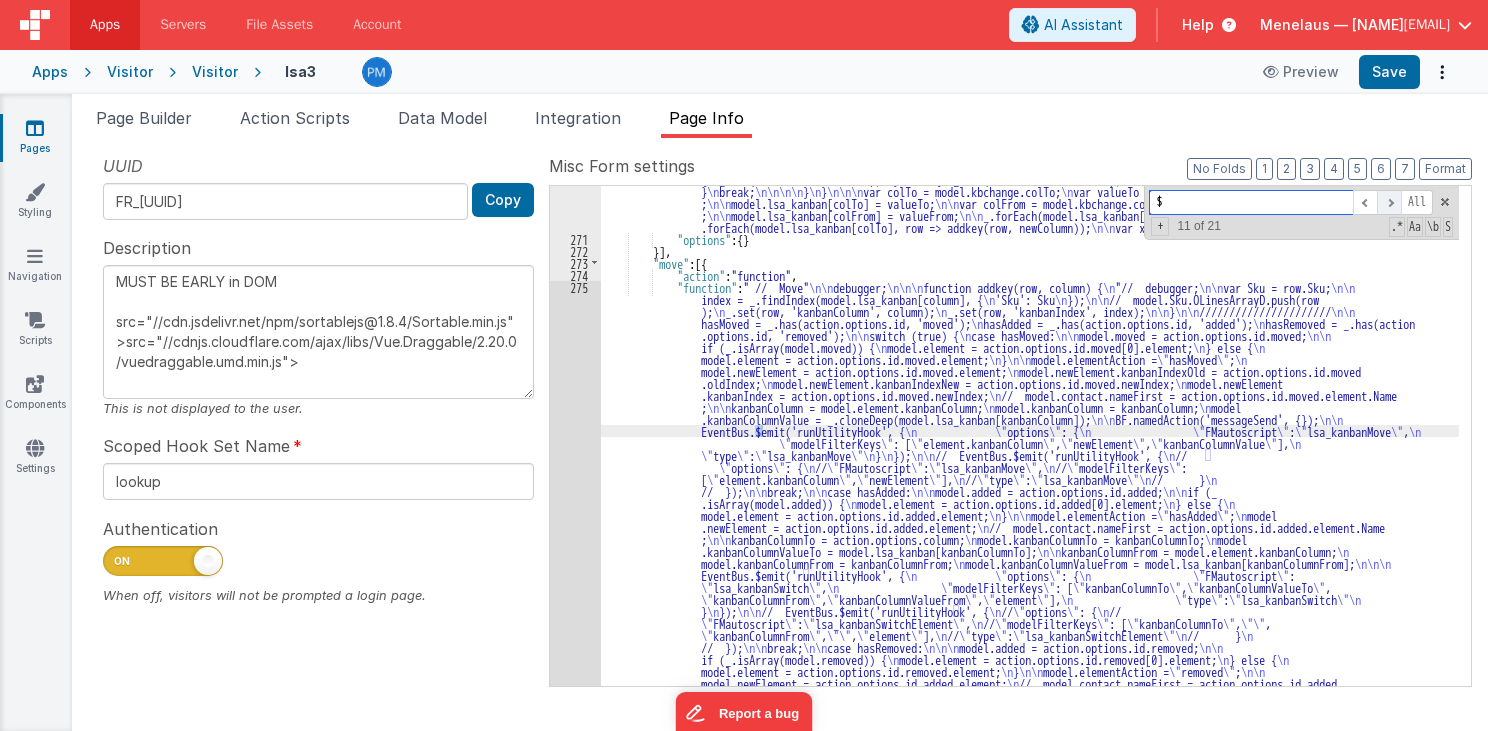 click at bounding box center [1389, 202] 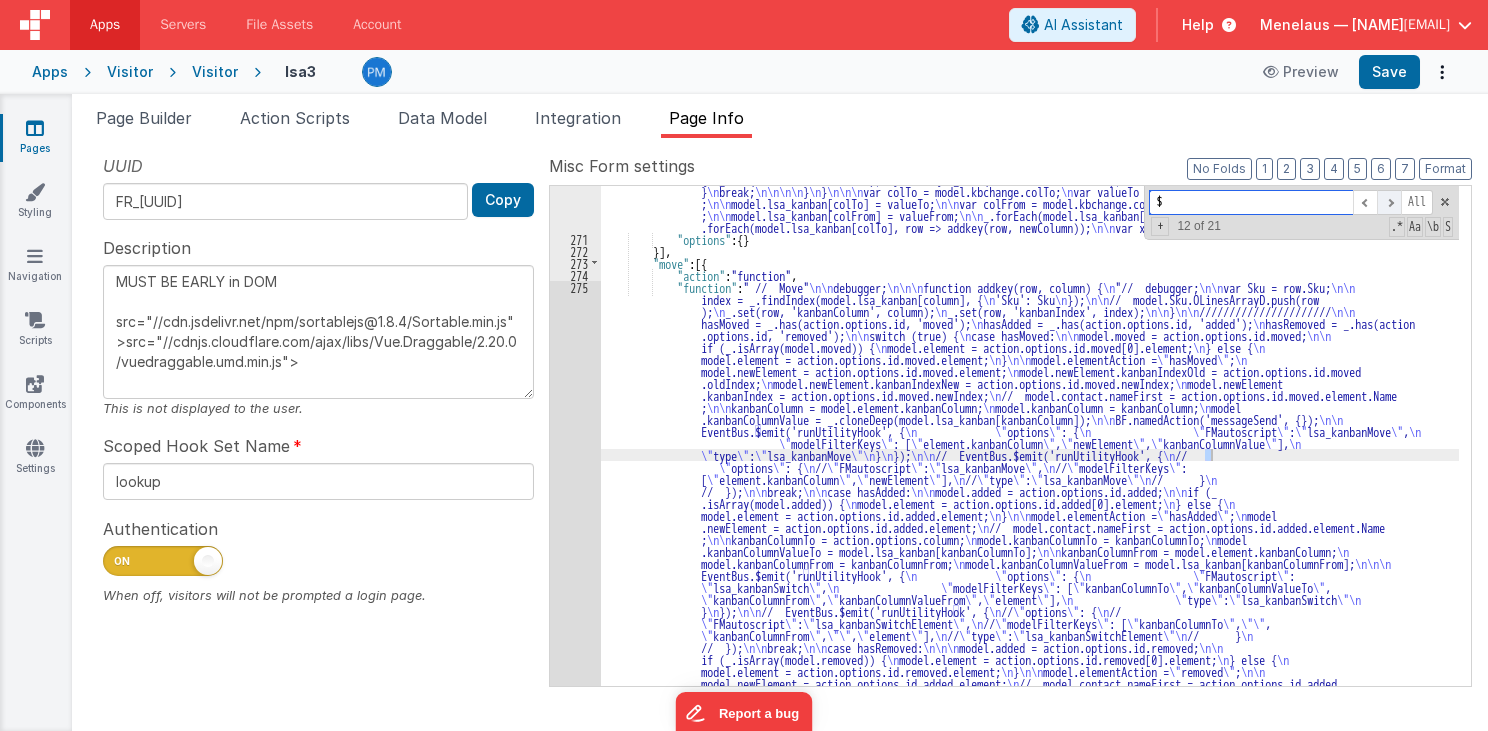 click at bounding box center [1389, 202] 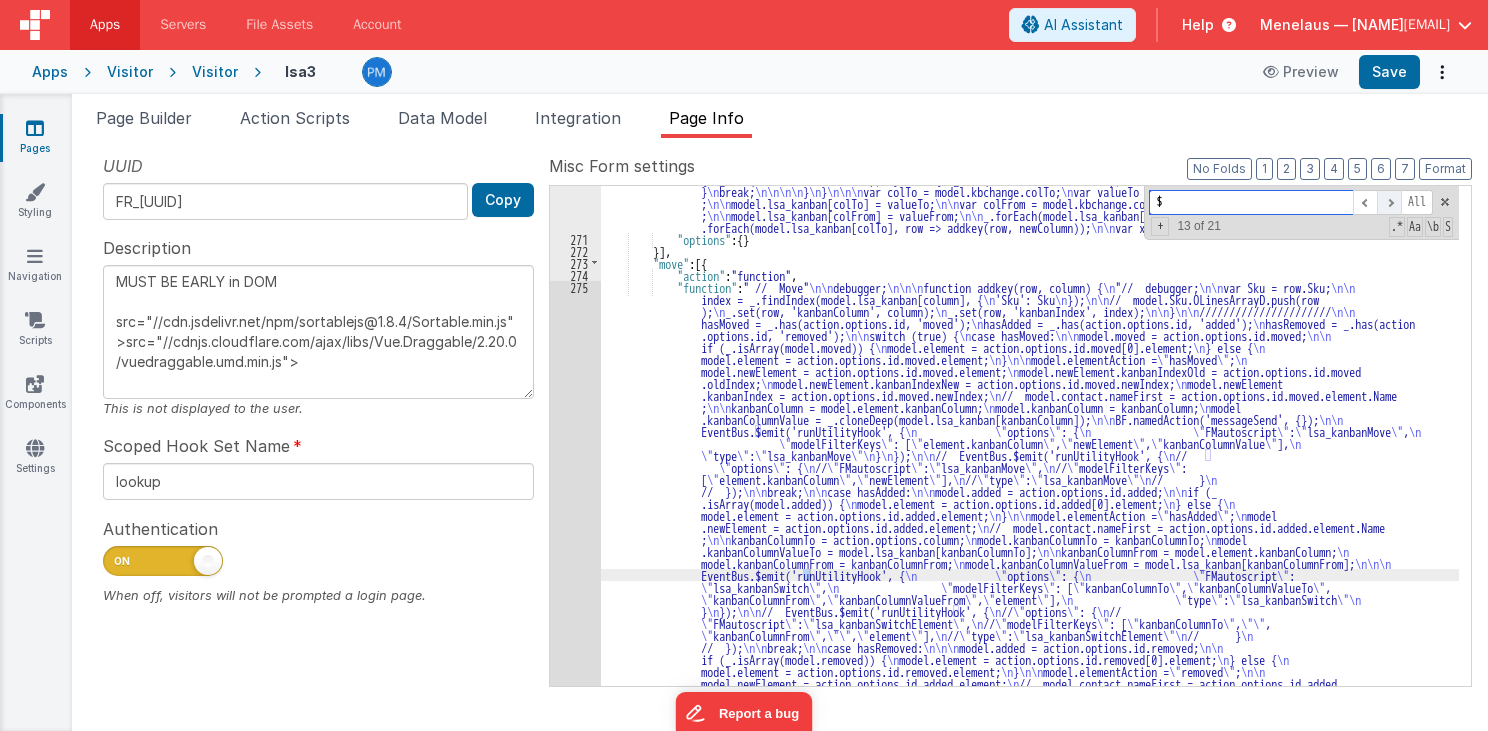 click at bounding box center [1389, 202] 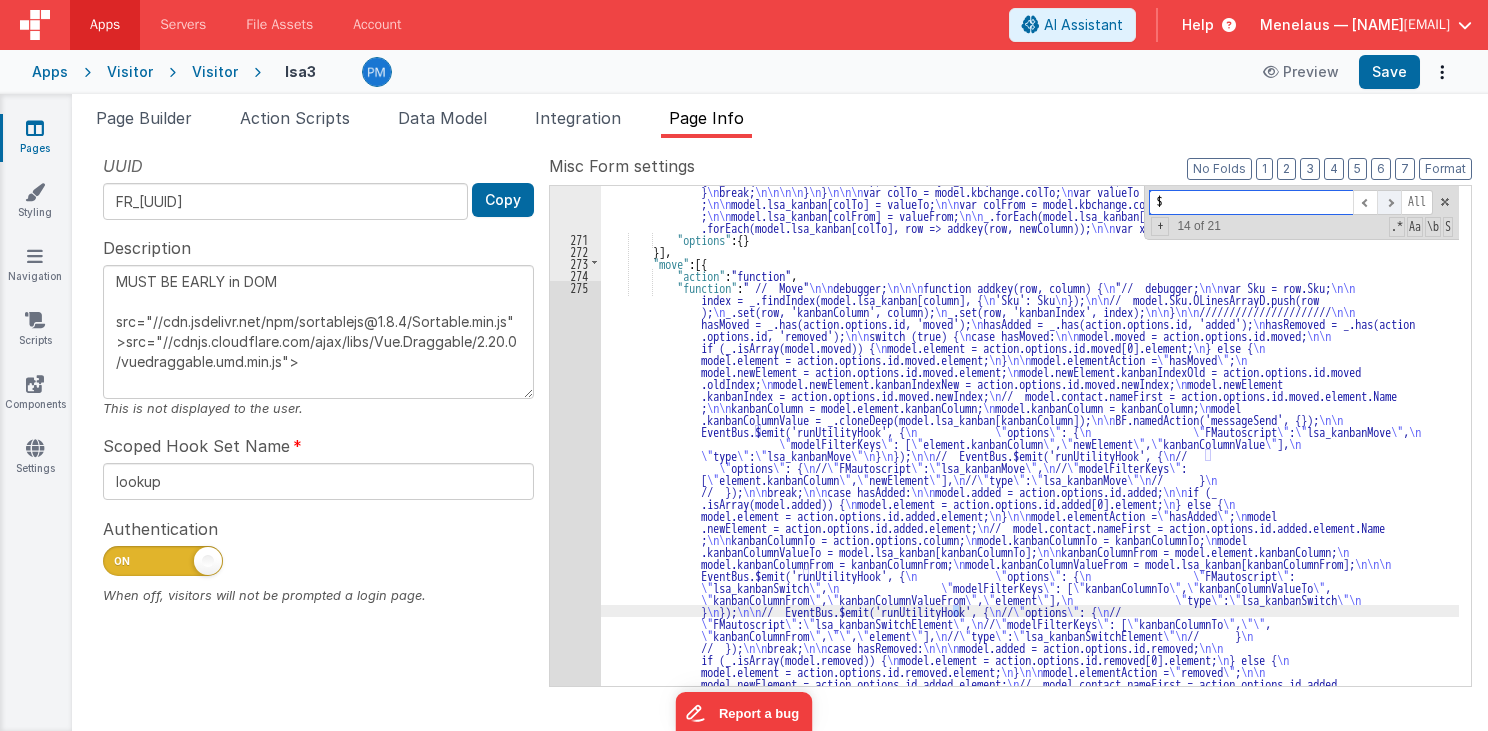 click at bounding box center [1389, 202] 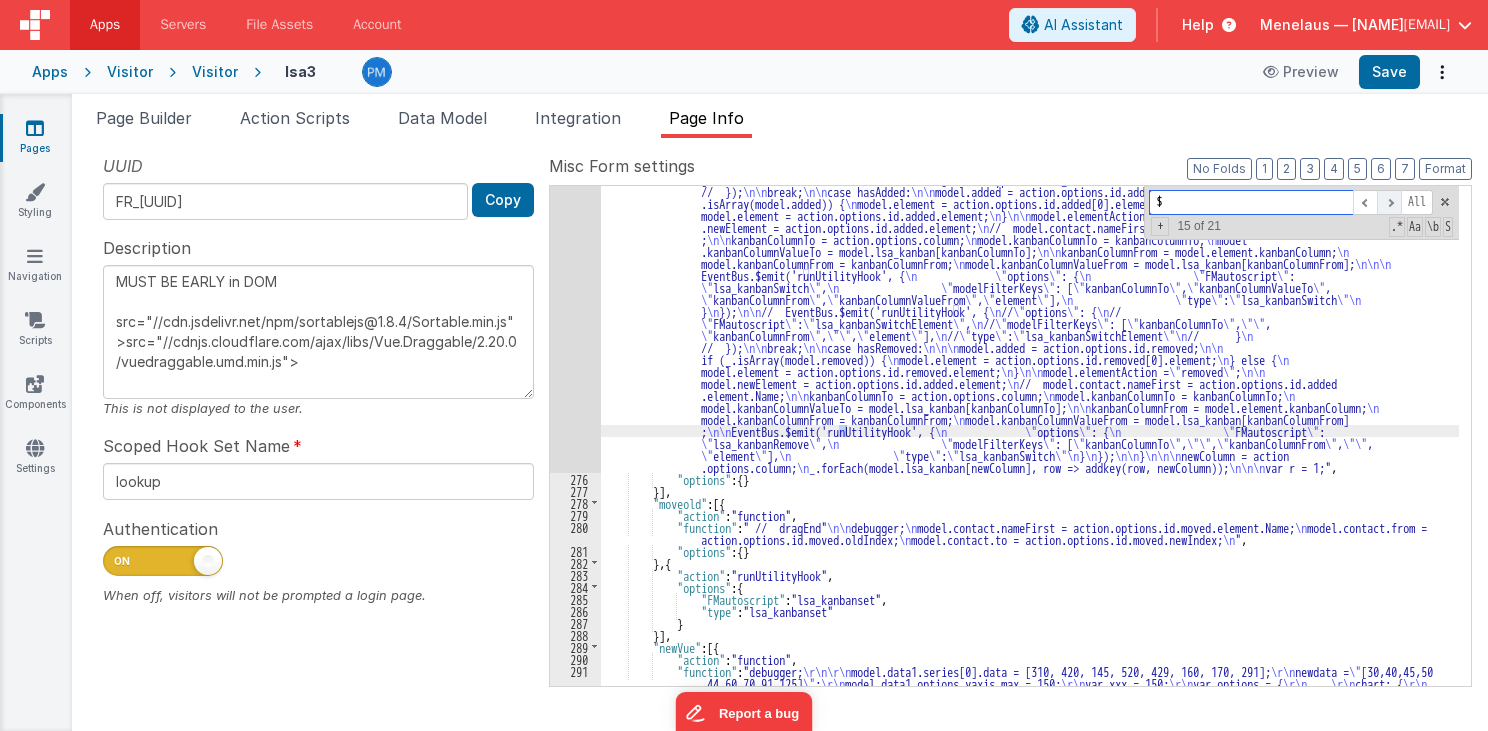 scroll, scrollTop: 7177, scrollLeft: 0, axis: vertical 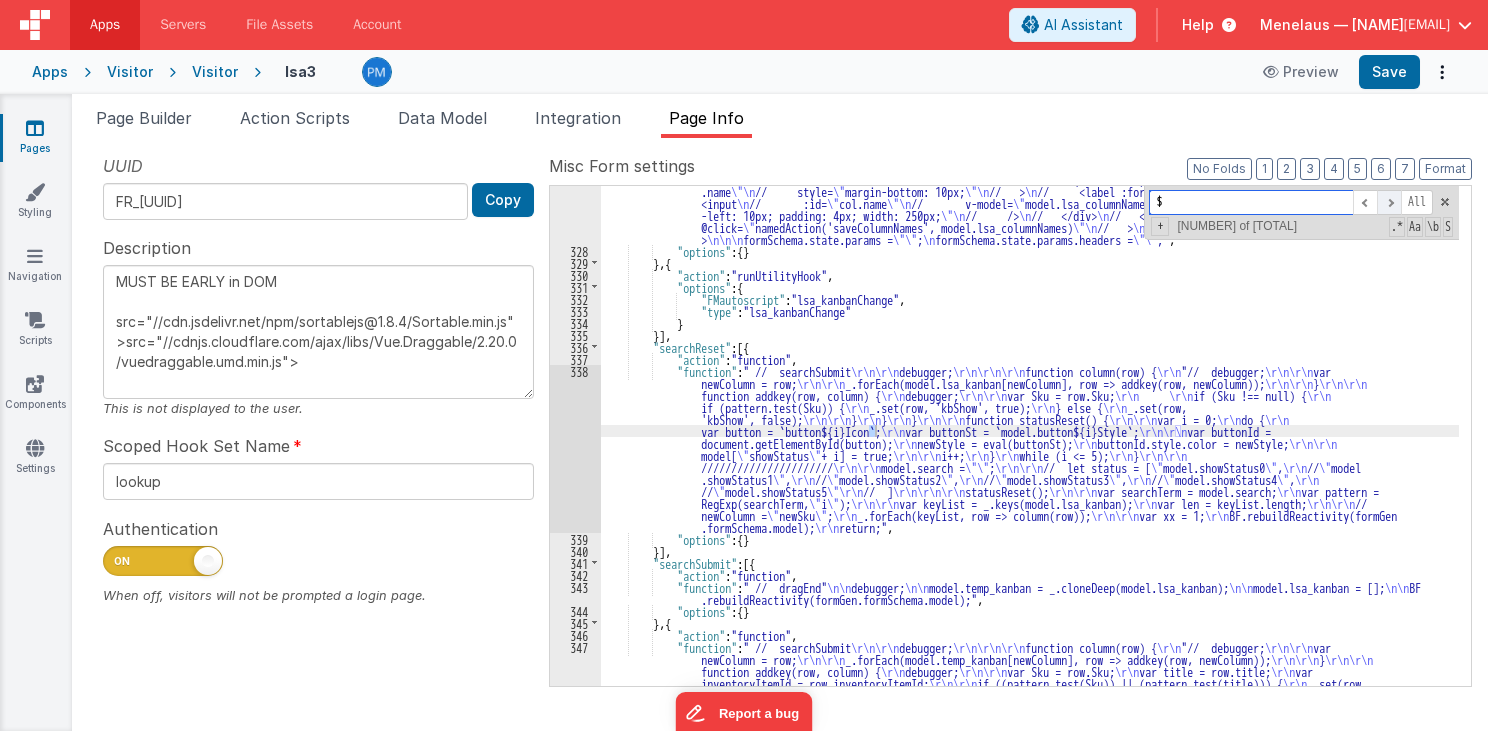 click at bounding box center [1389, 202] 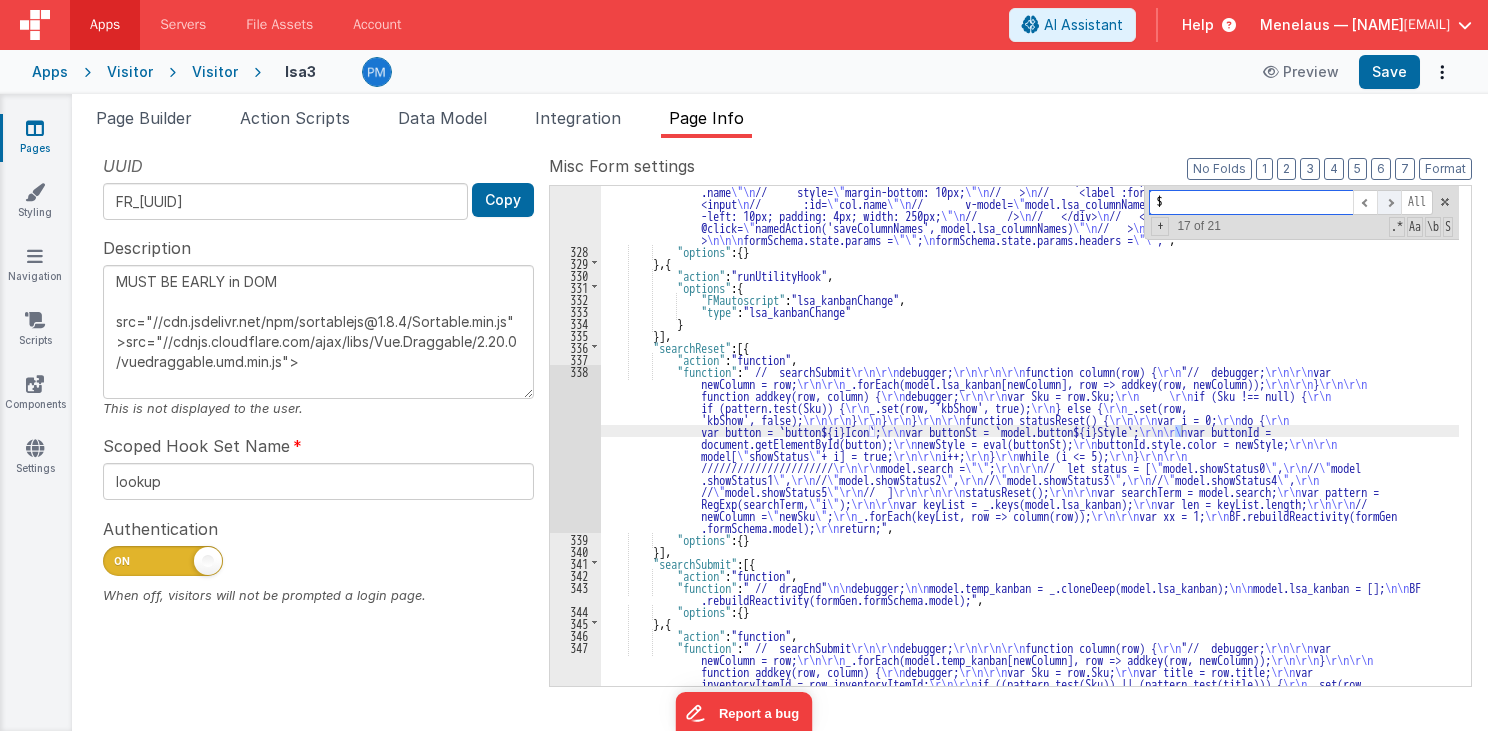click at bounding box center [1389, 202] 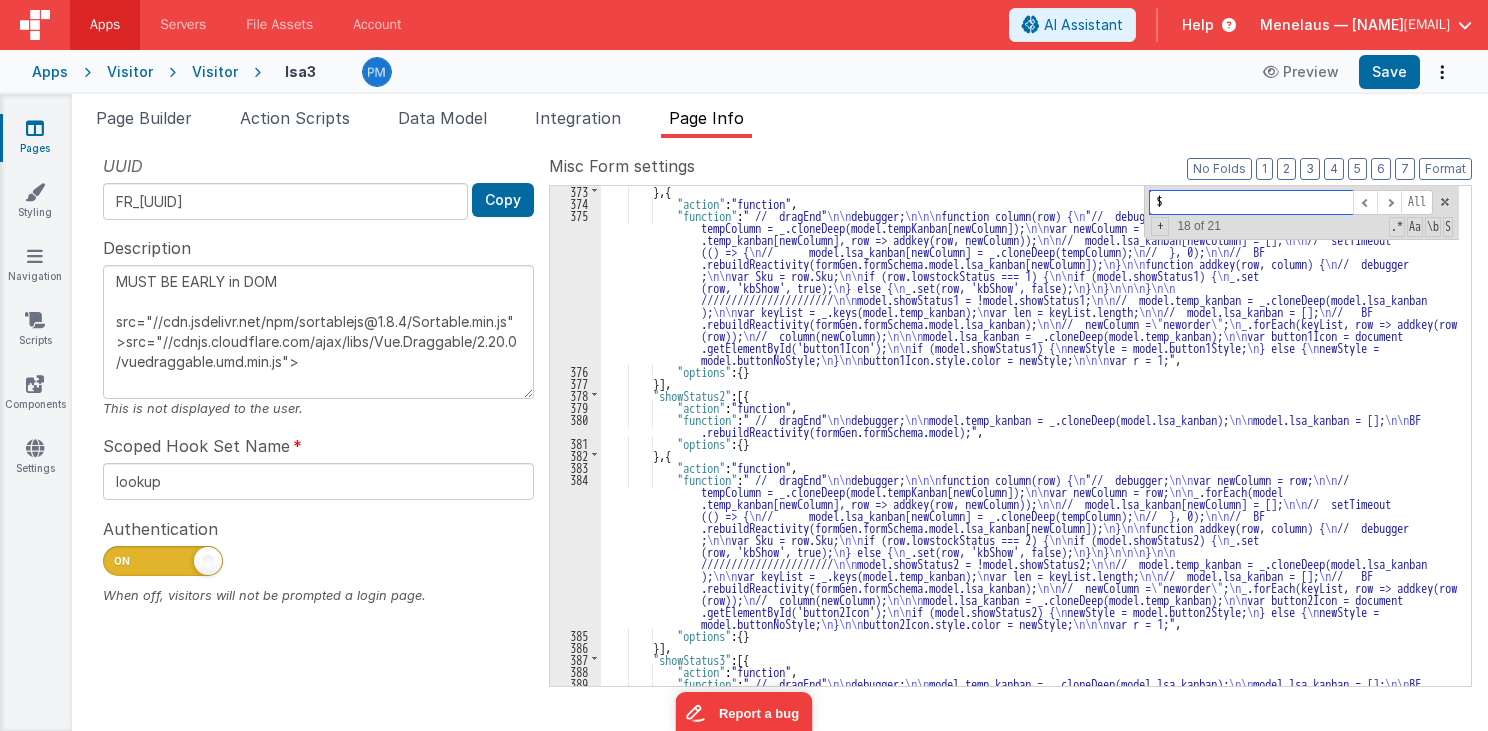 scroll, scrollTop: 9673, scrollLeft: 0, axis: vertical 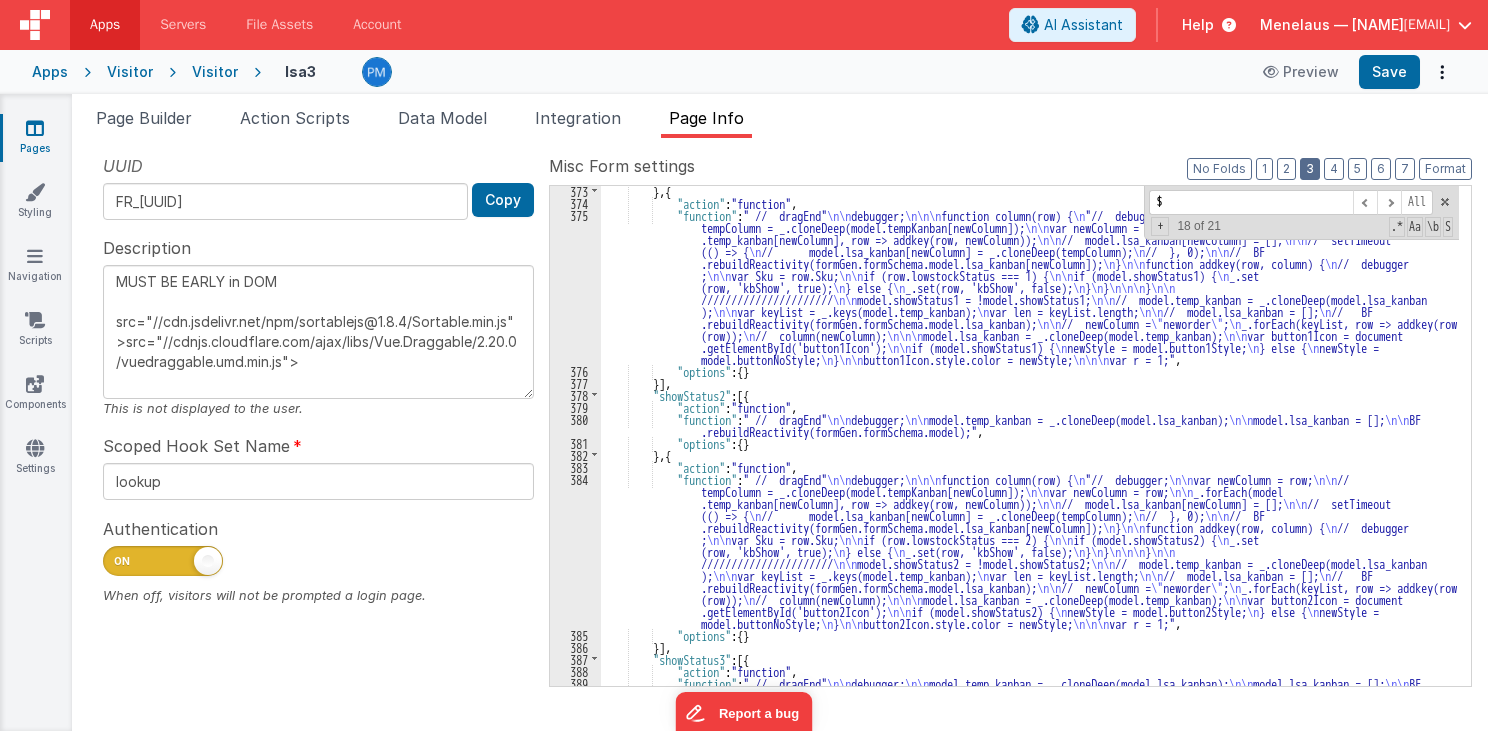 click on "3" at bounding box center [1310, 169] 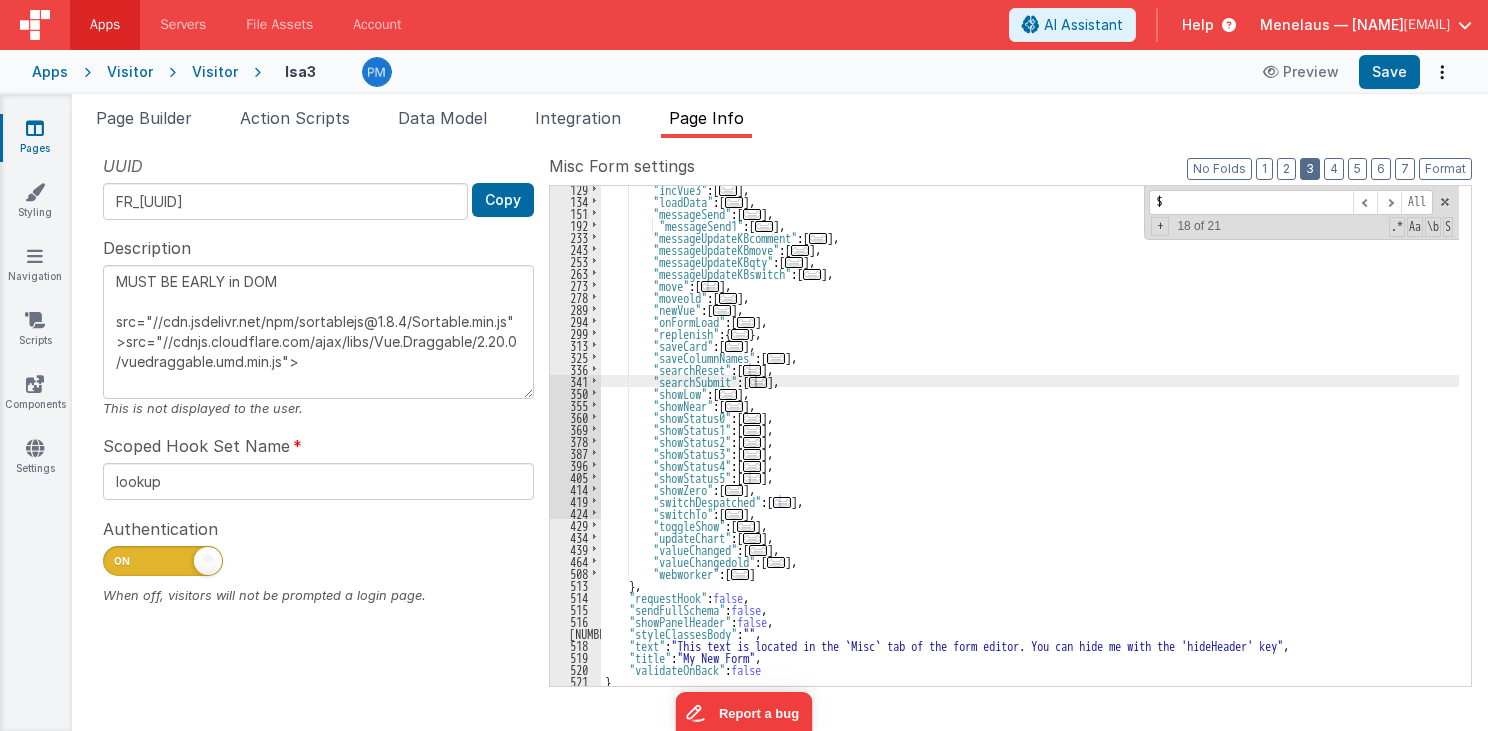 scroll, scrollTop: 135, scrollLeft: 0, axis: vertical 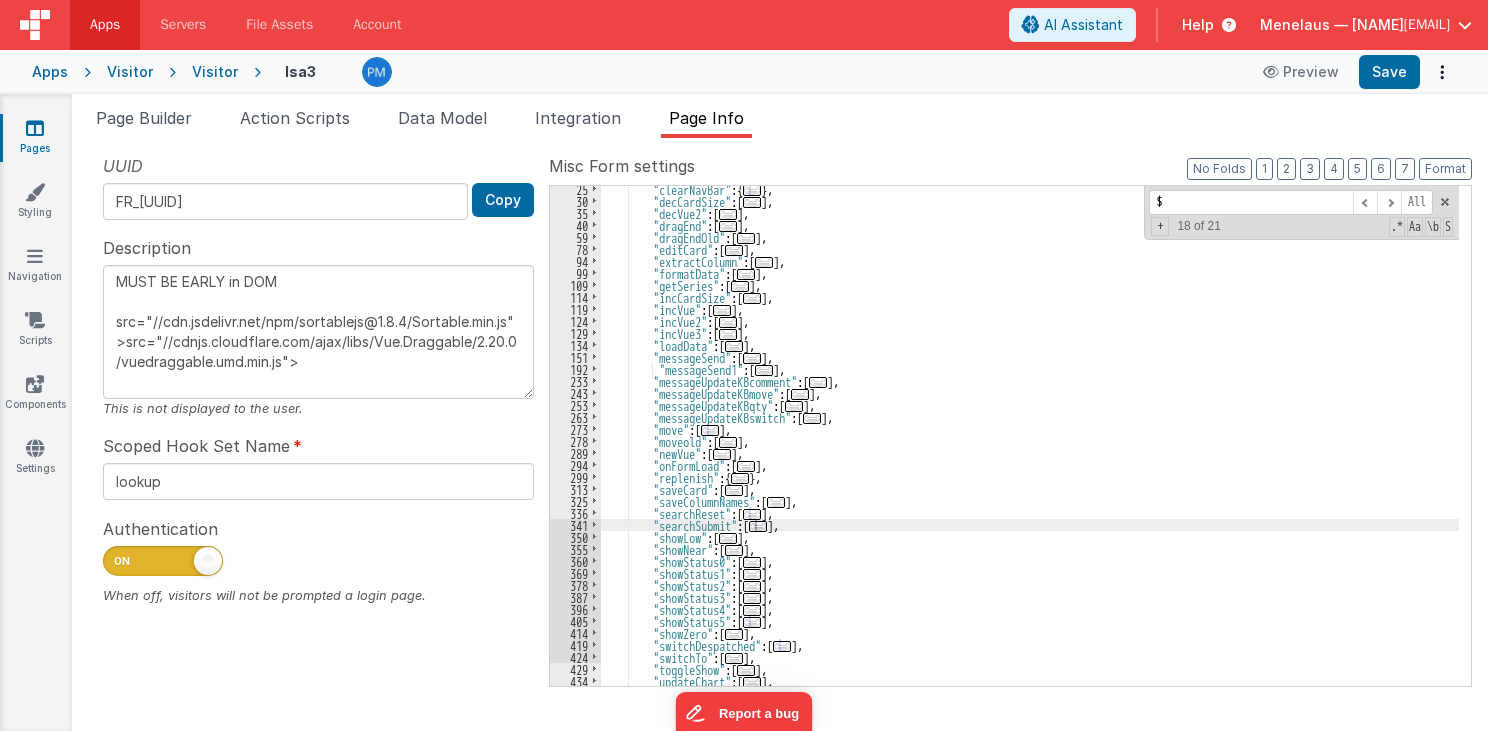 click on "..." at bounding box center (752, 358) 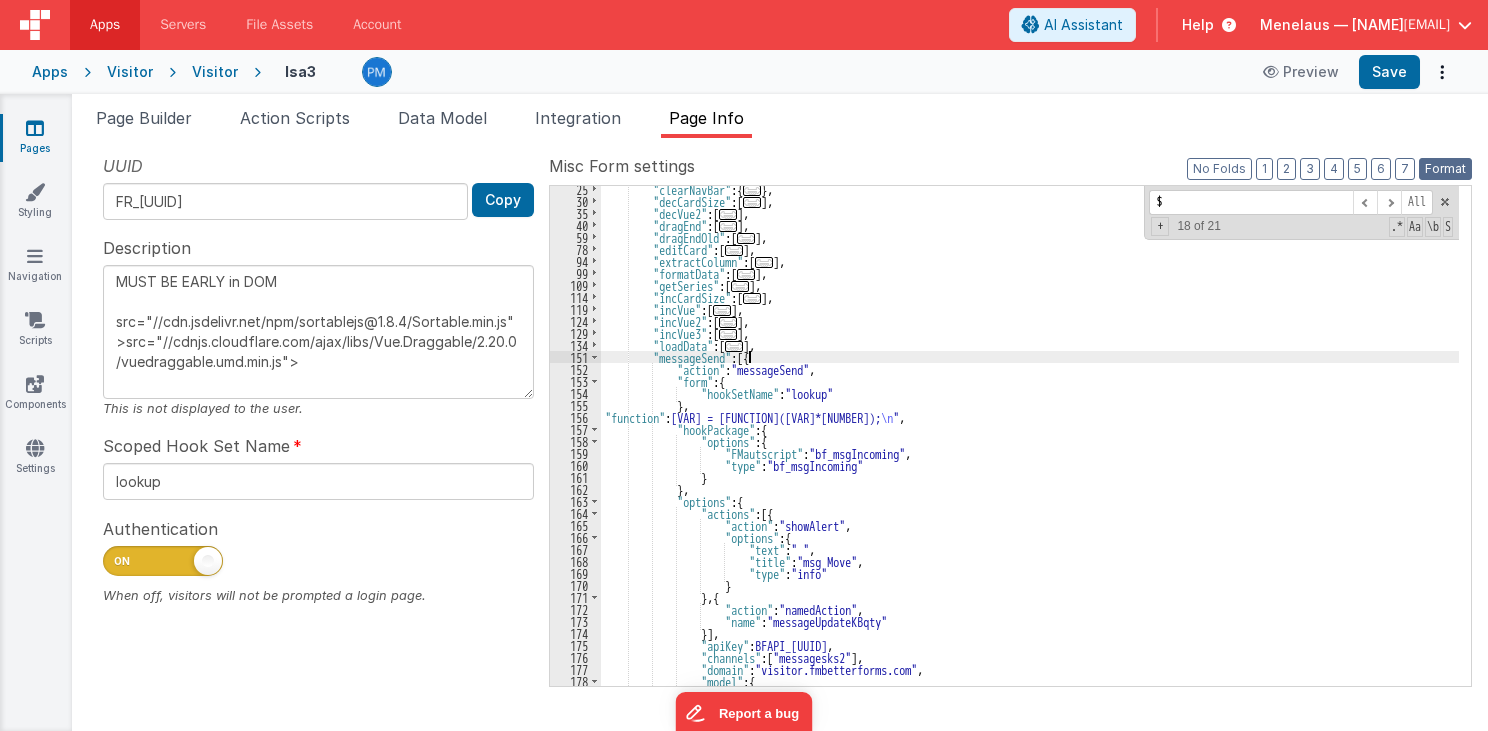 click on "Format" at bounding box center [1445, 169] 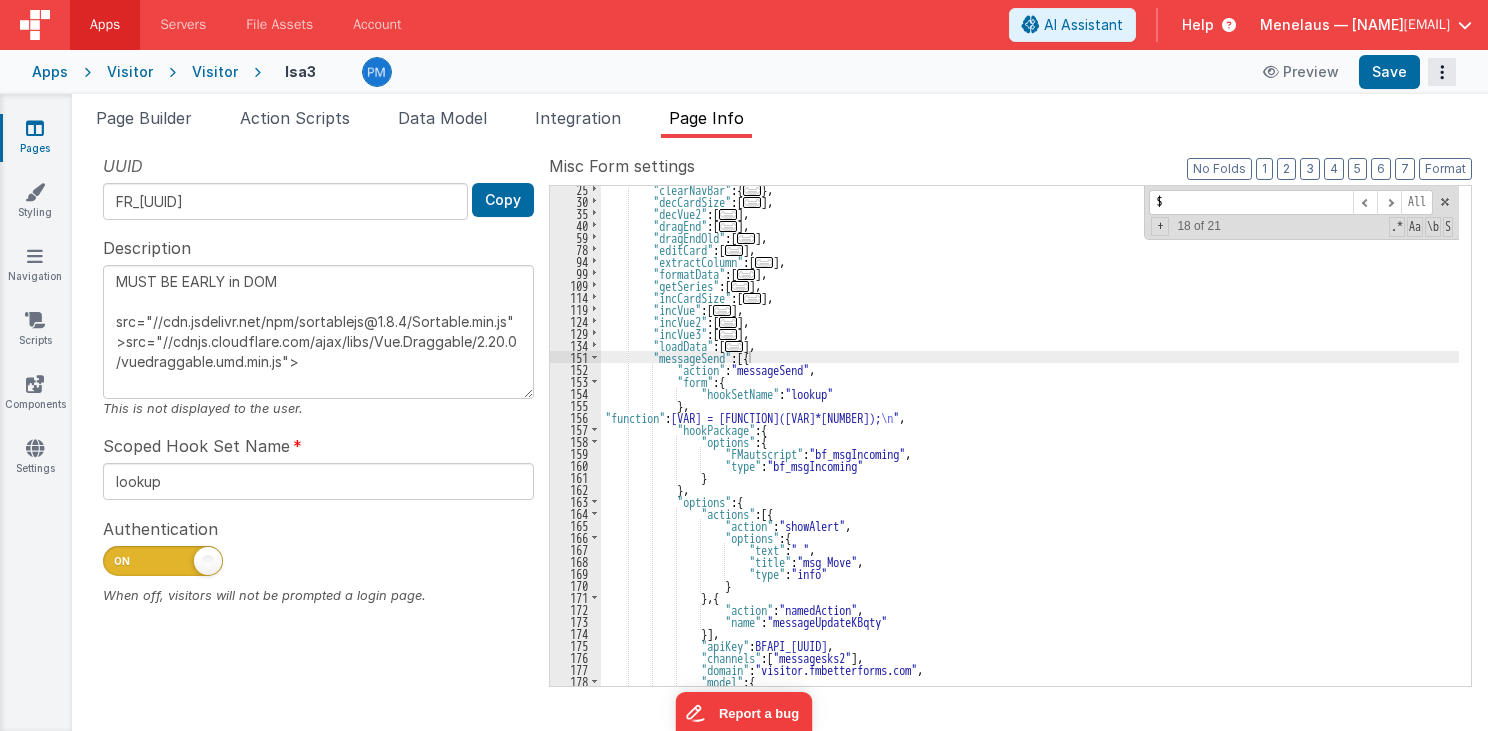 click at bounding box center (1442, 72) 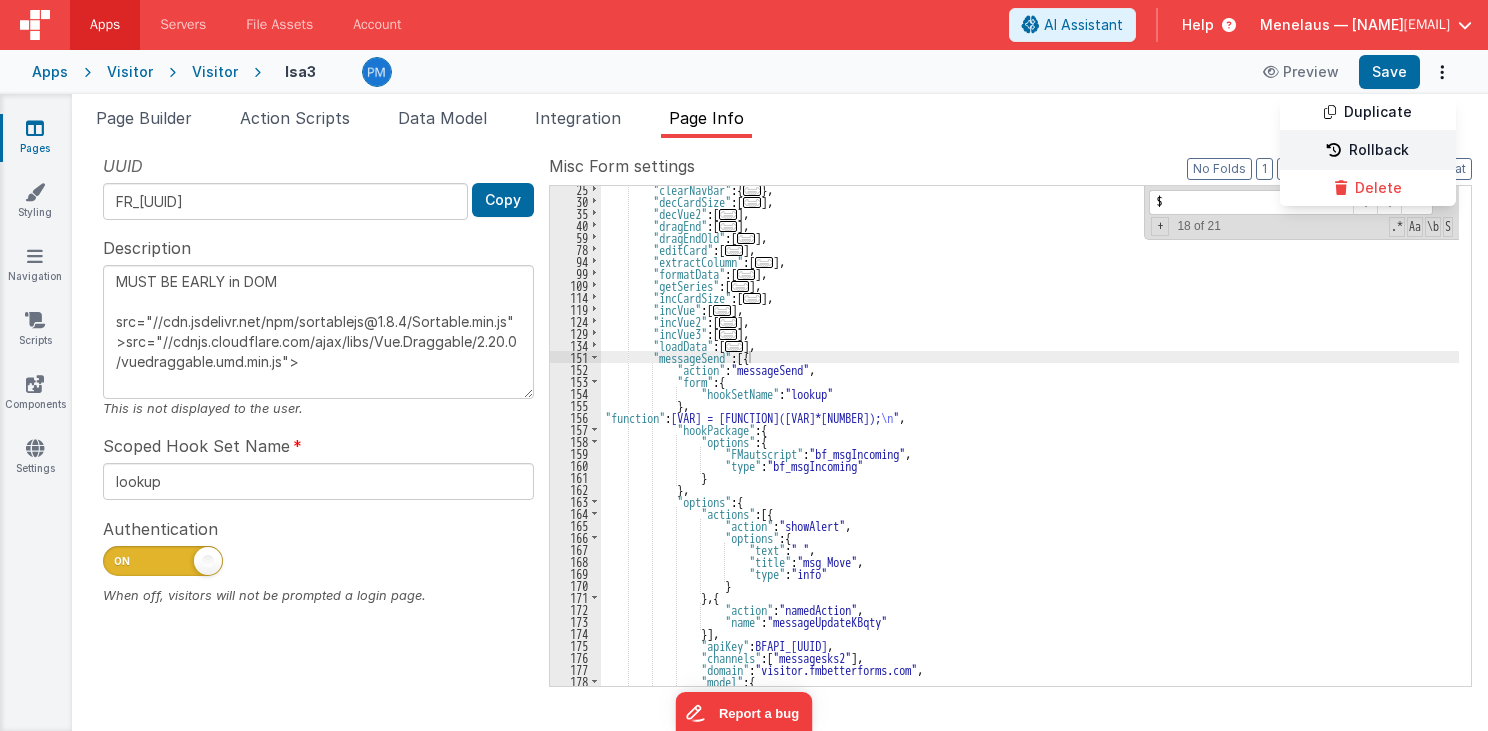 click on "Rollback" at bounding box center (1368, 151) 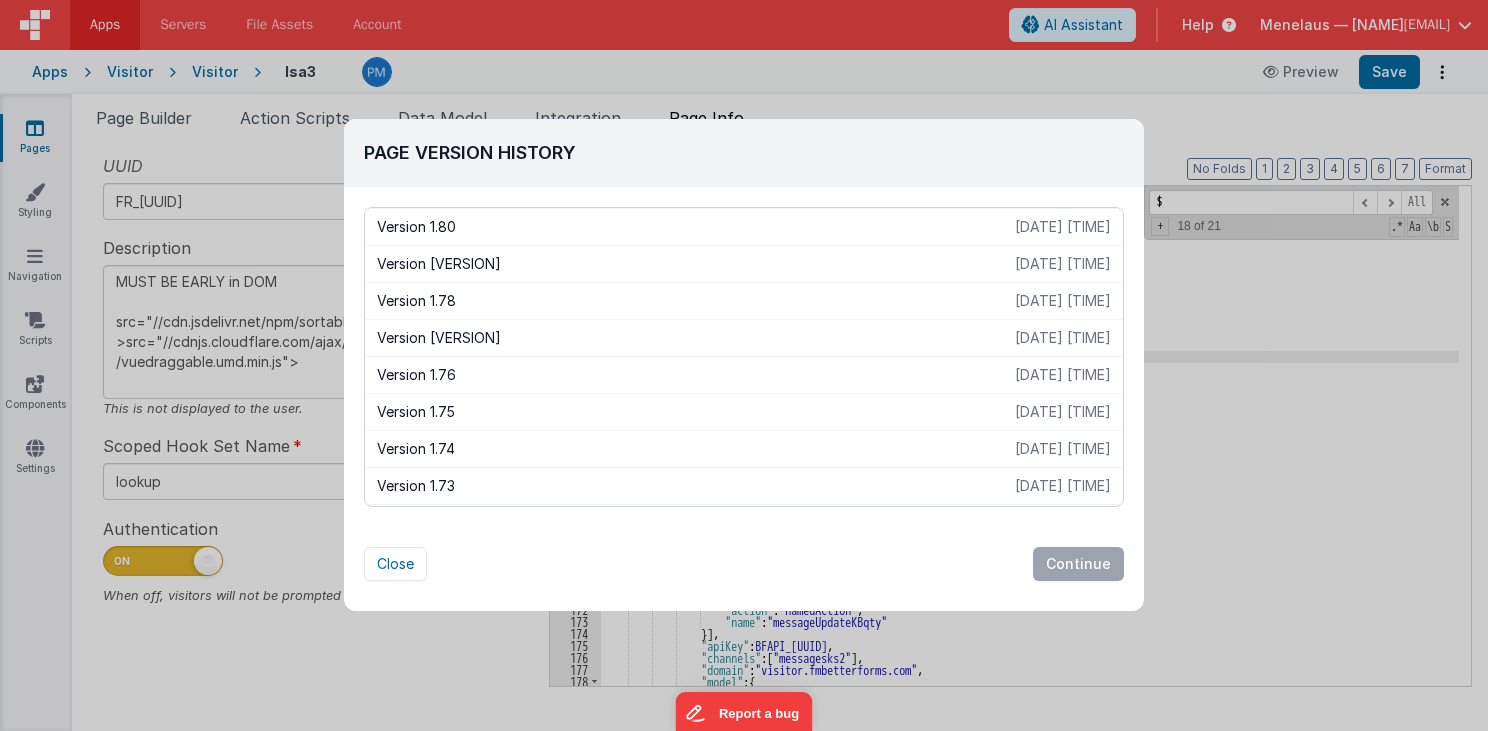 click on "Version 1.77" at bounding box center (696, 338) 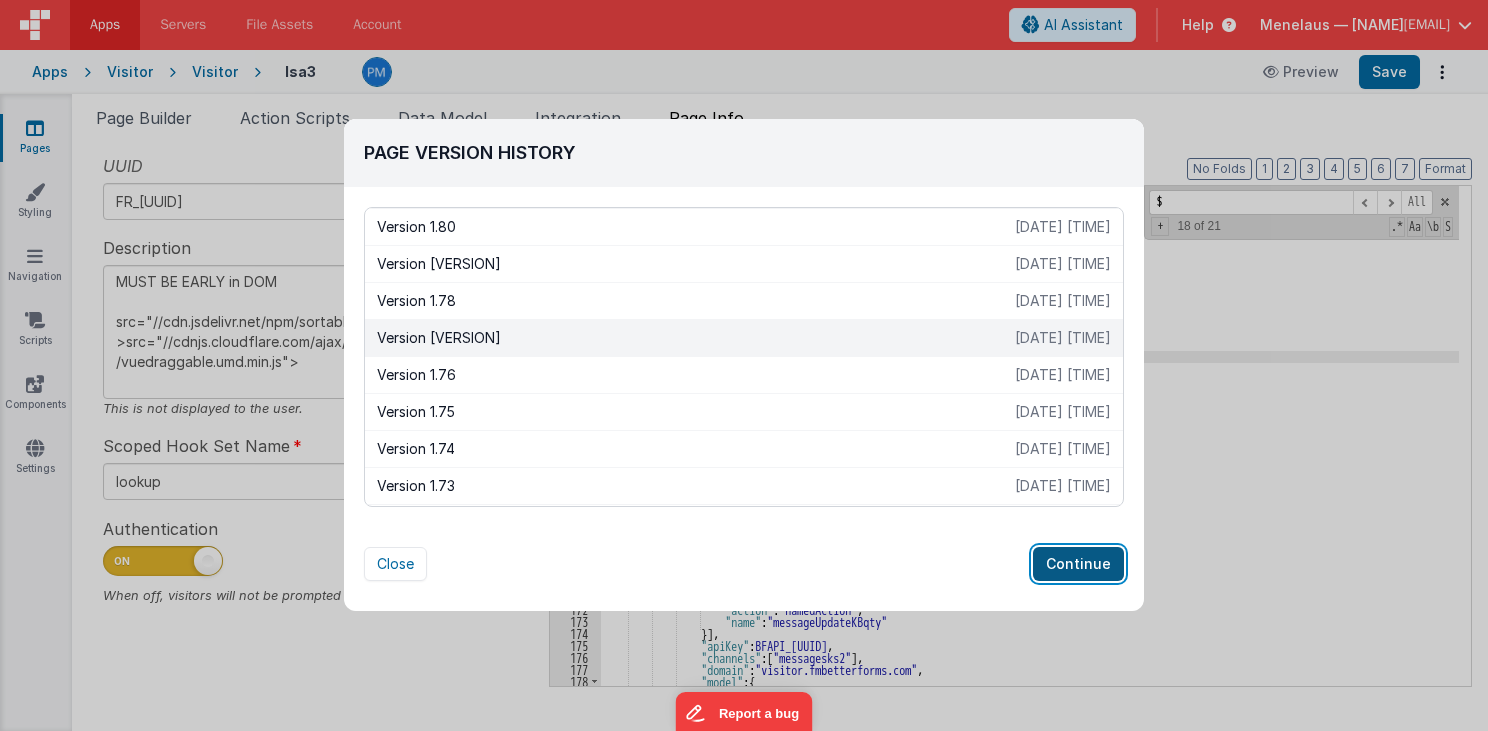 click on "Continue" at bounding box center [1078, 564] 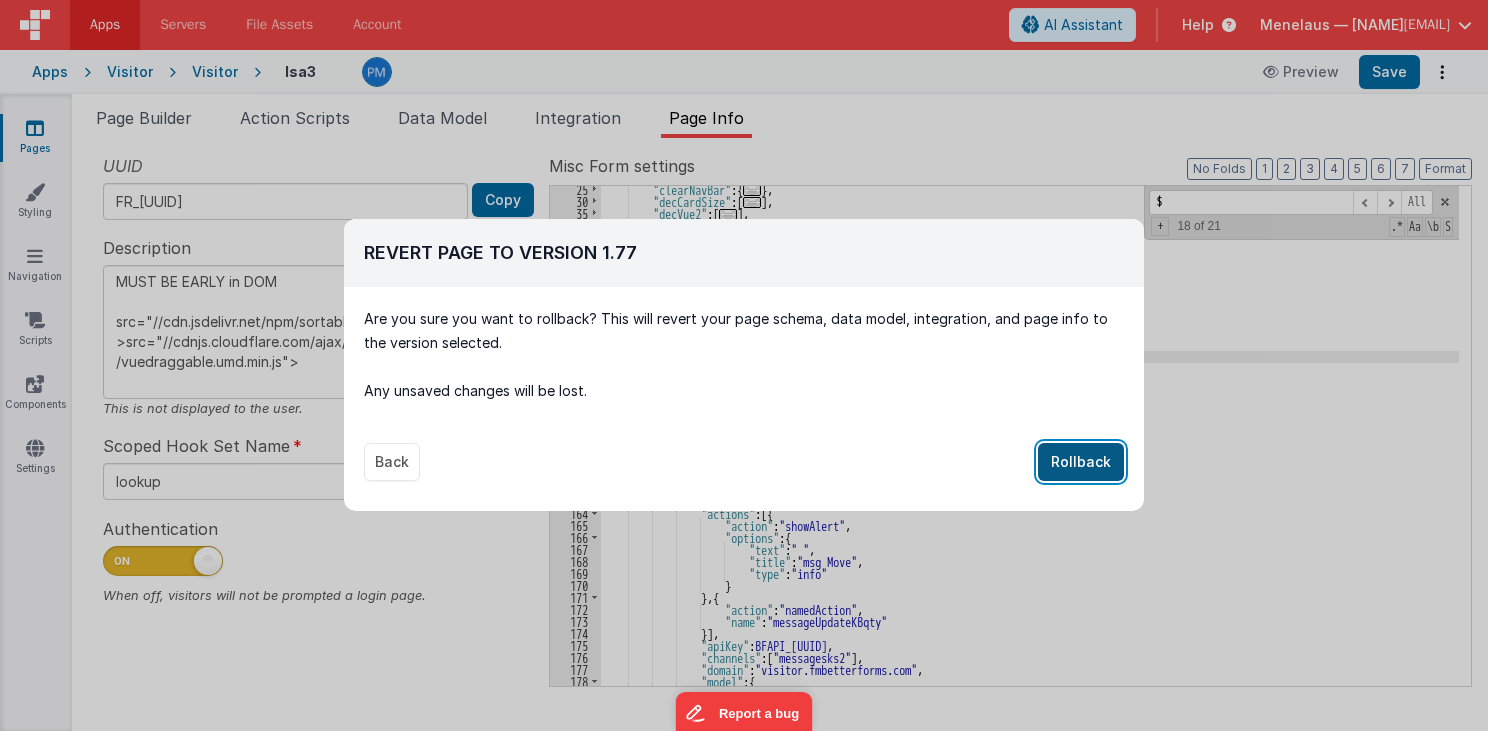 click on "Rollback" at bounding box center (1081, 462) 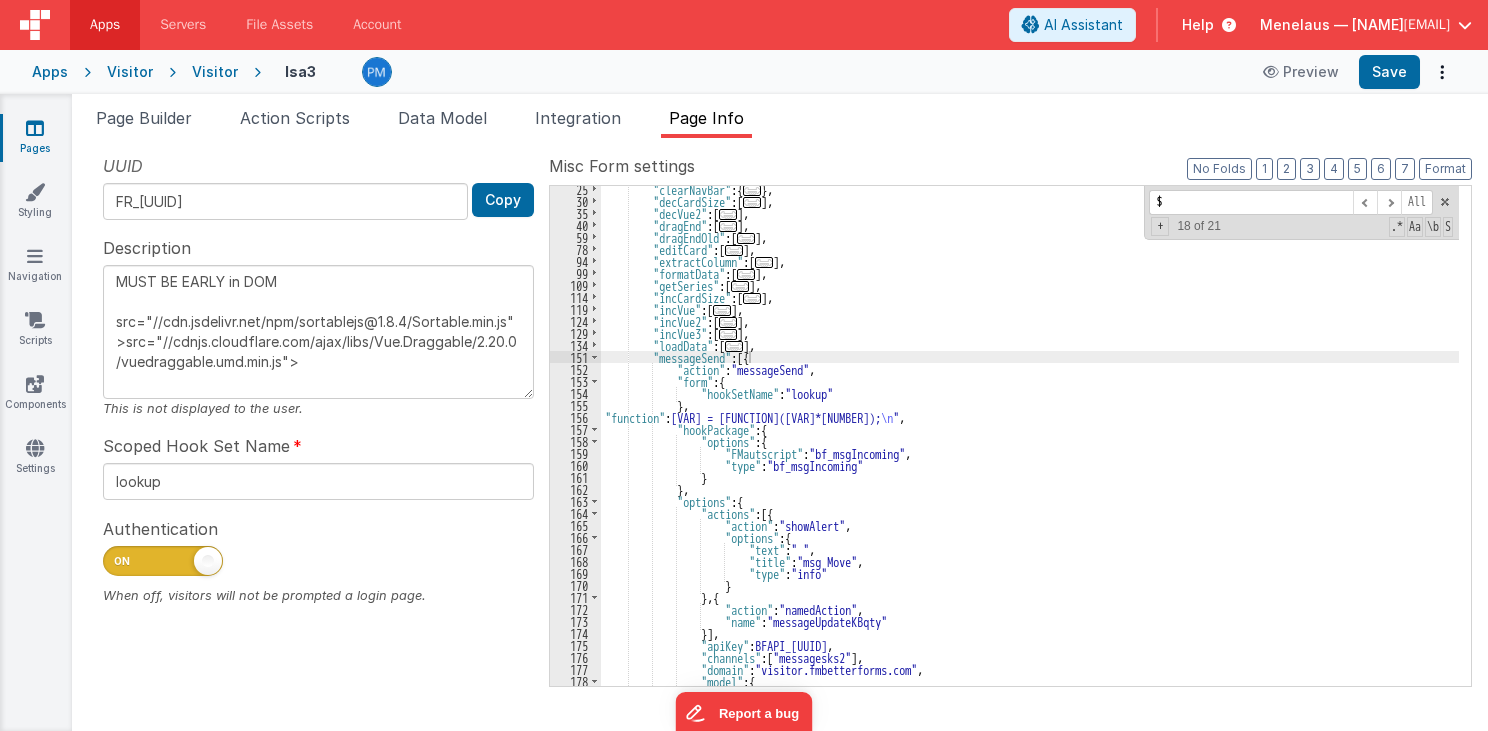 type on "MUST BE EARLY in DOM
src="//cdn.jsdelivr.net/npm/sortablejs@1.8.4/Sortable.min.js">src="//cdnjs.cloudflare.com/ajax/libs/Vue.Draggable/2.20.0/vuedraggable.umd.min.js">" 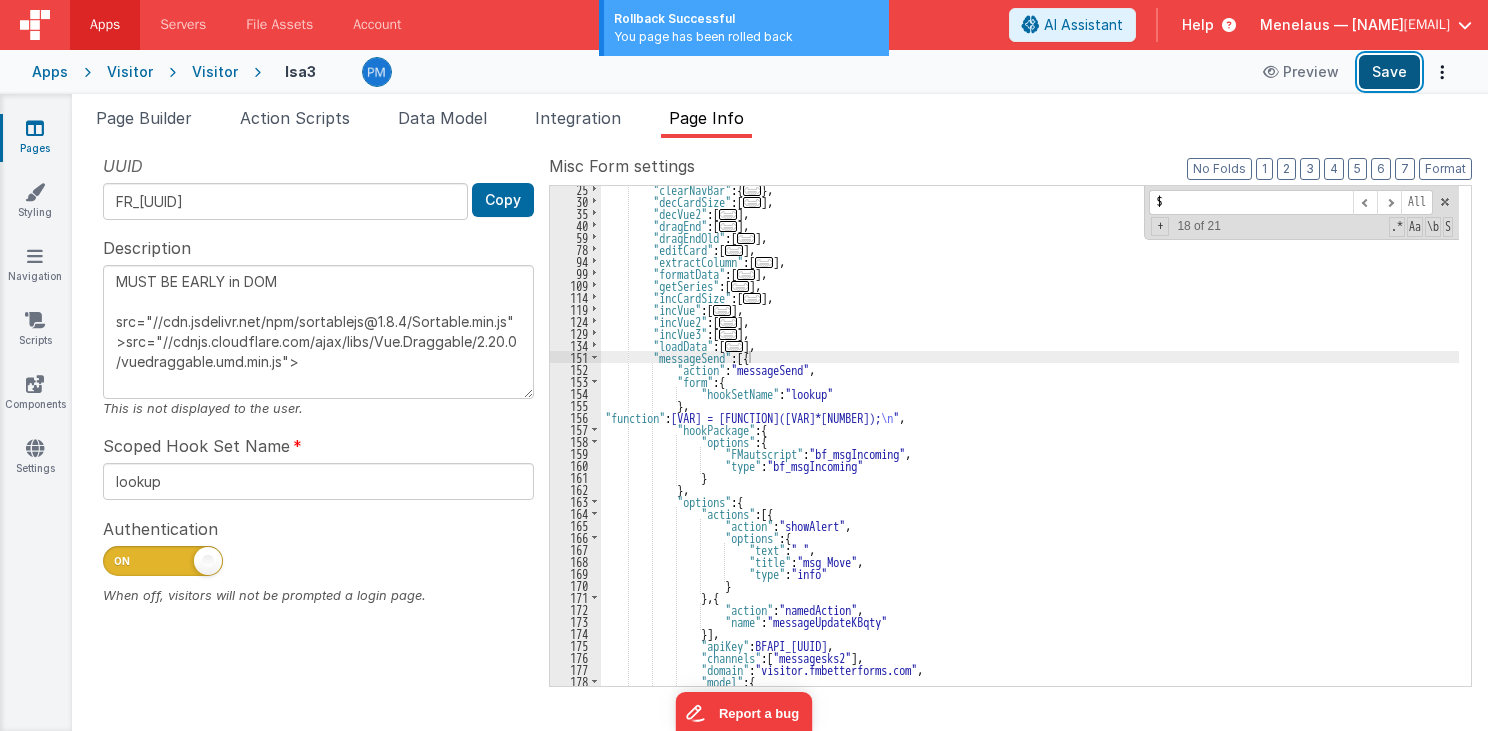 click on "Save" at bounding box center [1389, 72] 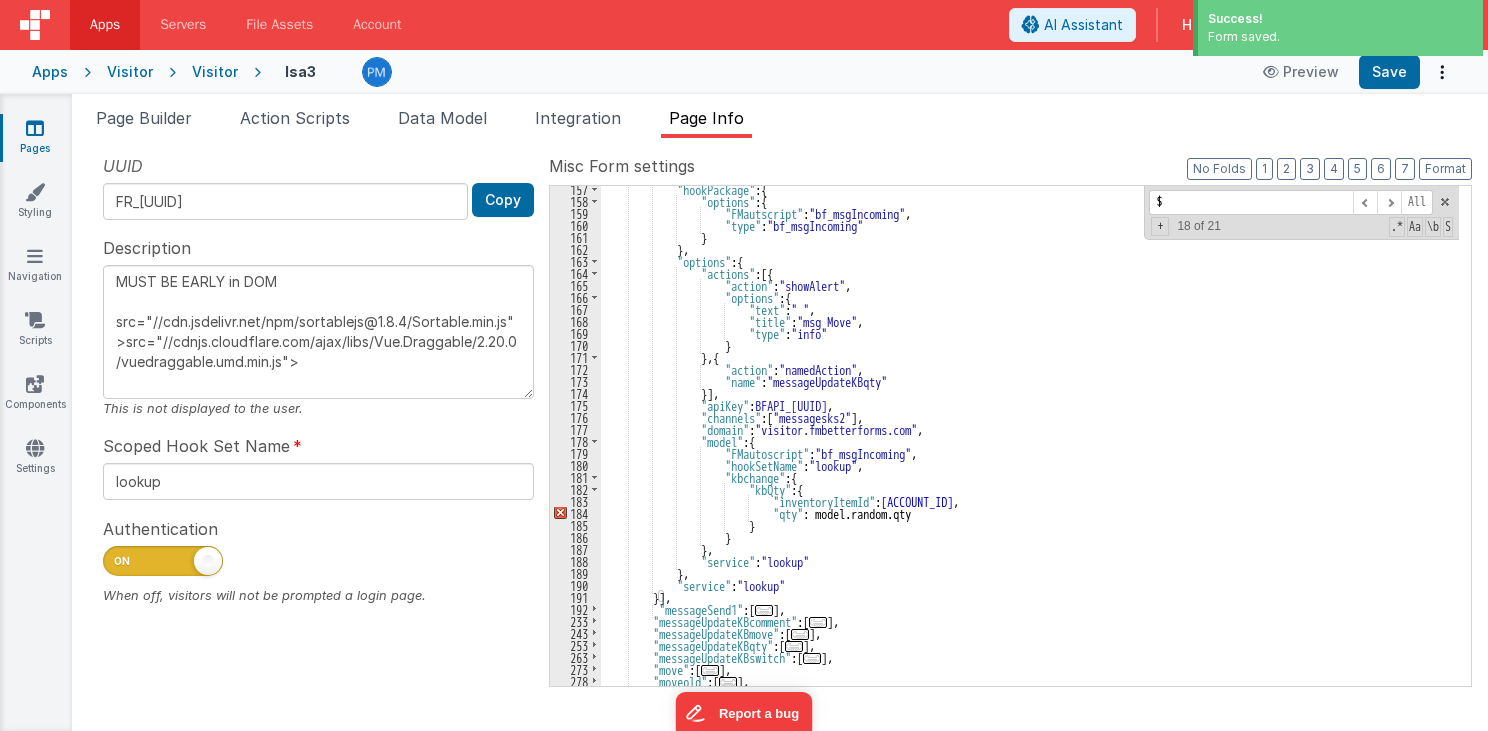 scroll, scrollTop: 375, scrollLeft: 0, axis: vertical 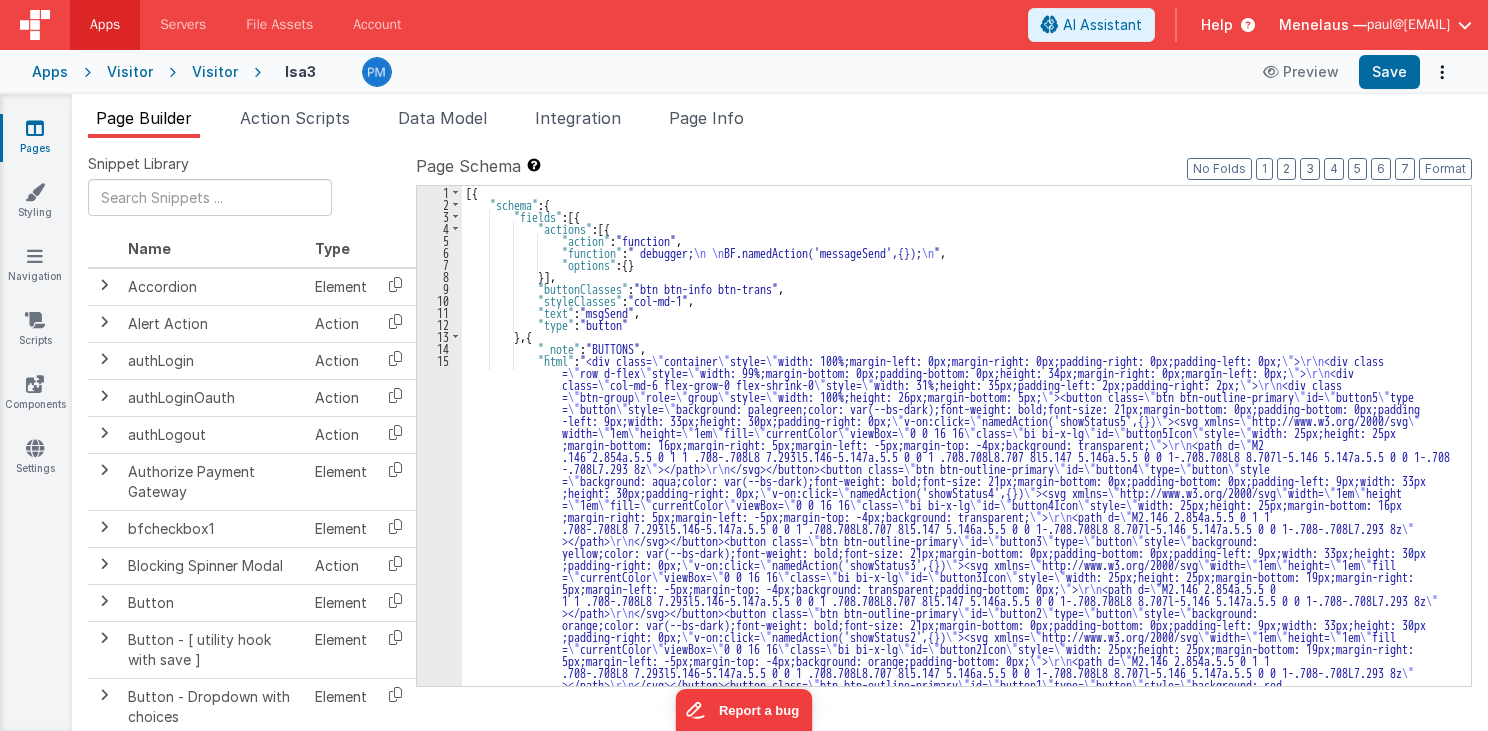 type on "MUST BE EARLY in DOM
src="//cdn.jsdelivr.net/npm/sortablejs@1.8.4/Sortable.min.js">src="//cdnjs.cloudflare.com/ajax/libs/Vue.Draggable/2.20.0/vuedraggable.umd.min.js">" 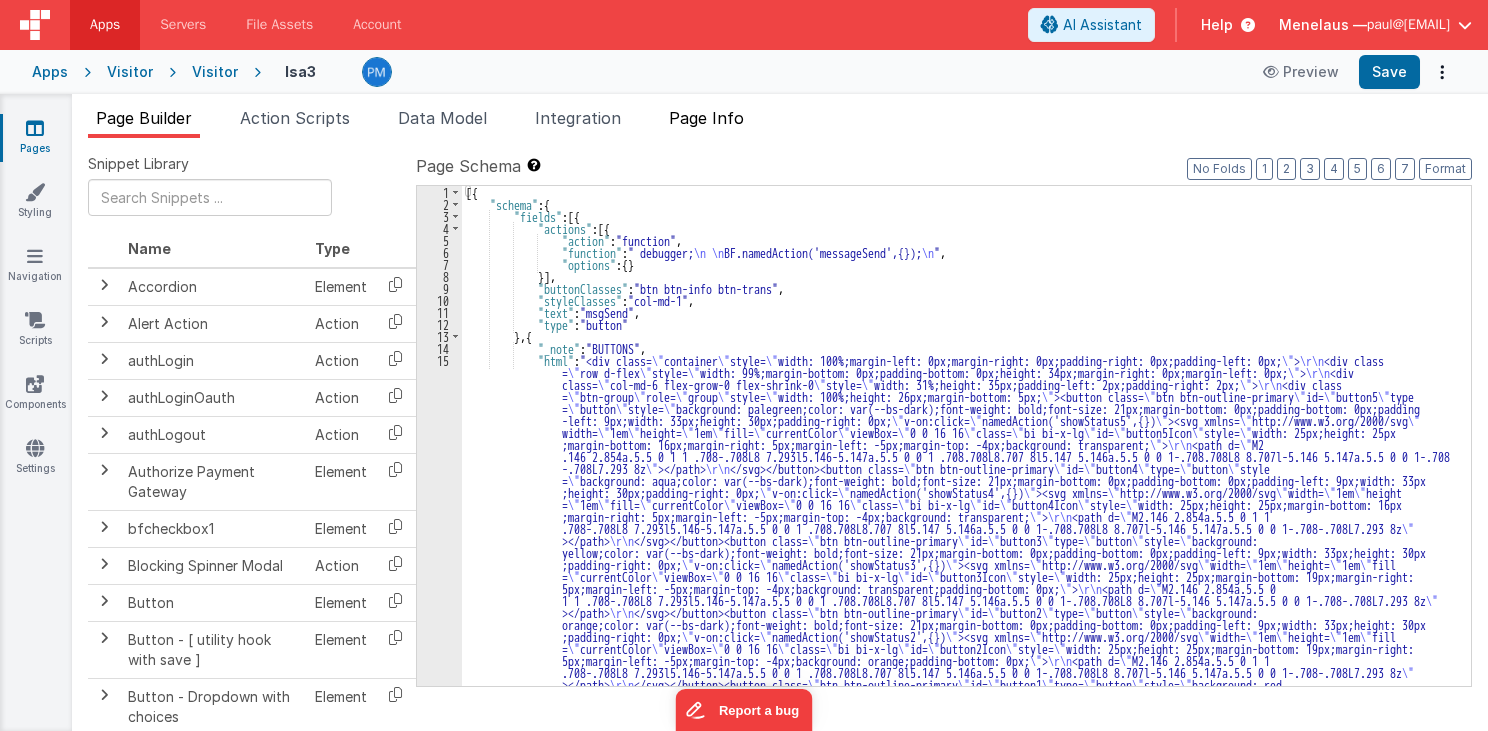 click on "Page Info" at bounding box center (706, 118) 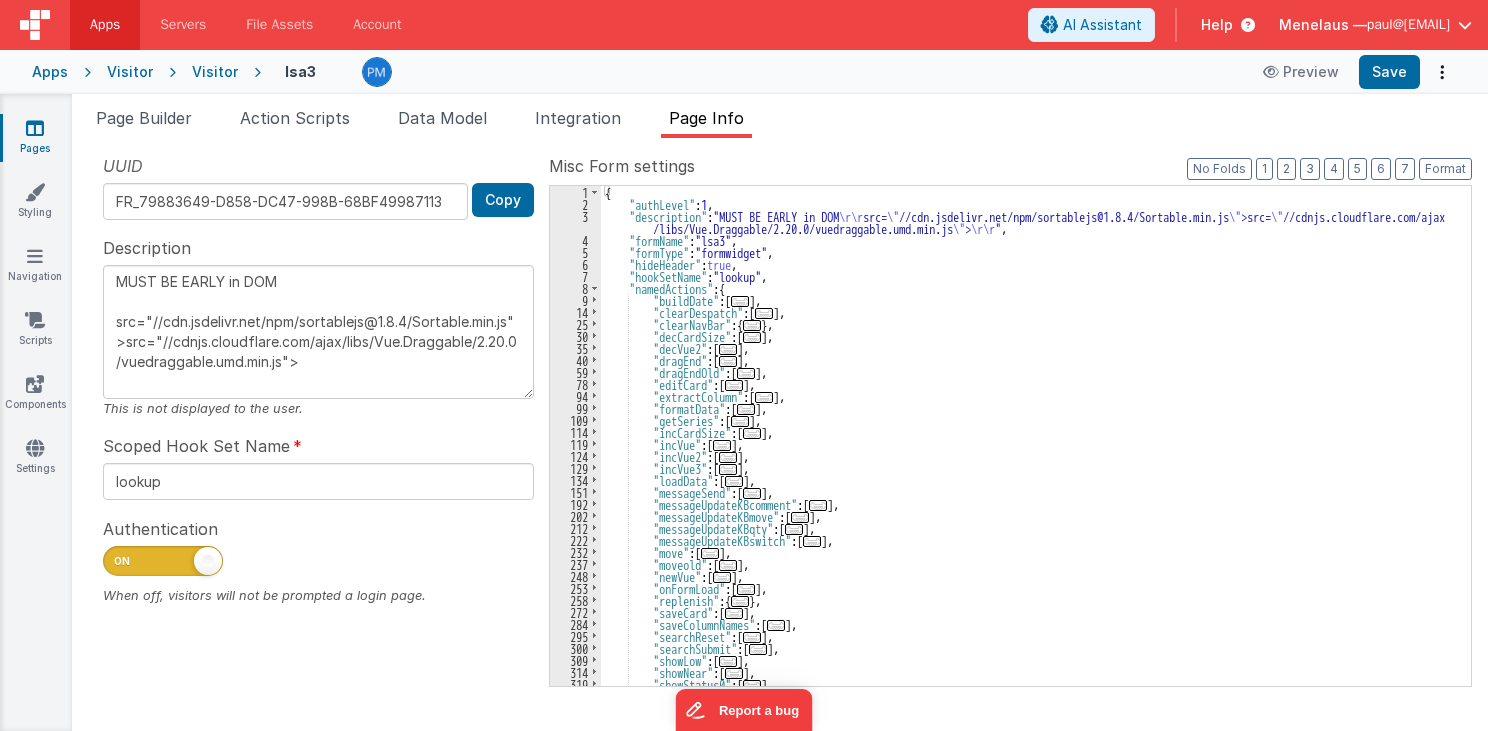 click on "..." at bounding box center (752, 493) 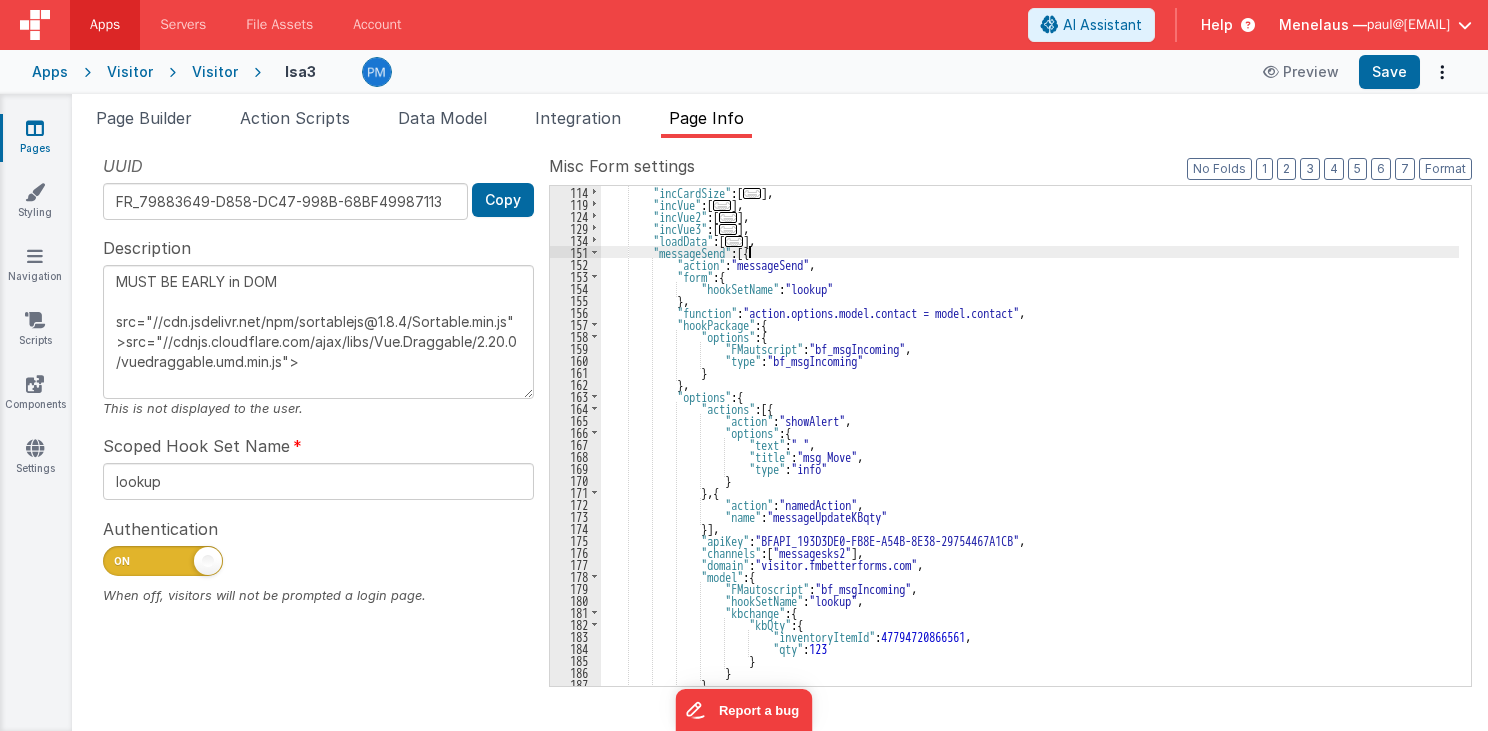 scroll, scrollTop: 336, scrollLeft: 0, axis: vertical 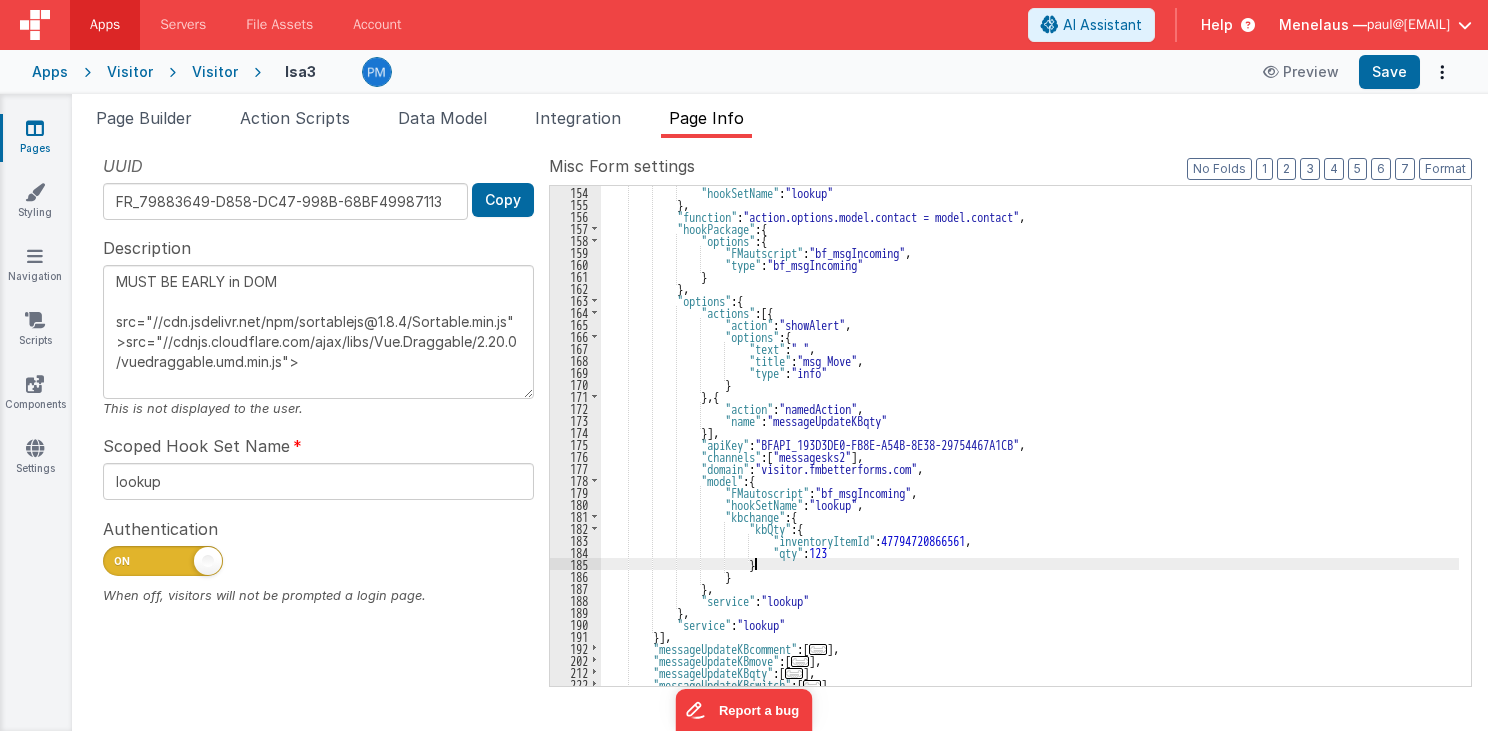 click on ""hookSetName" :  "lookup"                } ,                "function" :  "action.options.model.contact = model.contact" ,                "hookPackage" :  {                     "options" :  {                          "FMautscript" :  "bf_msgIncoming" ,                          "type" :  "bf_msgIncoming"                     }                } ,                "options" :  {                     "actions" :  [{                          "action" :  "showAlert" ,                          "options" :  {                               "text" :  " " ,                               "title" :  "msg Move" ,                               "type" :  "info"                          }                     } ,  {                          "action" :  "namedAction" ,                          "name" :  "messageUpdateKBqty"                     }] ,                     "apiKey" :  "BFAPI_193D3DE0-FB8E-A54B-8E38-29754467A1CB" ,                     "channels" :  [ "messagesks2" ] ,                     "domain" :  ," at bounding box center (1030, 448) 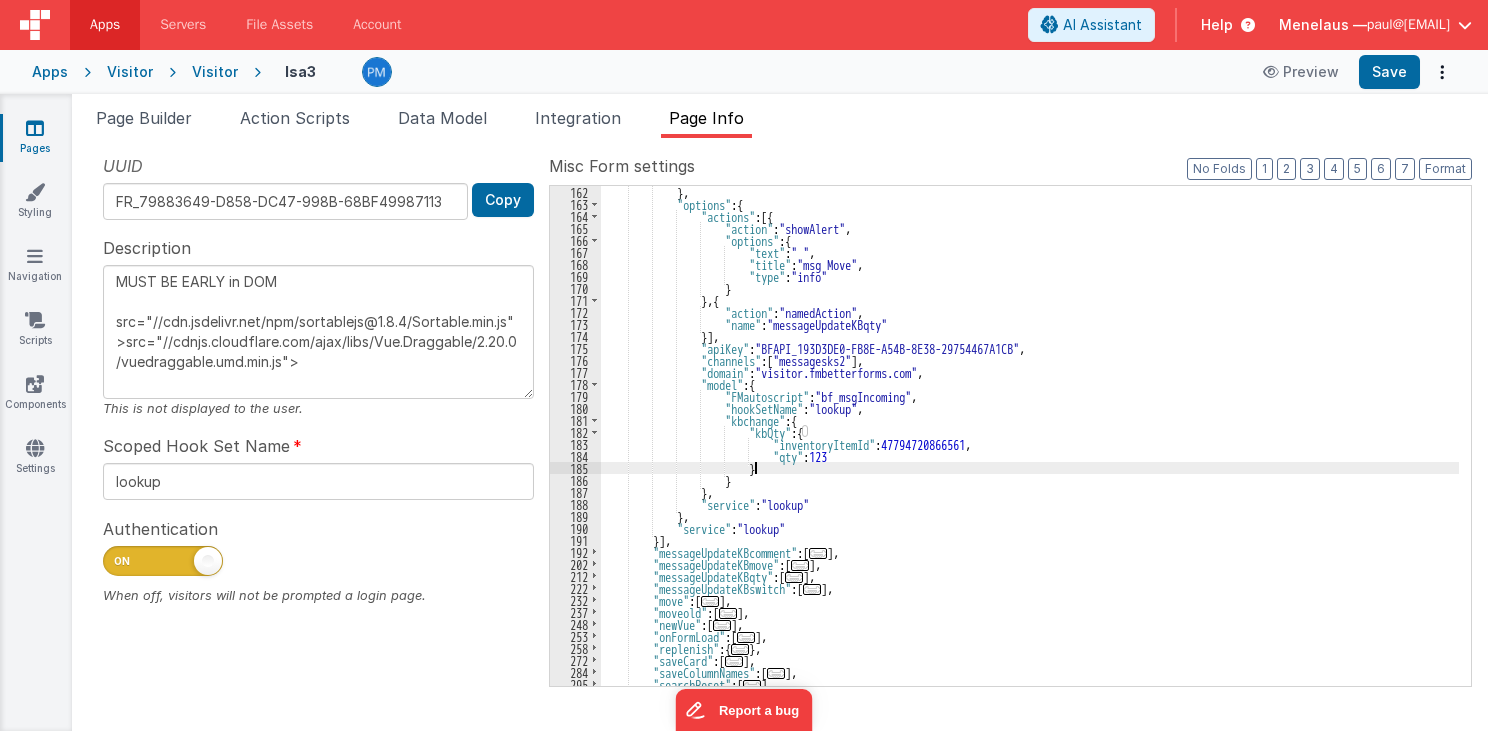scroll, scrollTop: 576, scrollLeft: 0, axis: vertical 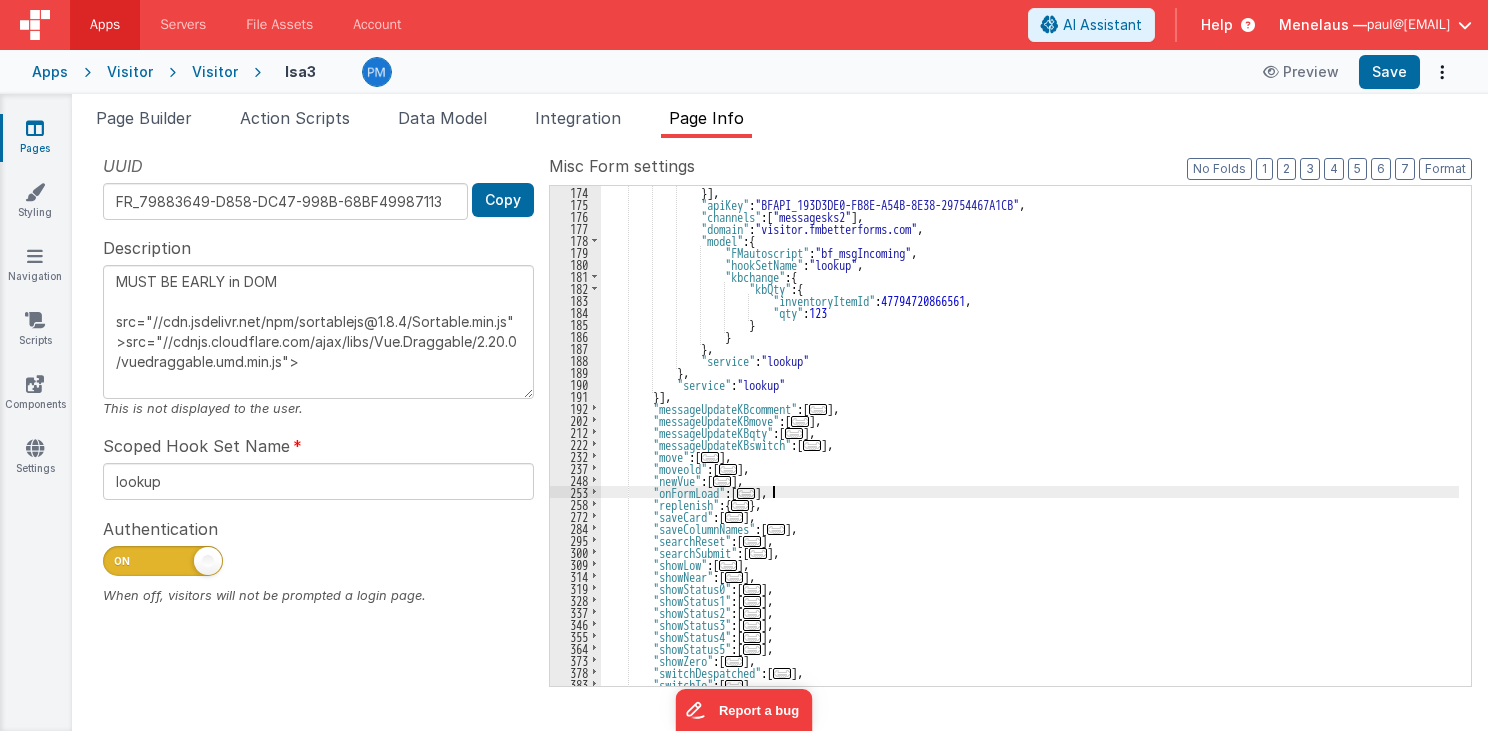 click on "}] ,                     "apiKey" :  "BFAPI_193D3DE0-FB8E-A54B-8E38-29754467A1CB" ,                     "channels" :  [ "messagesks2" ] ,                     "domain" :  "visitor.fmbetterforms.com" ,                     "model" :  {                          "FMautoscript" :  "bf_msgIncoming" ,                          "hookSetName" :  "lookup" ,                          "kbchange" :  {                               "kbQty" :  {                                    "inventoryItemId" :  47794720866561 ,                                    "qty" :  123                               }                          }                     } ,                     "service" :  "lookup"                } ,                "service" :  "lookup"           }] ,           "messageUpdateKBcomment" :  [ ... ] ,           "messageUpdateKBmove" :  [ ... ] ,           "messageUpdateKBqty" :  [ ... ] ,           "messageUpdateKBswitch" :  [ ... ] ,           "move" :  [ ... ] ,           "moveold" :  [ ... ] ,      :" at bounding box center [1030, 448] 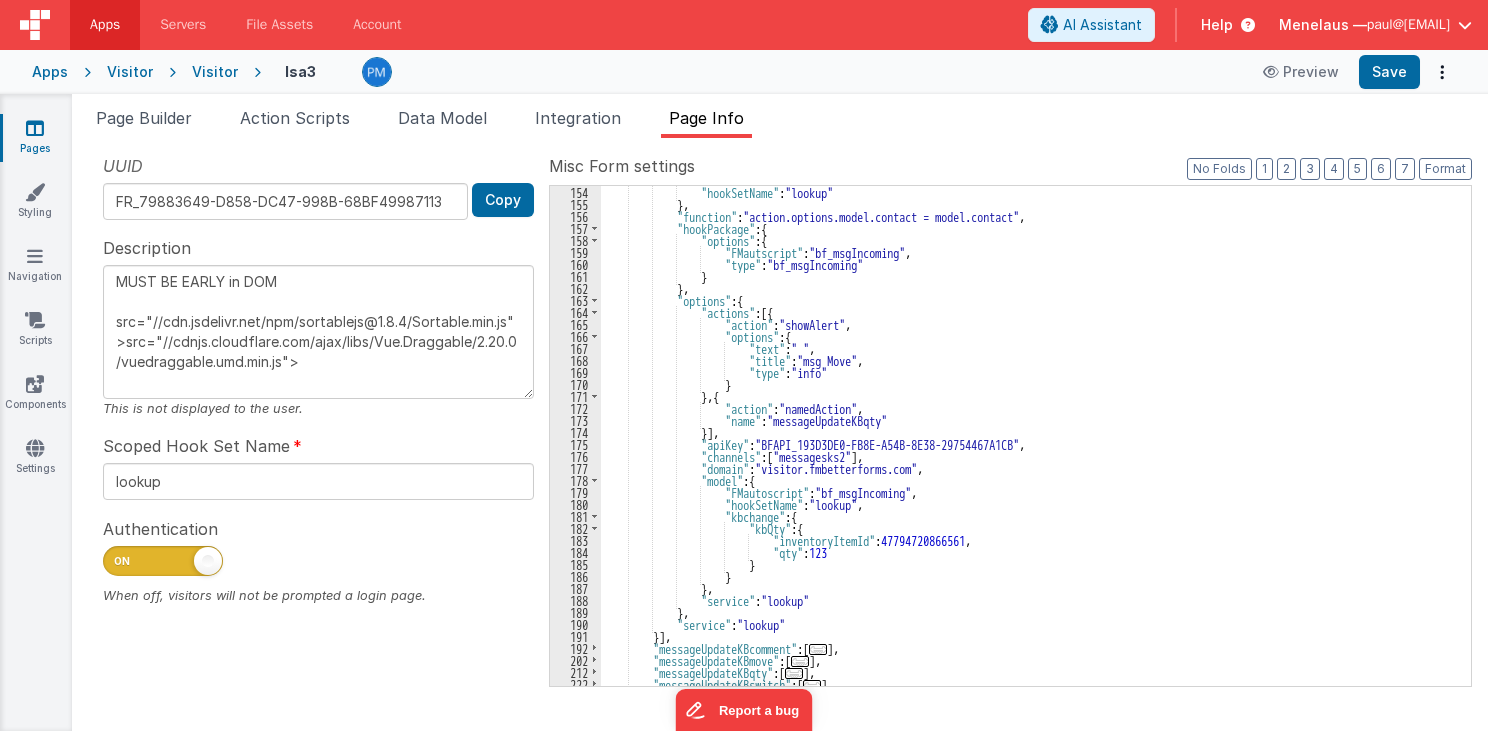 scroll, scrollTop: 336, scrollLeft: 0, axis: vertical 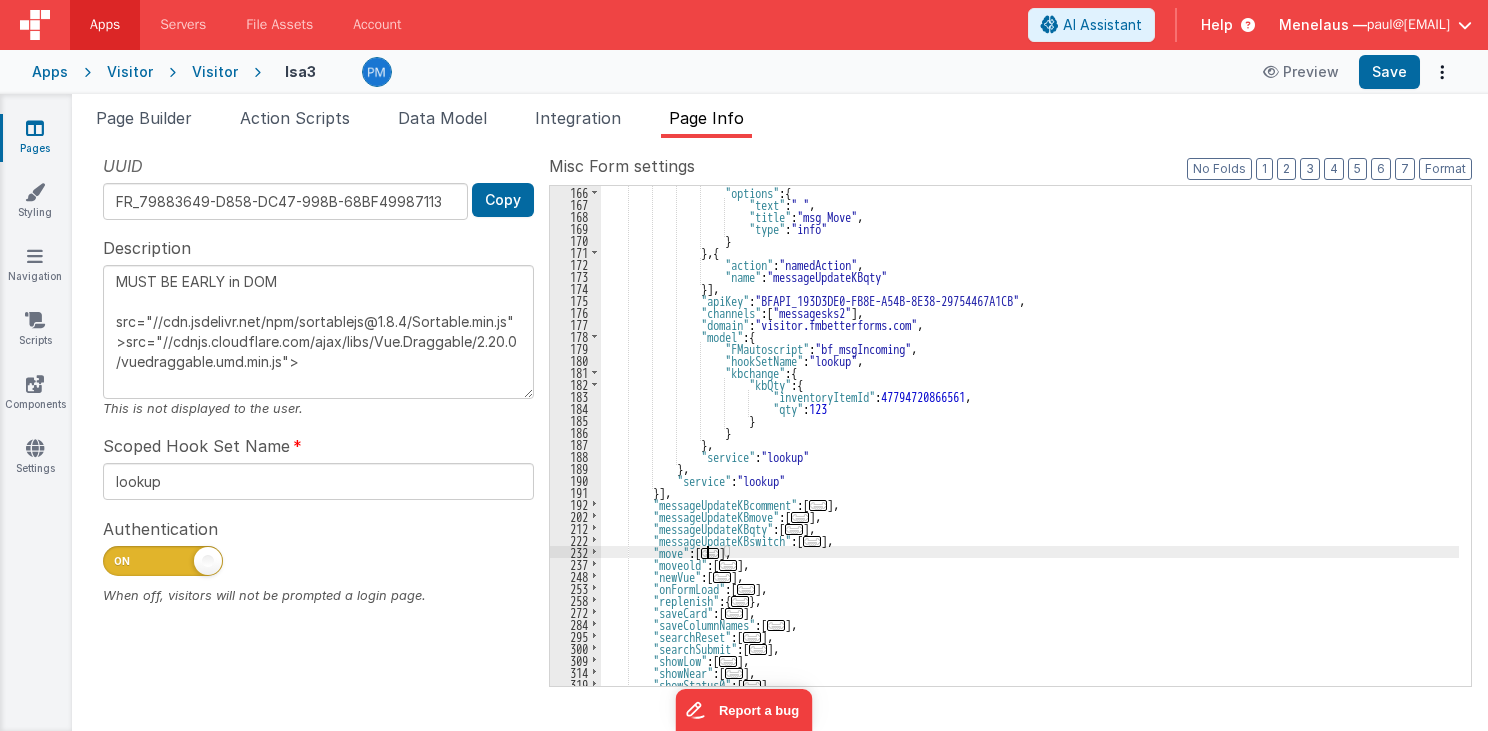 click on "..." at bounding box center [710, 553] 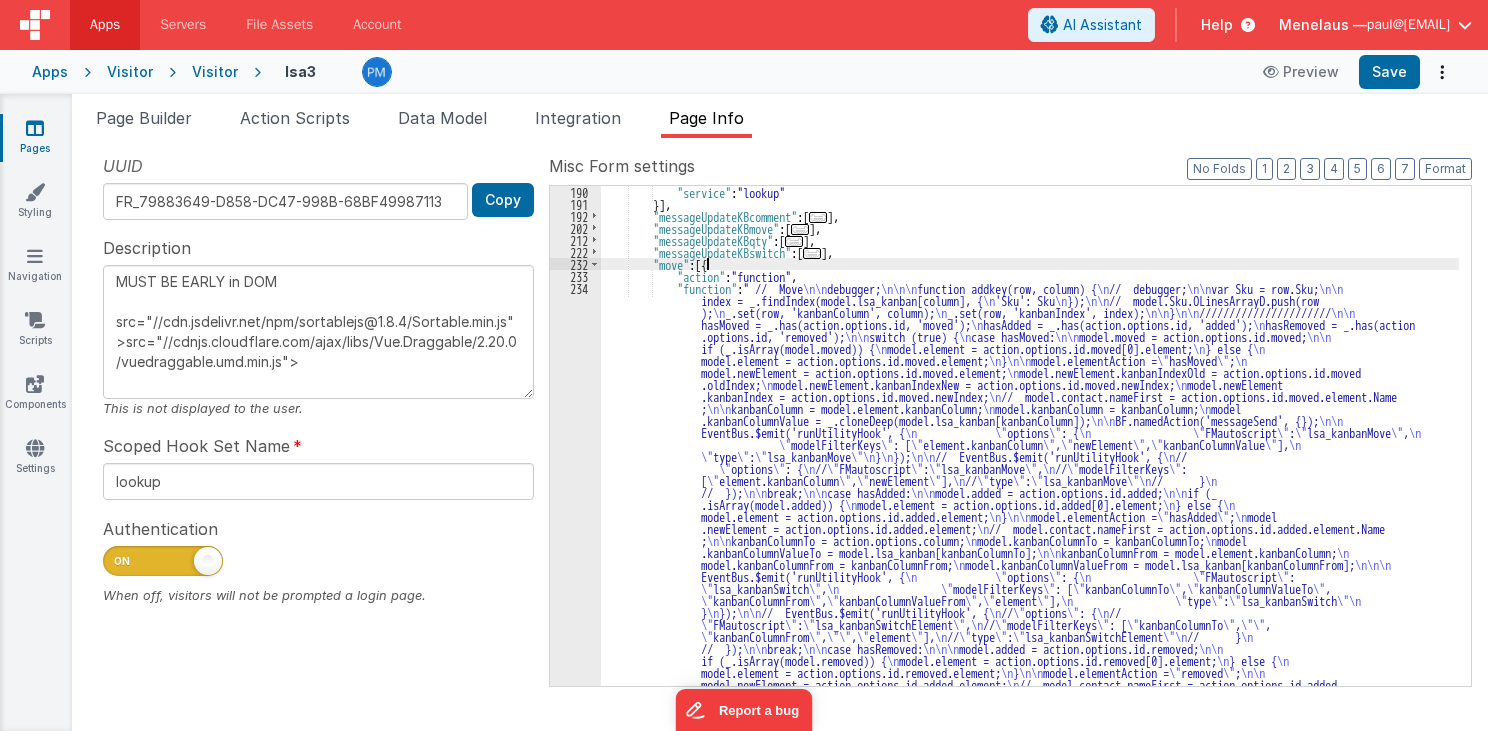 scroll, scrollTop: 768, scrollLeft: 0, axis: vertical 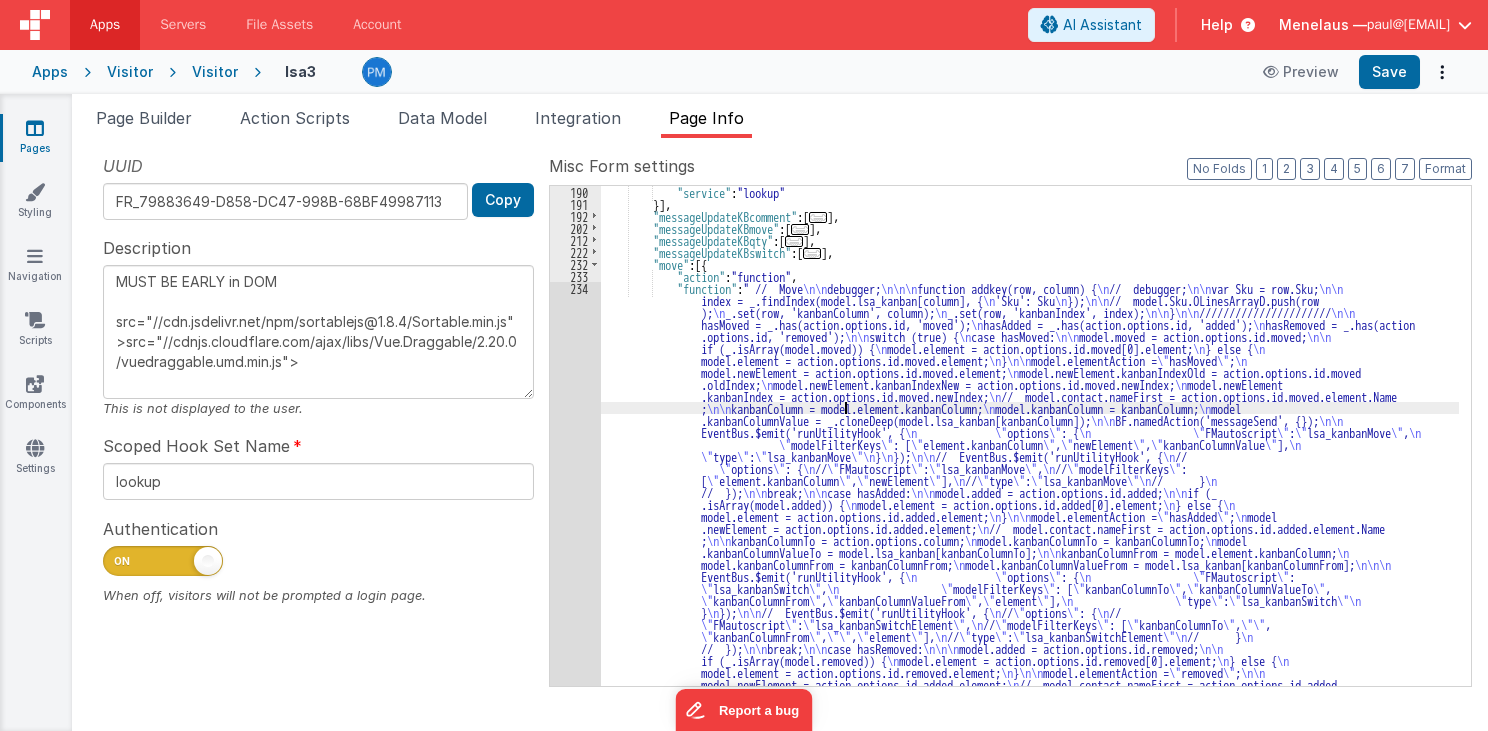 click on ""service" :  "lookup"           }] ,           "messageUpdateKBcomment" :  [ ... ] ,           "messageUpdateKBmove" :  [ ... ] ,           "messageUpdateKBqty" :  [ ... ] ,           "messageUpdateKBswitch" :  [ ... ] ,           "move" :  [{                "action" :  "function" ,                "function" :  " //  Move \n\n  debugger; \n\n\n  function addkey(row, column) { \n     //  debugger; \n\n      var Sku = row.Sku; \n\n                        index = _.findIndex(model.lsa_kanban[column], { \n          'Sku': Sku \n      }); \n\n      //  model.Sku.OLinesArrayD.push(row                  ); \n      _.set(row, 'kanbanColumn', column); \n      _.set(row, 'kanbanIndex', index); \n\n  } \n\n  ////////////////////// \n\n                    hasMoved = _.has(action.options.id, 'moved'); \n  hasAdded = _.has(action.options.id, 'added'); \n  hasRemoved = _.has(action                  .options.id, 'removed'); \n\n  switch (true) { \n" at bounding box center [1030, 688] 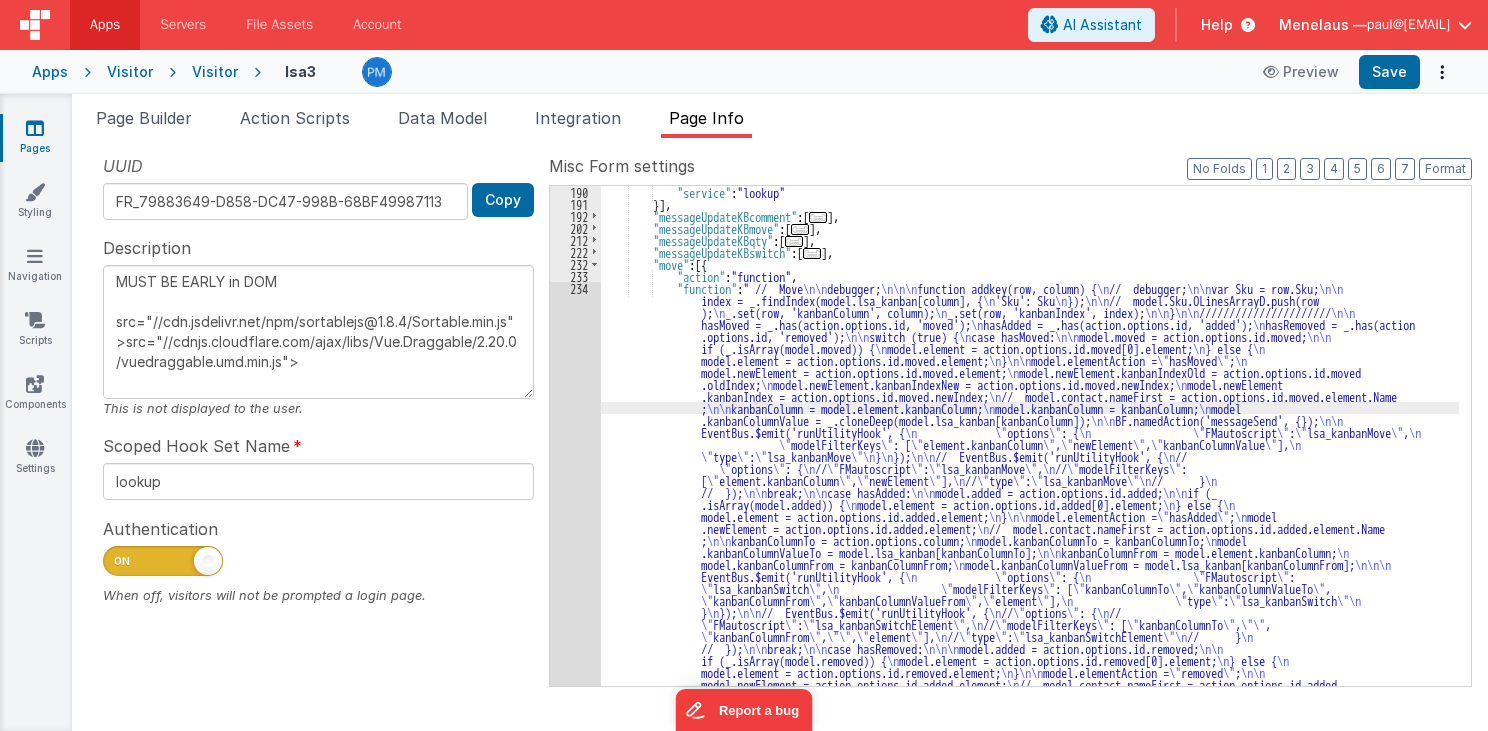 scroll, scrollTop: 867, scrollLeft: 0, axis: vertical 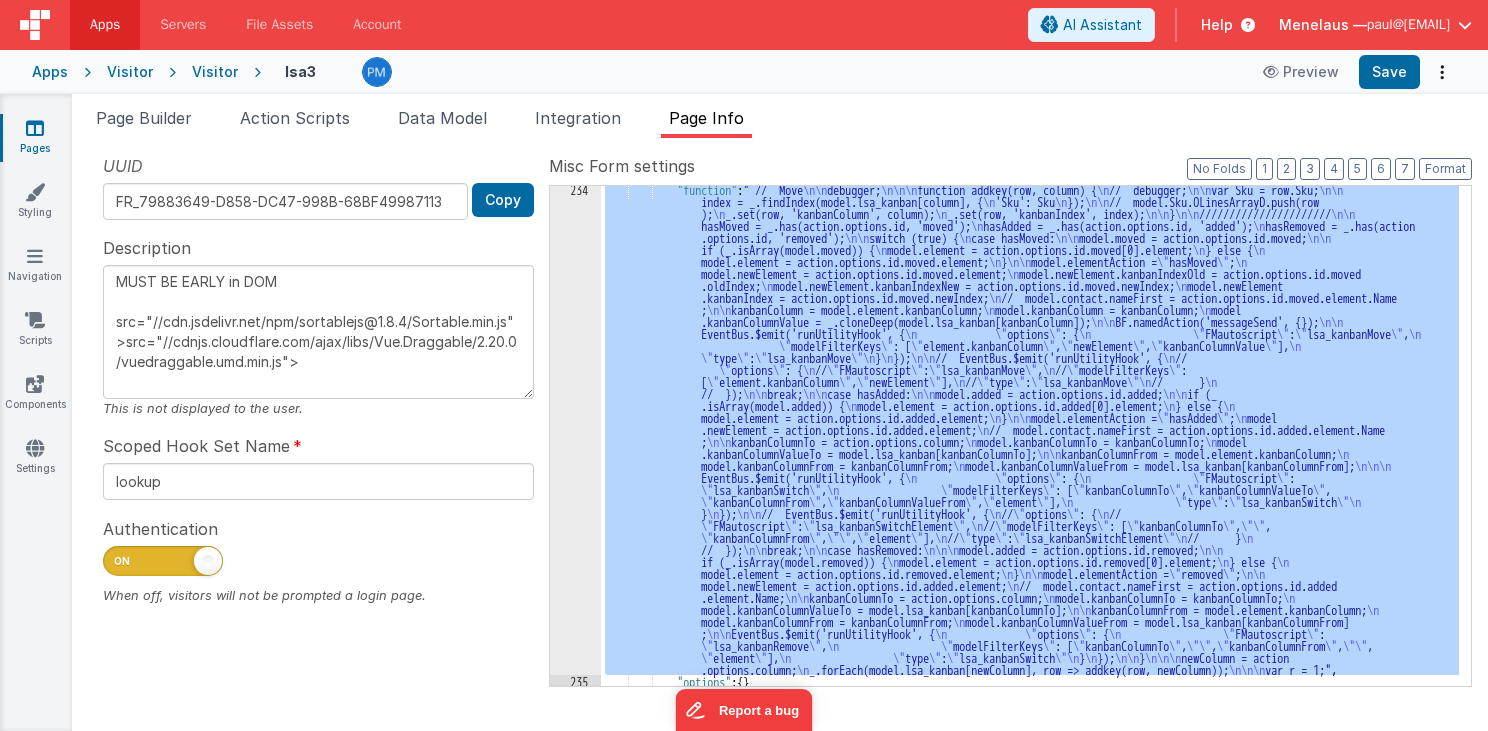 click on "234" at bounding box center [575, 429] 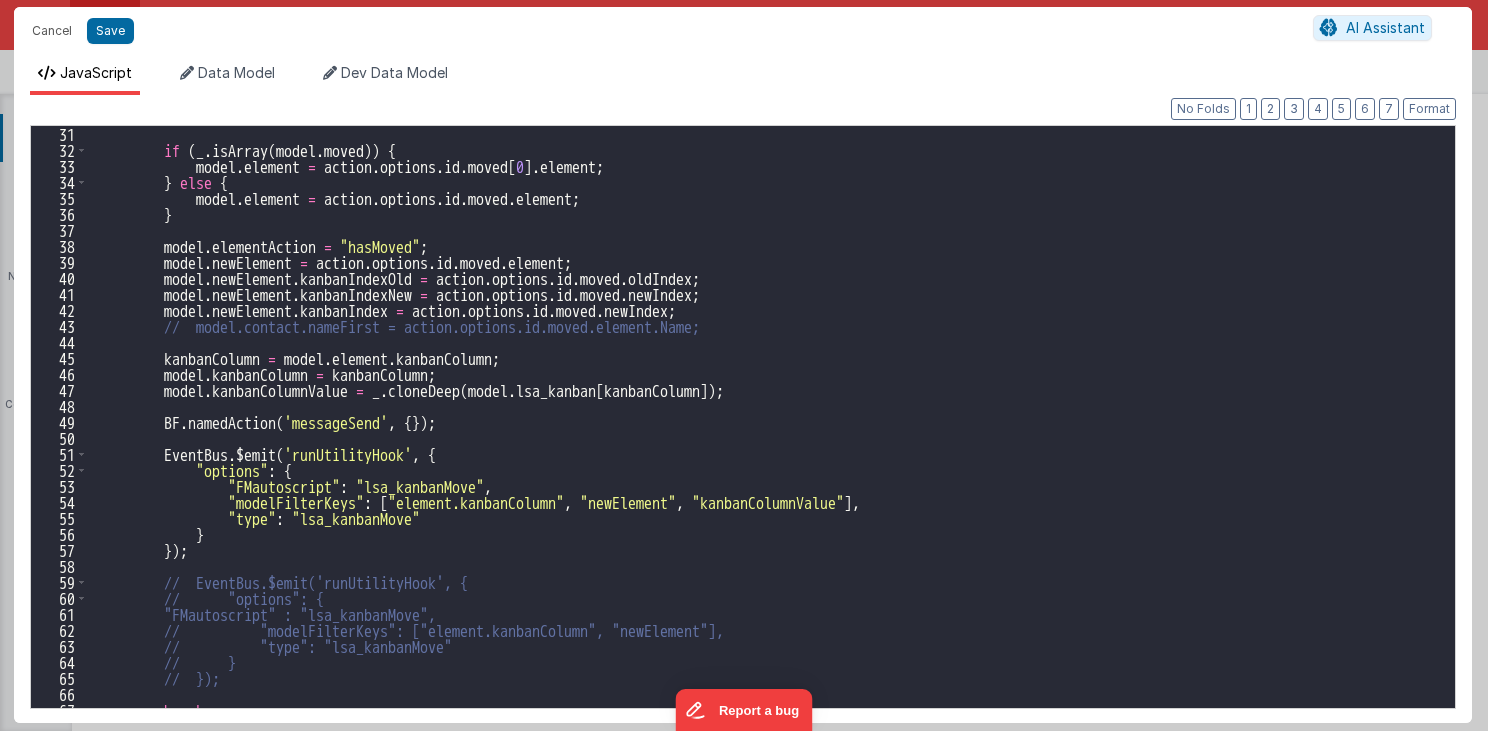 scroll, scrollTop: 480, scrollLeft: 0, axis: vertical 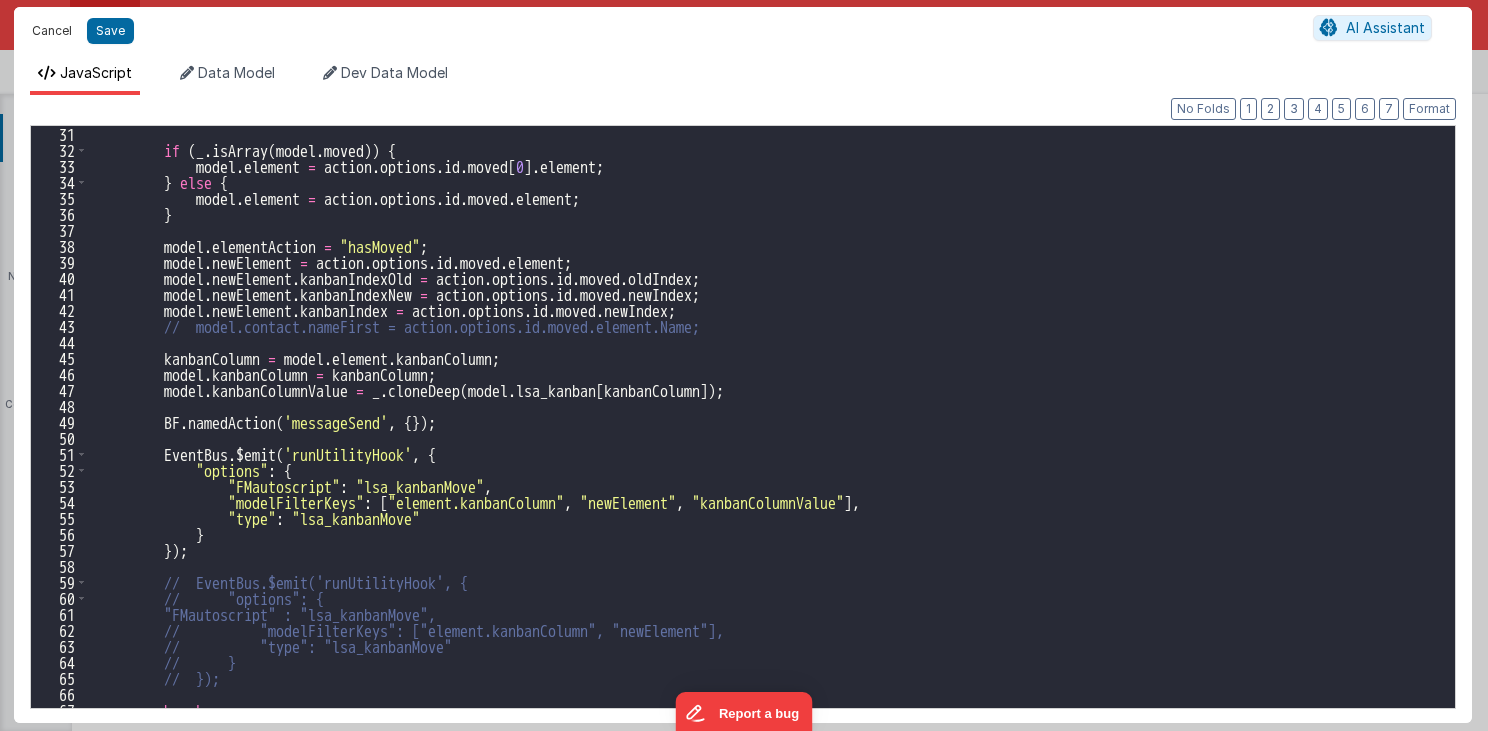 drag, startPoint x: 49, startPoint y: 29, endPoint x: 944, endPoint y: 461, distance: 993.8053 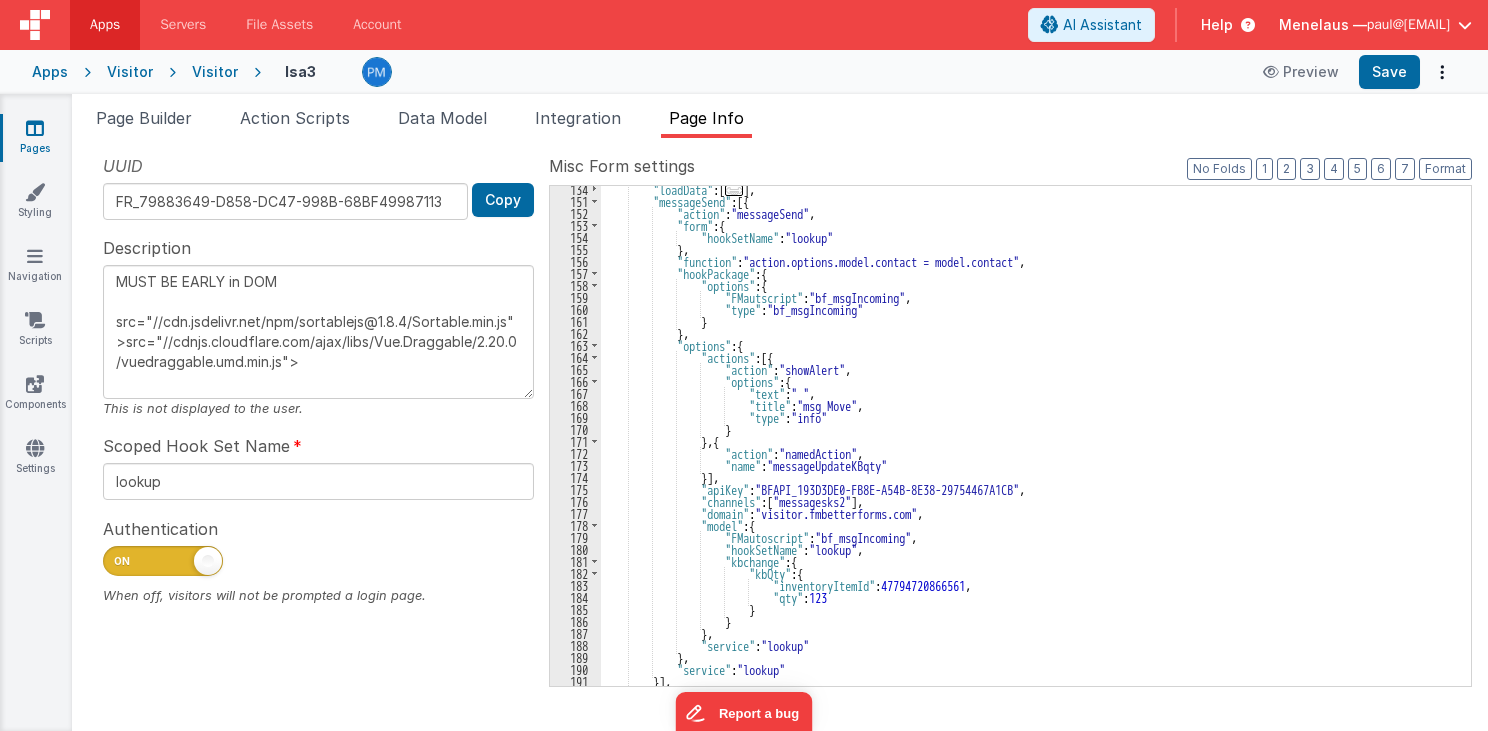 scroll, scrollTop: 435, scrollLeft: 0, axis: vertical 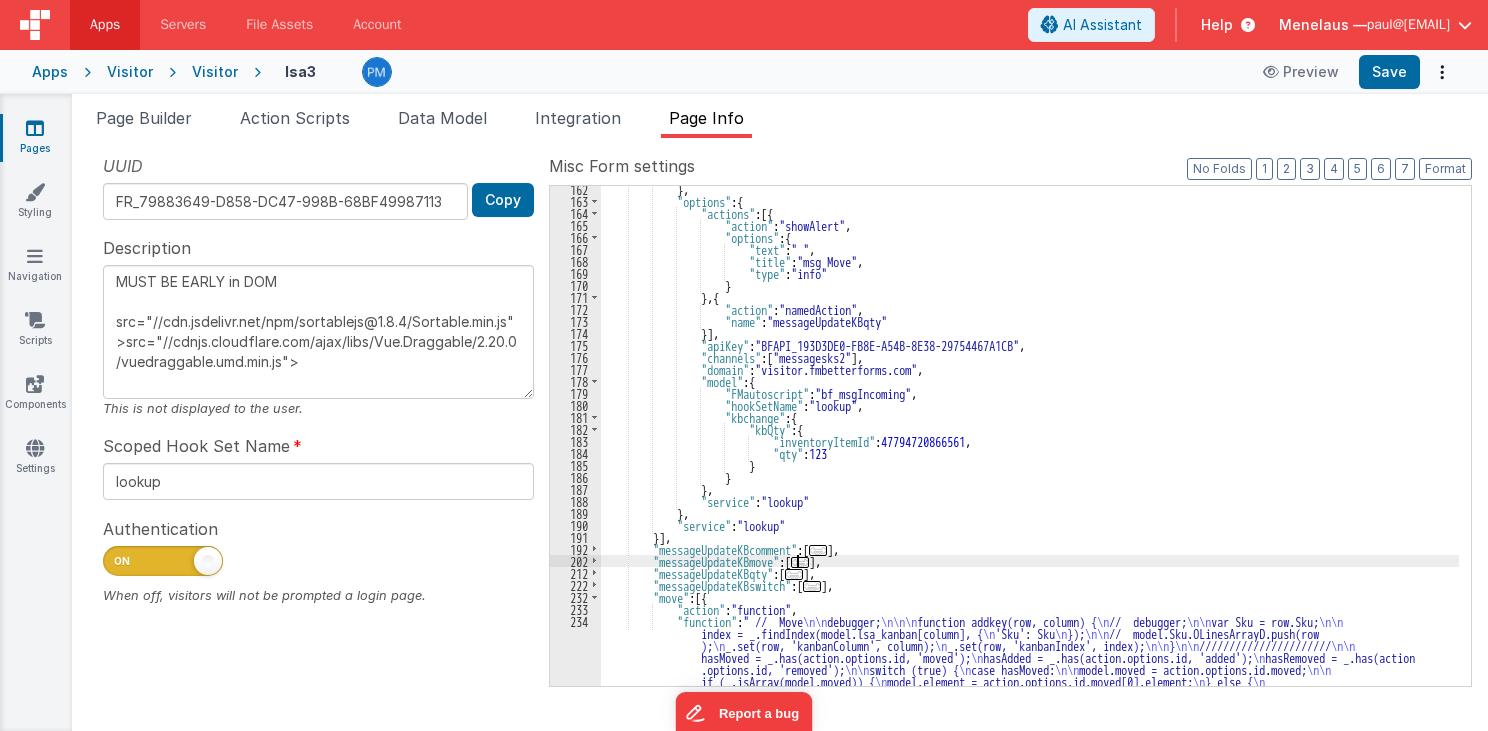 click on "..." at bounding box center [800, 562] 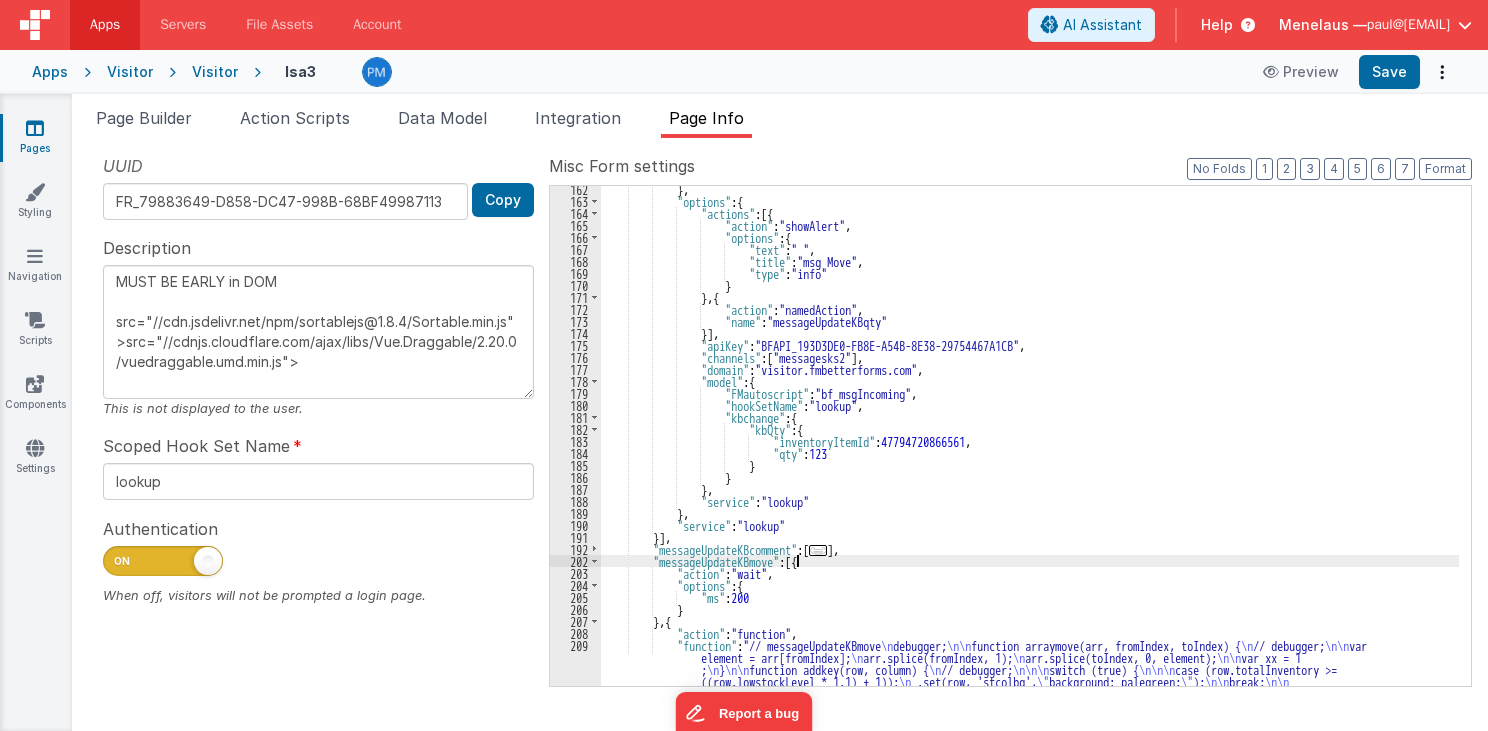 scroll, scrollTop: 627, scrollLeft: 0, axis: vertical 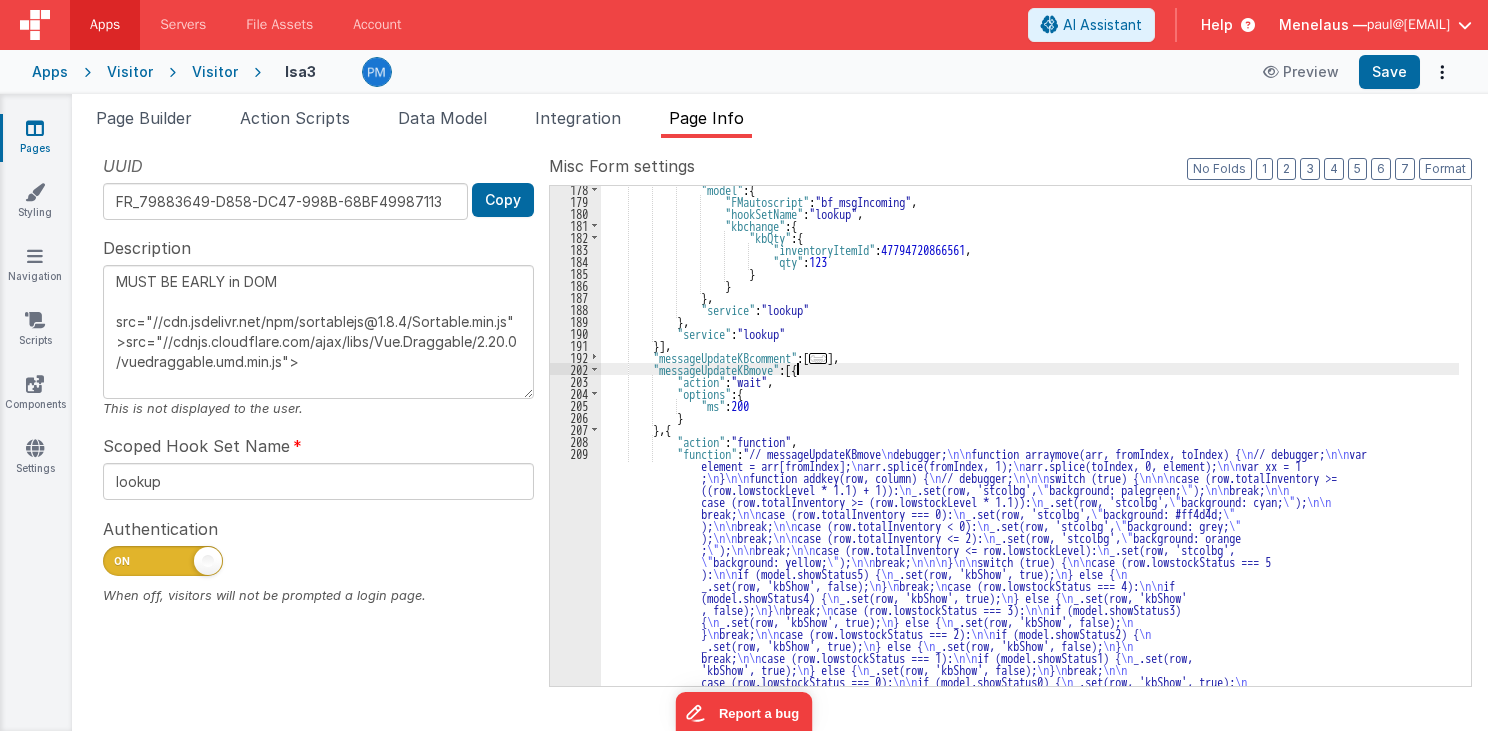click on ""model" :  {                          "FMautoscript" :  "bf_msgIncoming" ,                          "hookSetName" :  "lookup" ,                          "kbchange" :  {                               "kbQty" :  {                                    "inventoryItemId" :  47794720866561 ,                                    "qty" :  123                               }                          }                     } ,                     "service" :  "lookup"                } ,                "service" :  "lookup"           }] ,           "messageUpdateKBcomment" :  [ ... ] ,           "messageUpdateKBmove" :  [{                "action" :  "wait" ,                "options" :  {                     "ms" :  200                }           } ,  {                "action" :  "function" ,                "function" :  "// messageUpdateKBmove \n debugger; \n\n function arraymove(arr, fromIndex, toIndex) { \n     // debugger; \n\n     var                   element = arr[fromIndex]; \n \n ;" at bounding box center [1030, 607] 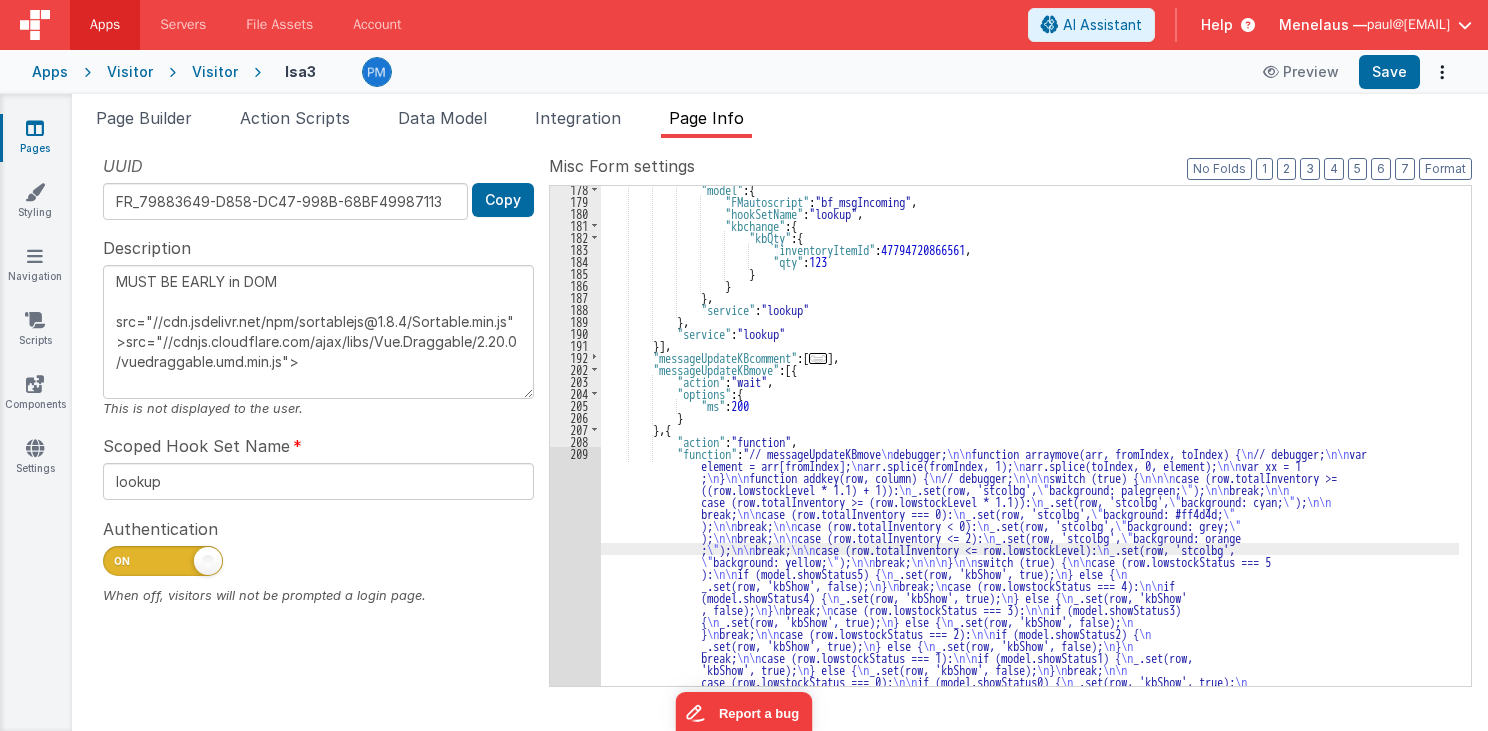 scroll, scrollTop: 735, scrollLeft: 0, axis: vertical 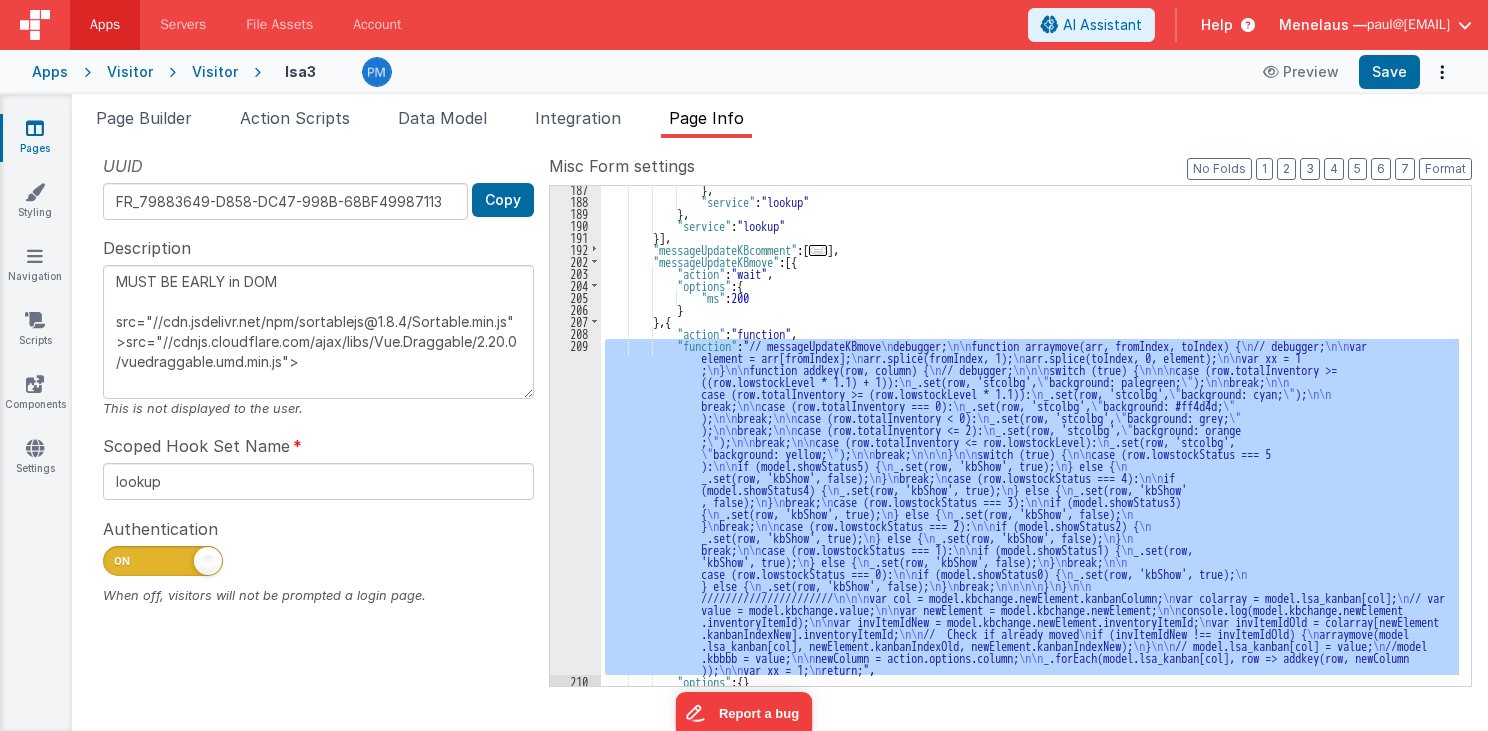 click on "209" at bounding box center [575, 507] 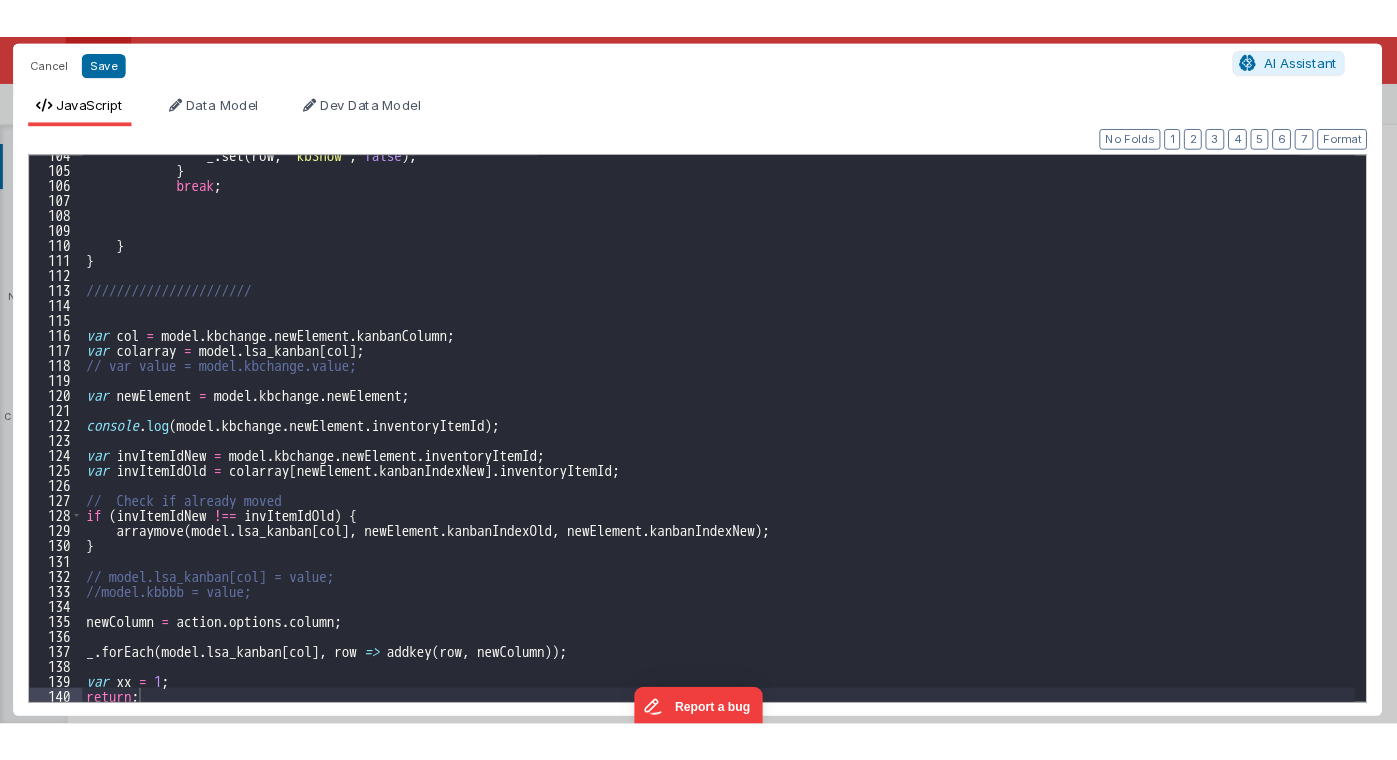 scroll, scrollTop: 1656, scrollLeft: 0, axis: vertical 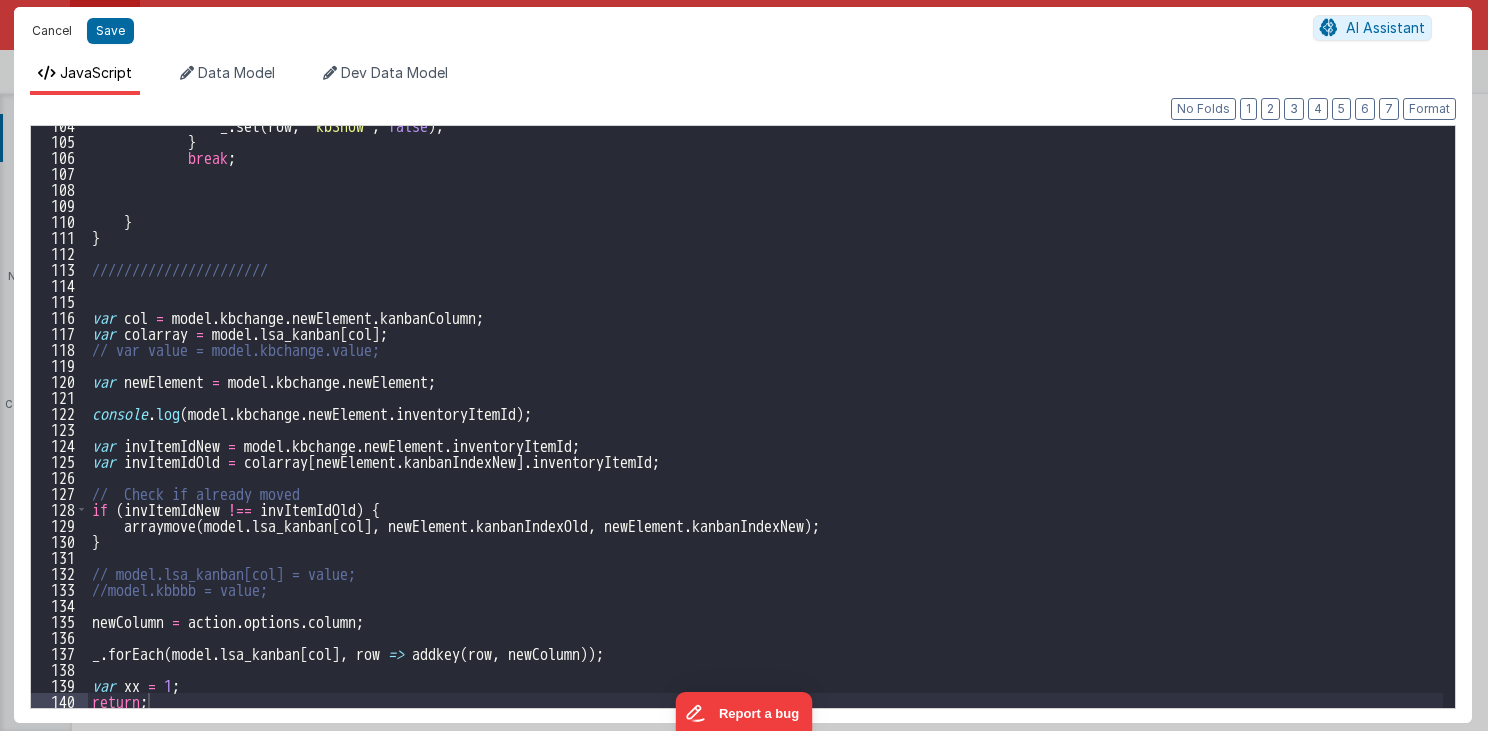 click on "Cancel" at bounding box center (52, 31) 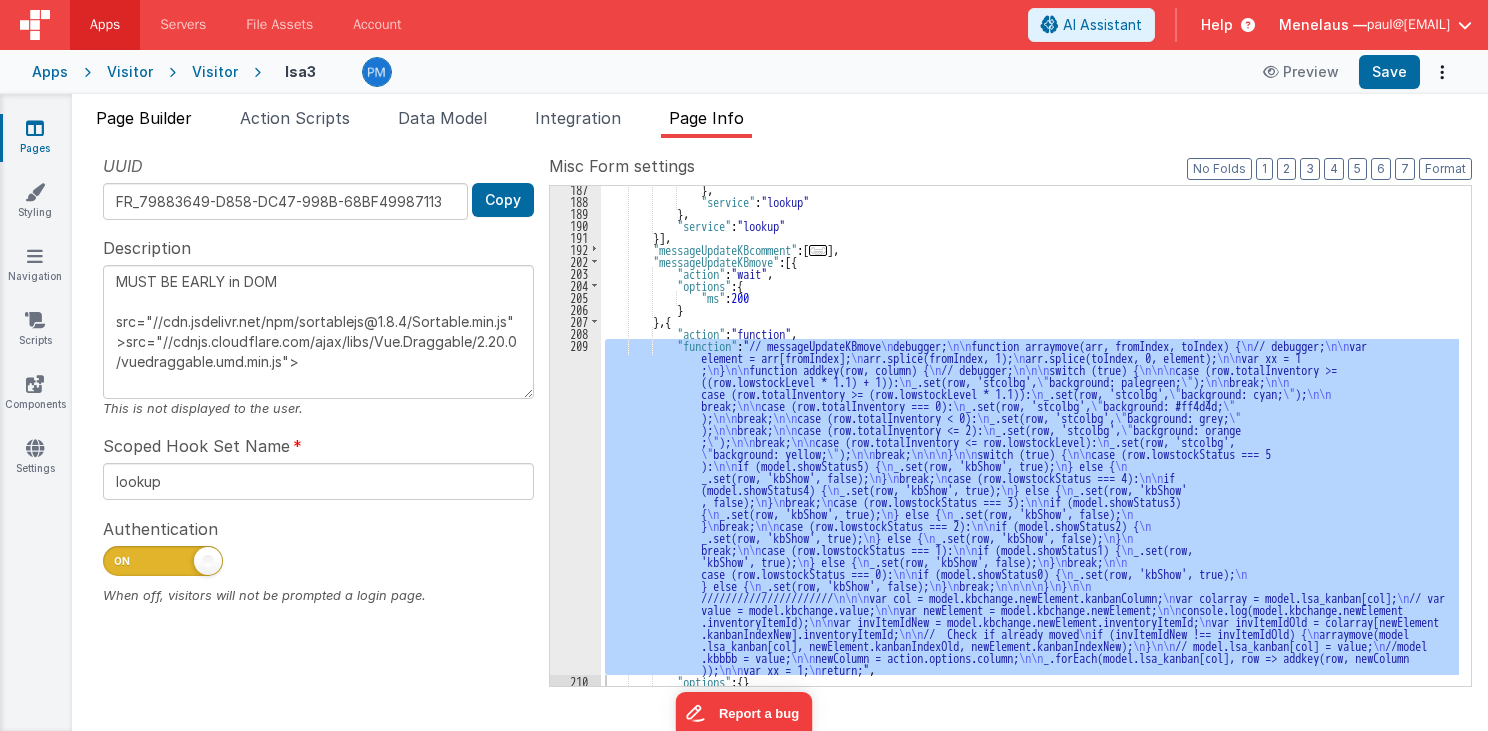 click on "Page Builder" at bounding box center (144, 118) 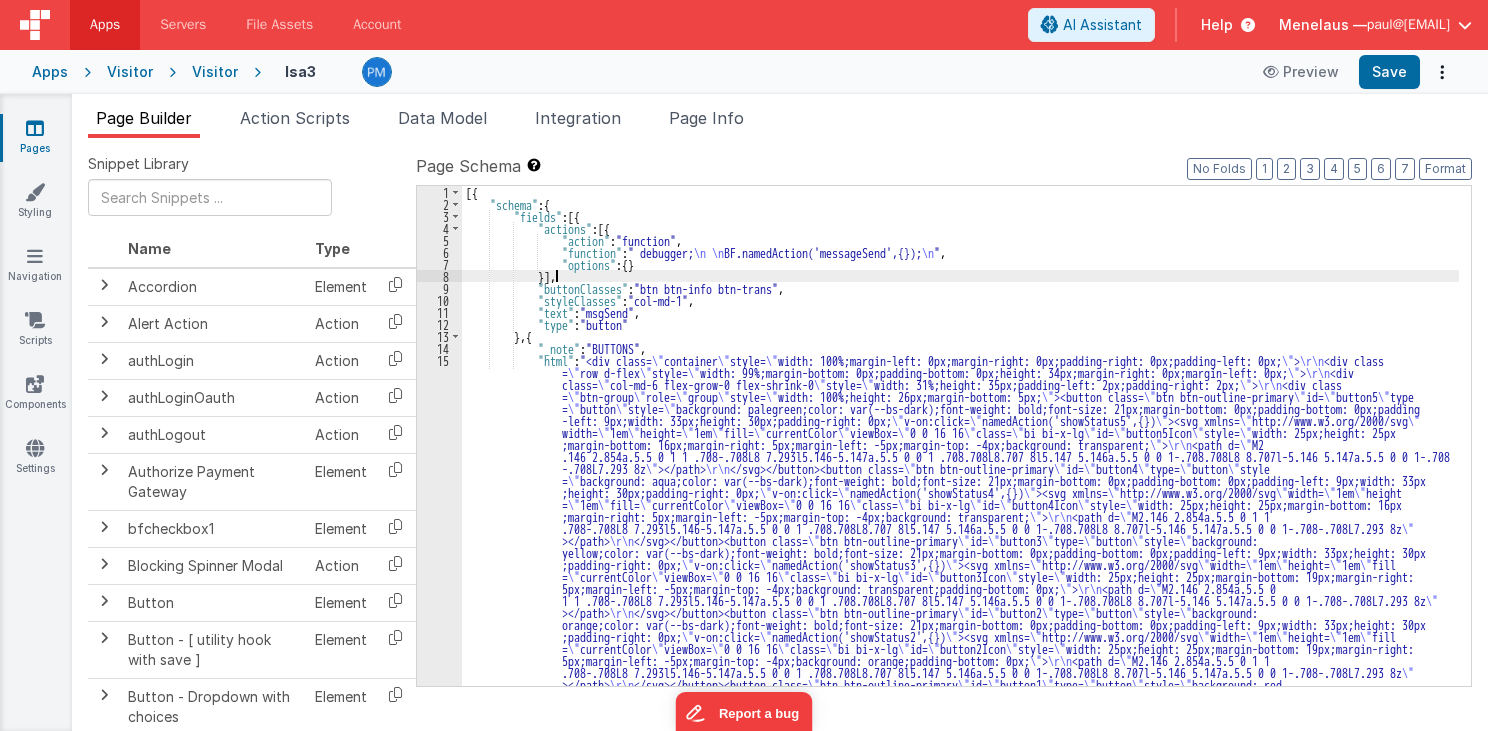 click on "[{      "schema" :  {           "fields" :  [{                "actions" :  [{                     "action" :  "function" ,                     "function" :  " debugger; \n   \n  BF.namedAction('messageSend',{}); \n  " ,                     "options" :  { }                }] ,                "buttonClasses" :  "btn btn-info btn-trans" ,                "styleClasses" :  "col-md-1" ,                "text" :  "msgSend" ,                "type" :  "button"           } ,  {                "_note" :  "BUTTONS" ,                "html" :  "<div class= \" container \"  style= \" width: 100%;margin-left: 0px;margin-right: 0px;padding-right: 0px;padding-left: 0px; \" > \r\n         <div class                  = \" row d-flex \"  style= \" width: 99%;margin-bottom: 0px;padding-bottom: 0px;height: 34px;margin-right: 0px;margin-left: 0px; \" > \r\n             <div                   class= \" col-md-6 flex-grow-0 flex-shrink-0 \"  style= \" \" > \r\n                 <div class = \" btn-group =" at bounding box center (960, 910) 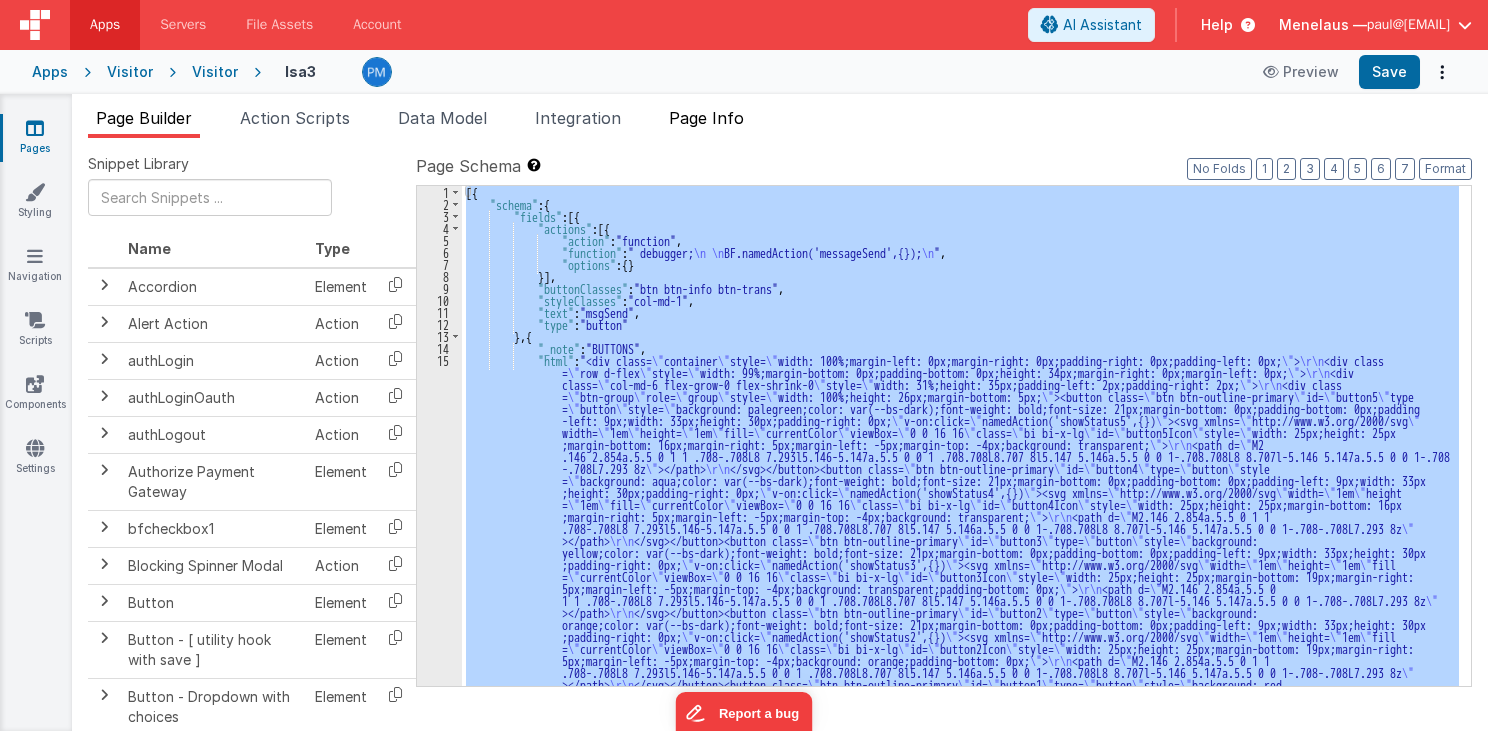 click on "Page Info" at bounding box center [706, 118] 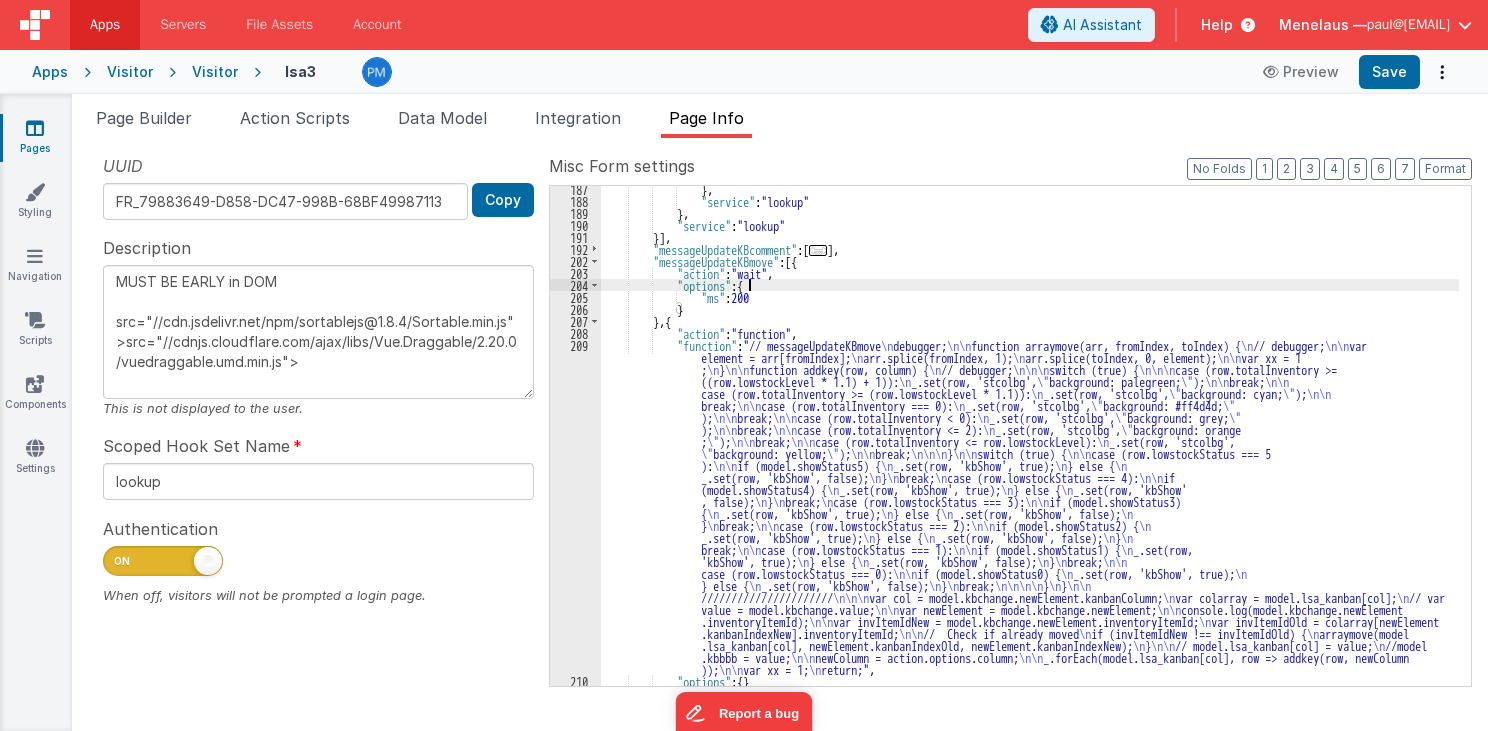 click on "} ,                     "service" :  "lookup"                } ,                "service" :  "lookup"           }] ,           "messageUpdateKBcomment" :  [ ... ] ,           "messageUpdateKBmove" :  [{                "action" :  "wait" ,                "options" :  {                     "ms" :  200                }           } ,  {                "action" :  "function" ,                "function" :  "// messageUpdateKBmove \n debugger; \n\n function arraymove(arr, fromIndex, toIndex) { \n     // debugger; \n\n     var                   element = arr[fromIndex]; \n     arr.splice(fromIndex, 1); \n     arr.splice(toIndex, 0, element); \n\n     var xx = 1                  ; \n } \n\n function addkey(row, column) { \n     // debugger; \n\n\n     switch (true) { \n\n\n         case (row.totalInventory >=                   ((row.lowstockLevel * 1.1) + 1)): \n             _.set(row, 'stcolbg',  \" background: palegreen; \" ); \n\n \n\n    \n \" \"" at bounding box center [1030, 445] 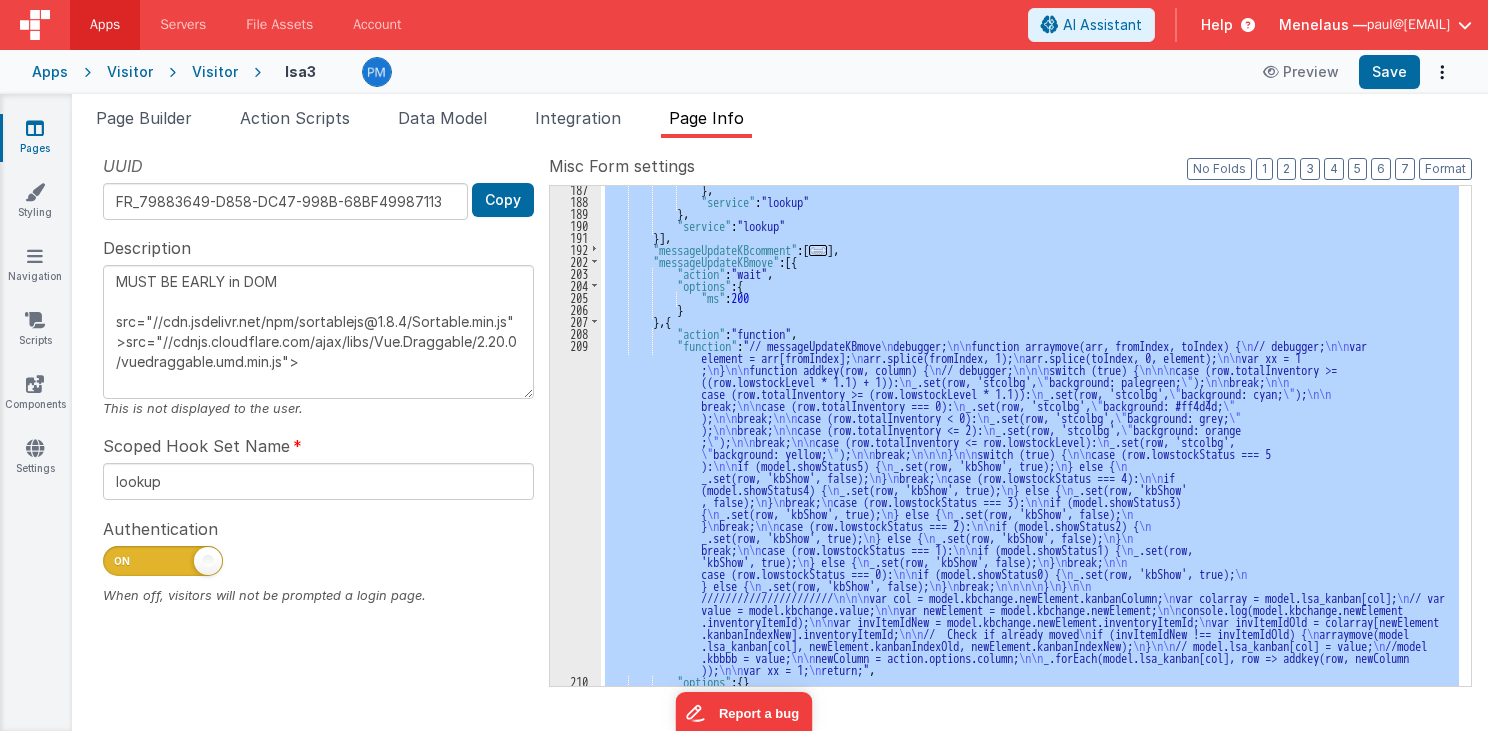 click on "} ,                     "service" :  "lookup"                } ,                "service" :  "lookup"           }] ,           "messageUpdateKBcomment" :  [ ... ] ,           "messageUpdateKBmove" :  [{                "action" :  "wait" ,                "options" :  {                     "ms" :  200                }           } ,  {                "action" :  "function" ,                "function" :  "// messageUpdateKBmove \n debugger; \n\n function arraymove(arr, fromIndex, toIndex) { \n     // debugger; \n\n     var                   element = arr[fromIndex]; \n     arr.splice(fromIndex, 1); \n     arr.splice(toIndex, 0, element); \n\n     var xx = 1                  ; \n } \n\n function addkey(row, column) { \n     // debugger; \n\n\n     switch (true) { \n\n\n         case (row.totalInventory >=                   ((row.lowstockLevel * 1.1) + 1)): \n             _.set(row, 'stcolbg',  \" background: palegreen; \" ); \n\n \n\n    \n \" \"" at bounding box center (1030, 436) 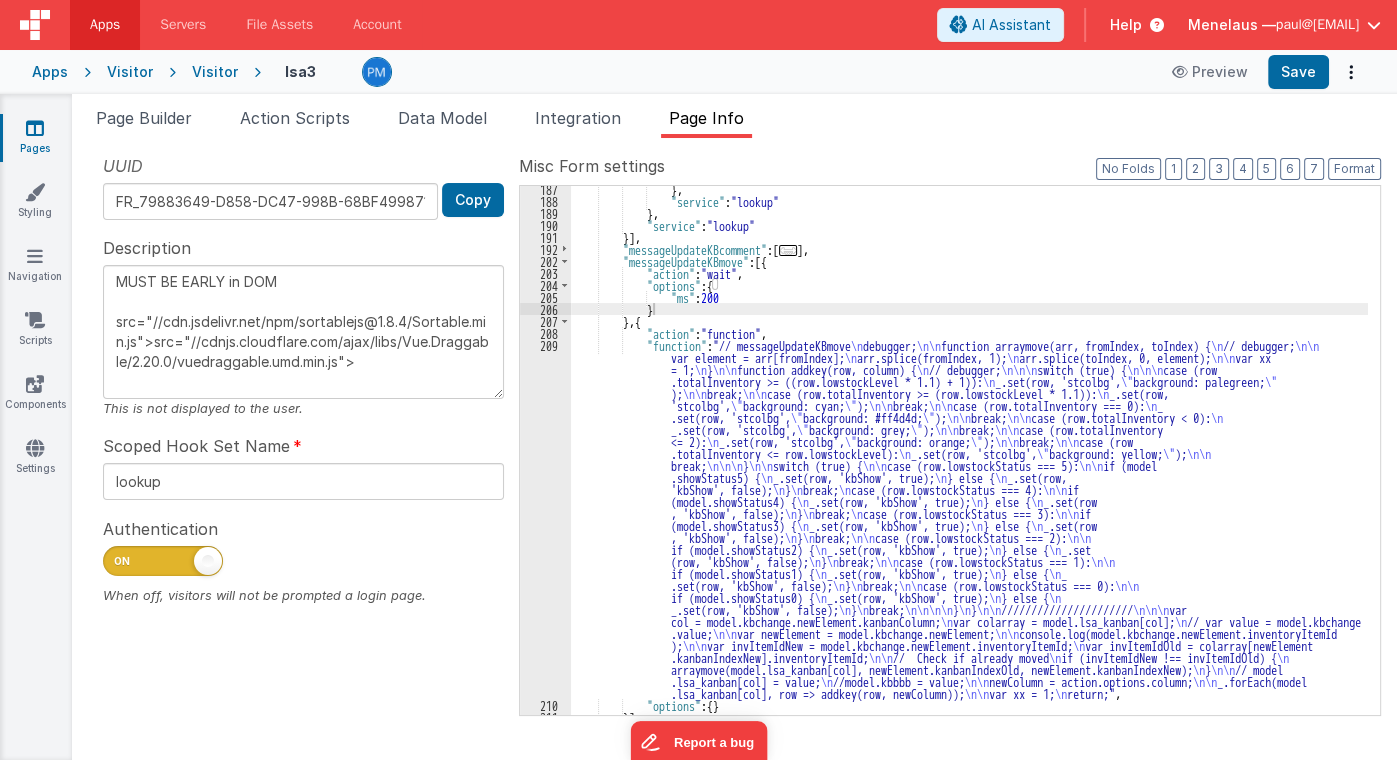 click on "Page Info" at bounding box center (706, 118) 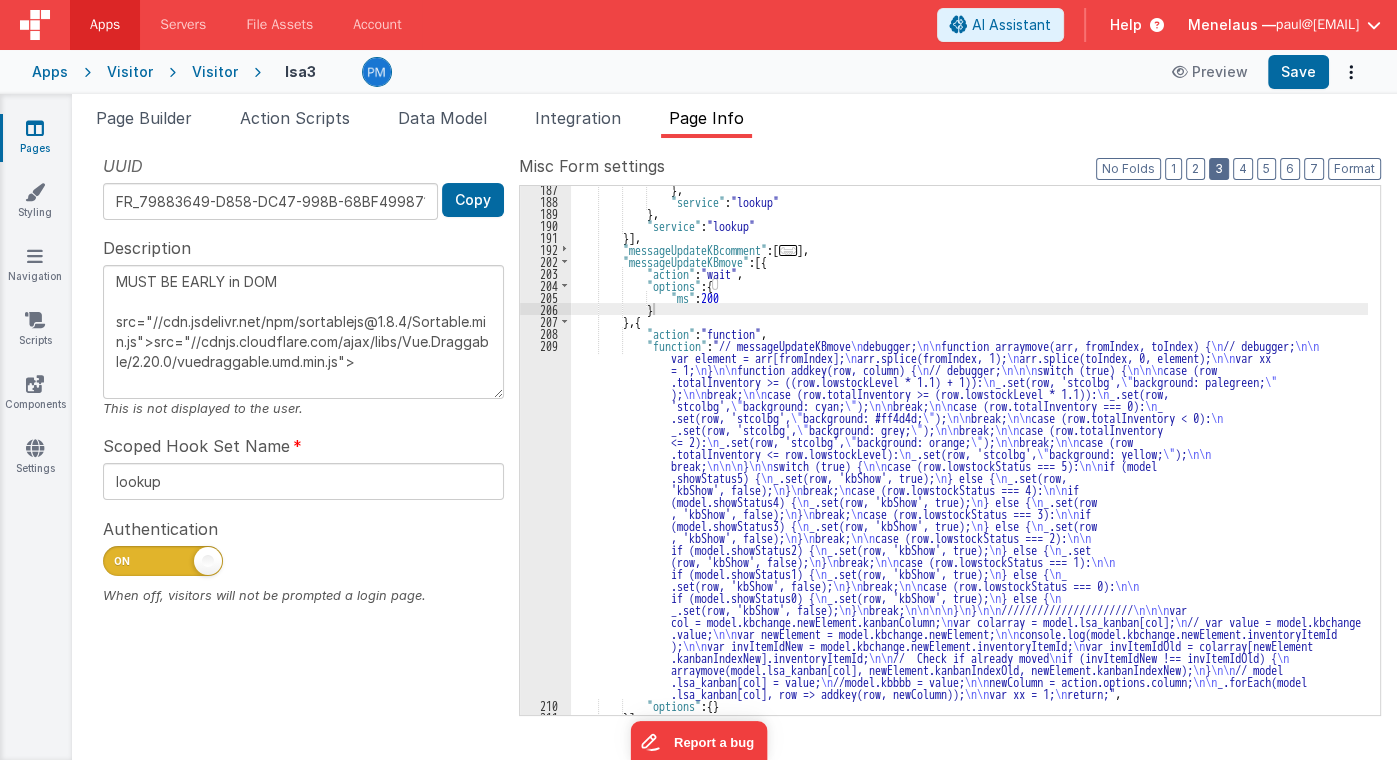 click on "3" at bounding box center [1219, 169] 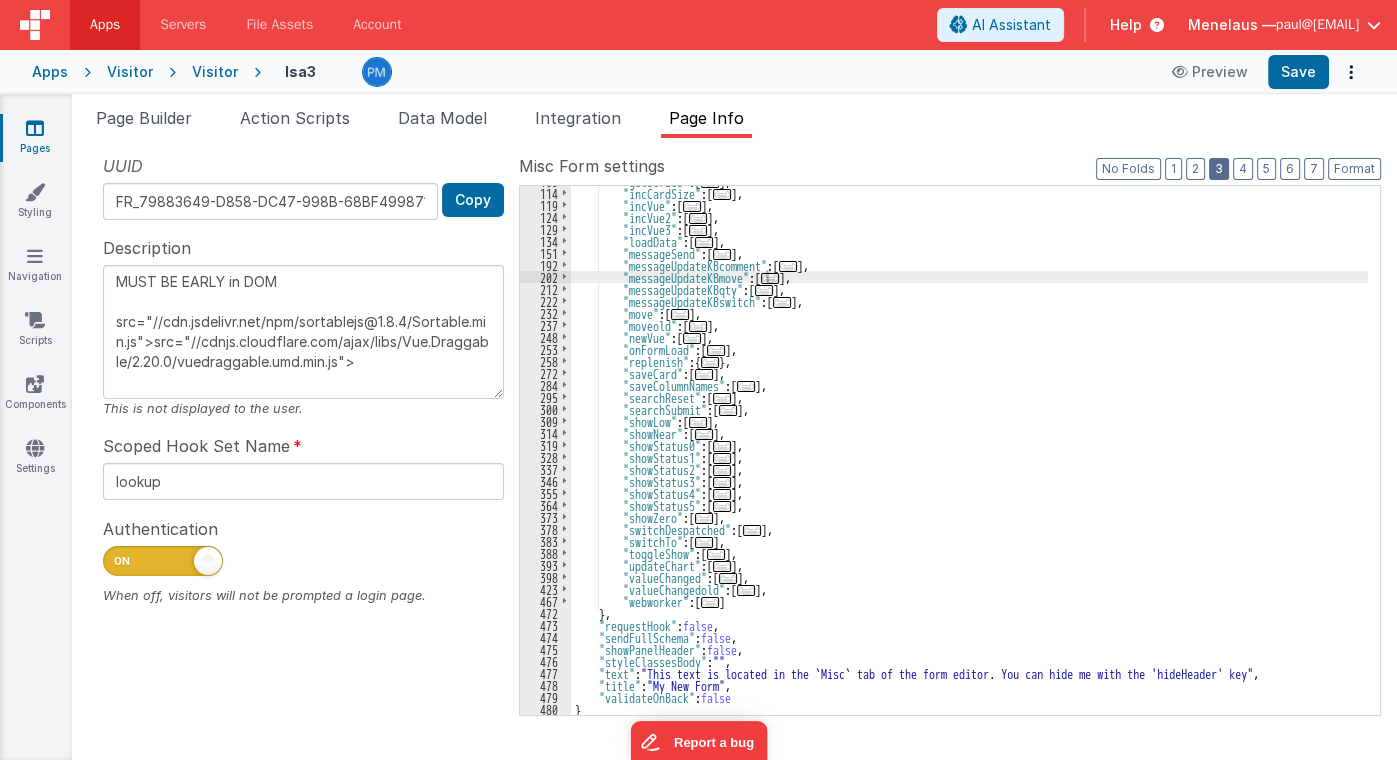 scroll, scrollTop: 238, scrollLeft: 0, axis: vertical 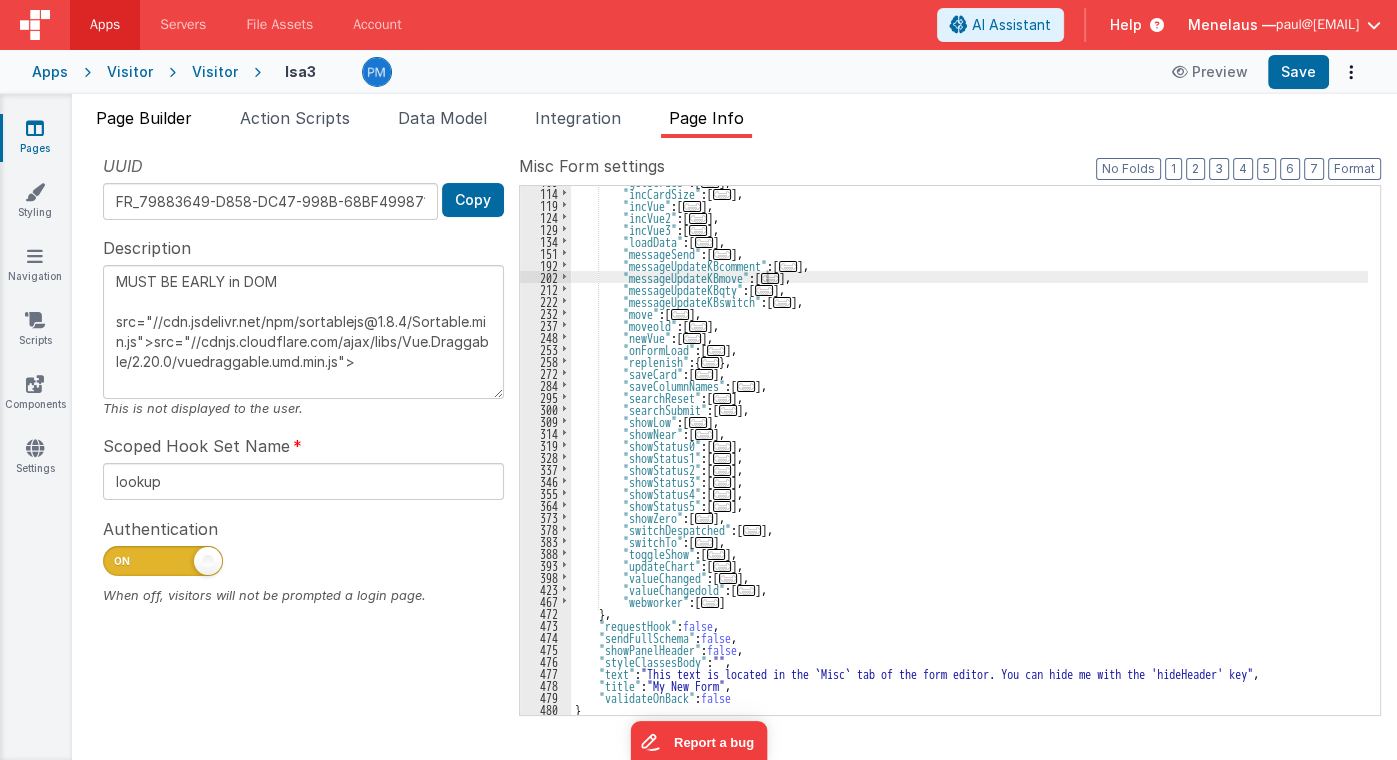 click on "Page Builder" at bounding box center (144, 118) 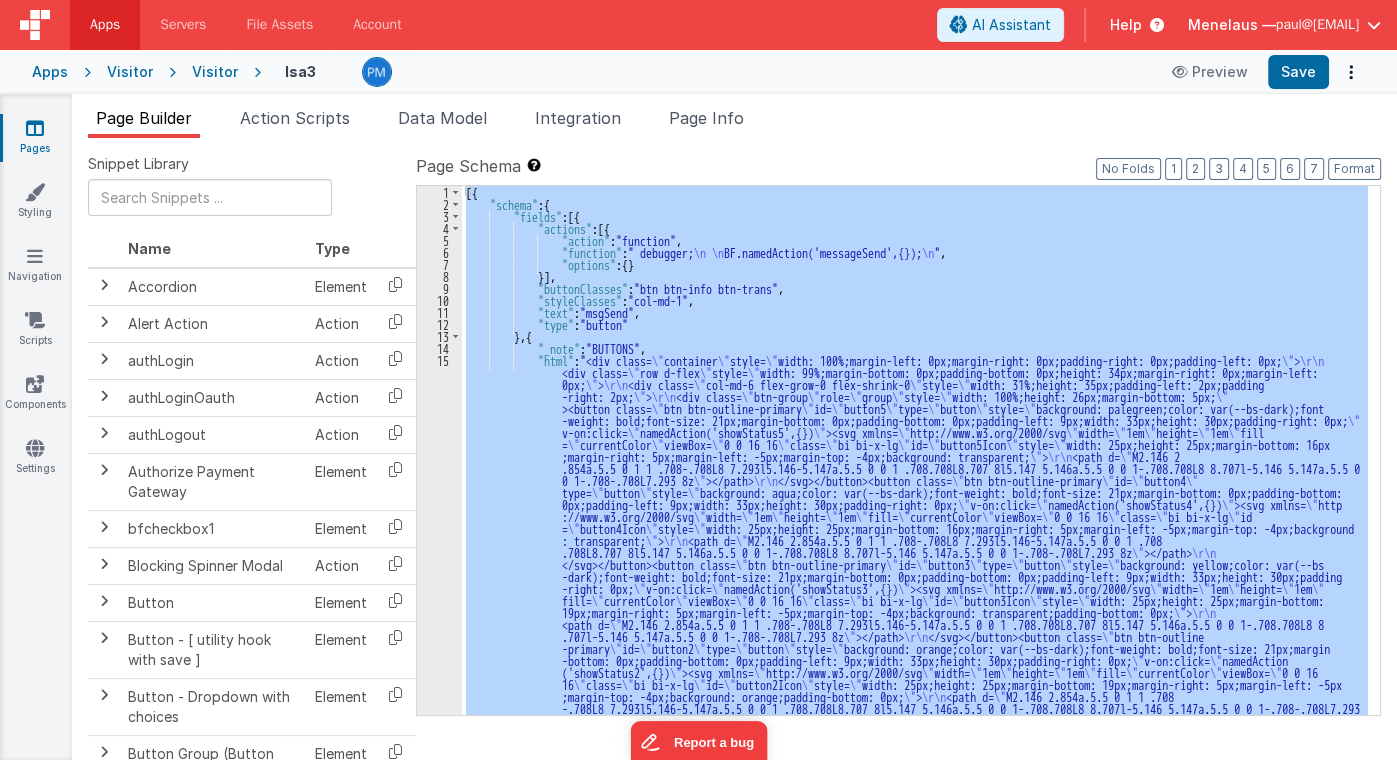 click on "[{      "schema" :  {           "fields" :  [{                "actions" :  [{                     "action" :  "function" ,                     "function" :  " debugger; \n   \n  BF.namedAction('messageSend',{}); \n  " ,                     "options" :  { }                }] ,                "buttonClasses" :  "btn btn-info btn-trans" ,                "styleClasses" :  "col-md-1" ,                "text" :  "msgSend" ,                "type" :  "button"           } ,  {                "_note" :  "BUTTONS" ,                "html" :  "<div class= \" container \"  style= \" width: 100%;margin-left: 0px;margin-right: 0px;padding-right: 0px;padding-left: 0px; \" > \r\n                           <div class= \" row d-flex \"  style= \" width: 99%;margin-bottom: 0px;padding-bottom: 0px;height: 34px;margin-right: 0px;margin-left:                   0px; \" > \r\n             <div class= \" col-md-6 flex-grow-0 flex-shrink-0 \"  style= \" width: 31%;height: 35px;padding-left: 2px;padding \"" at bounding box center (915, 450) 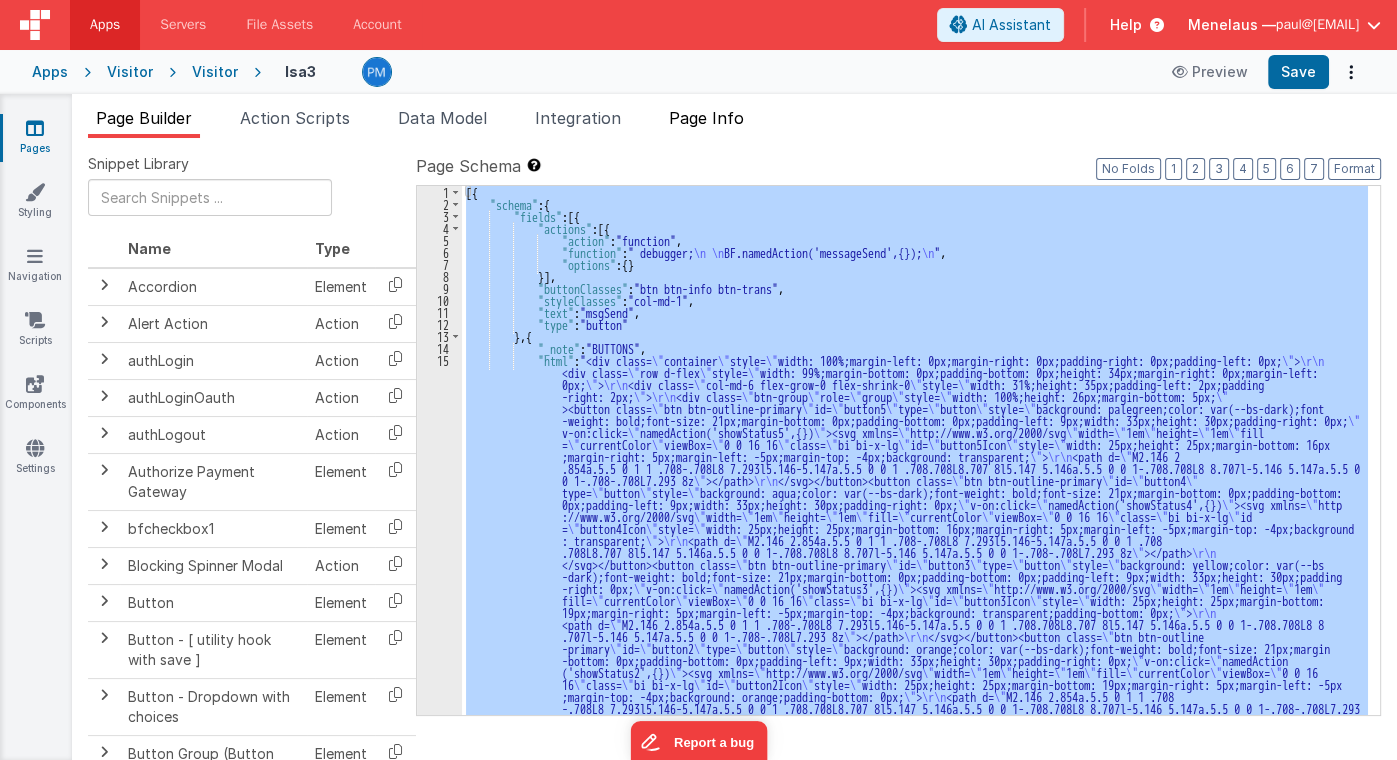 click on "Page Info" at bounding box center [706, 118] 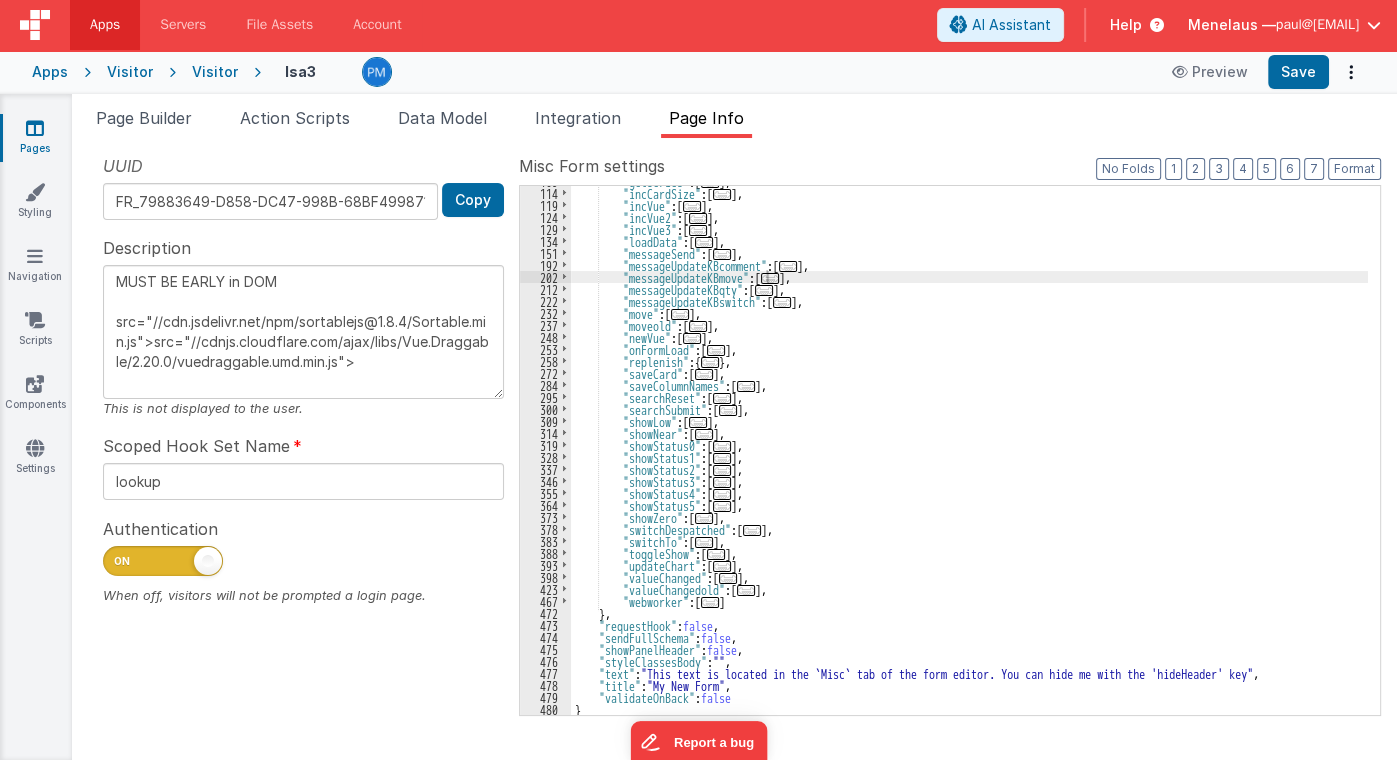 click on ""getSeries" :  [ ... ] ,           "incCardSize" :  [ ... ] ,           "incVue" :  [ ... ] ,           "incVue2" :  [ ... ] ,           "incVue3" :  [ ... ] ,           "loadData" :  [ ... ] ,           "messageSend" :  [ ... ] ,           "messageUpdateKBcomment" :  [ ... ] ,           "messageUpdateKBmove" :  [ ... ] ,           "messageUpdateKBqty" :  [ ... ] ,           "messageUpdateKBswitch" :  [ ... ] ,           "move" :  [ ... ] ,           "moveold" :  [ ... ] ,           "newVue" :  [ ... ] ,           "onFormLoad" :  [ ... ] ,           "replenish" :  { ... } ,           "saveCard" :  [ ... ] ,           "saveColumnNames" :  [ ... ] ,           "searchReset" :  [ ... ] ,           "searchSubmit" :  [ ... ] ,           "showLow" :  [ ... ] ,           "showNear" :  [ ... ] ,           "showStatus0" :  [ ... ] ,           "showStatus1" :  [ ... ] ,           "showStatus2" :  [ ... ] ,           "showStatus3" :  [ ... ] ,           "showStatus4" :  [ ... ] ,           "showStatus5" :  [ ]" at bounding box center [969, 451] 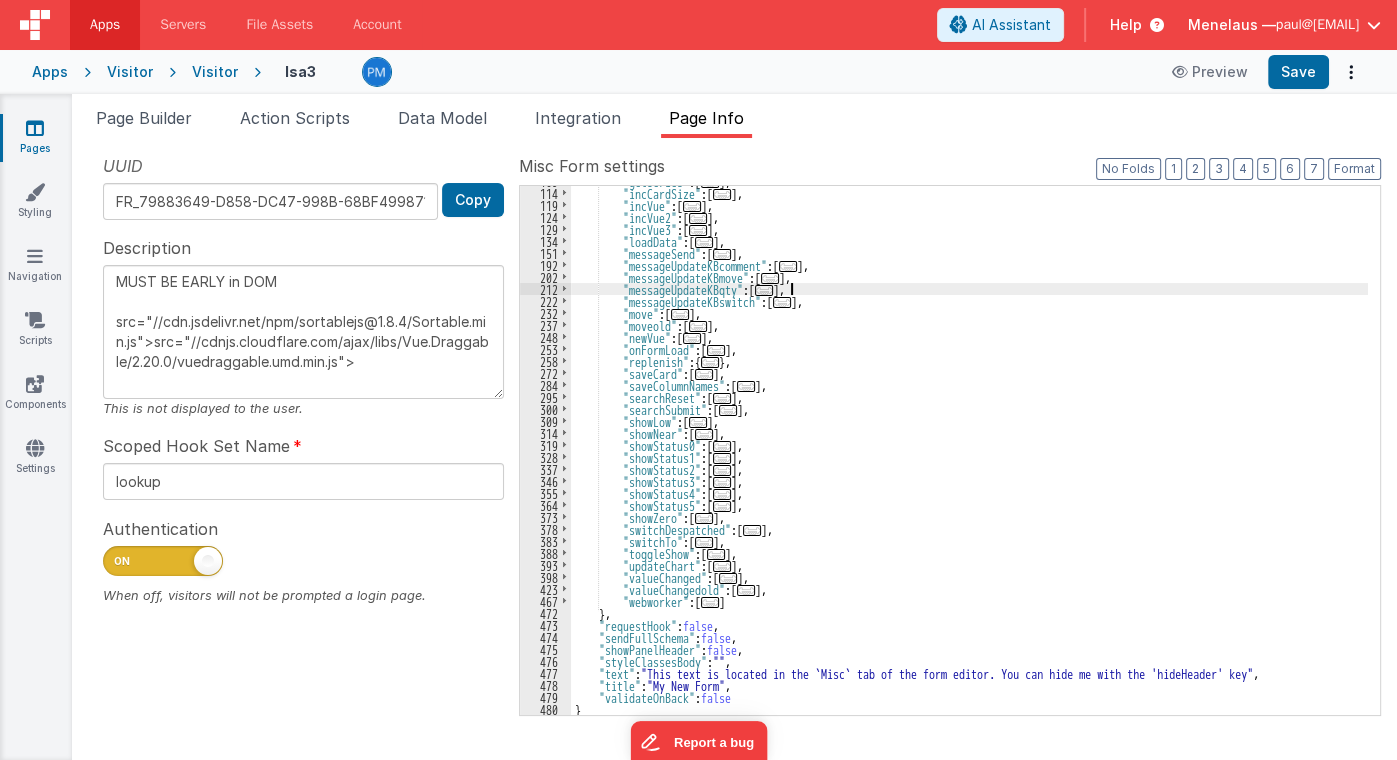 click on ""getSeries" :  [ ... ] ,           "incCardSize" :  [ ... ] ,           "incVue" :  [ ... ] ,           "incVue2" :  [ ... ] ,           "incVue3" :  [ ... ] ,           "loadData" :  [ ... ] ,           "messageSend" :  [ ... ] ,           "messageUpdateKBcomment" :  [ ... ] ,           "messageUpdateKBmove" :  [ ... ] ,           "messageUpdateKBqty" :  [ ... ] ,           "messageUpdateKBswitch" :  [ ... ] ,           "move" :  [ ... ] ,           "moveold" :  [ ... ] ,           "newVue" :  [ ... ] ,           "onFormLoad" :  [ ... ] ,           "replenish" :  { ... } ,           "saveCard" :  [ ... ] ,           "saveColumnNames" :  [ ... ] ,           "searchReset" :  [ ... ] ,           "searchSubmit" :  [ ... ] ,           "showLow" :  [ ... ] ,           "showNear" :  [ ... ] ,           "showStatus0" :  [ ... ] ,           "showStatus1" :  [ ... ] ,           "showStatus2" :  [ ... ] ,           "showStatus3" :  [ ... ] ,           "showStatus4" :  [ ... ] ,           "showStatus5" :  [ ]" at bounding box center [969, 451] 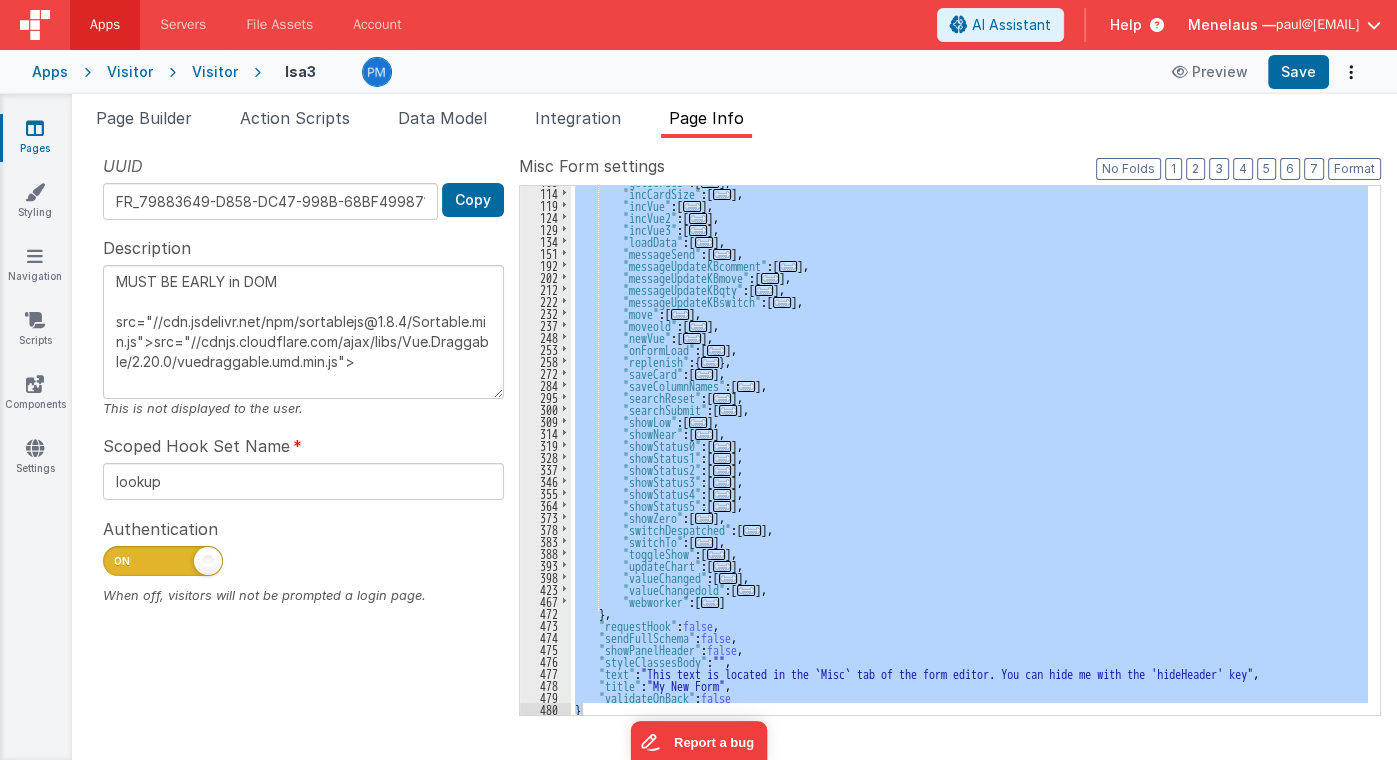 drag, startPoint x: 914, startPoint y: 371, endPoint x: 754, endPoint y: 387, distance: 160.798 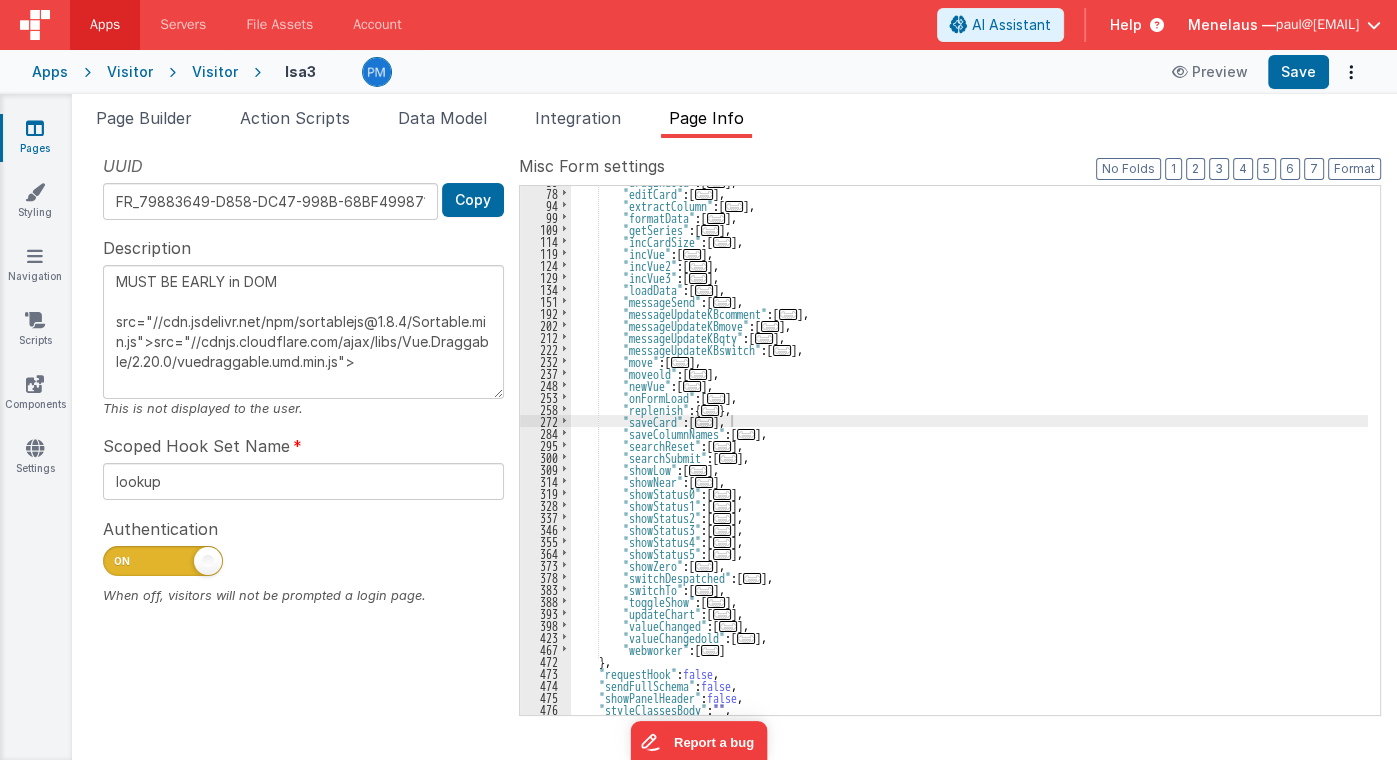 scroll, scrollTop: 191, scrollLeft: 0, axis: vertical 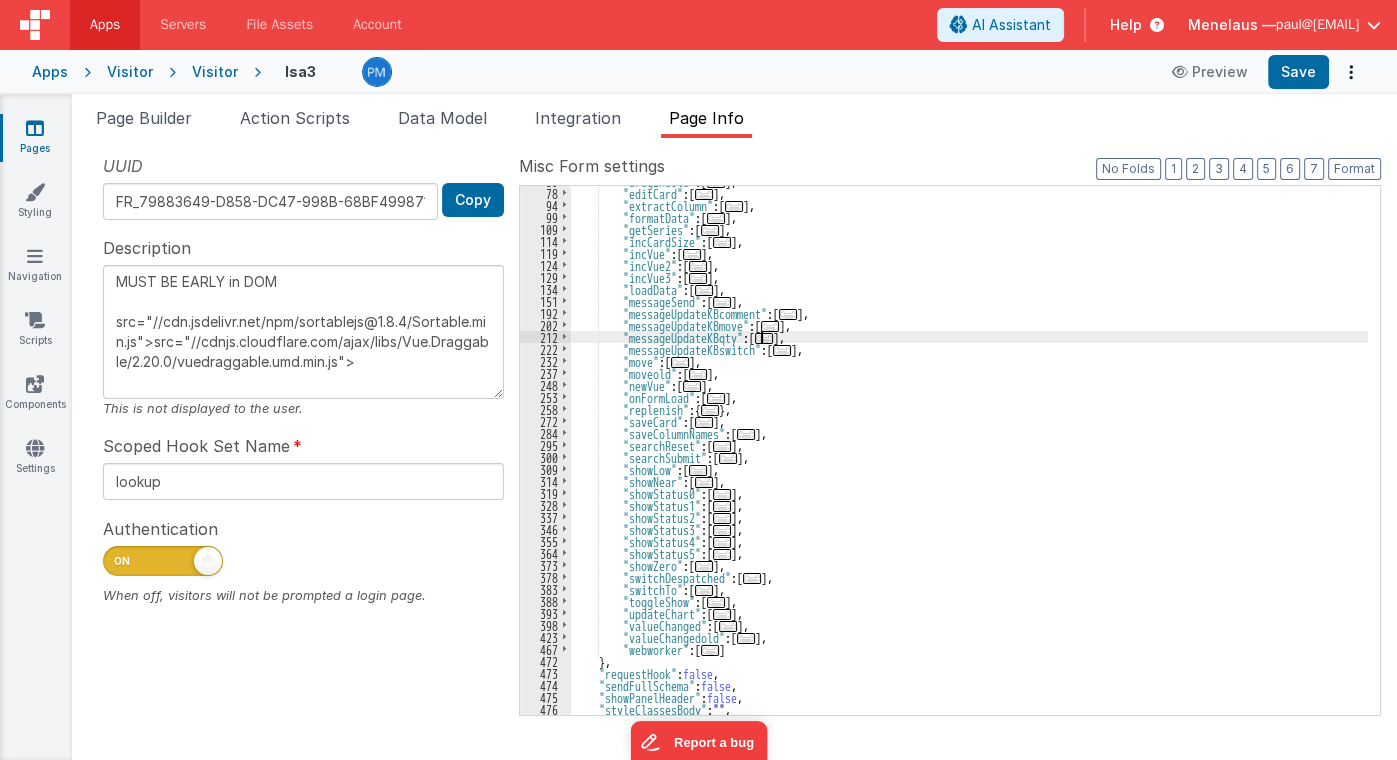 click on "..." at bounding box center [764, 338] 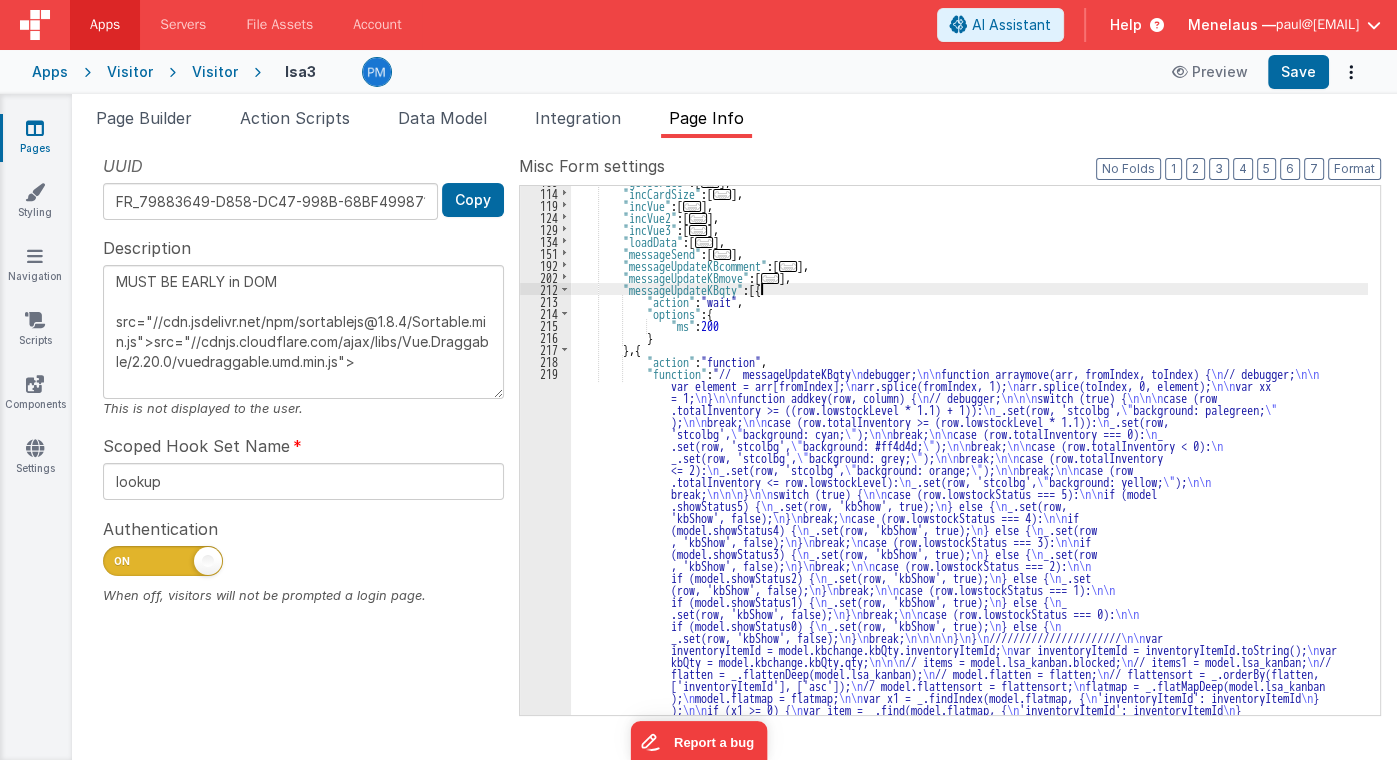 scroll, scrollTop: 239, scrollLeft: 0, axis: vertical 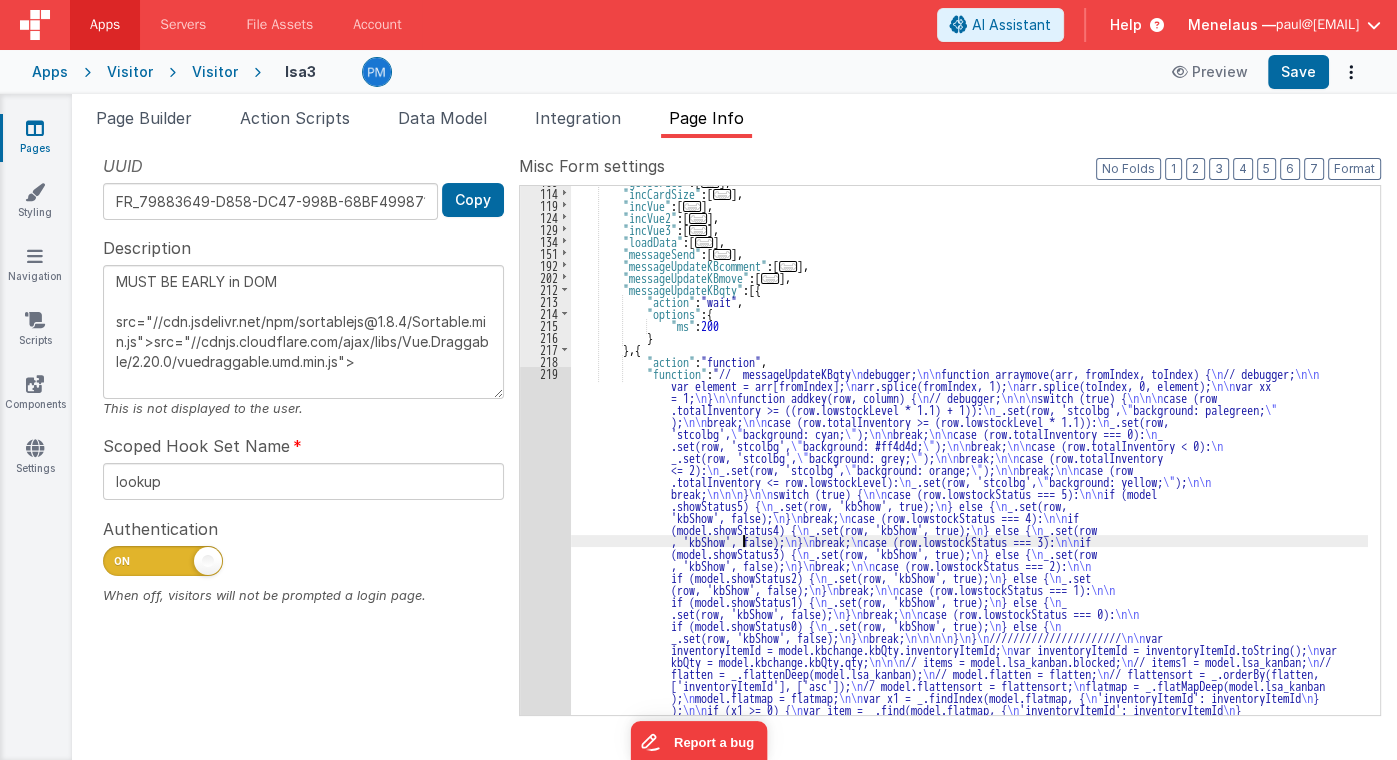 click on ""getSeries" :  [ ... ] ,           "incCardSize" :  [ ... ] ,           "incVue" :  [ ... ] ,           "incVue2" :  [ ... ] ,           "incVue3" :  [ ... ] ,           "loadData" :  [ ... ] ,           "messageSend" :  [ ... ] ,           "messageUpdateKBcomment" :  [ ... ] ,           "messageUpdateKBmove" :  [ ... ] ,           "messageUpdateKBqty" :  [{                "action" :  "wait" ,                "options" :  {                     "ms" :  200                }           } ,  {                "action" :  "function" ,                "function" :  "//  messageUpdateKBqty \n debugger; \n\n function arraymove(arr, fromIndex, toIndex) { \n     // debugger; \n\n                       var element = arr[fromIndex]; \n     arr.splice(fromIndex, 1); \n     arr.splice(toIndex, 0, element); \n\n     var xx                   = 1; \n } \n\n function addkey(row, column) { \n     // debugger; \n\n\n     switch (true) { \n\n\n         case (row \n \" background: palegreen; }" at bounding box center (969, 655) 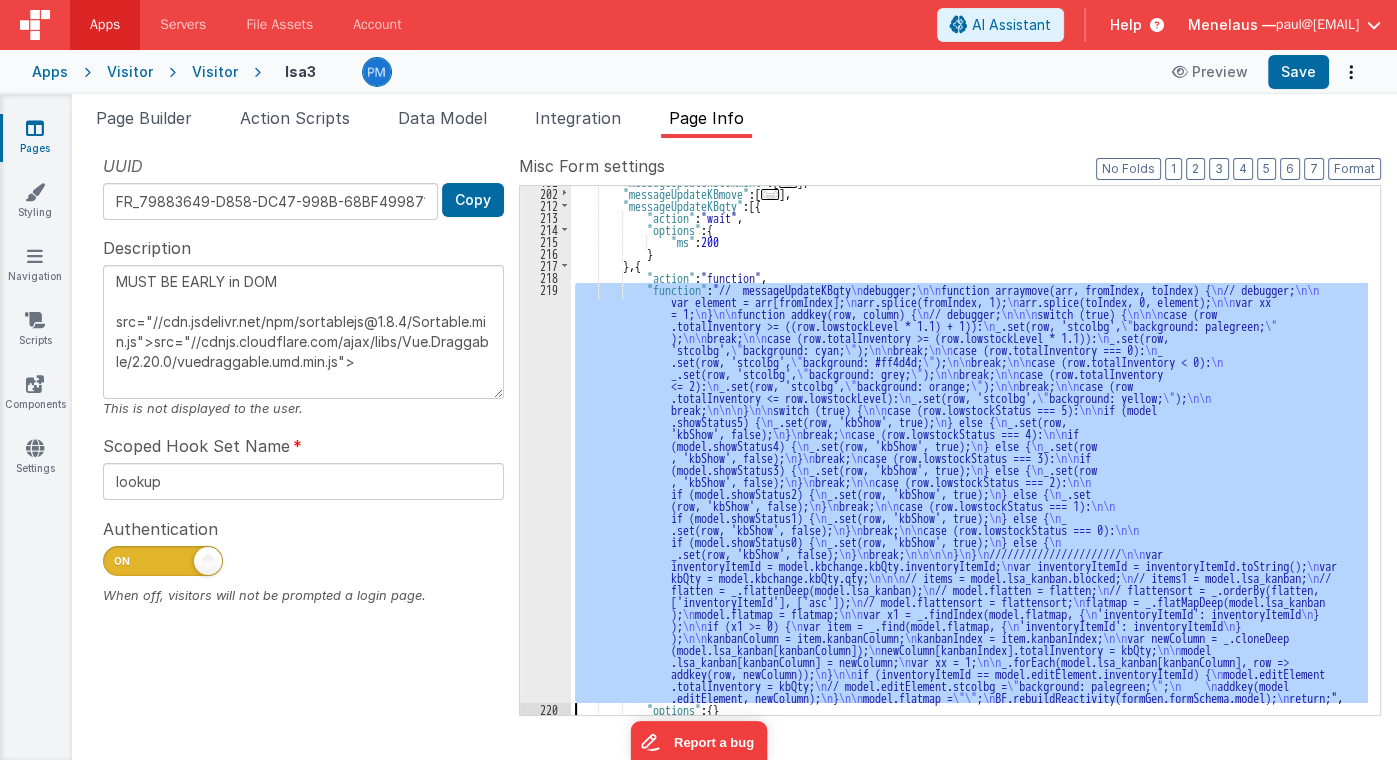 scroll, scrollTop: 323, scrollLeft: 0, axis: vertical 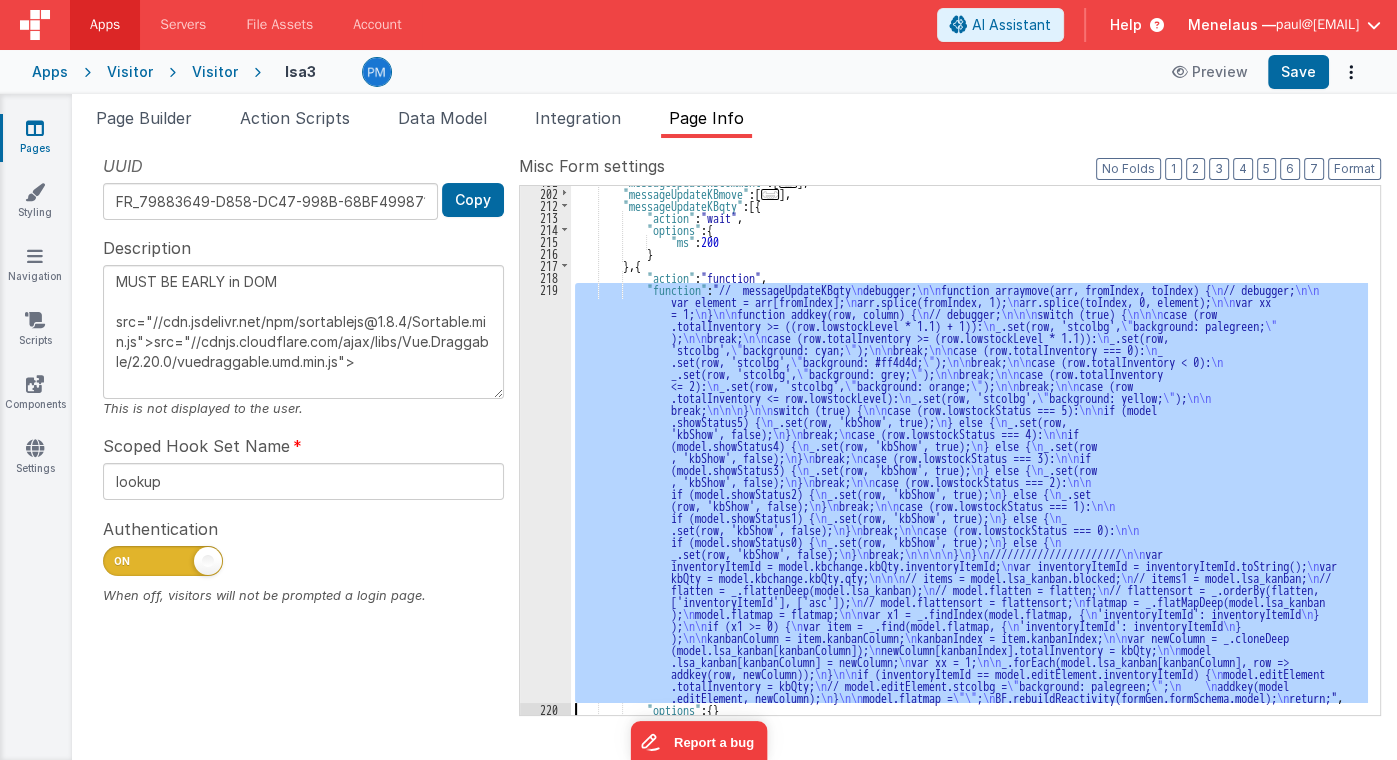 click on "219" at bounding box center (545, 493) 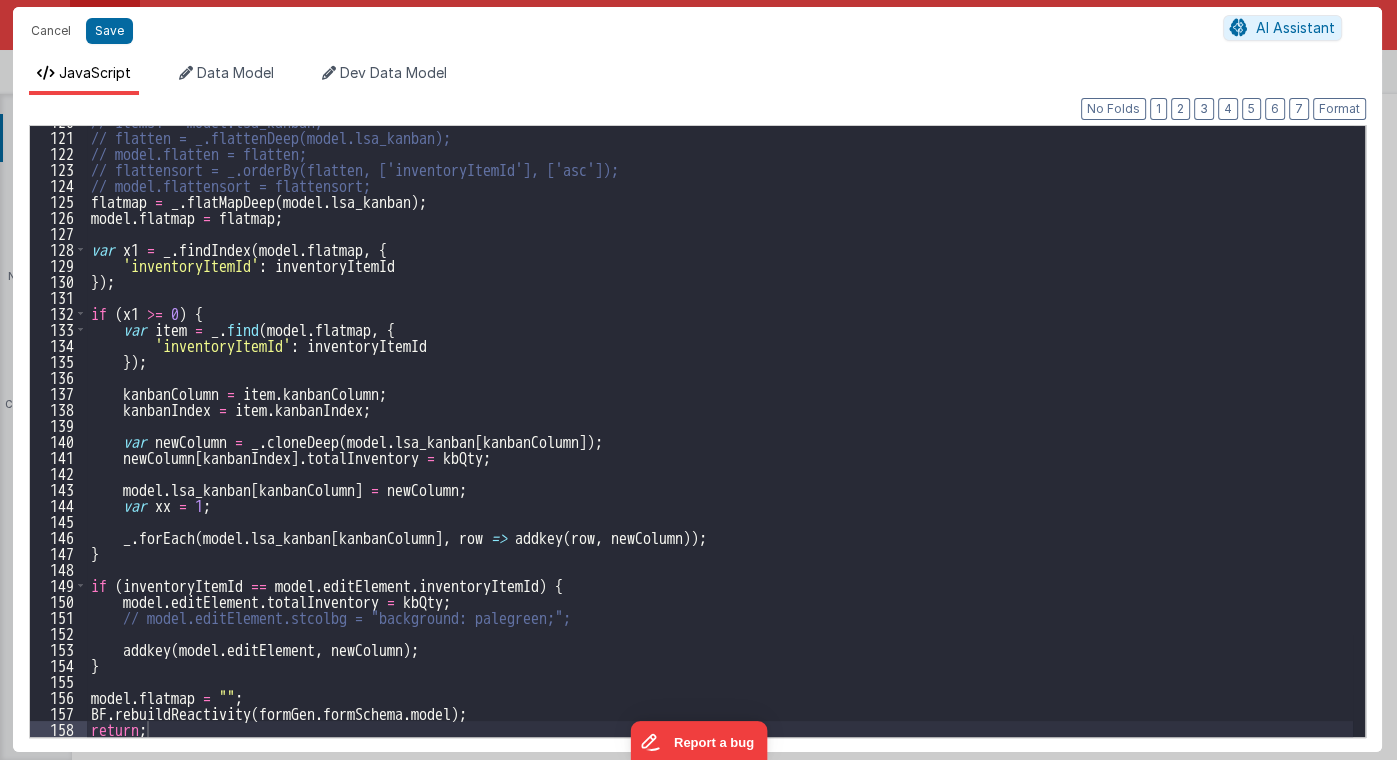 scroll, scrollTop: 1916, scrollLeft: 0, axis: vertical 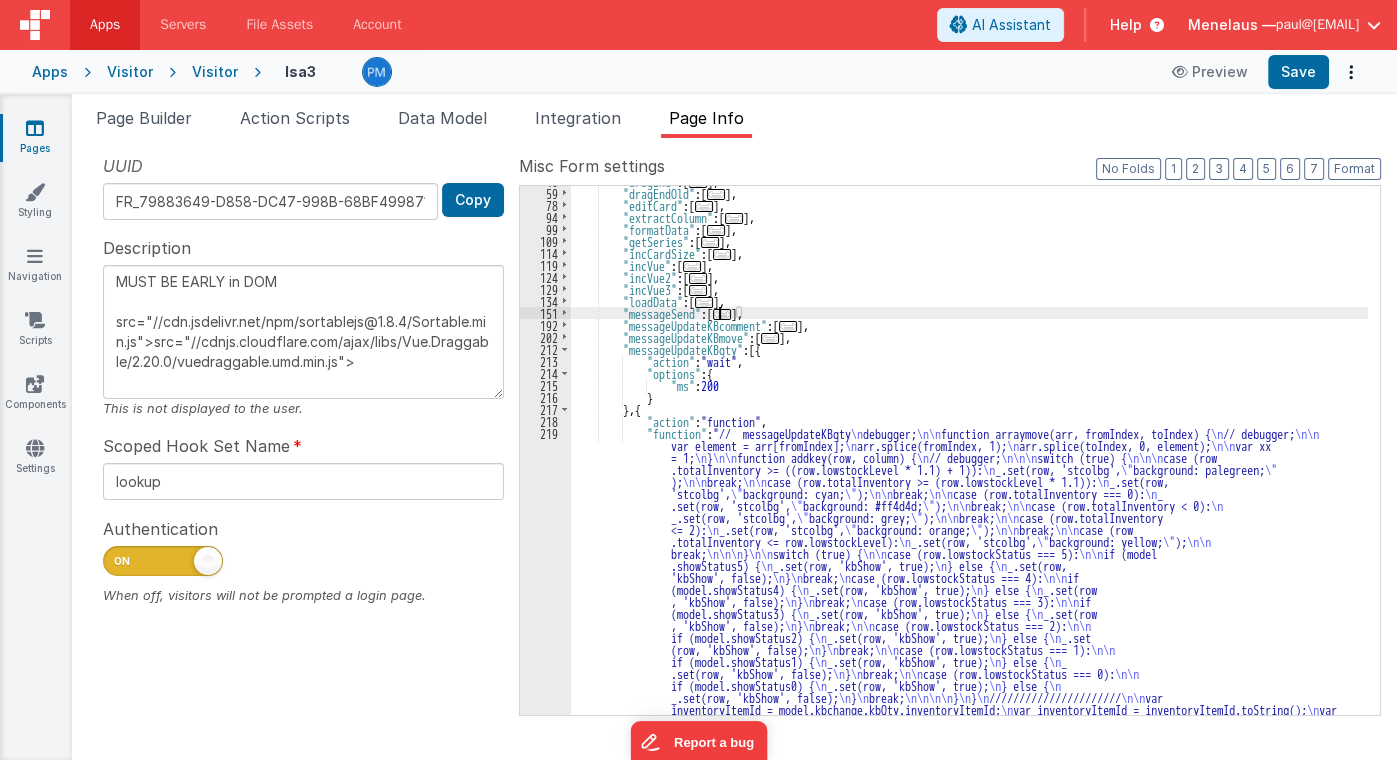 click on "..." at bounding box center [722, 314] 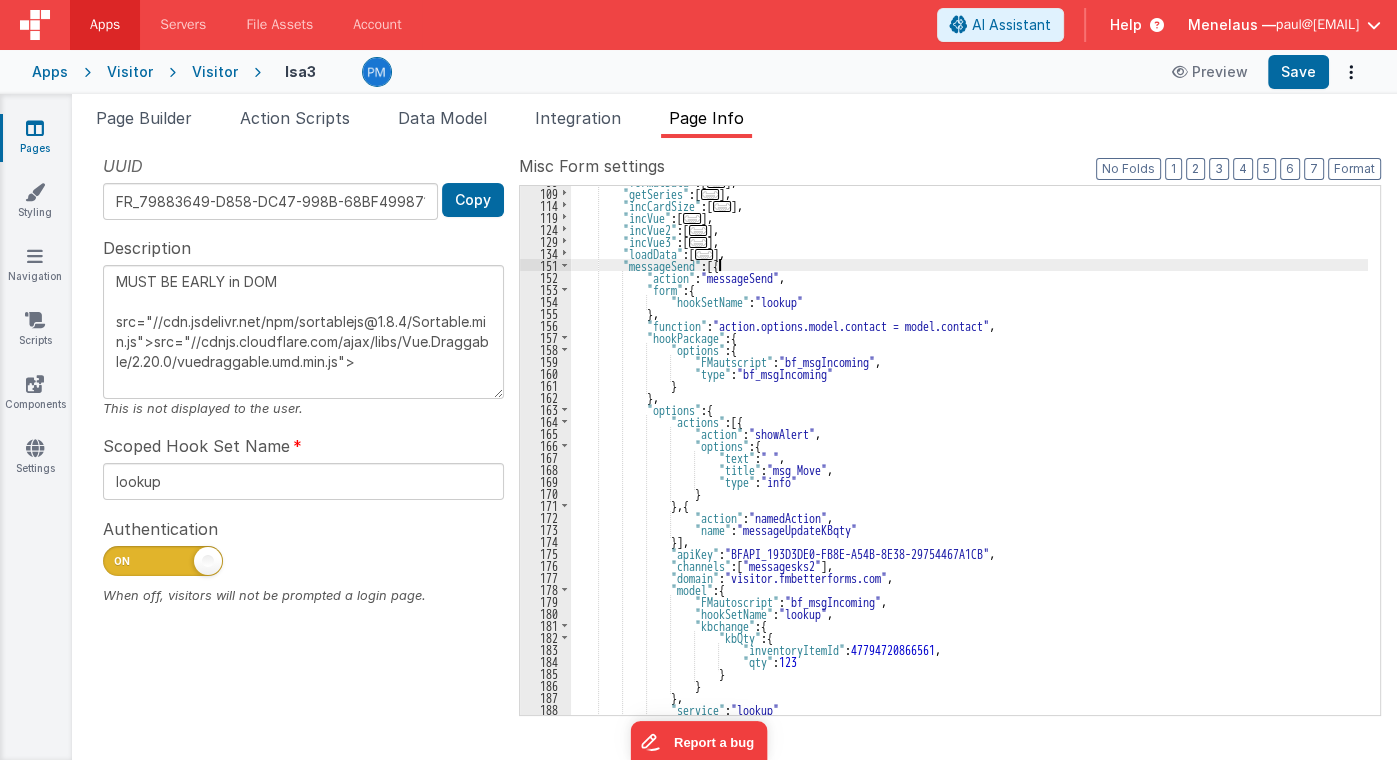 scroll, scrollTop: 275, scrollLeft: 0, axis: vertical 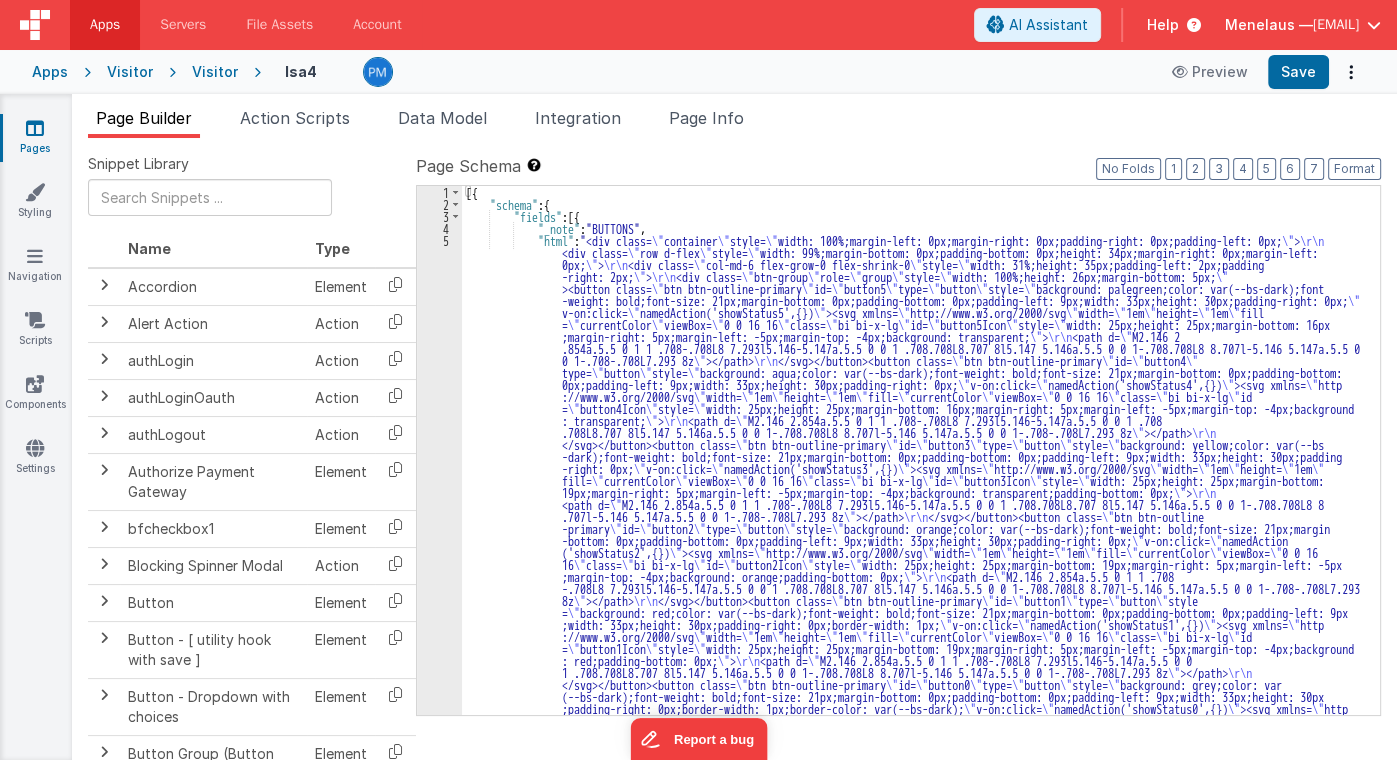 click on "Page Builder
Action Scripts
Data Model
Integration
Page Info" at bounding box center [734, 122] 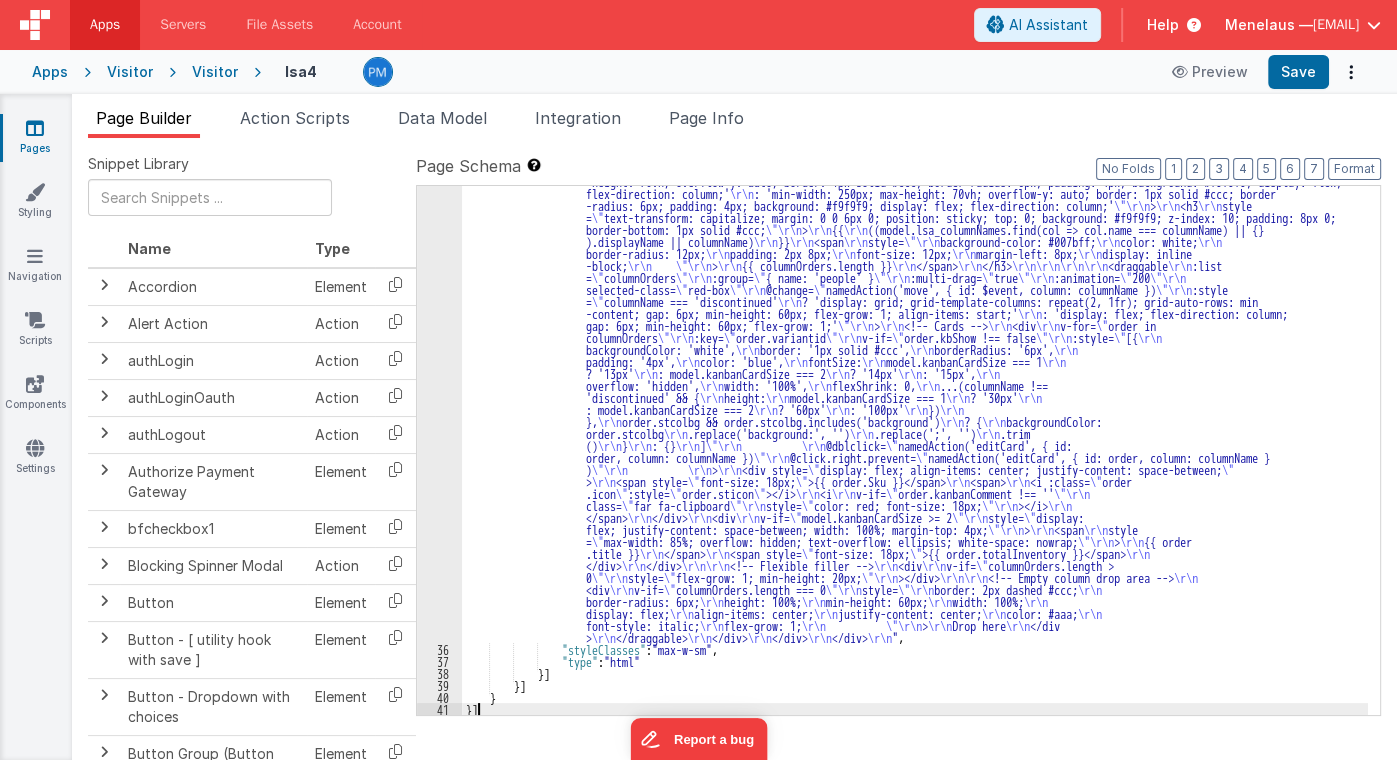 scroll, scrollTop: 2446, scrollLeft: 0, axis: vertical 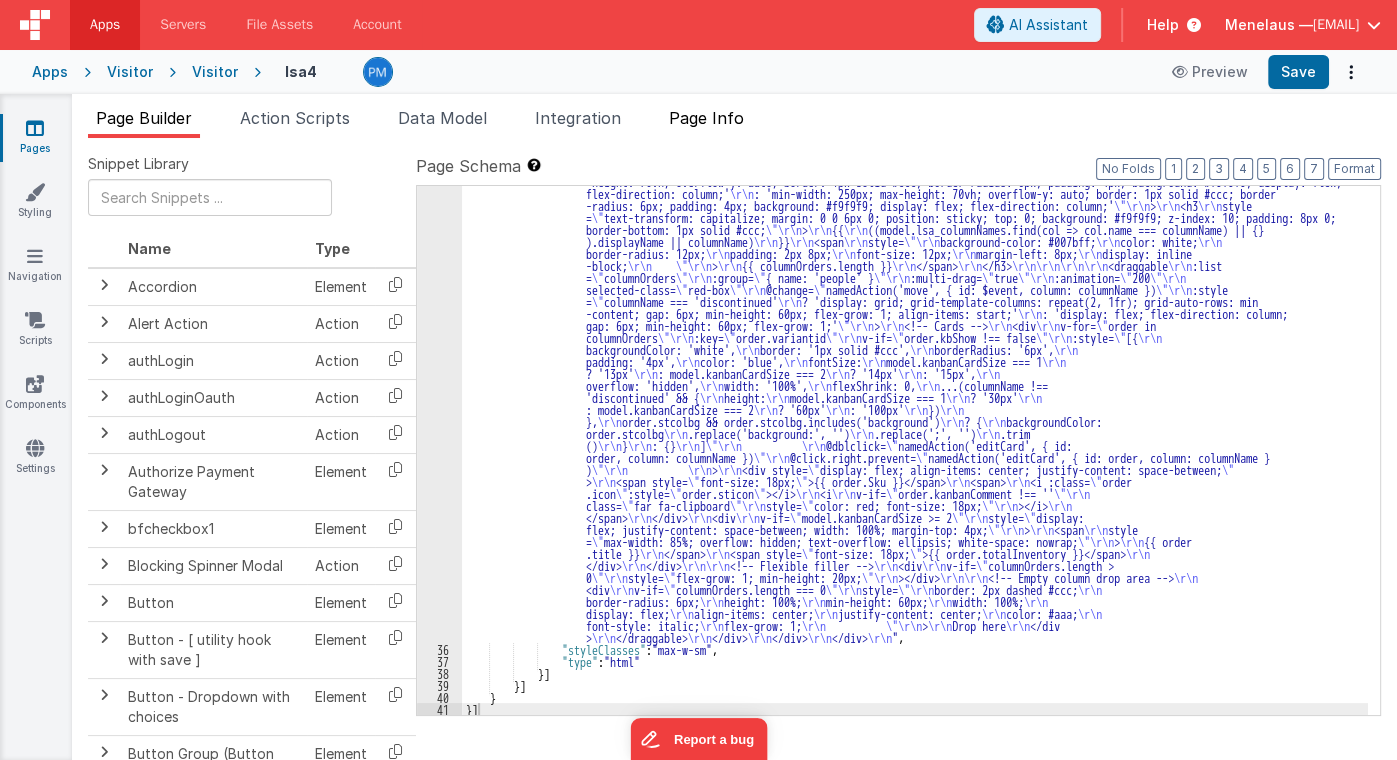 click on "Page Info" at bounding box center (706, 118) 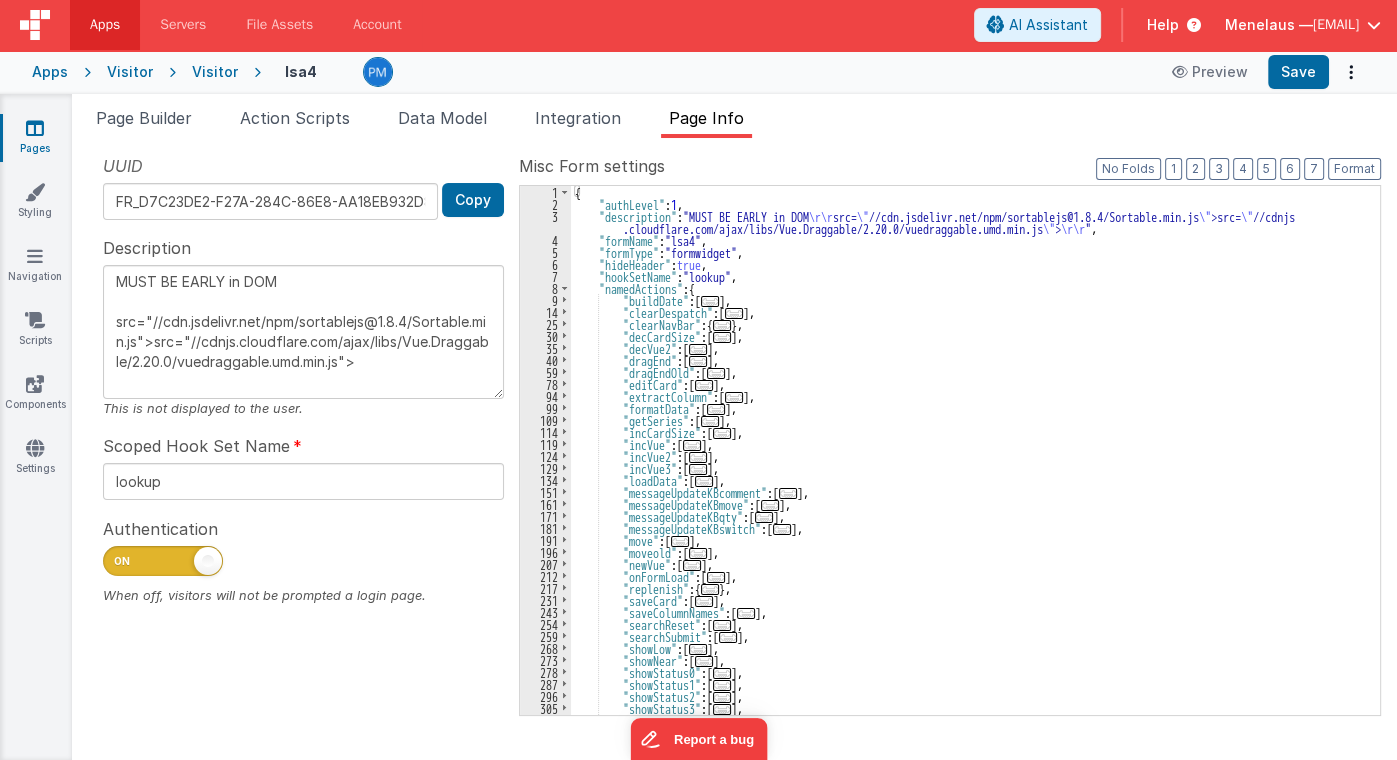 click on "{      "authLevel" :  1 ,      "description" :  "MUST BE EARLY in DOM \r\r src= \" //cdn.jsdelivr.net/npm/sortablejs@1.8.4/Sortable.min.js \" >src= \" //cdnjs          .cloudflare.com/ajax/libs/Vue.Draggable/2.20.0/vuedraggable.umd.min.js \" > \r\r " ,      "formName" :  "lsa4" ,      "formType" :  "formwidget" ,      "hideHeader" :  true ,      "hookSetName" :  "lookup" ,      "namedActions" :  {           "buildDate" :  [ ... ] ,           "clearDespatch" :  [ ... ] ,           "clearNavBar" :  { ... } ,           "decCardSize" :  [ ... ] ,           "decVue2" :  [ ... ] ,           "dragEnd" :  [ ... ] ,           "dragEndOld" :  [ ... ] ,           "editCard" :  [ ... ] ,           "extractColumn" :  [ ... ] ,           "formatData" :  [ ... ] ,           "getSeries" :  [ ... ] ,           "incCardSize" :  [ ... ] ,           "incVue" :  [ ... ] ,           "incVue2" :  [ ... ] ,           "incVue3" :  [ ... ] ,           "loadData" :  [ ... ] ,           "messageUpdateKBcomment" :  [ ... ] ," at bounding box center (969, 462) 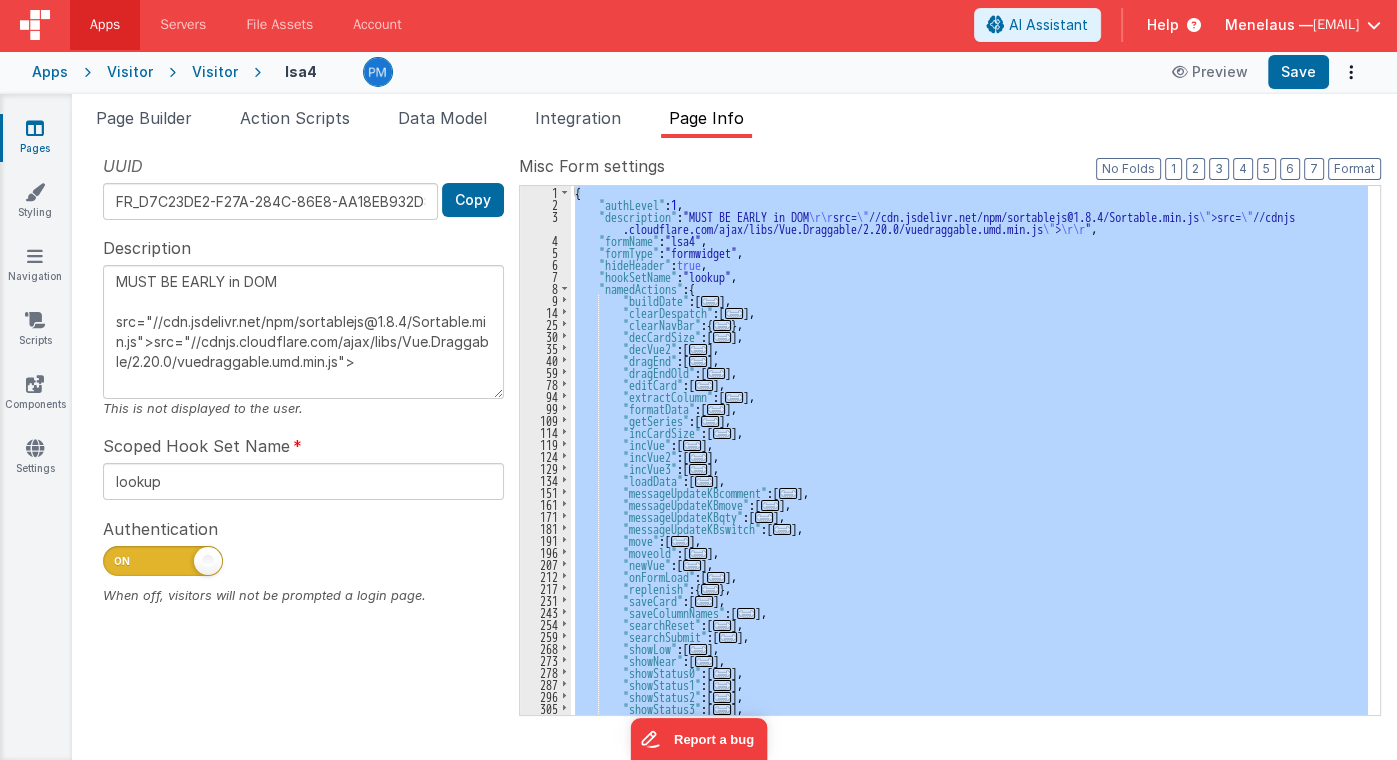 type on "MUST BE EARLY in DOM
src="//cdn.jsdelivr.net/npm/sortablejs@1.8.4/Sortable.min.js">src="//cdnjs.cloudflare.com/ajax/libs/Vue.Draggable/2.20.0/vuedraggable.umd.min.js">" 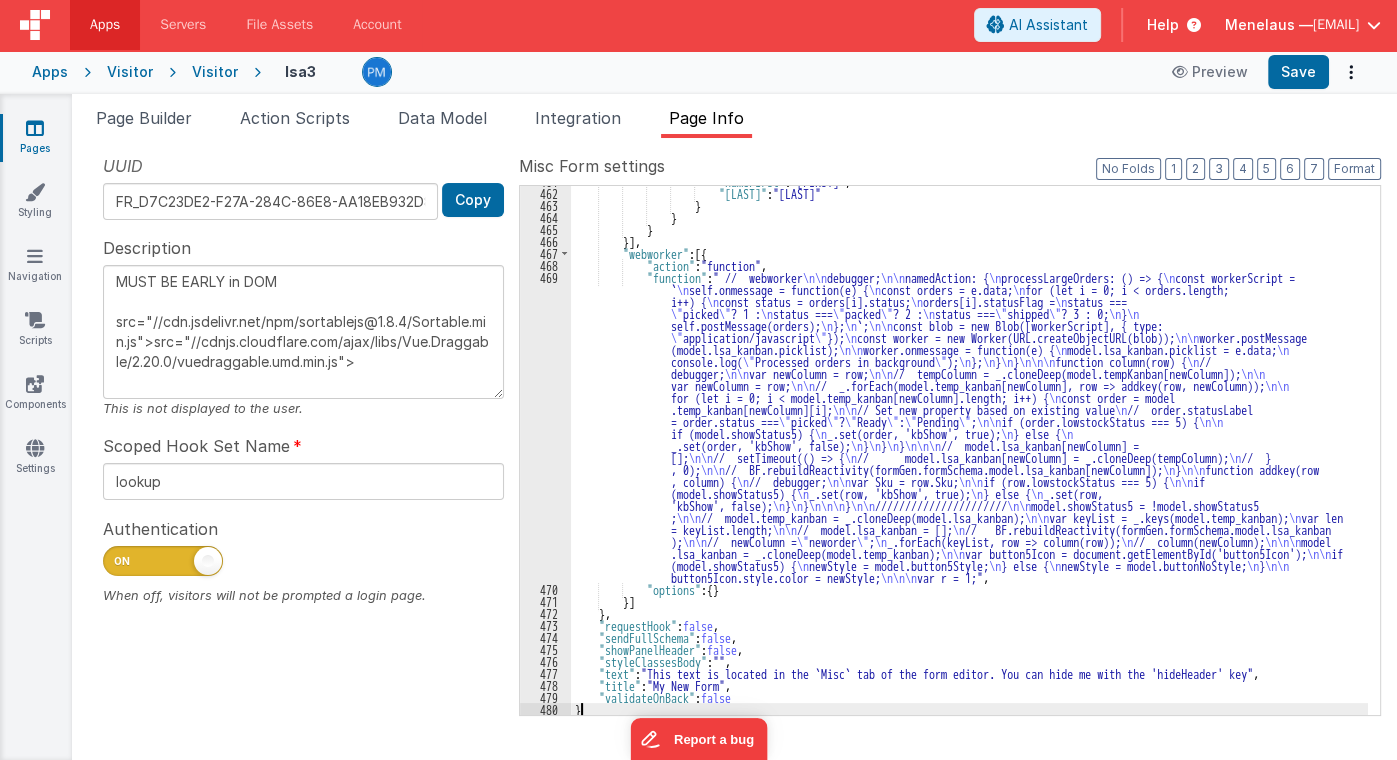 scroll, scrollTop: 13366, scrollLeft: 0, axis: vertical 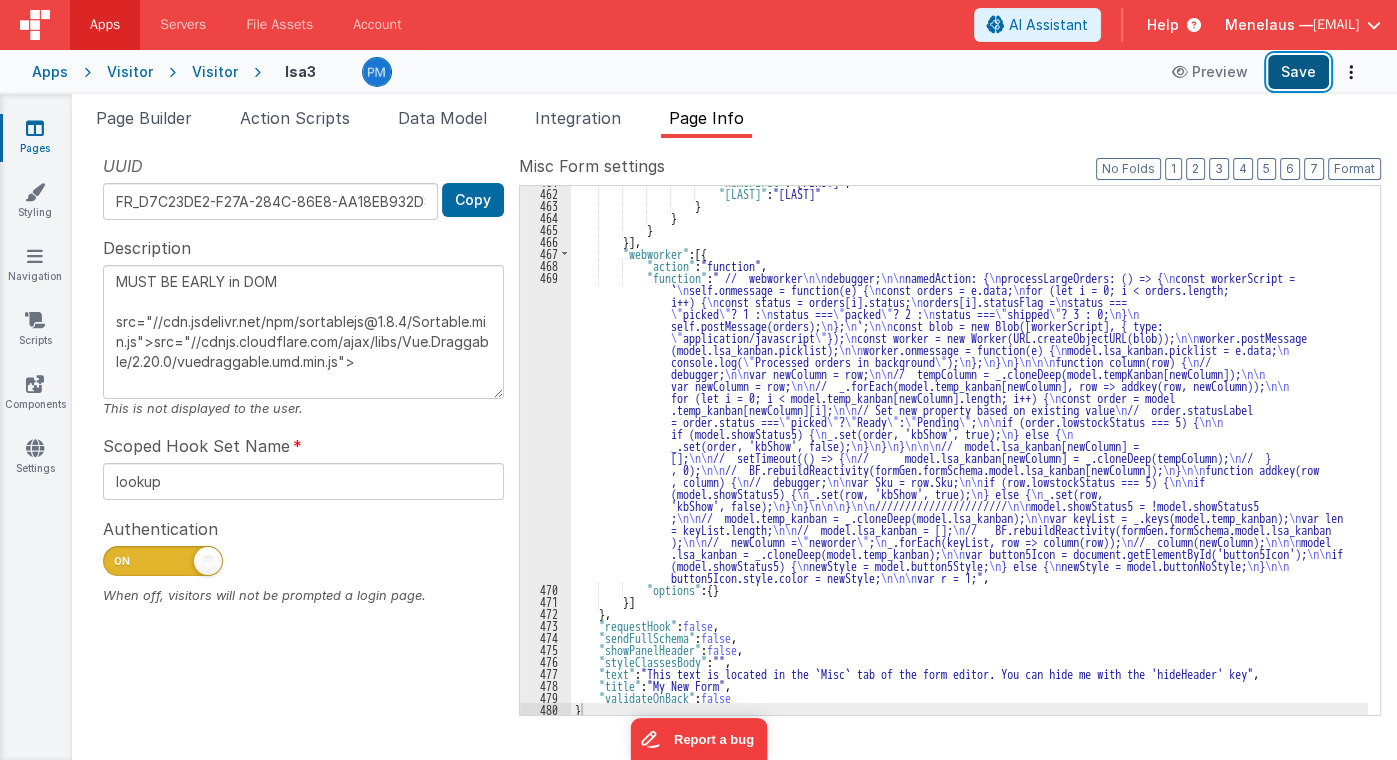click on "Save" at bounding box center [1298, 72] 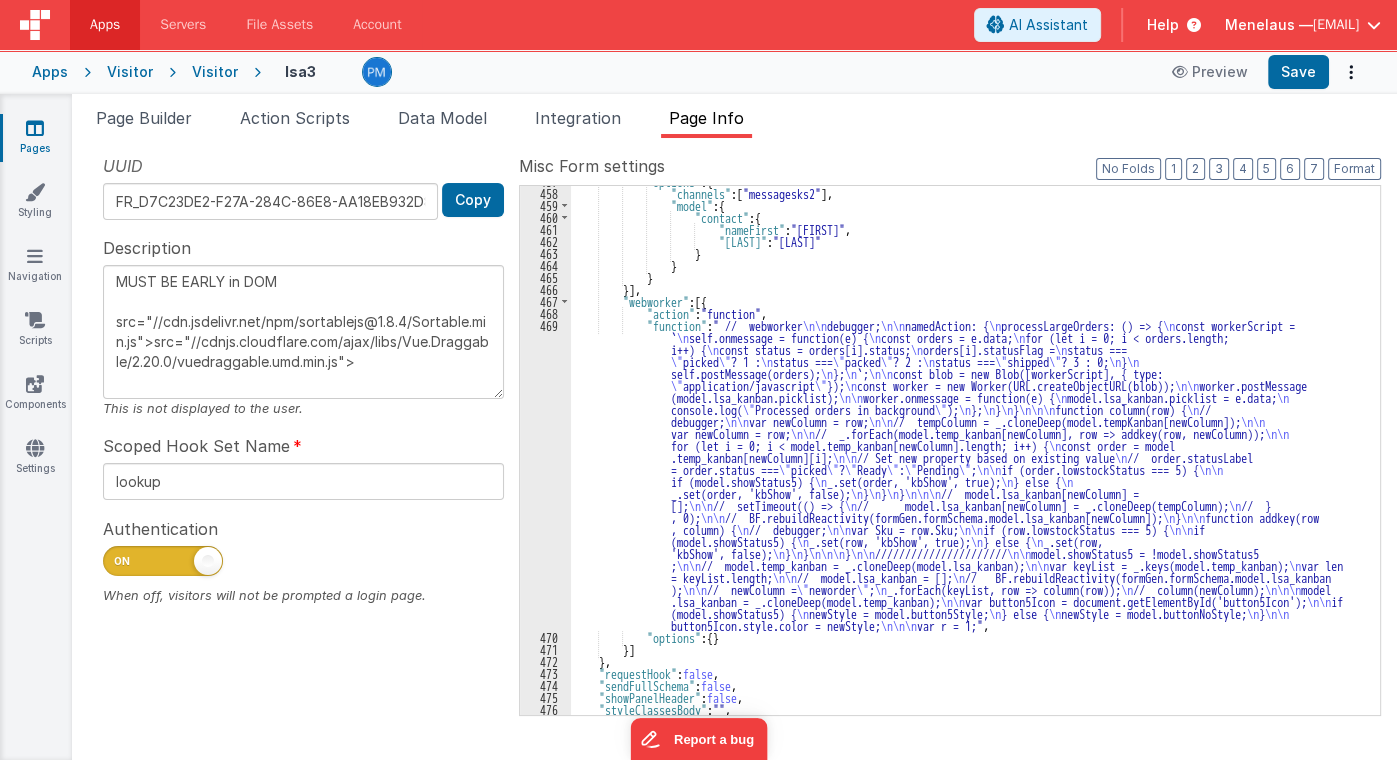 scroll, scrollTop: 13319, scrollLeft: 0, axis: vertical 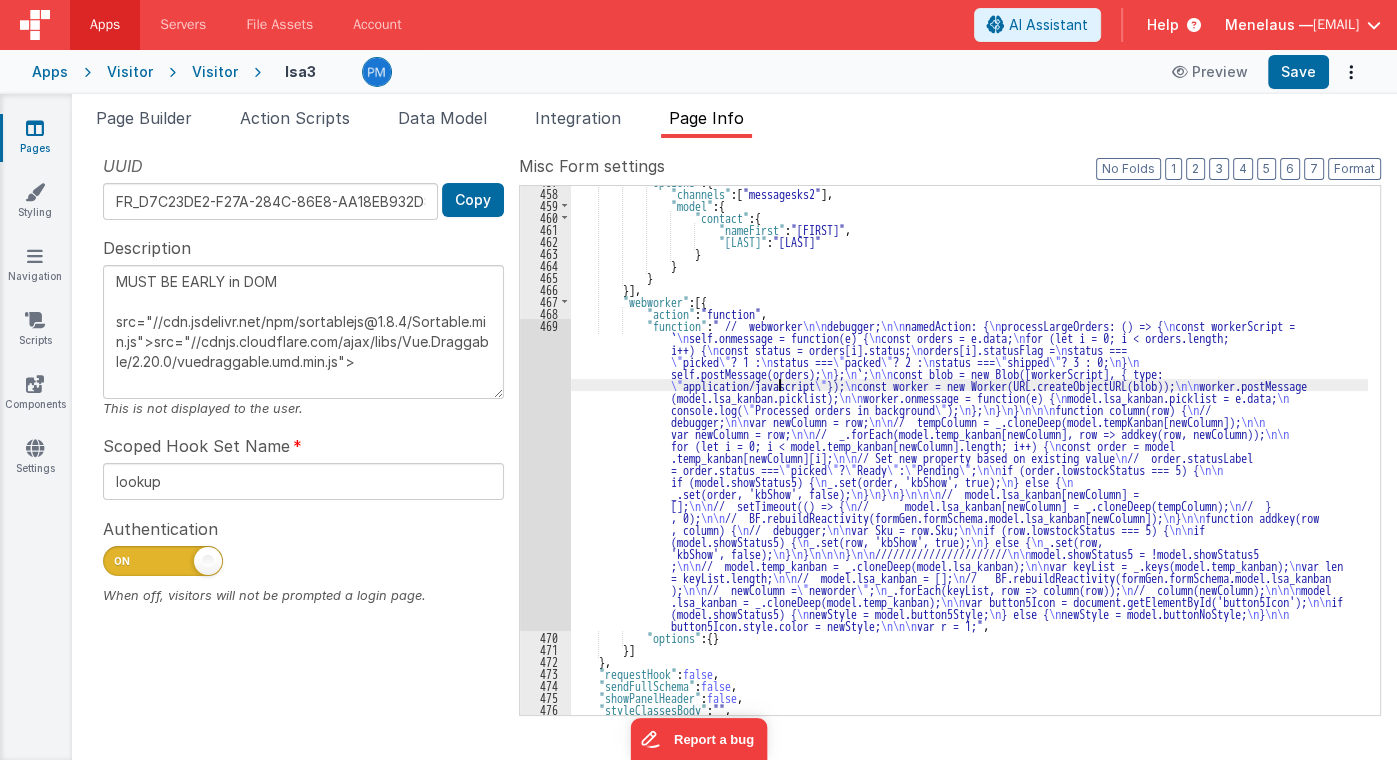 click on ""options" :  {                     "channels" :  [ "messagesks2" ] ,                     "model" :  {                          "contact" :  {                               "nameFirst" :  "DDDDDDD1111" ,                               "nameLarst" :  "YYYY"                          }                     }                }           }] ,           "webworker" :  [{                "action" :  "function" ,                "function" :  " //  webworker \n\n  debugger; \n\n namedAction: { \n   processLargeOrders: () => { \n     const workerScript =                   ` \n       self.onmessage = function(e) { \n         const orders = e.data; \n         for (let i = 0; i < orders.length;                   i++) { \n           const status = orders[i].status; \n           orders[i].statusFlag = \n             status ===                   \" picked \"  ? 1 : \n             status ===  \" packed \"  ? 2 : \n             status ===  \" shipped \"  ? 3 : 0; \n \n" at bounding box center [969, 451] 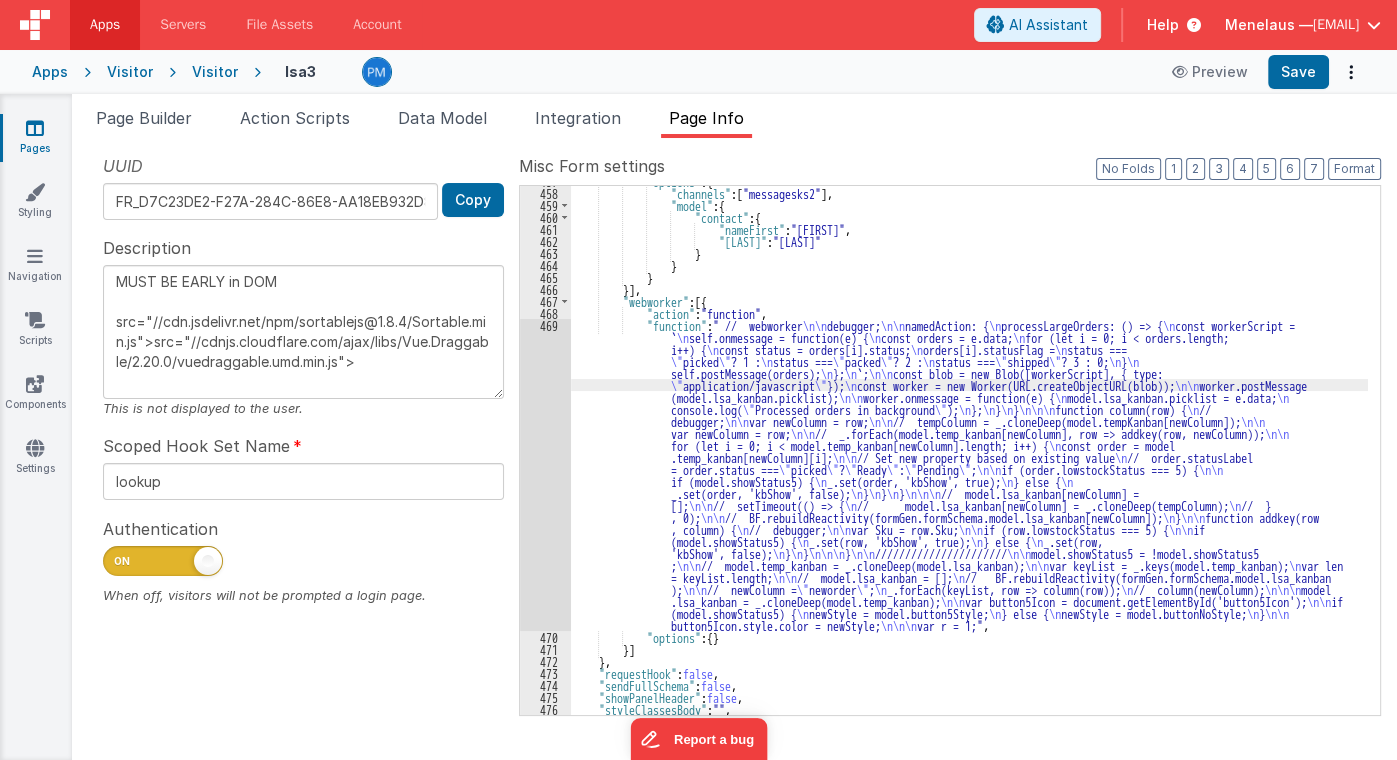 click on "469" at bounding box center [545, 475] 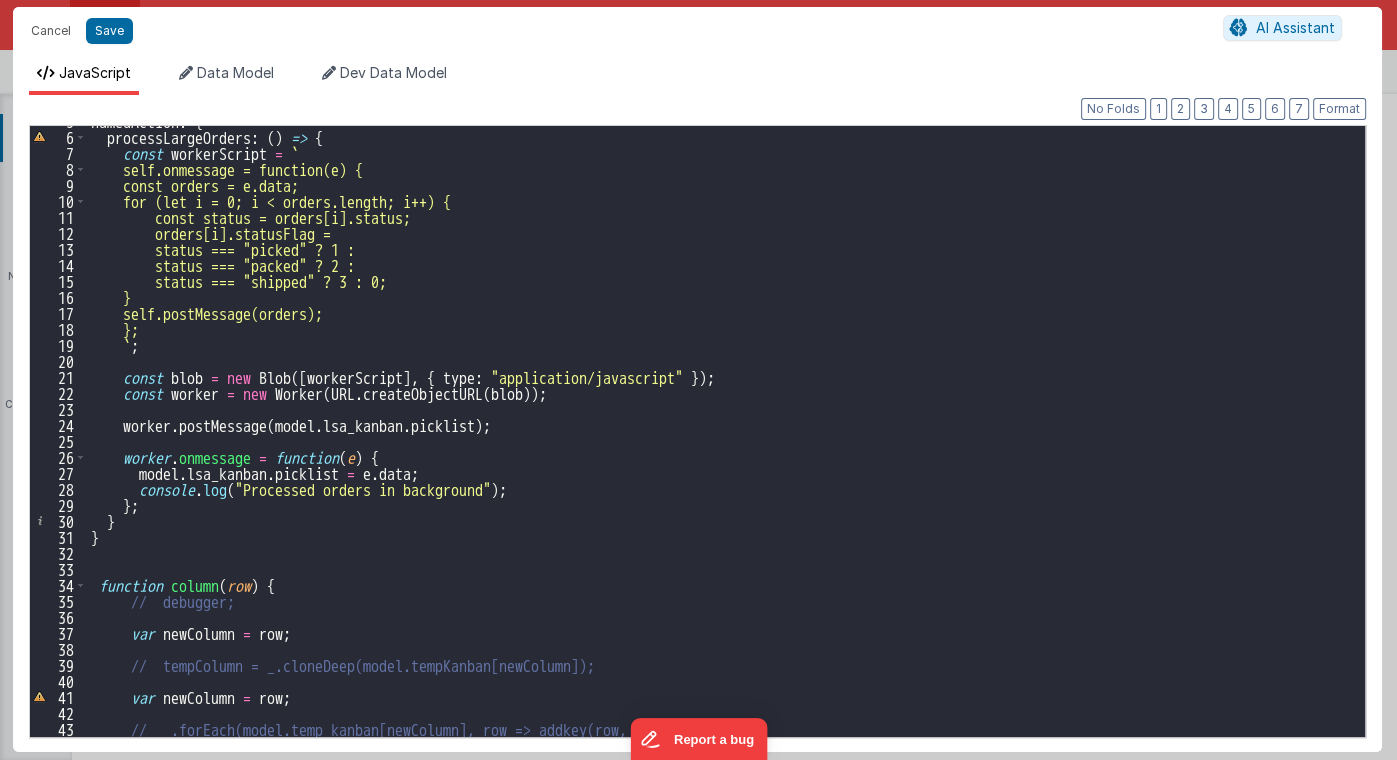 scroll, scrollTop: 0, scrollLeft: 0, axis: both 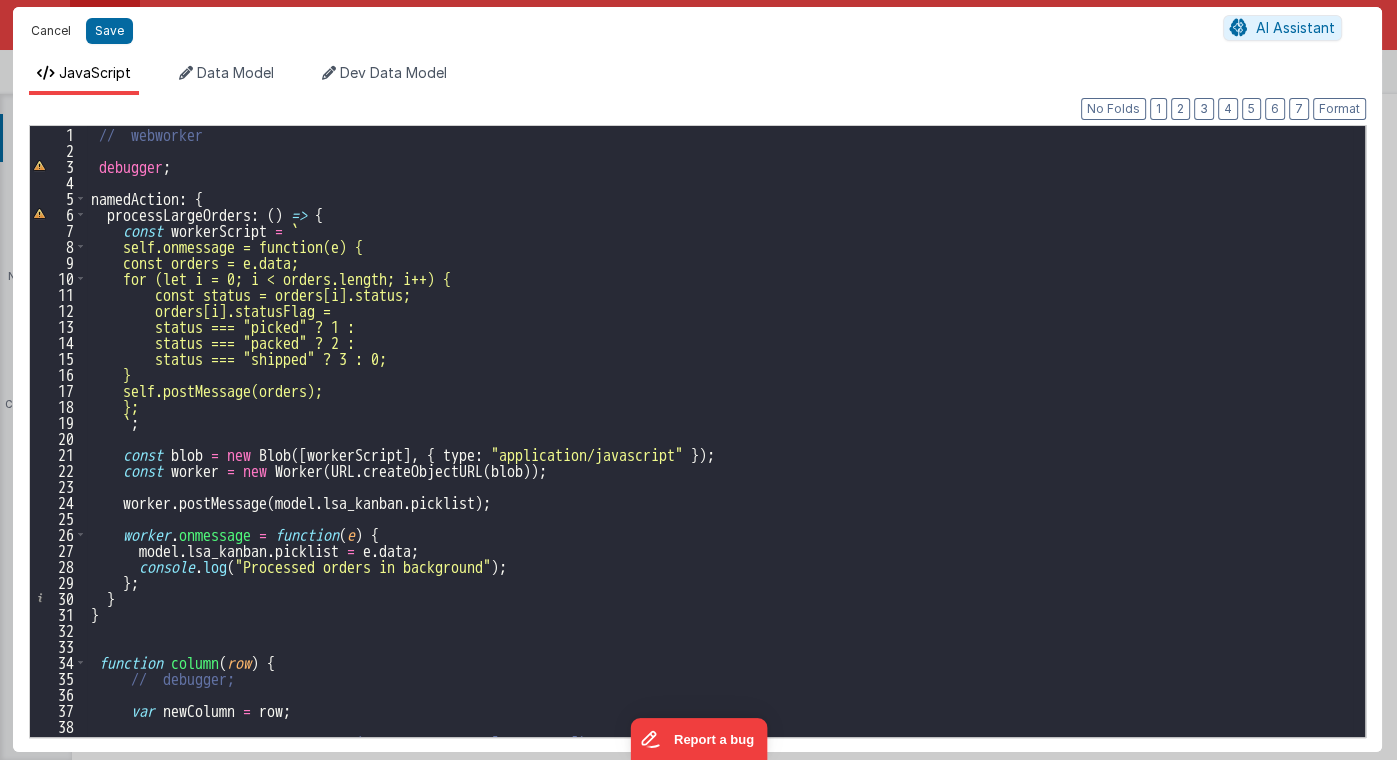 click on "Cancel" at bounding box center [51, 31] 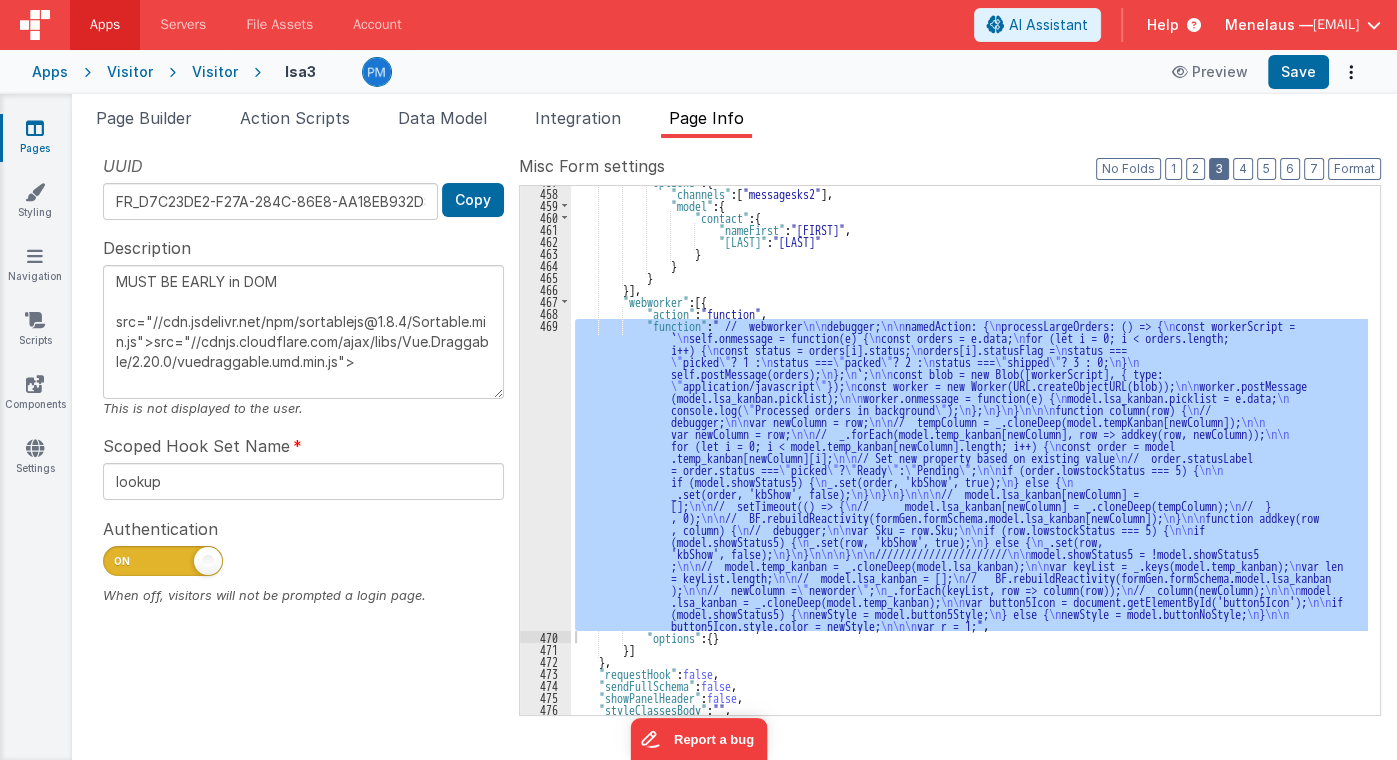 click on "3" at bounding box center (1219, 169) 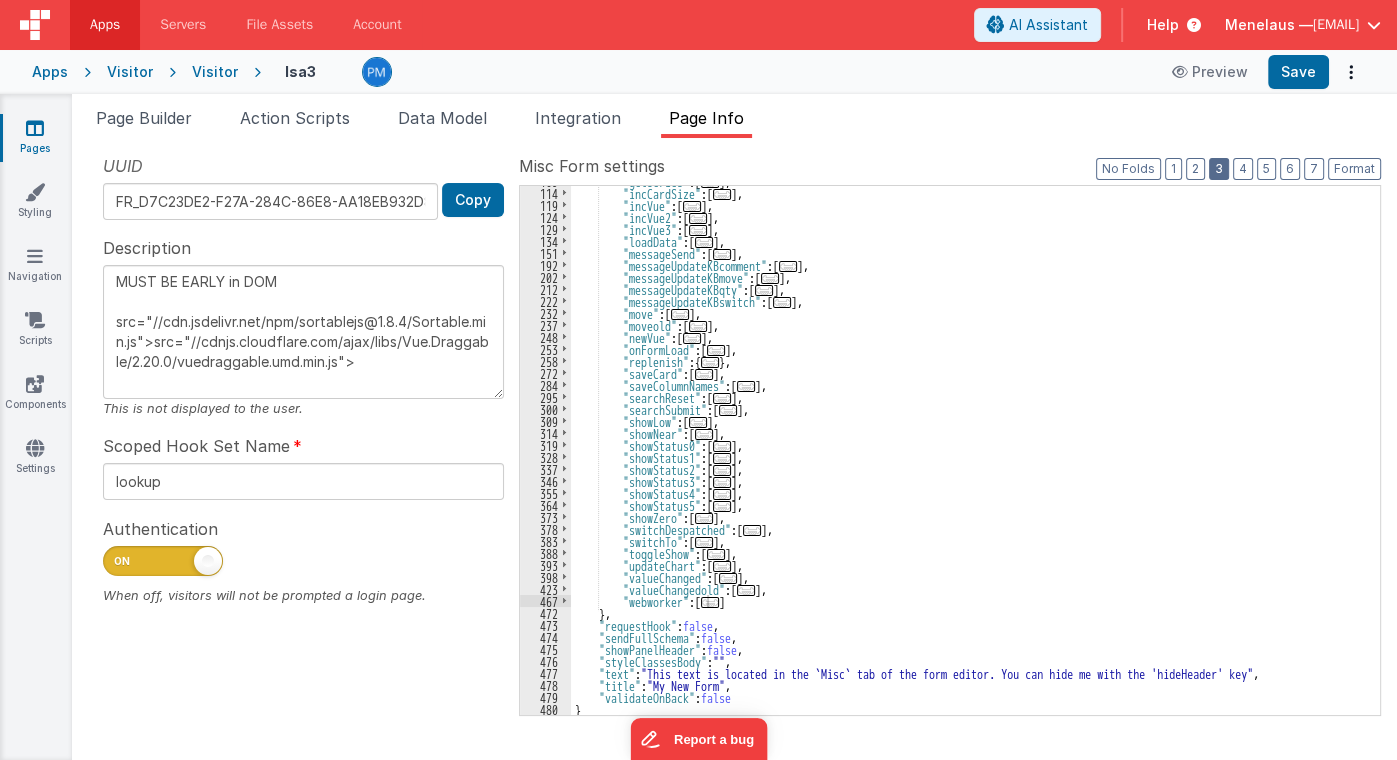 scroll, scrollTop: 238, scrollLeft: 0, axis: vertical 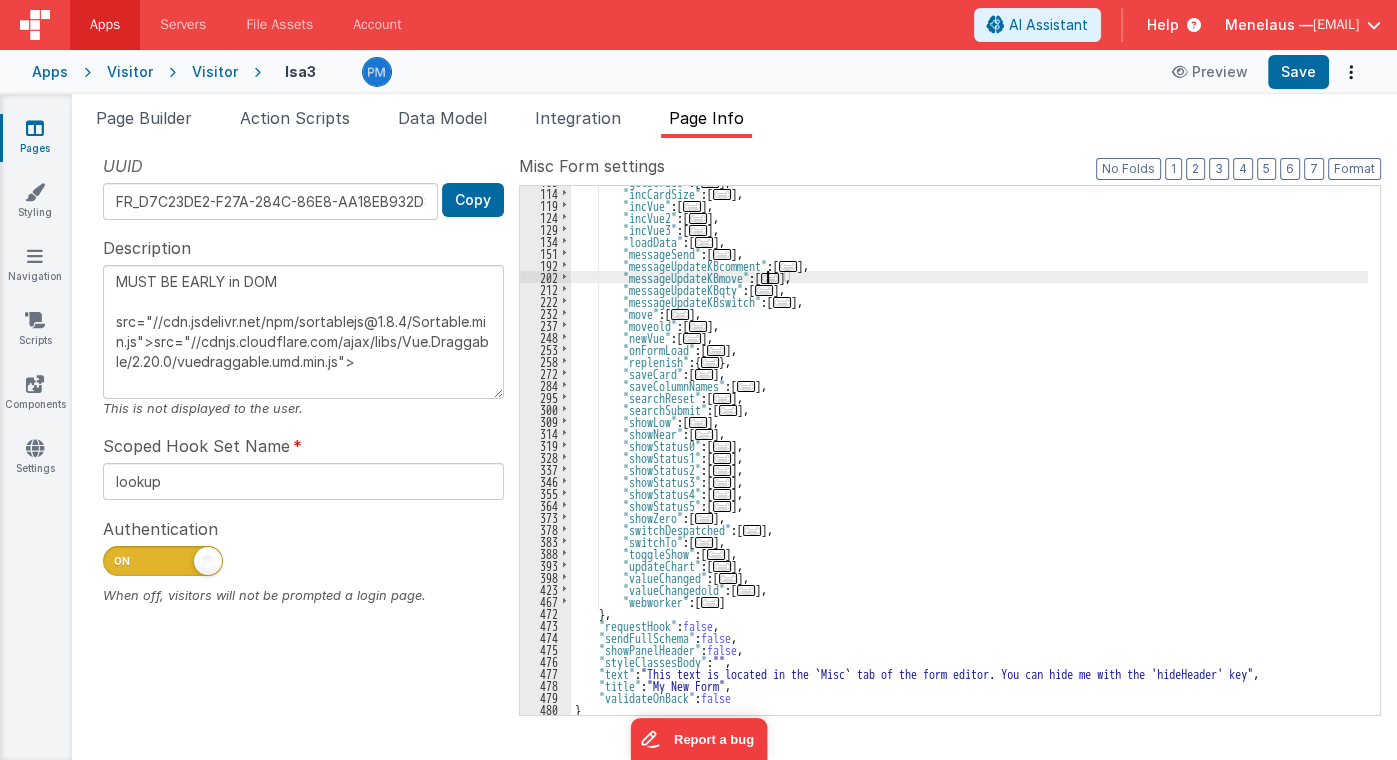 click on "..." at bounding box center (770, 278) 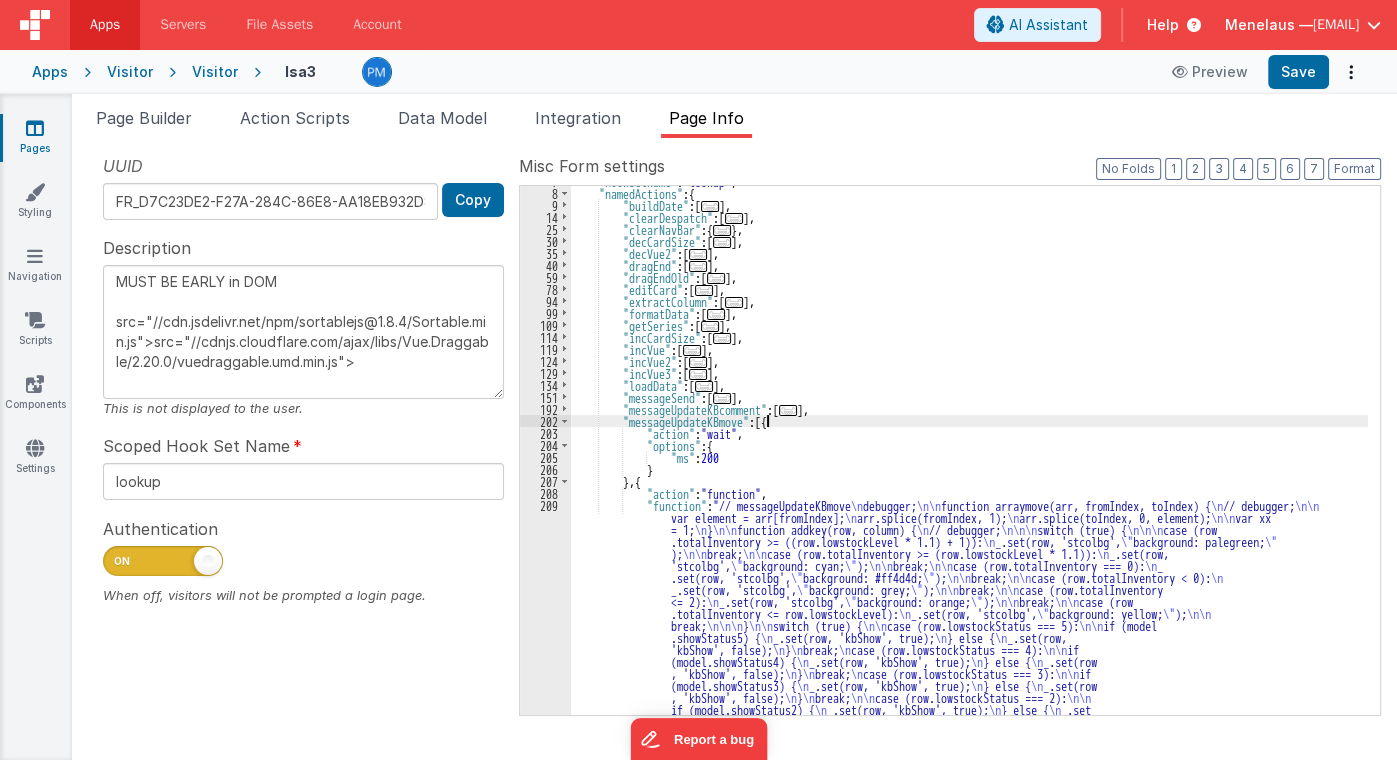 scroll, scrollTop: 47, scrollLeft: 0, axis: vertical 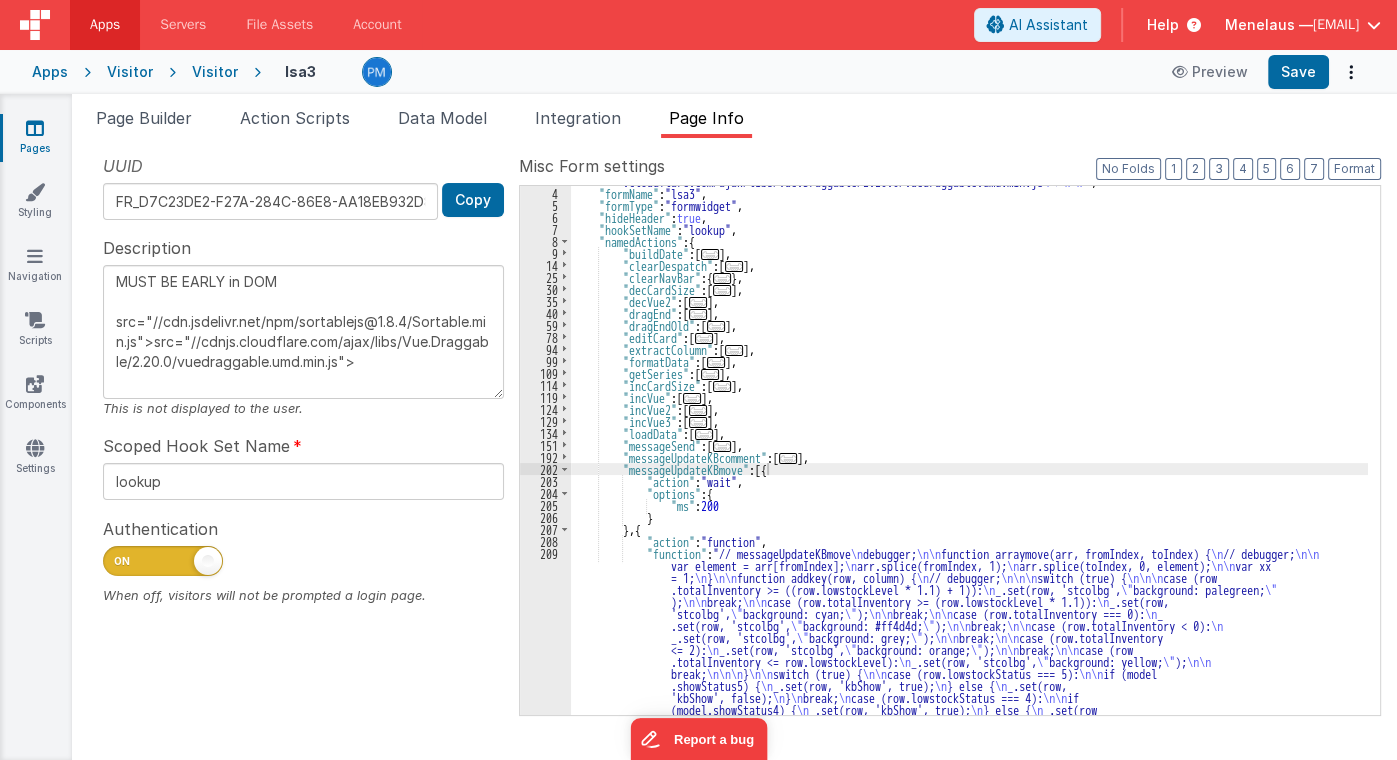 click on "Visitor" at bounding box center (215, 72) 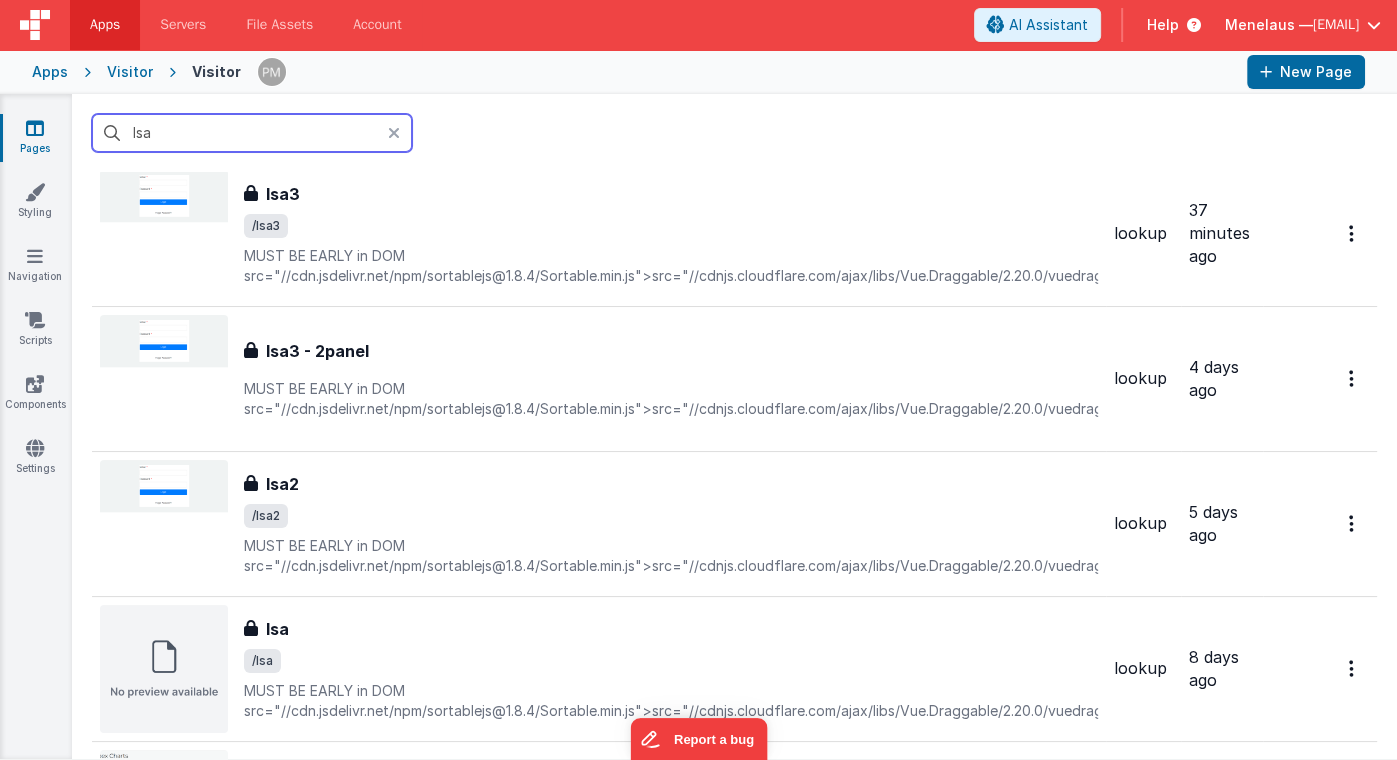 scroll, scrollTop: 0, scrollLeft: 0, axis: both 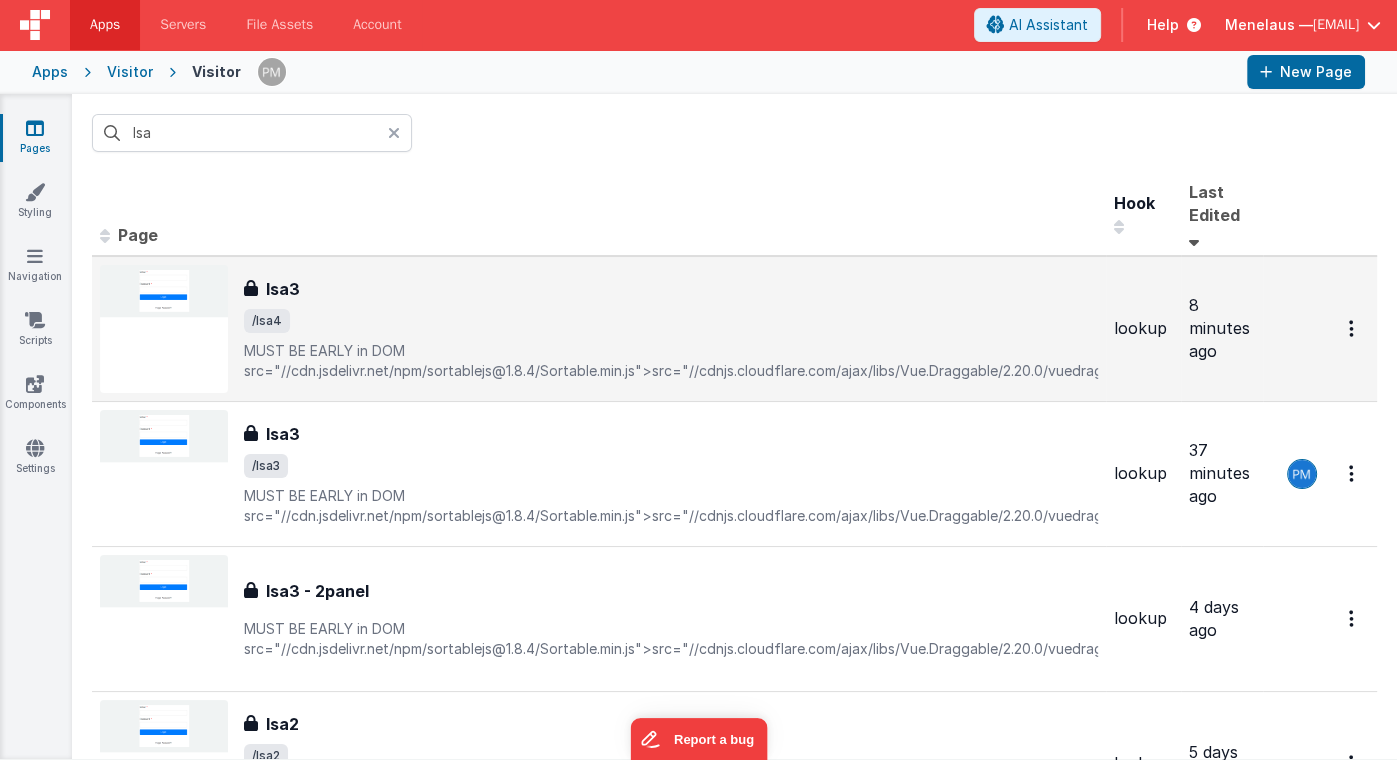 click on "lsa3" at bounding box center (283, 289) 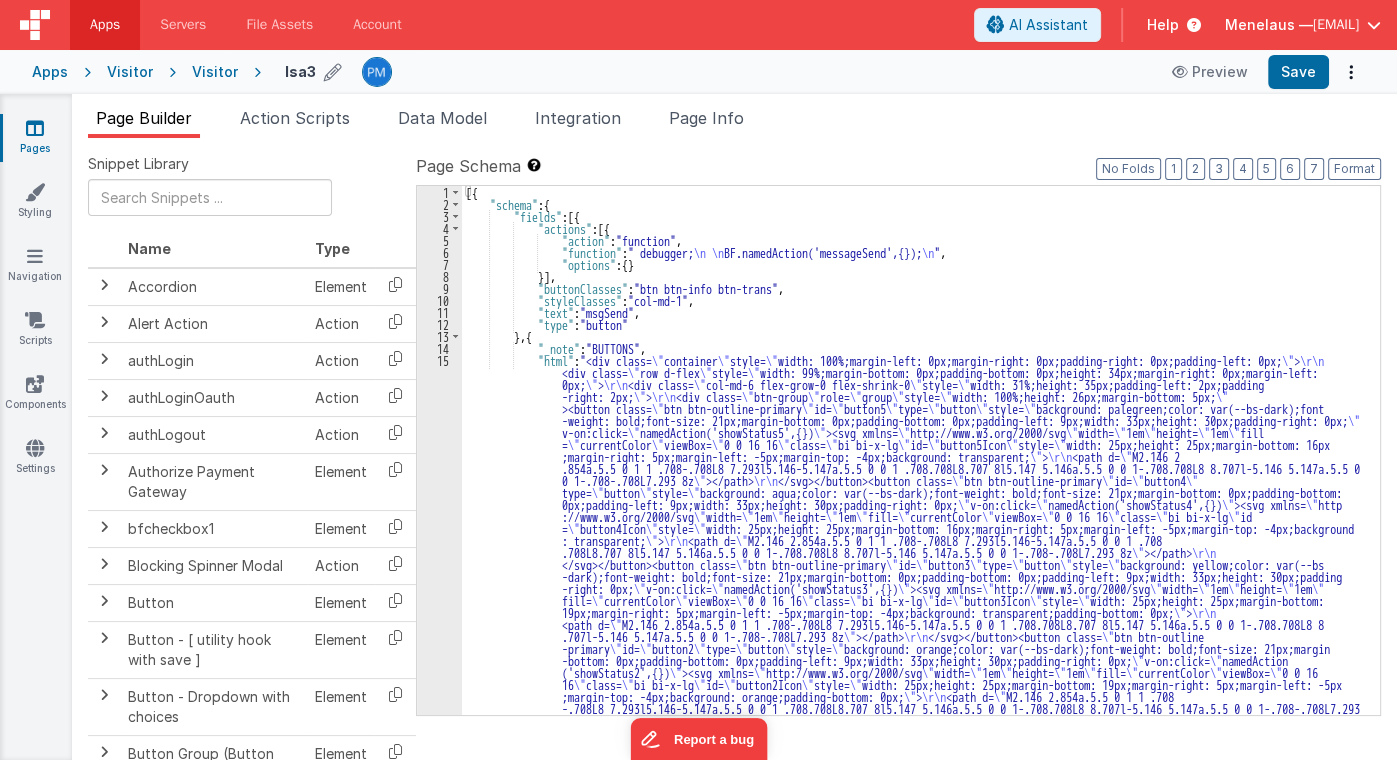 click at bounding box center (333, 72) 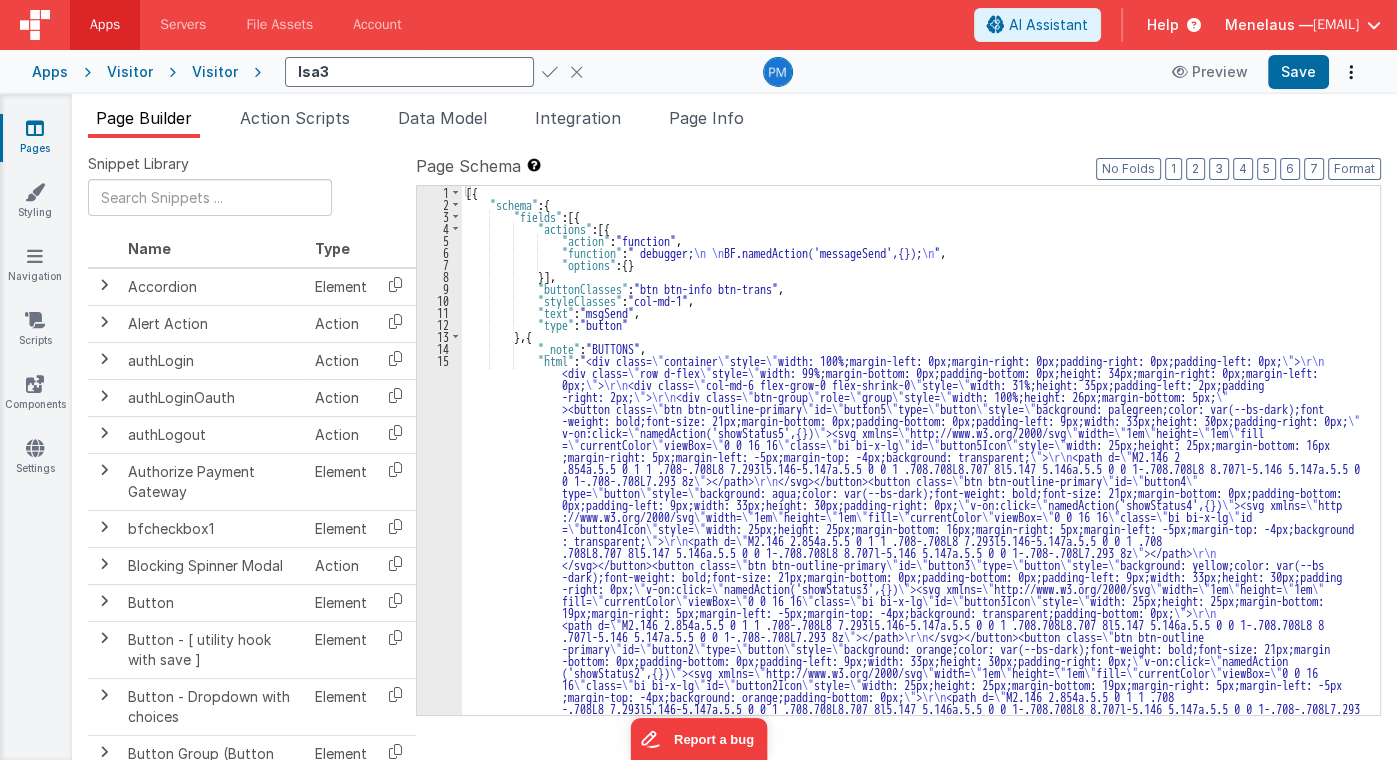click on "lsa3" at bounding box center [409, 72] 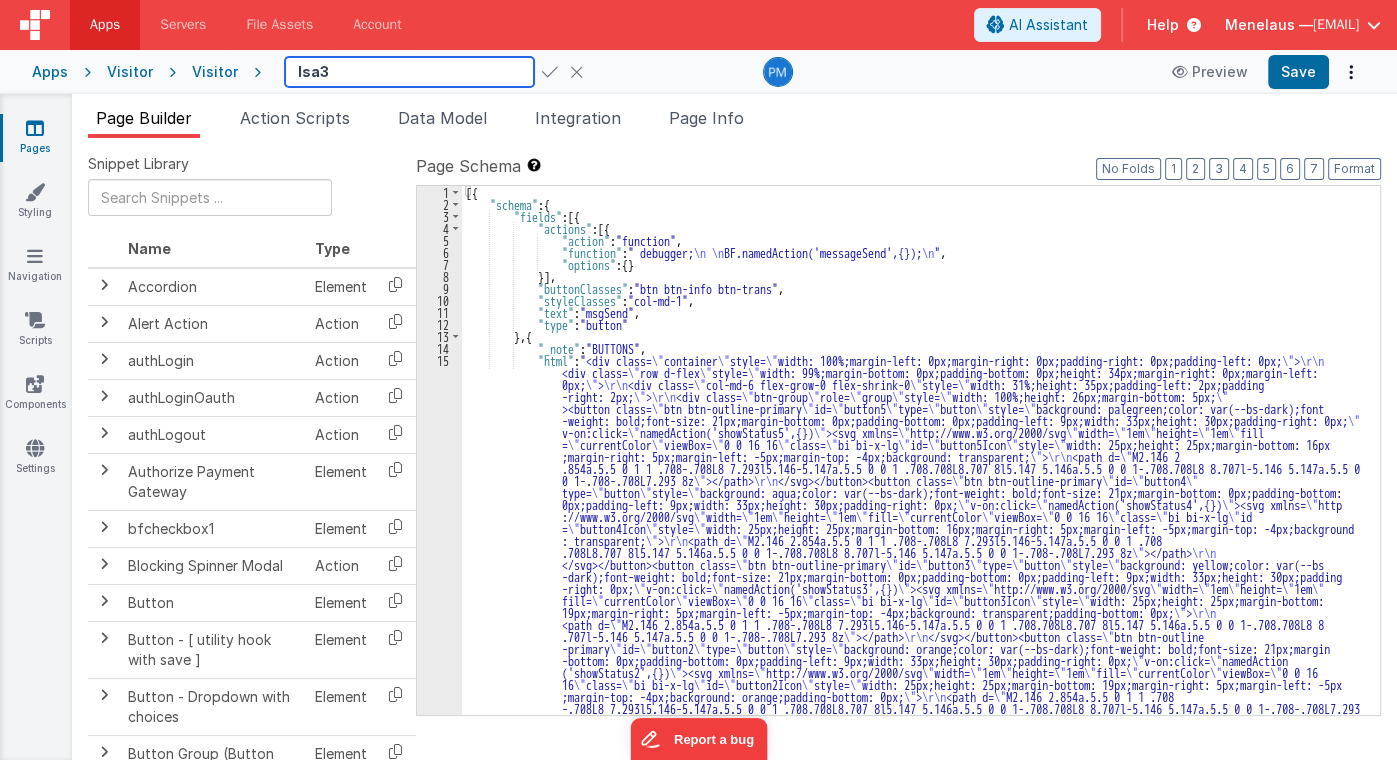 click on "lsa3" at bounding box center (409, 72) 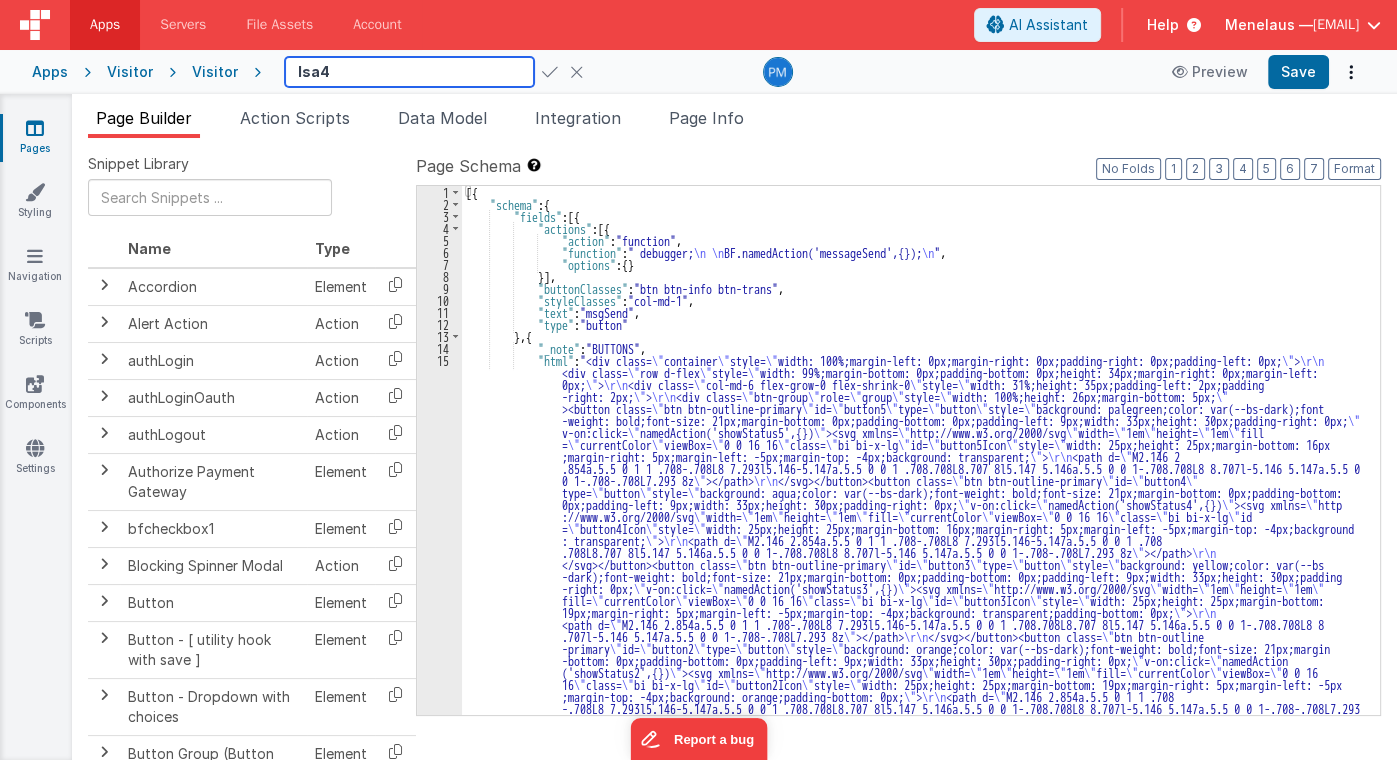 type on "lsa4" 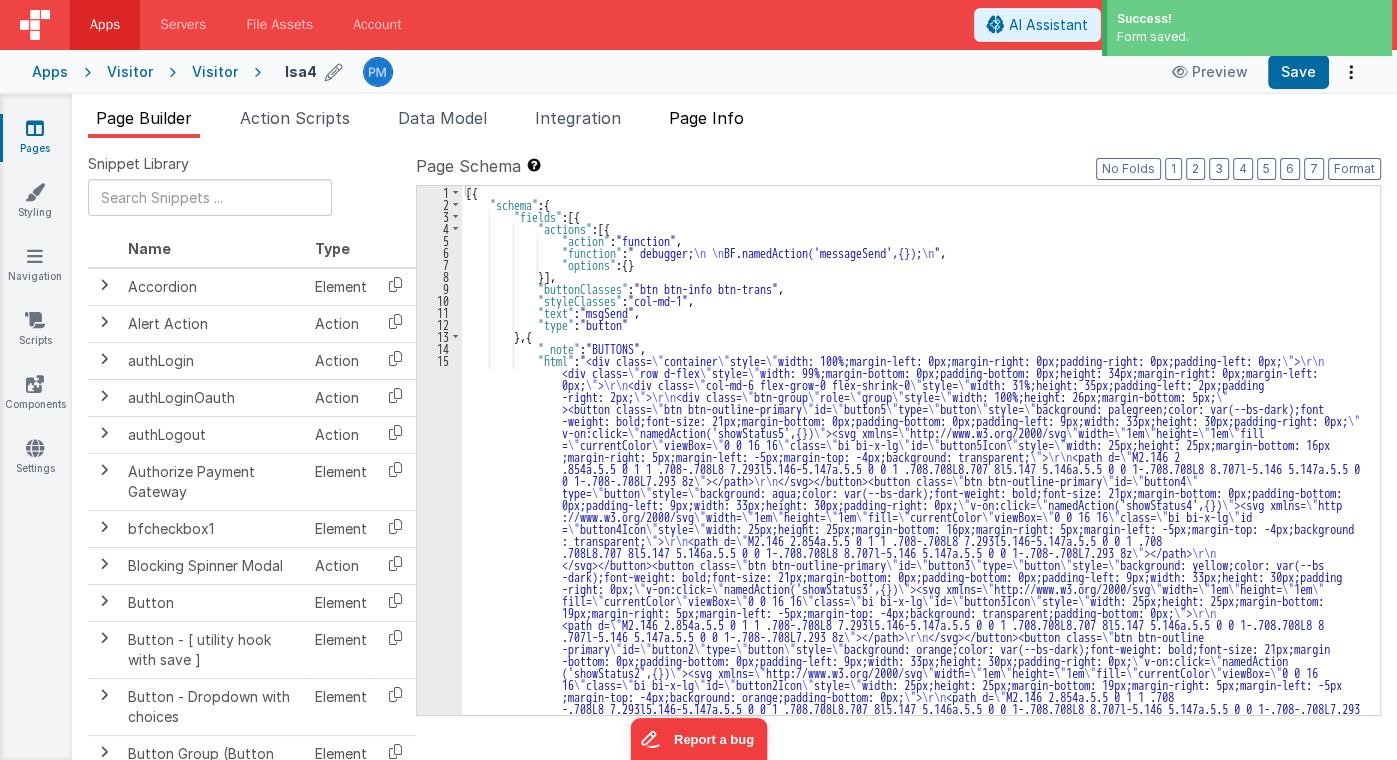 click on "Page Info" at bounding box center [706, 118] 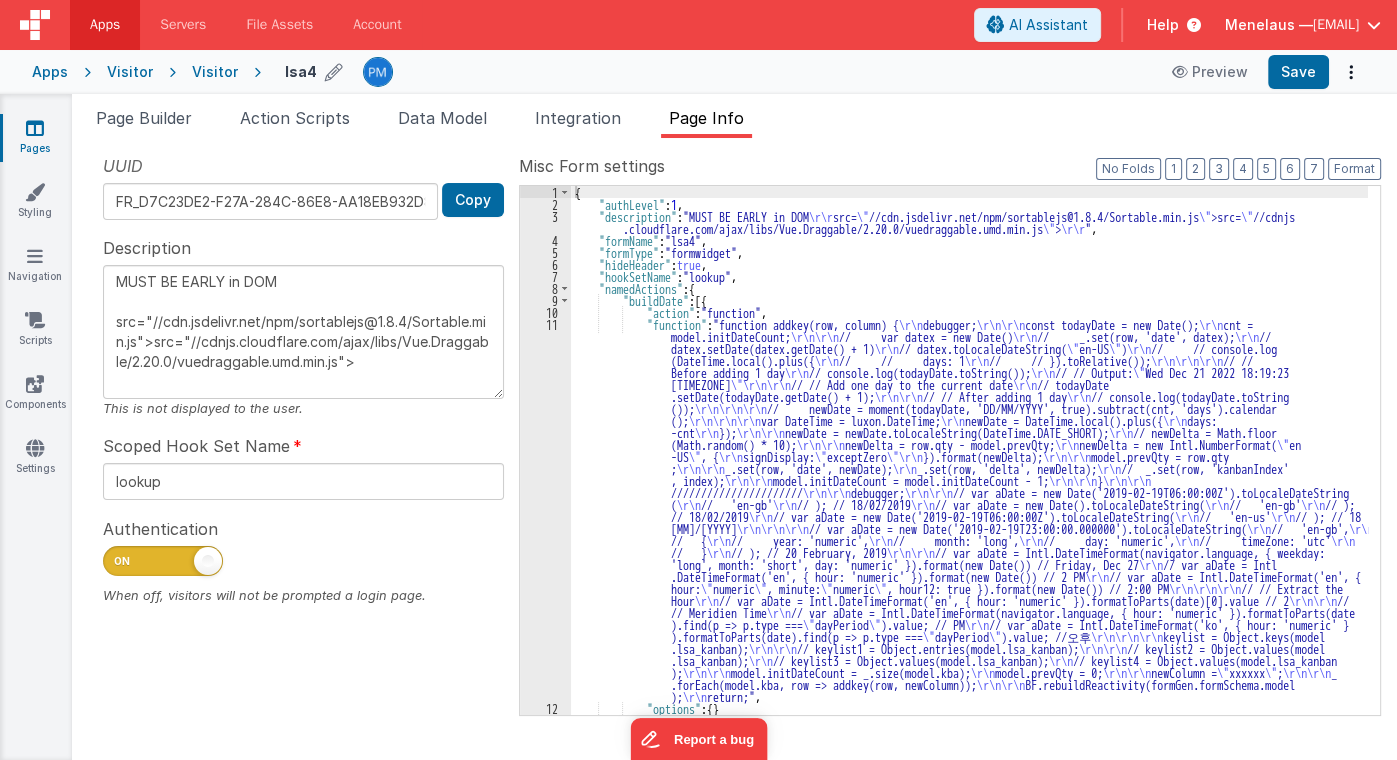 click on "{      "authLevel" :  1 ,      "description" :  "MUST BE EARLY in DOM \r\r src= \" //cdn.jsdelivr.net/npm/sortablejs@1.8.4/Sortable.min.js \" >src= \" //cdnjs          .cloudflare.com/ajax/libs/Vue.Draggable/2.20.0/vuedraggable.umd.min.js \" > \r\r " ,      "formName" :  "lsa4" ,      "formType" :  "formwidget" ,      "hideHeader" :  true ,      "hookSetName" :  "lookup" ,      "namedActions" :  {           "buildDate" :  [{                "action" :  "function" ,                "function" :  "function addkey(row, column) { \r\n     debugger; \r\n\r\n     const todayDate = new Date(); \r\n     cnt =                   model.initDateCount; \r\n\r\n     //     var datex = new Date() \r\n     //     _.set(row, 'date', datex); \r\n     //                   datex.setDate(datex.getDate() + 1) \r\n     // datex.toLocaleDateString( \" en-US \" ) \r\n     //     // console.log                  (DateTime.local().plus({ \r\n     //     //     days: 1 \r\n     // //" at bounding box center (969, 462) 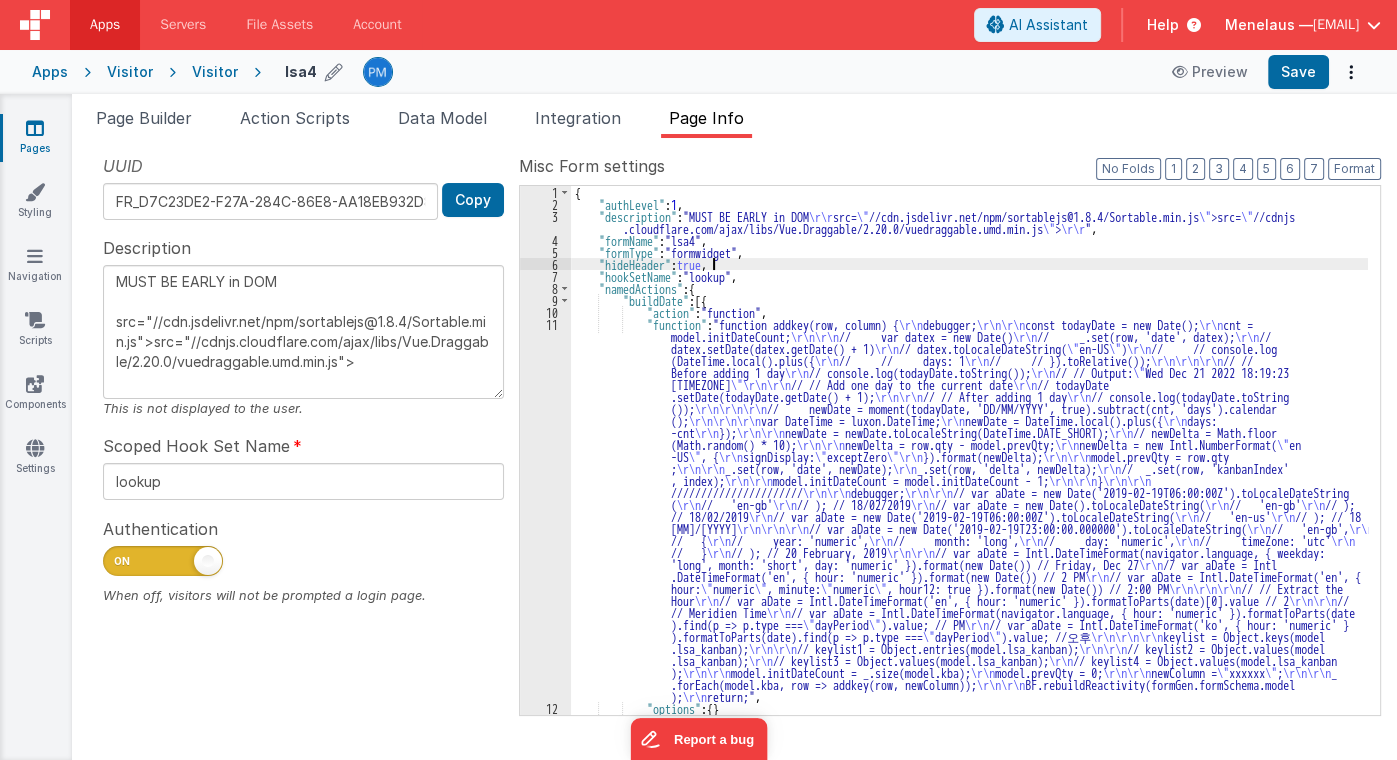 click on "{      "authLevel" :  1 ,      "description" :  "MUST BE EARLY in DOM \r\r src= \" //cdn.jsdelivr.net/npm/sortablejs@1.8.4/Sortable.min.js \" >src= \" //cdnjs          .cloudflare.com/ajax/libs/Vue.Draggable/2.20.0/vuedraggable.umd.min.js \" > \r\r " ,      "formName" :  "lsa4" ,      "formType" :  "formwidget" ,      "hideHeader" :  true ,      "hookSetName" :  "lookup" ,      "namedActions" :  {           "buildDate" :  [{                "action" :  "function" ,                "function" :  "function addkey(row, column) { \r\n     debugger; \r\n\r\n     const todayDate = new Date(); \r\n     cnt =                   model.initDateCount; \r\n\r\n     //     var datex = new Date() \r\n     //     _.set(row, 'date', datex); \r\n     //                   datex.setDate(datex.getDate() + 1) \r\n     // datex.toLocaleDateString( \" en-US \" ) \r\n     //     // console.log                  (DateTime.local().plus({ \r\n     //     //     days: 1 \r\n     // //" at bounding box center [969, 462] 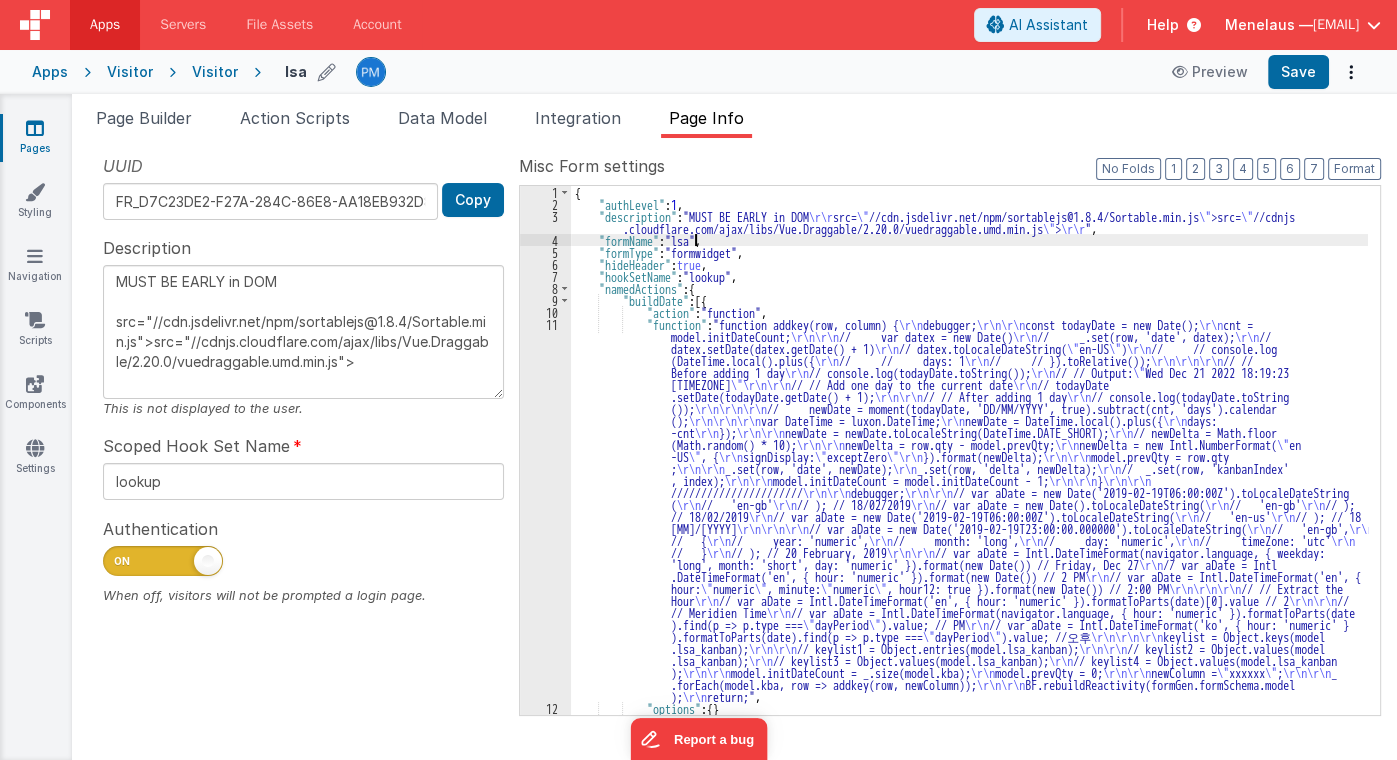 type on "MUST BE EARLY in DOM
src="//cdn.jsdelivr.net/npm/sortablejs@1.8.4/Sortable.min.js">src="//cdnjs.cloudflare.com/ajax/libs/Vue.Draggable/2.20.0/vuedraggable.umd.min.js">" 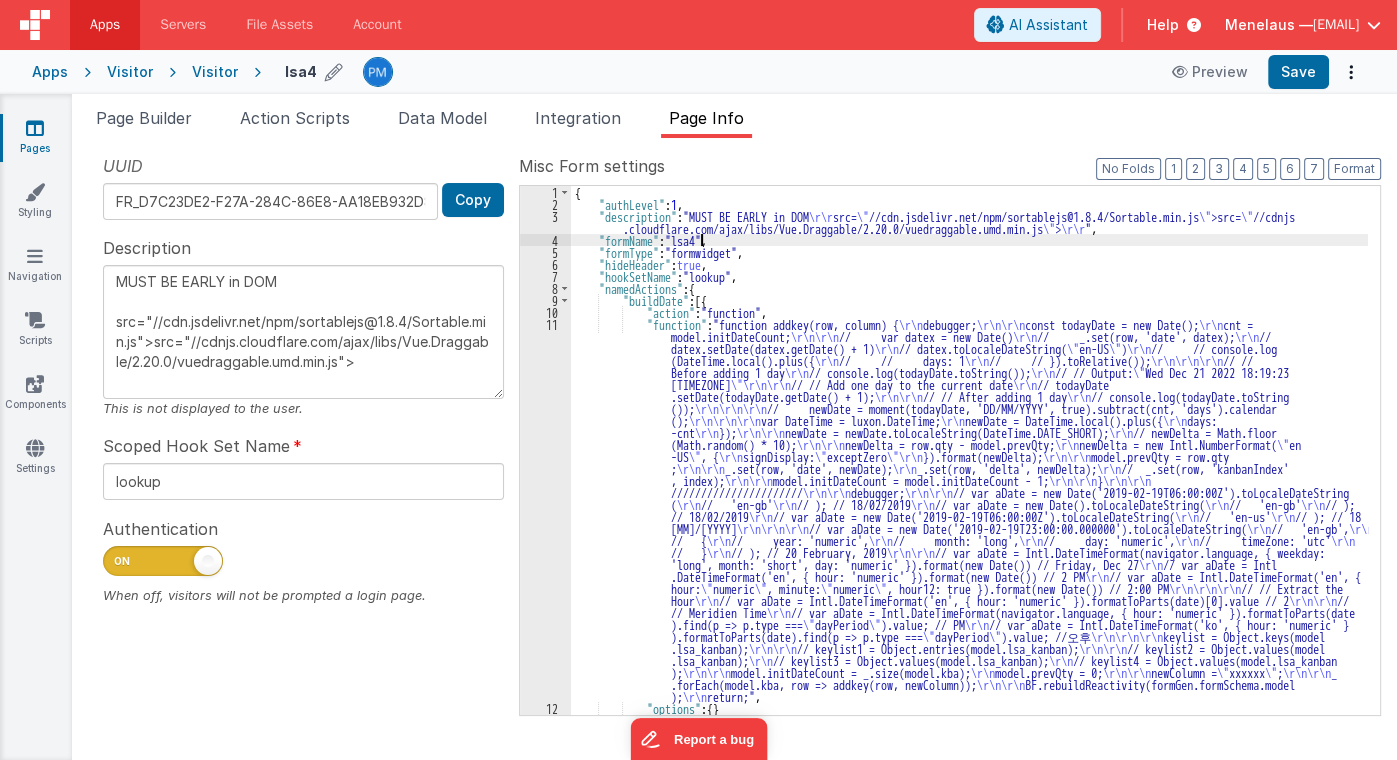 type on "MUST BE EARLY in DOM
src="//cdn.jsdelivr.net/npm/sortablejs@1.8.4/Sortable.min.js">src="//cdnjs.cloudflare.com/ajax/libs/Vue.Draggable/2.20.0/vuedraggable.umd.min.js">" 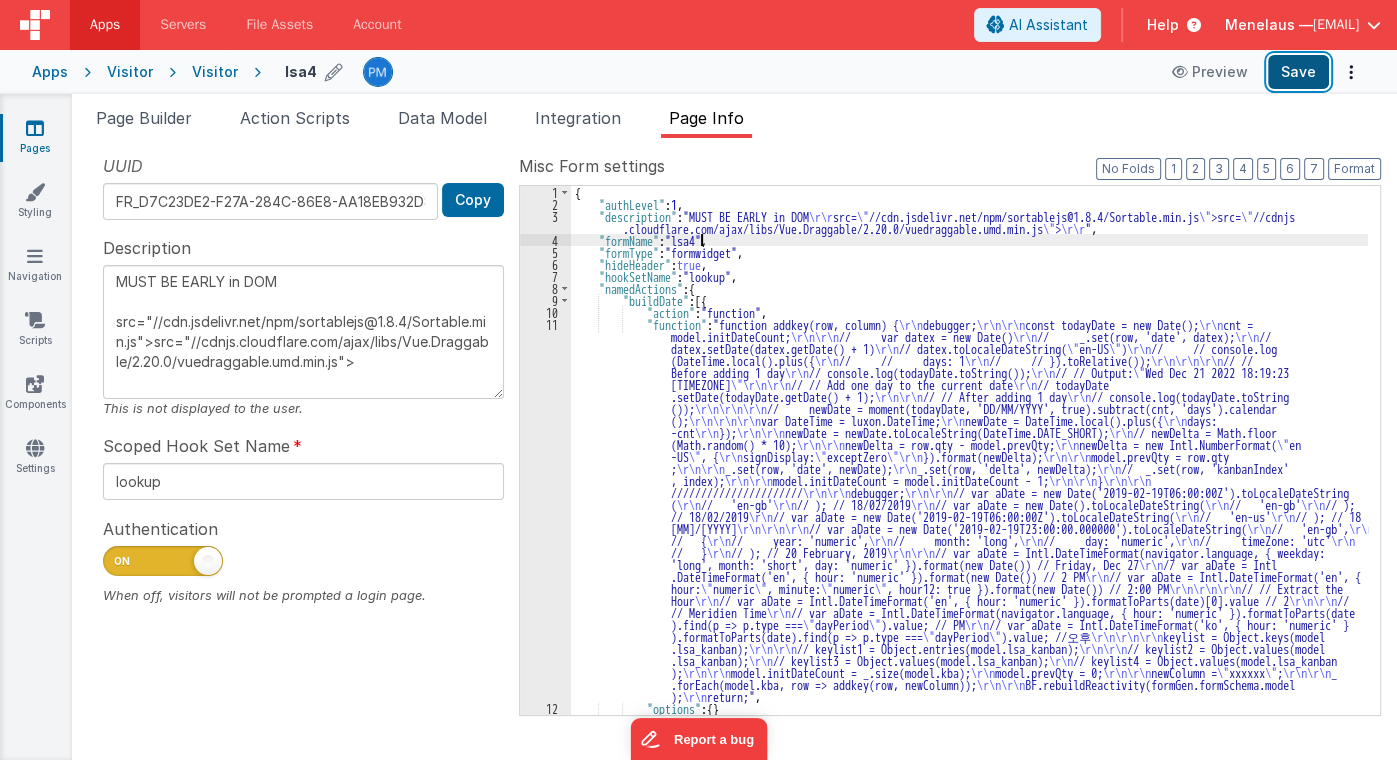 click on "Save" at bounding box center [1298, 72] 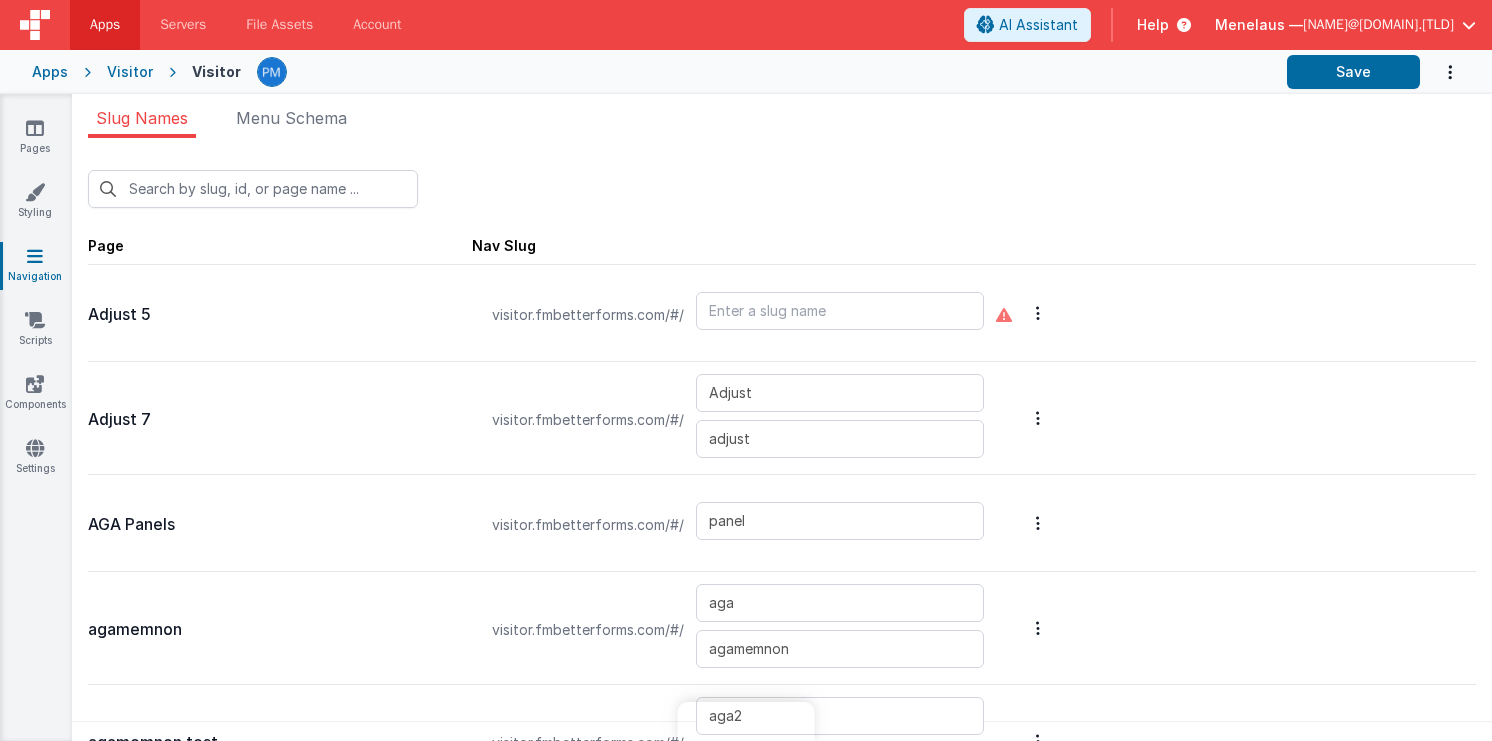 scroll, scrollTop: 0, scrollLeft: 0, axis: both 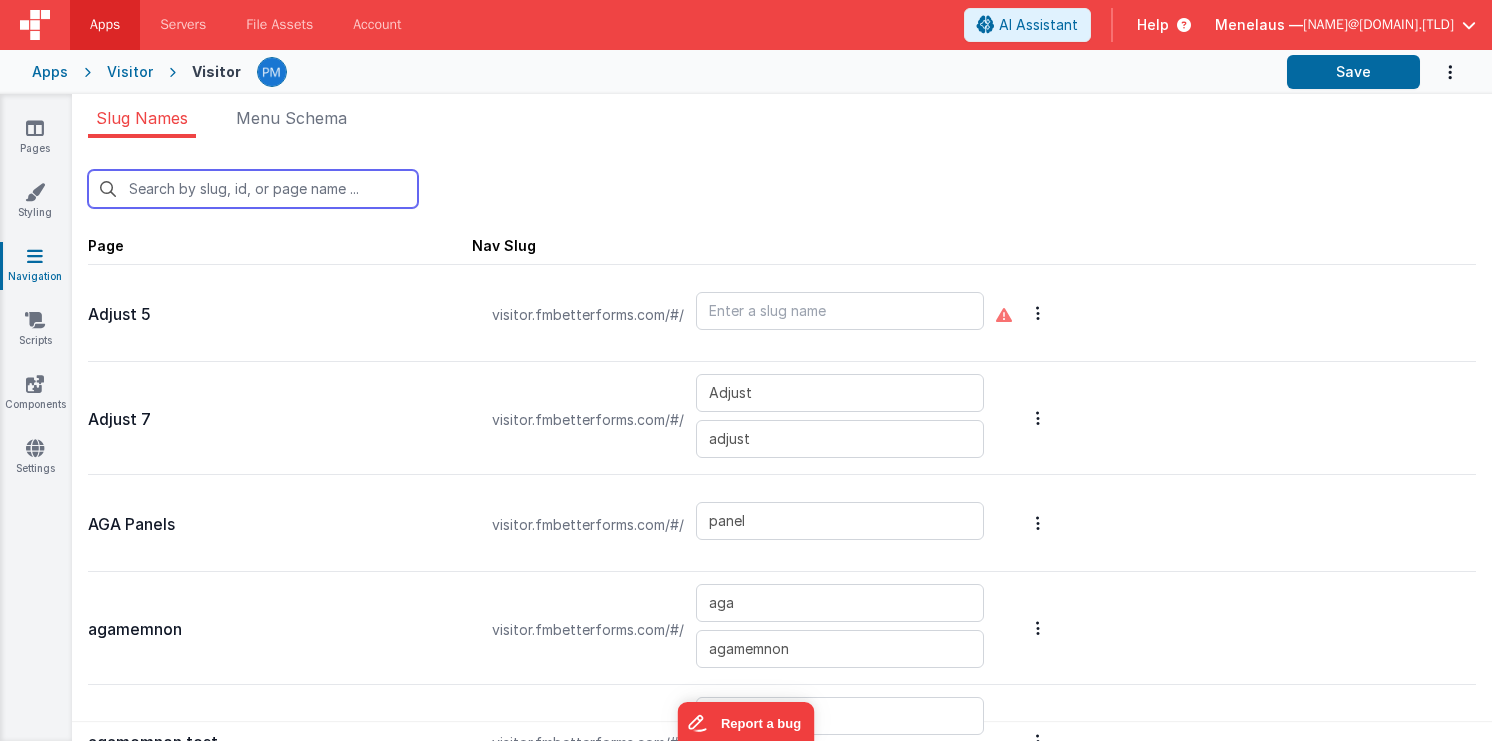 click at bounding box center [253, 189] 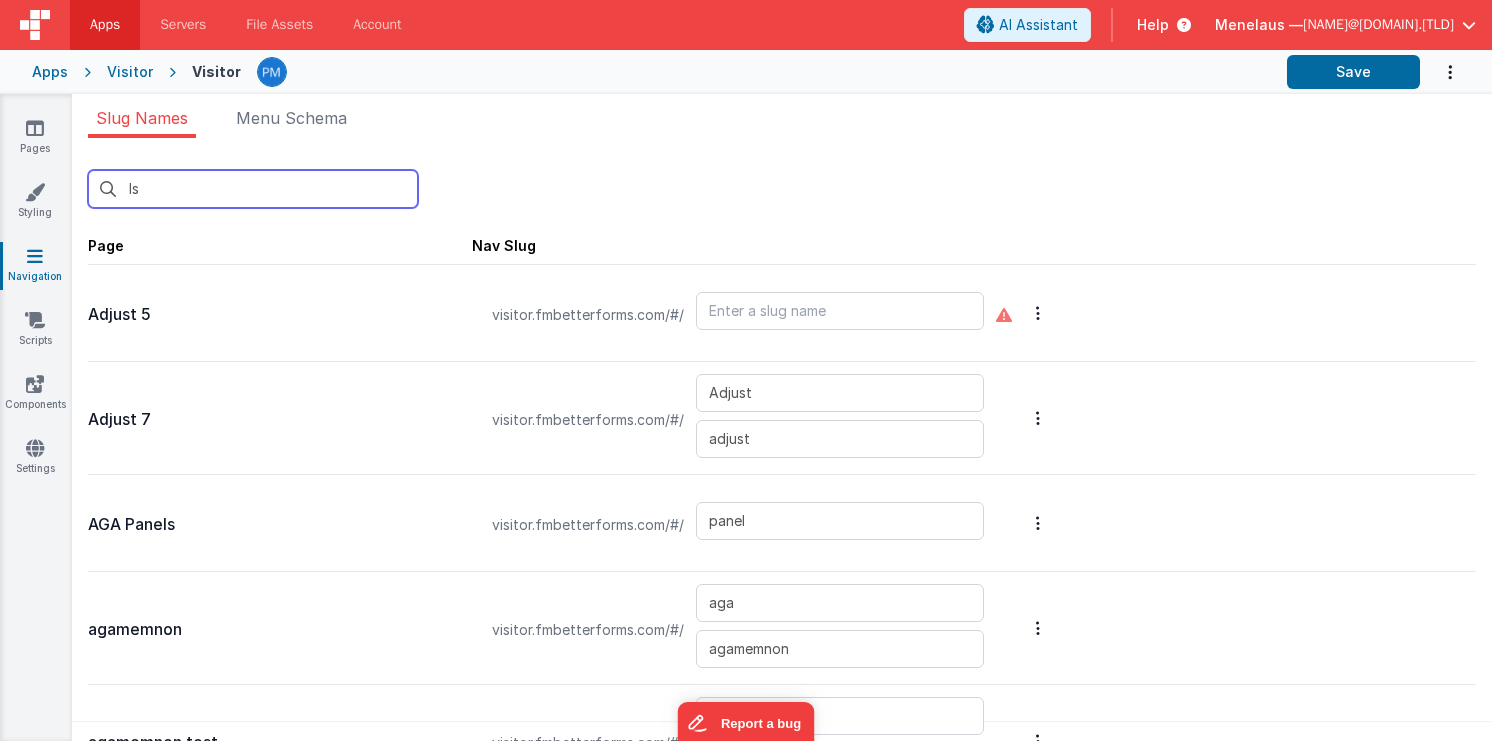 type on "lsa" 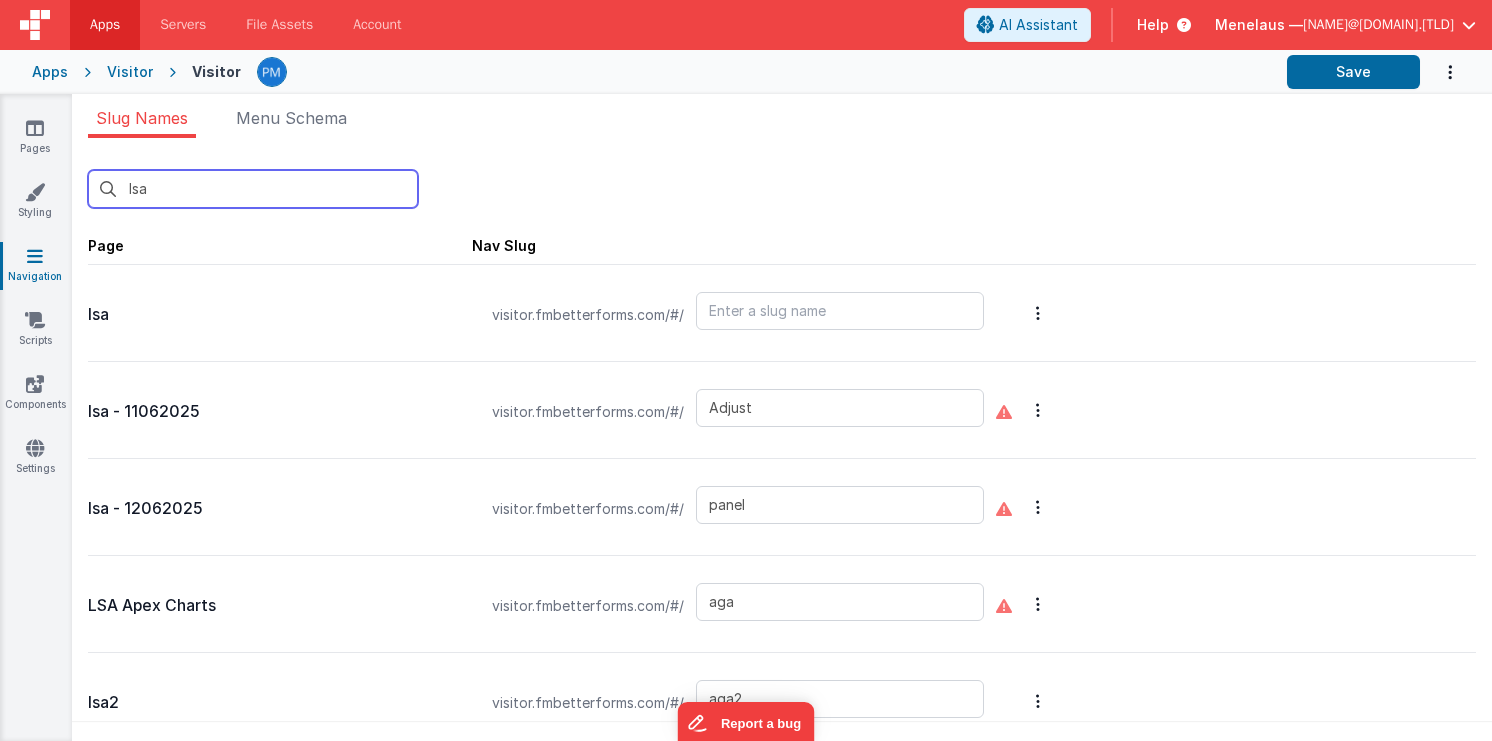 type on "lsa" 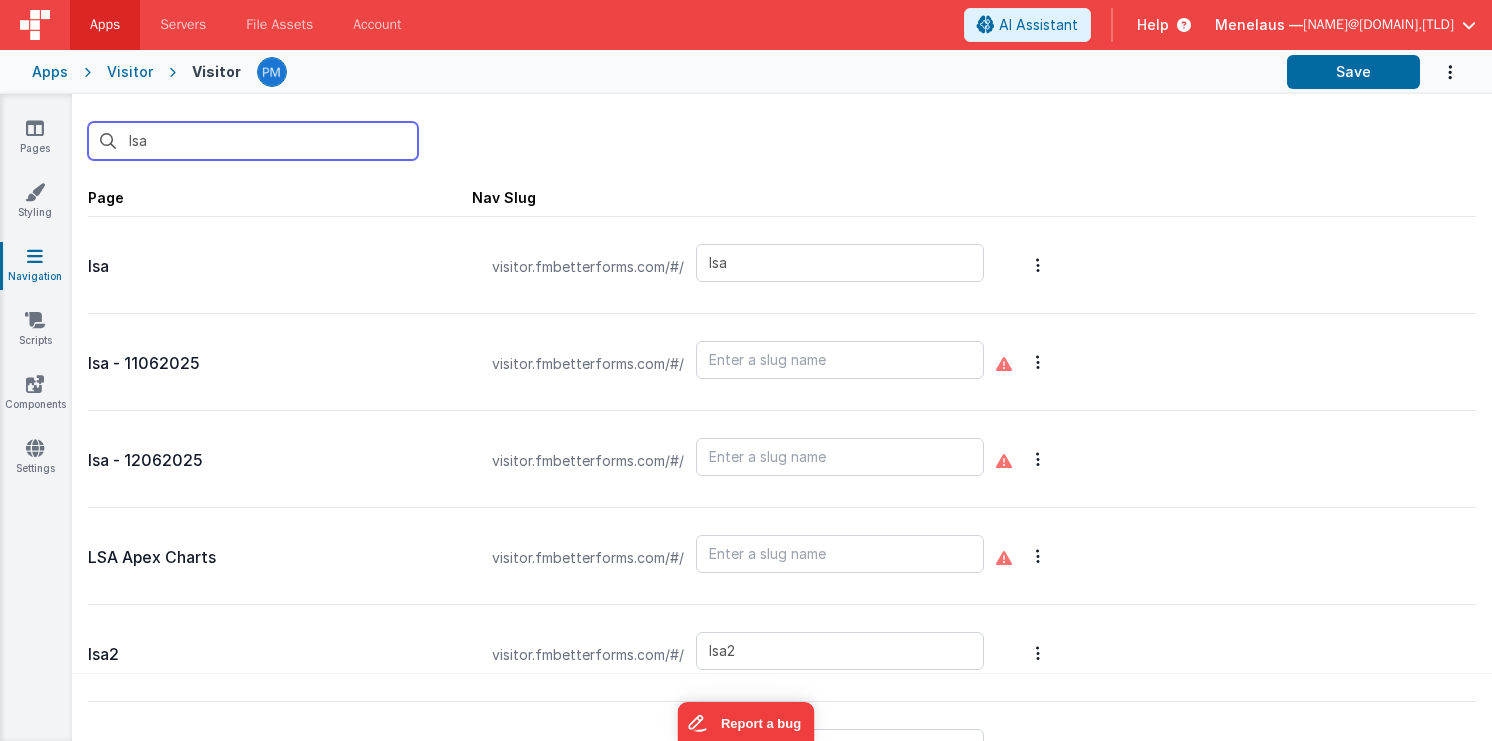 scroll, scrollTop: 313, scrollLeft: 0, axis: vertical 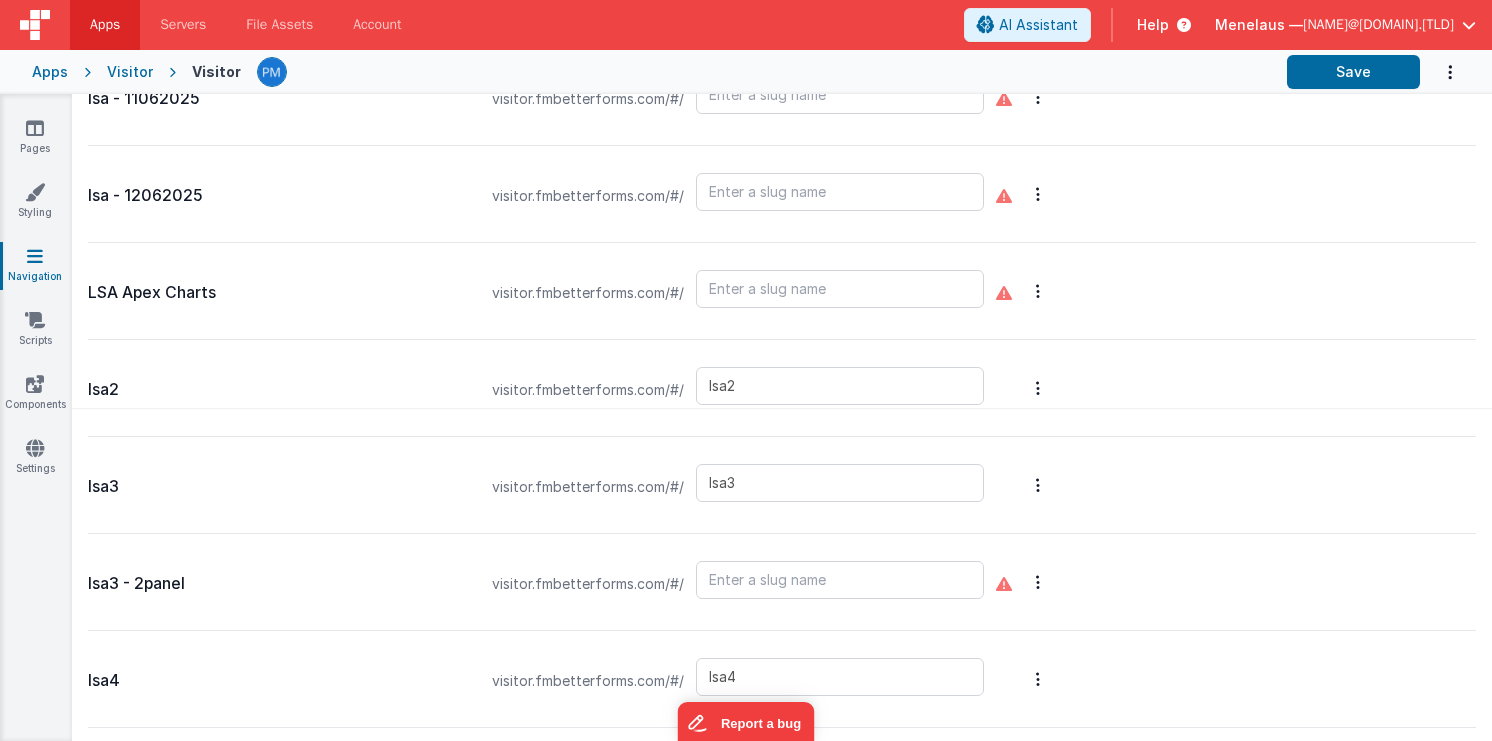 type on "lsa" 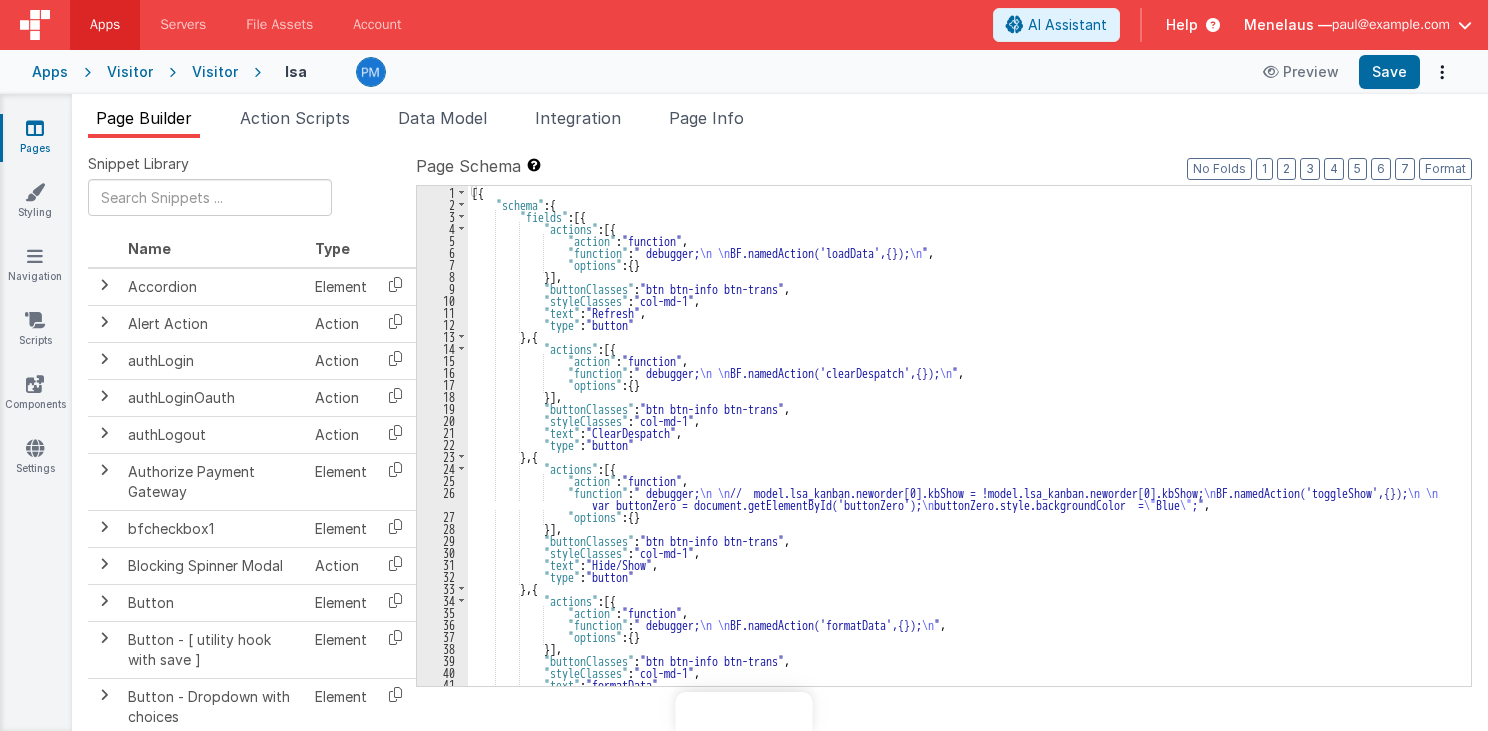 scroll, scrollTop: 0, scrollLeft: 0, axis: both 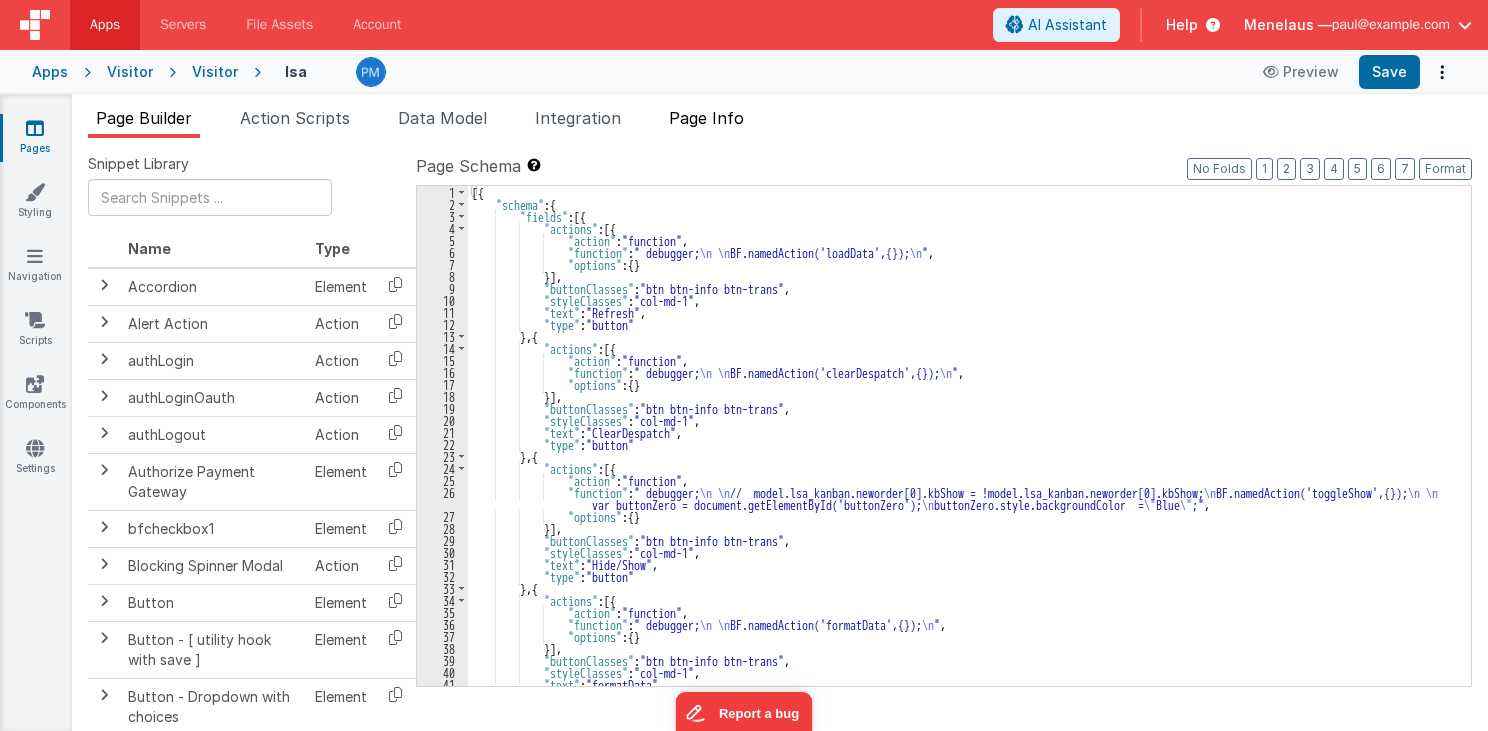 click on "Page Info" at bounding box center (706, 118) 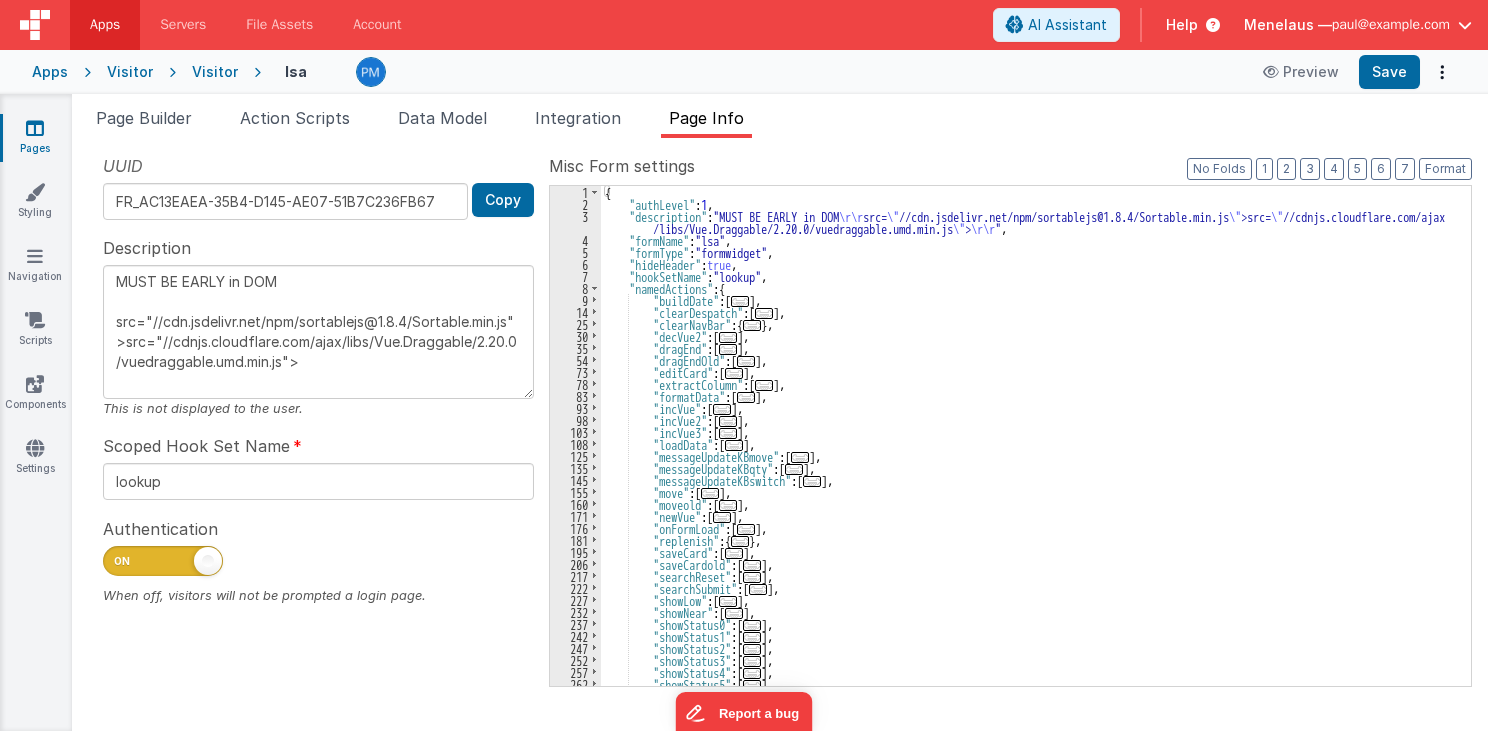 drag, startPoint x: 155, startPoint y: 122, endPoint x: 775, endPoint y: 316, distance: 649.643 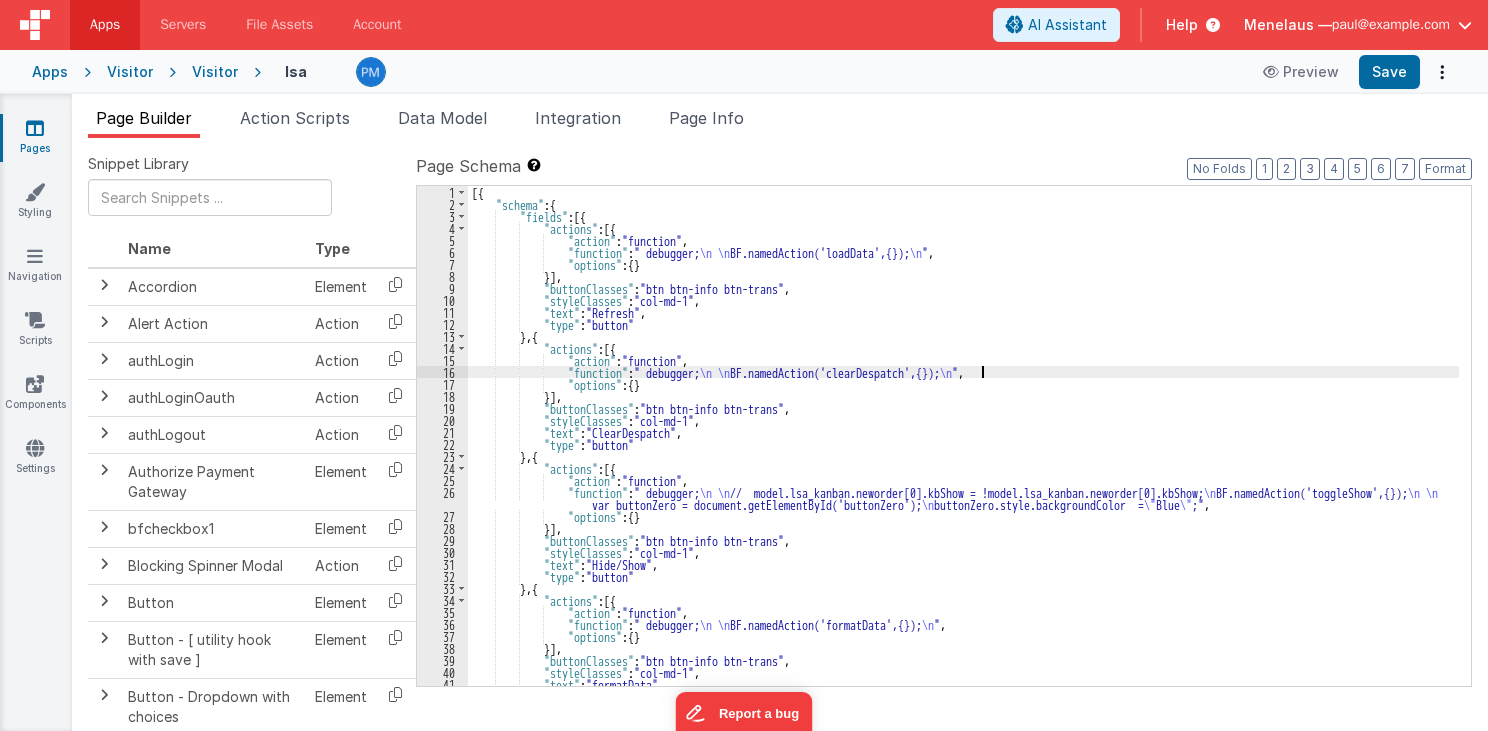 click on "[{      "schema" :  {           "fields" :  [{                "actions" :  [{                     "action" :  "function" ,                     "function" :  " debugger; \n   \n  BF.namedAction('loadData',{}); \n  " ,                     "options" :  { }                }] ,                "buttonClasses" :  "btn btn-info btn-trans" ,                "styleClasses" :  "col-md-1" ,                "text" :  "Refresh" ,                "type" :  "button"           } ,  {                "actions" :  [{                     "action" :  "function" ,                     "function" :  " debugger; \n   \n  BF.namedAction('clearDespatch',{}); \n  " ,                     "options" :  { }                }] ,                "buttonClasses" :  "btn btn-info btn-trans" ,                "styleClasses" :  "col-md-1" ,                "text" :  "ClearDespatch" ,                "type" :  "button"           } ,  {                "actions" :  [{                     "action" :  "function" ,                     "function" :  " debugger;"                }]" at bounding box center [963, 448] 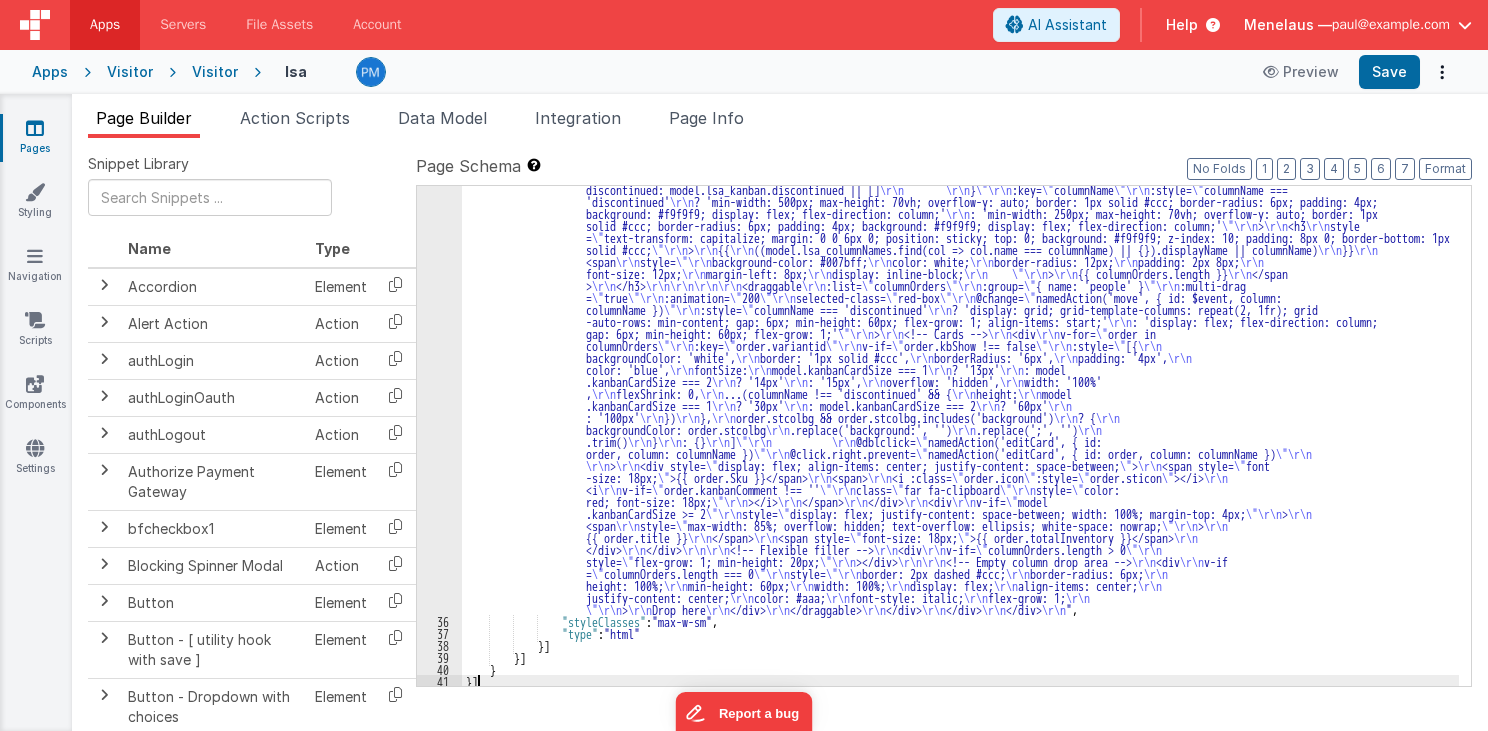 scroll, scrollTop: 2211, scrollLeft: 0, axis: vertical 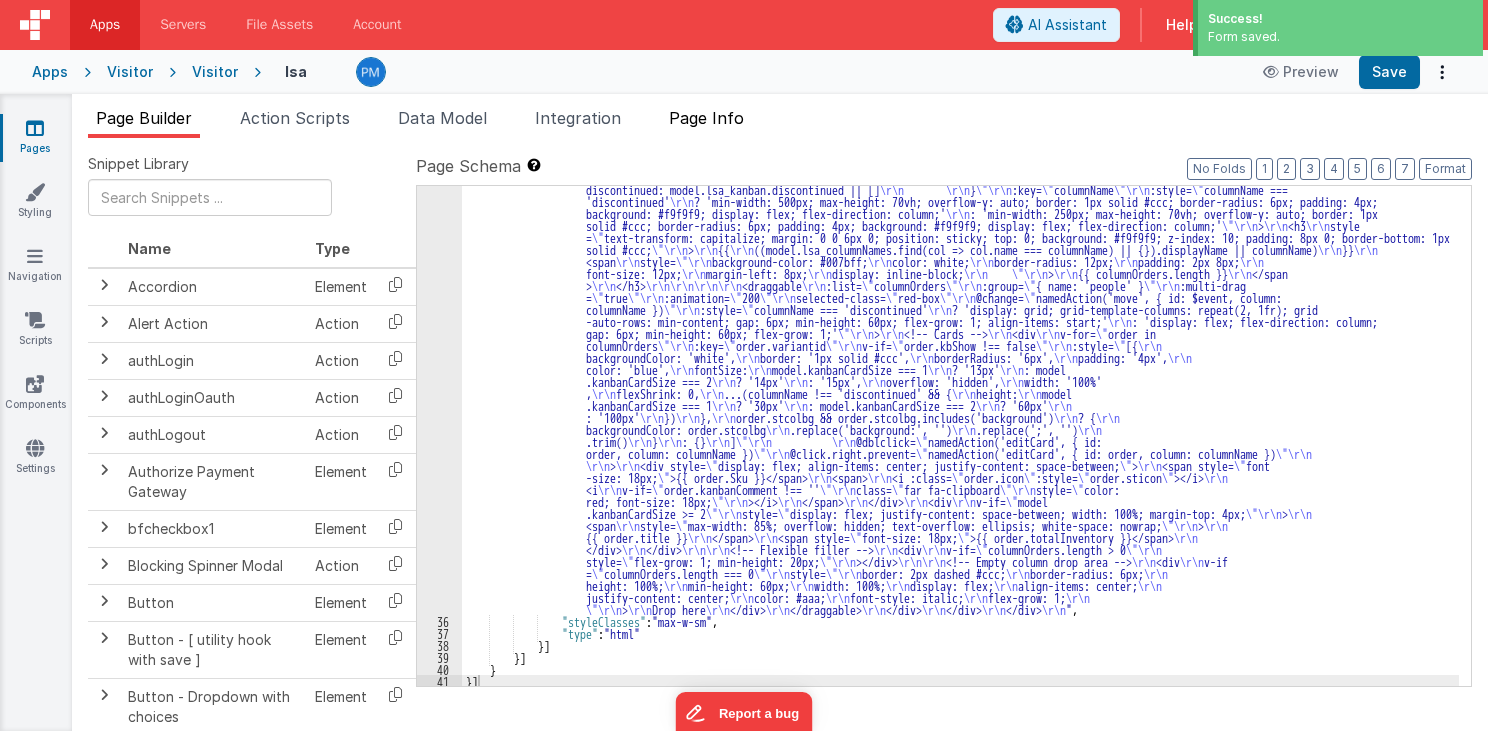 click on "Page Info" at bounding box center (706, 118) 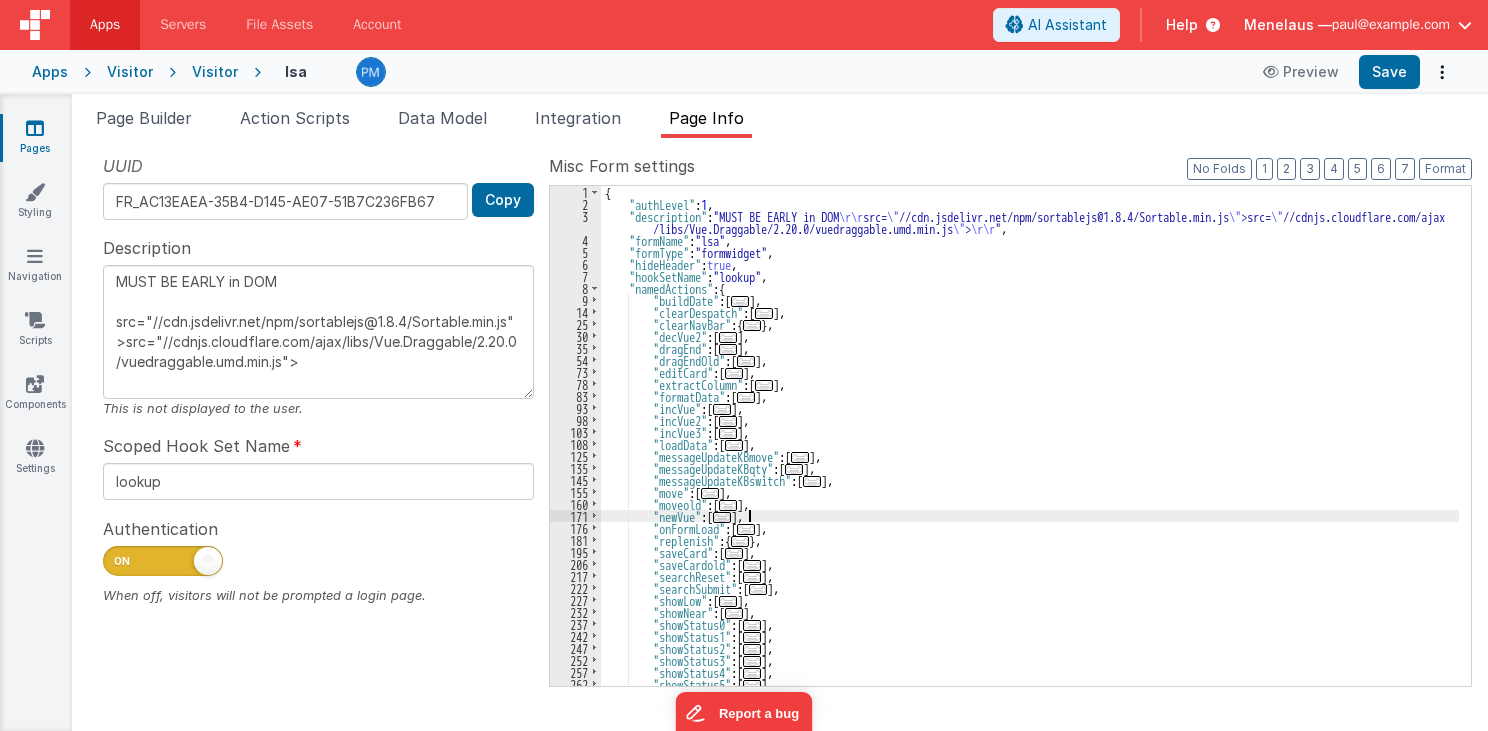 click on "{      "authLevel" :  1 ,      "description" :  "MUST BE EARLY in DOM \r\r src= \" //cdn.jsdelivr.net/npm/sortablejs@1.8.4/Sortable.min.js \" >src= \" //cdnjs.cloudflare.com/ajax          /libs/Vue.Draggable/2.20.0/vuedraggable.umd.min.js \" > \r\r " ,      "formName" :  "lsa" ,      "formType" :  "formwidget" ,      "hideHeader" :  true ,      "hookSetName" :  "lookup" ,      "namedActions" :  {           "buildDate" :  [ ... ] ,           "clearDespatch" :  [ ... ] ,           "clearNavBar" :  { ... } ,           "decVue2" :  [ ... ] ,           "dragEnd" :  [ ... ] ,           "dragEndOld" :  [ ... ] ,           "editCard" :  [ ... ] ,           "extractColumn" :  [ ... ] ,           "formatData" :  [ ... ] ,           "incVue" :  [ ... ] ,           "incVue2" :  [ ... ] ,           "incVue3" :  [ ... ] ,           "loadData" :  [ ... ] ,           "messageUpdateKBmove" :  [ ... ] ,           "messageUpdateKBqty" :  [ ... ] ,           "messageUpdateKBswitch" :  [ ... ] ,           "move" :  [ ..." at bounding box center (1030, 448) 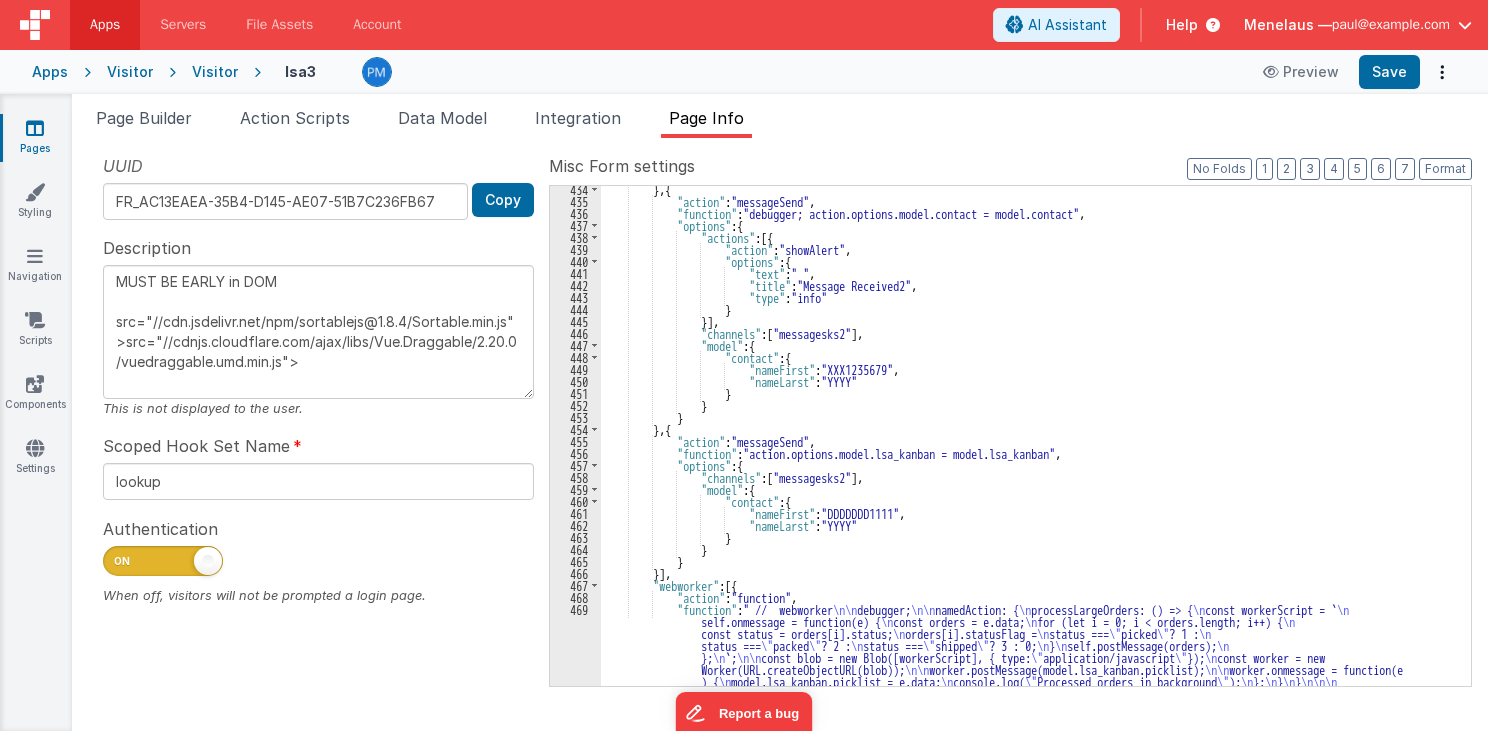 scroll, scrollTop: 12195, scrollLeft: 0, axis: vertical 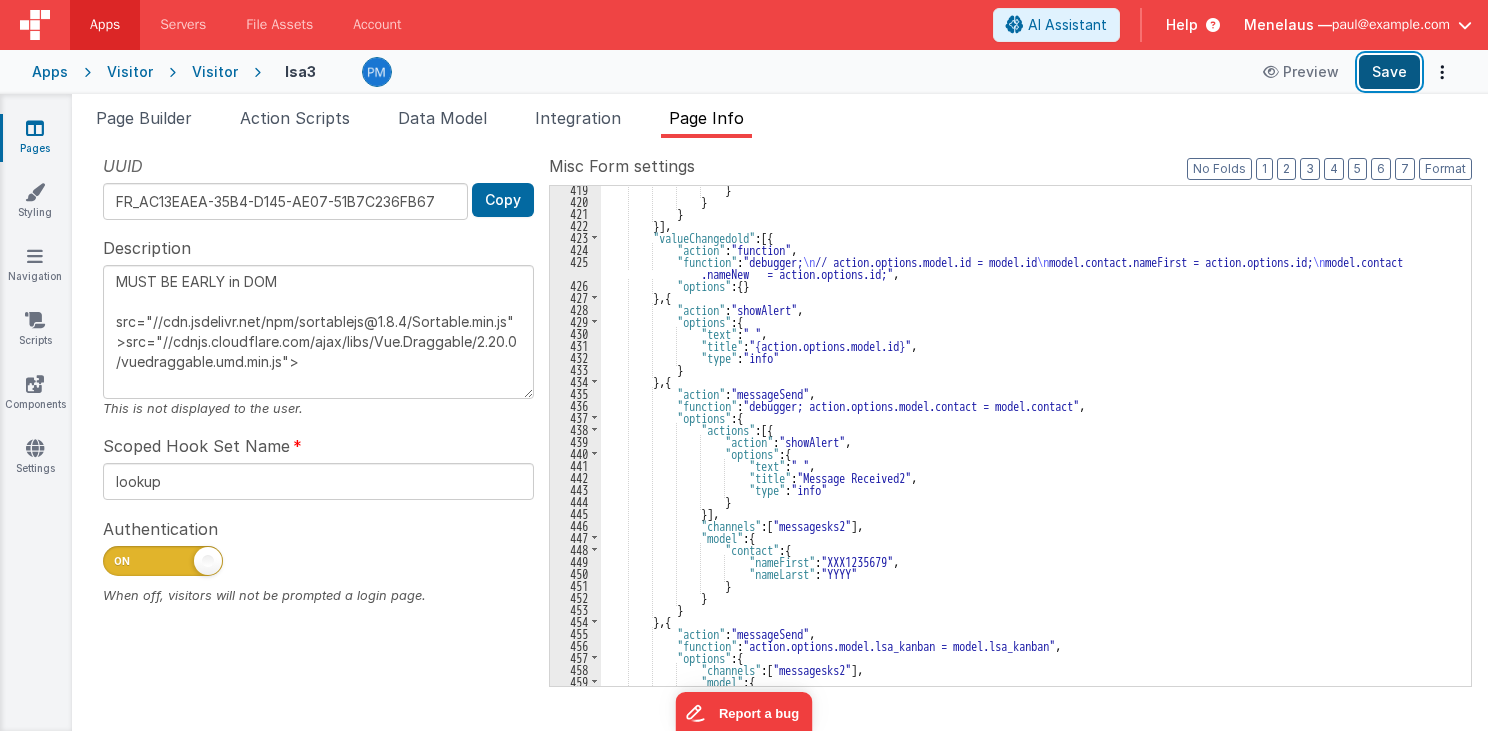 click on "Save" at bounding box center (1389, 72) 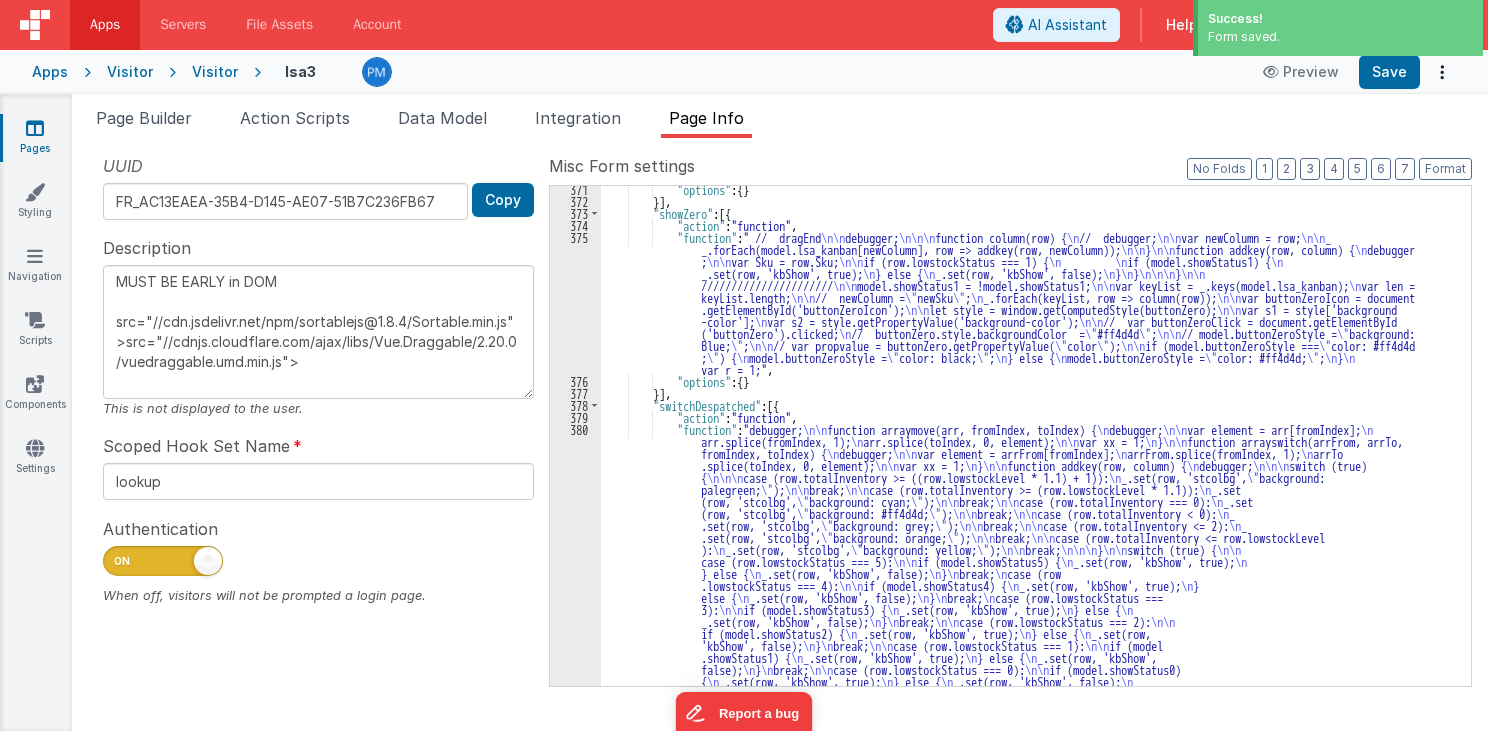scroll, scrollTop: 10323, scrollLeft: 0, axis: vertical 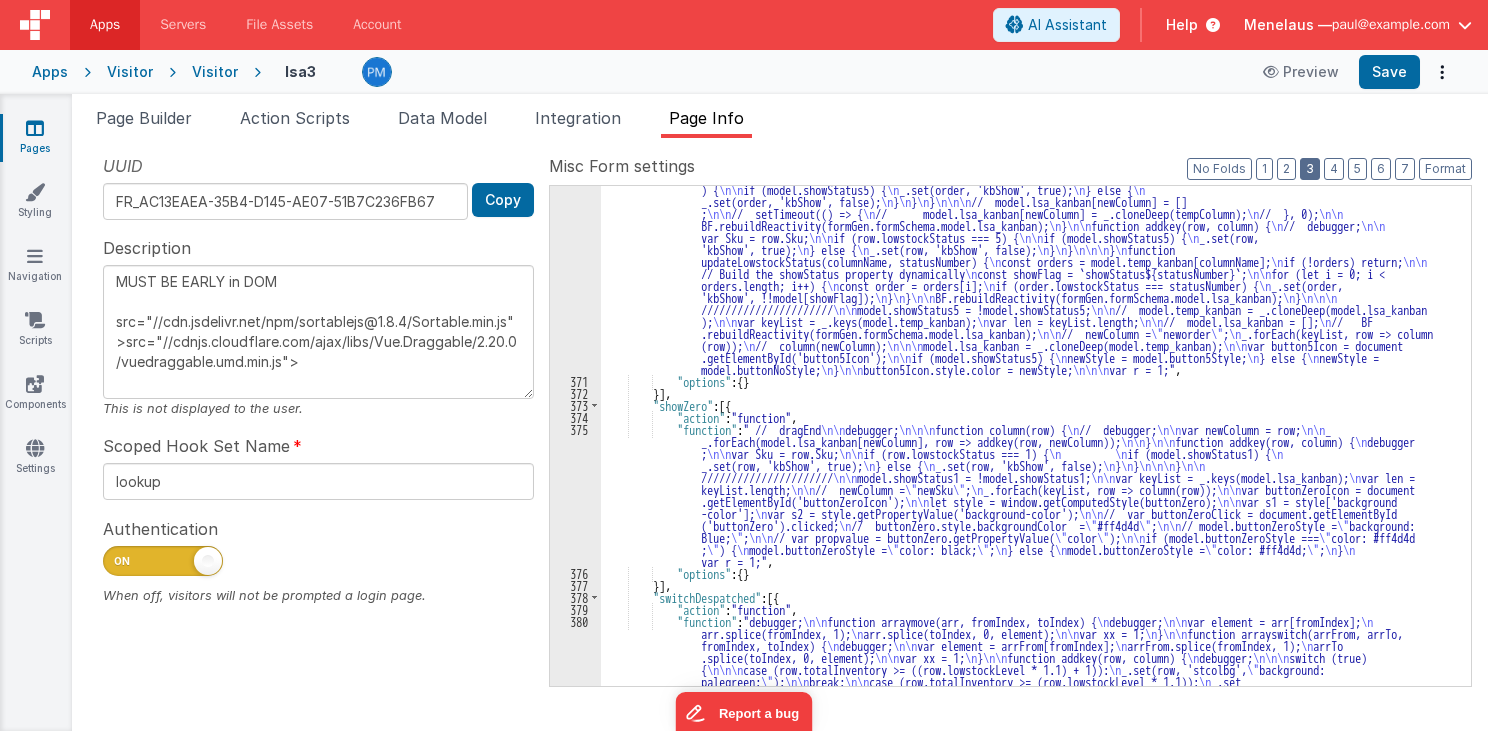 click on "3" at bounding box center (1310, 169) 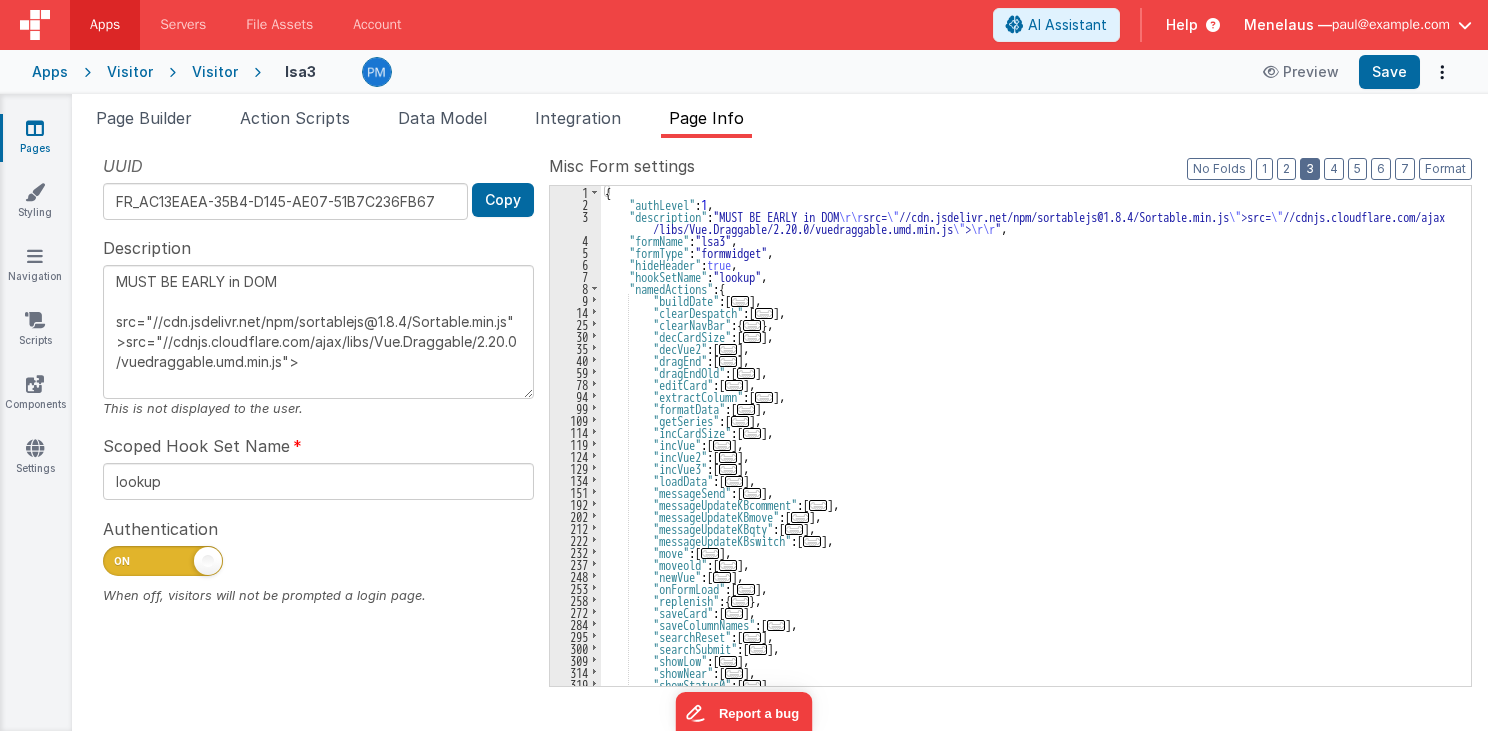 scroll, scrollTop: 0, scrollLeft: 0, axis: both 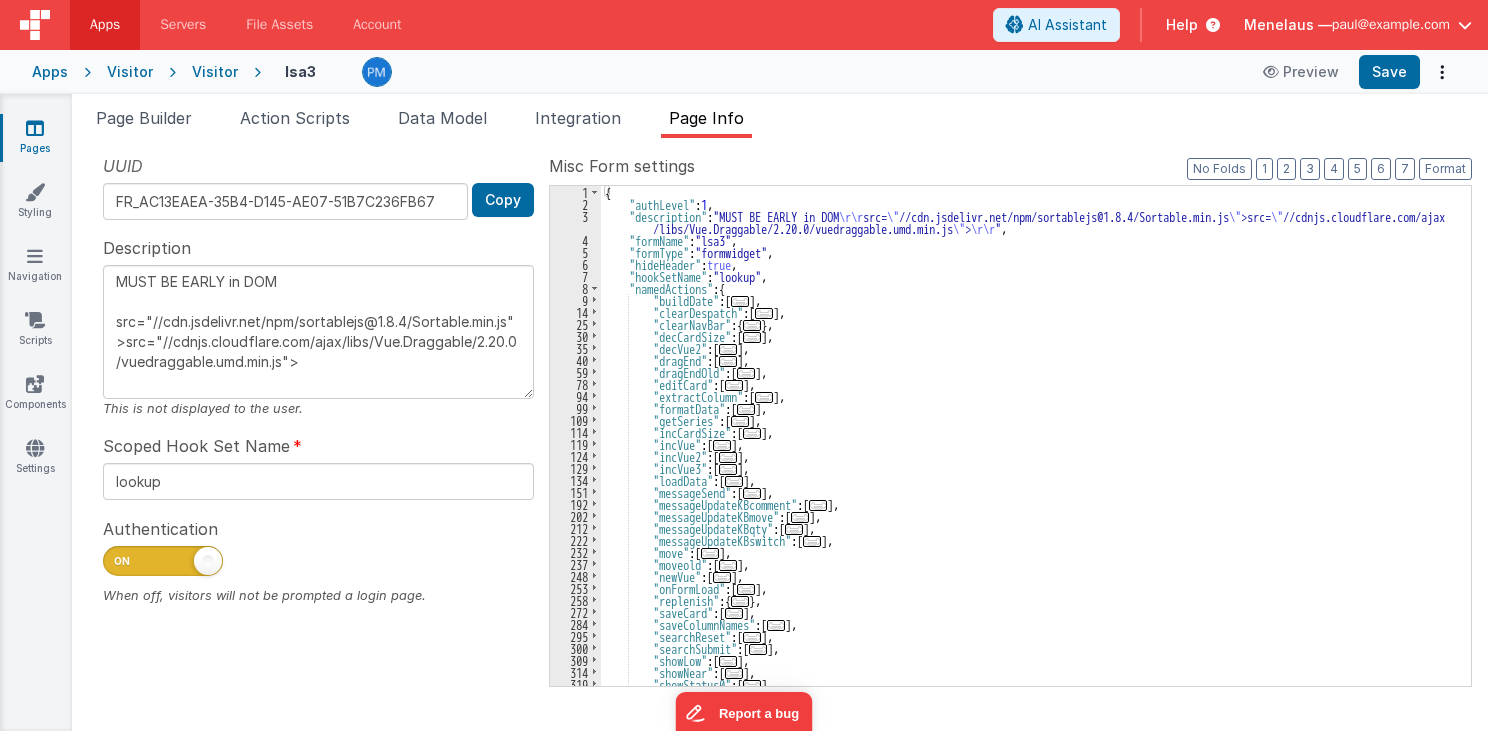 click on "{      "authLevel" :  1 ,      "description" :  "MUST BE EARLY in DOM \r\r src= \" //cdn.jsdelivr.net/npm/sortablejs@1.8.4/Sortable.min.js \" >src= \" //cdnjs.cloudflare.com/ajax          /libs/Vue.Draggable/2.200.0/vuedraggable.umd.min.js \" > \r\r " ,      "formName" :  "lsa3" ,      "formType" :  "formwidget" ,      "hideHeader" :  true ,      "hookSetName" :  "lookup" ,      "namedActions" :  {           "buildDate" :  [ ... ] ,           "clearDespatch" :  [ ... ] ,           "clearNavBar" :  { ... } ,           "decCardSize" :  [ ... ] ,           "decVue2" :  [ ... ] ,           "dragEnd" :  [ ... ] ,           "dragEndOld" :  [ ... ] ,           "editCard" :  [ ... ] ,           "extractColumn" :  [ ... ] ,           "formatData" :  [ ... ] ,           "getSeries" :  [ ... ] ,           "incCardSize" :  [ ... ] ,           "incVue" :  [ ... ] ,           "incVue2" :  [ ... ] ,           "incVue3" :  [ ... ] ,           "loadData" :  [ ... ] ,           "messageSend" :  [ ... ]      }  }" at bounding box center [1030, 448] 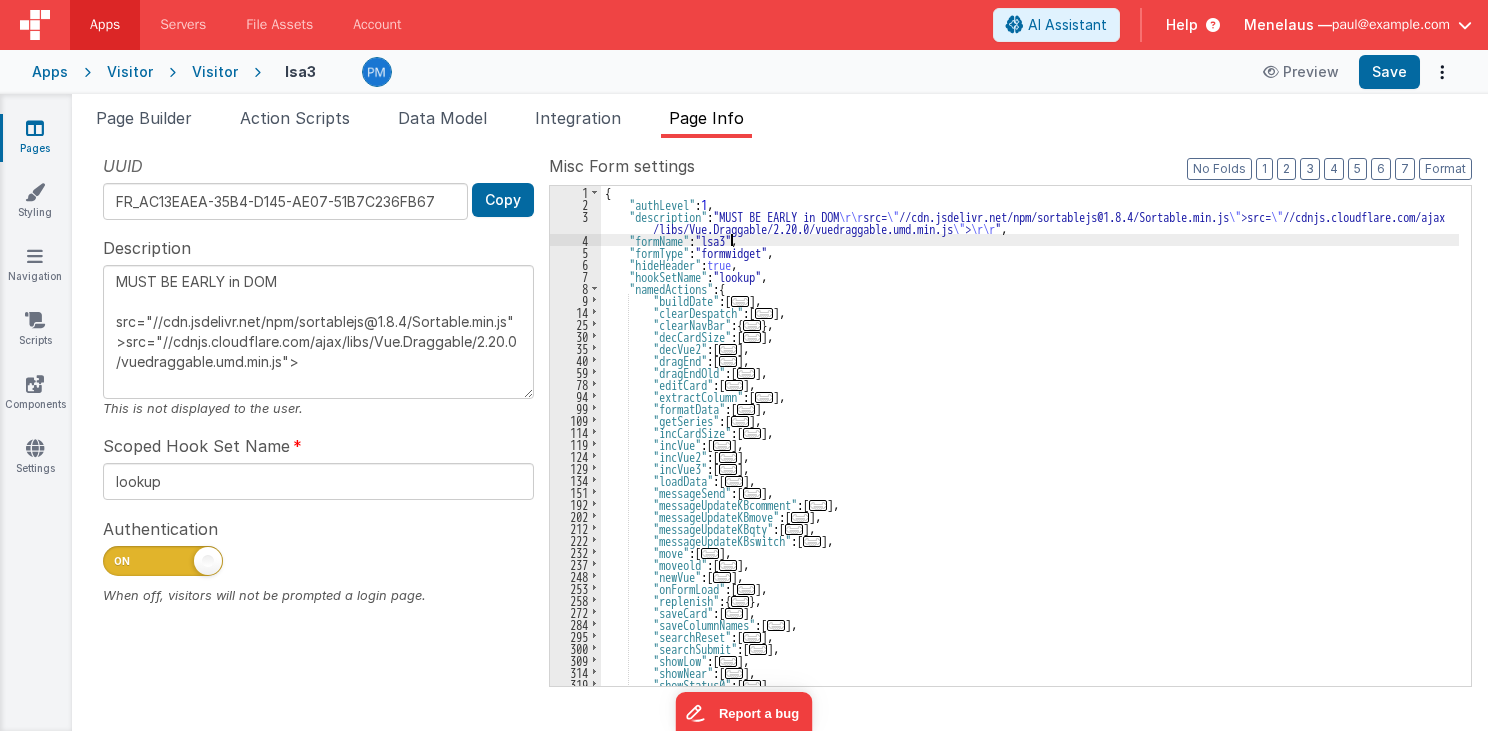type on "MUST BE EARLY in DOM
src="//cdn.jsdelivr.net/npm/sortablejs@1.8.4/Sortable.min.js">src="//cdnjs.cloudflare.com/ajax/libs/Vue.Draggable/2.20.0/vuedraggable.umd.min.js">" 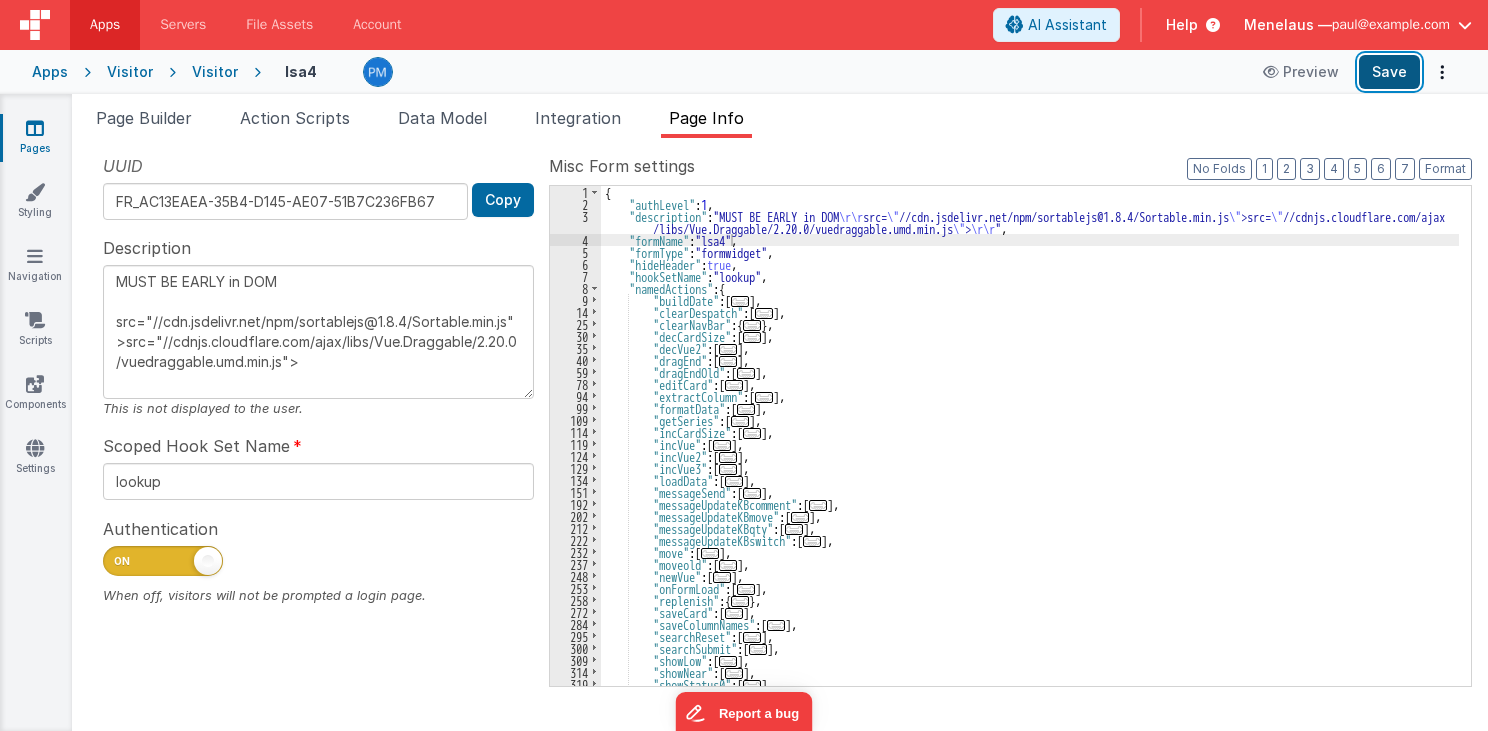 click on "Save" at bounding box center [1389, 72] 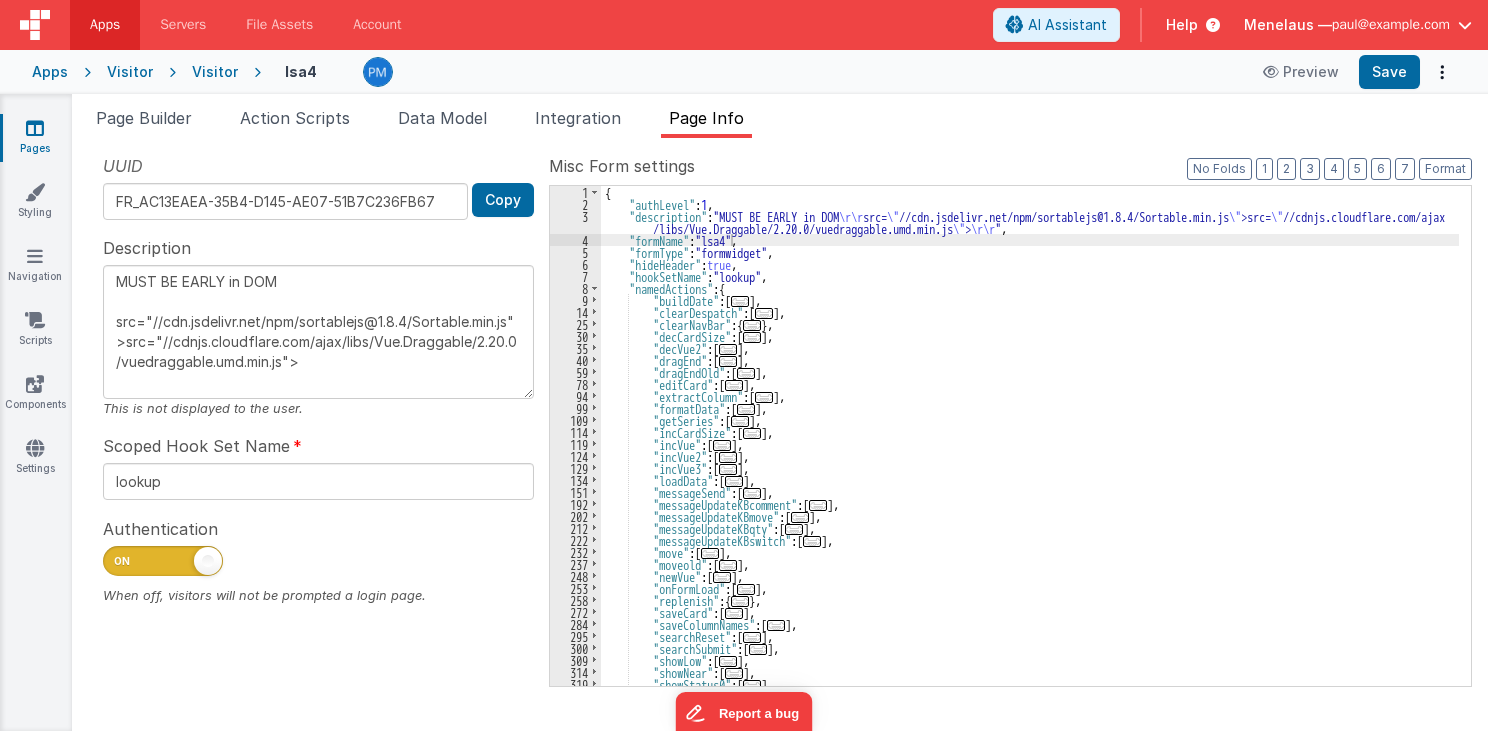click on "..." at bounding box center [752, 493] 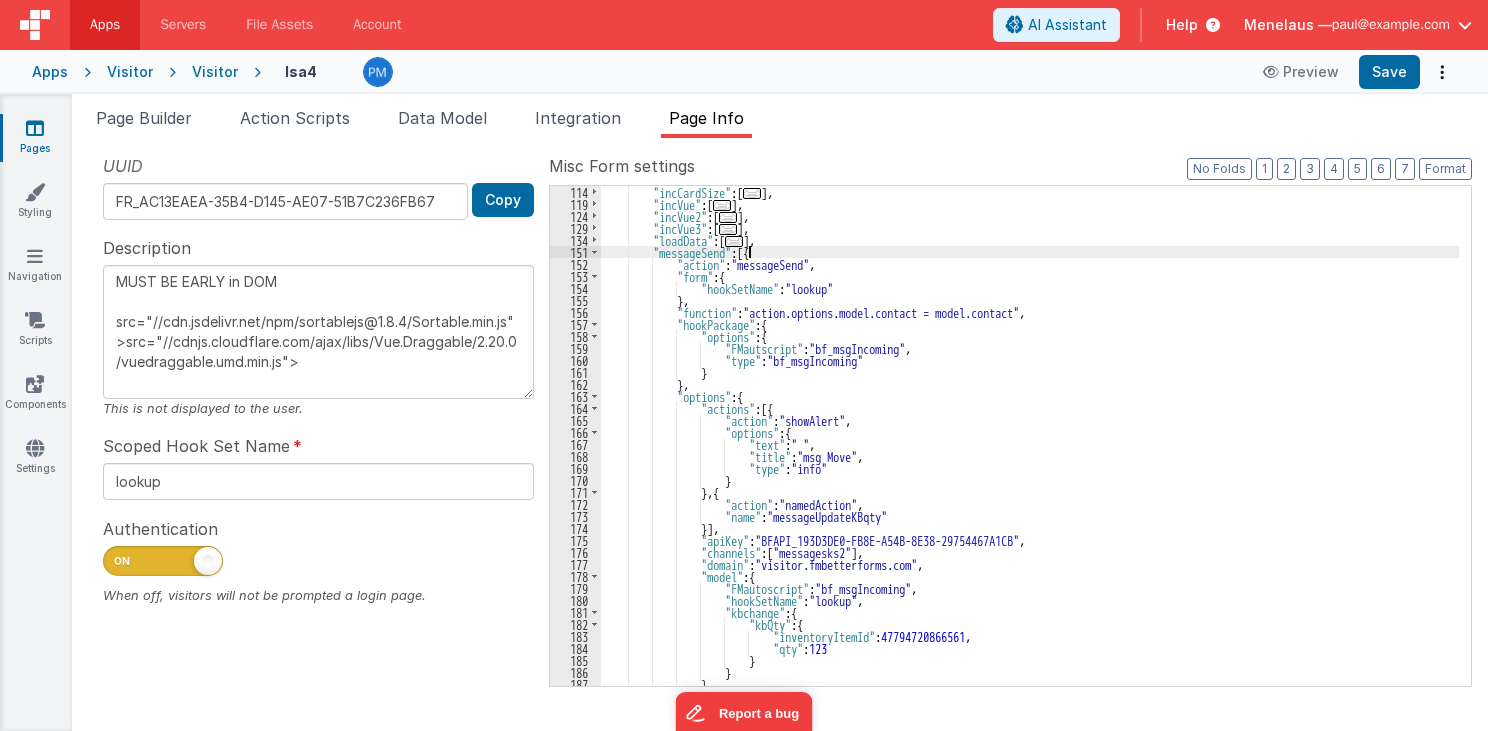scroll, scrollTop: 336, scrollLeft: 0, axis: vertical 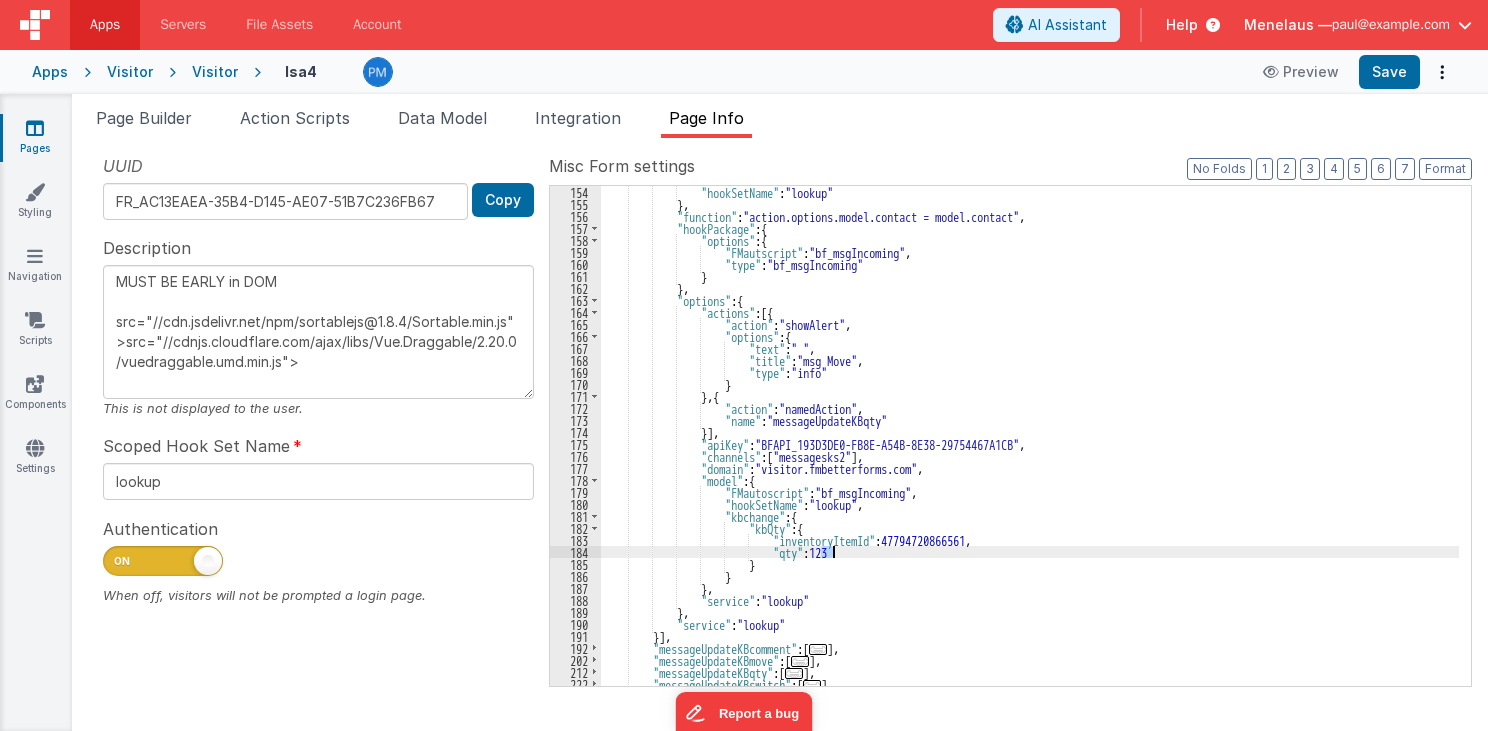 drag, startPoint x: 823, startPoint y: 552, endPoint x: 837, endPoint y: 552, distance: 14 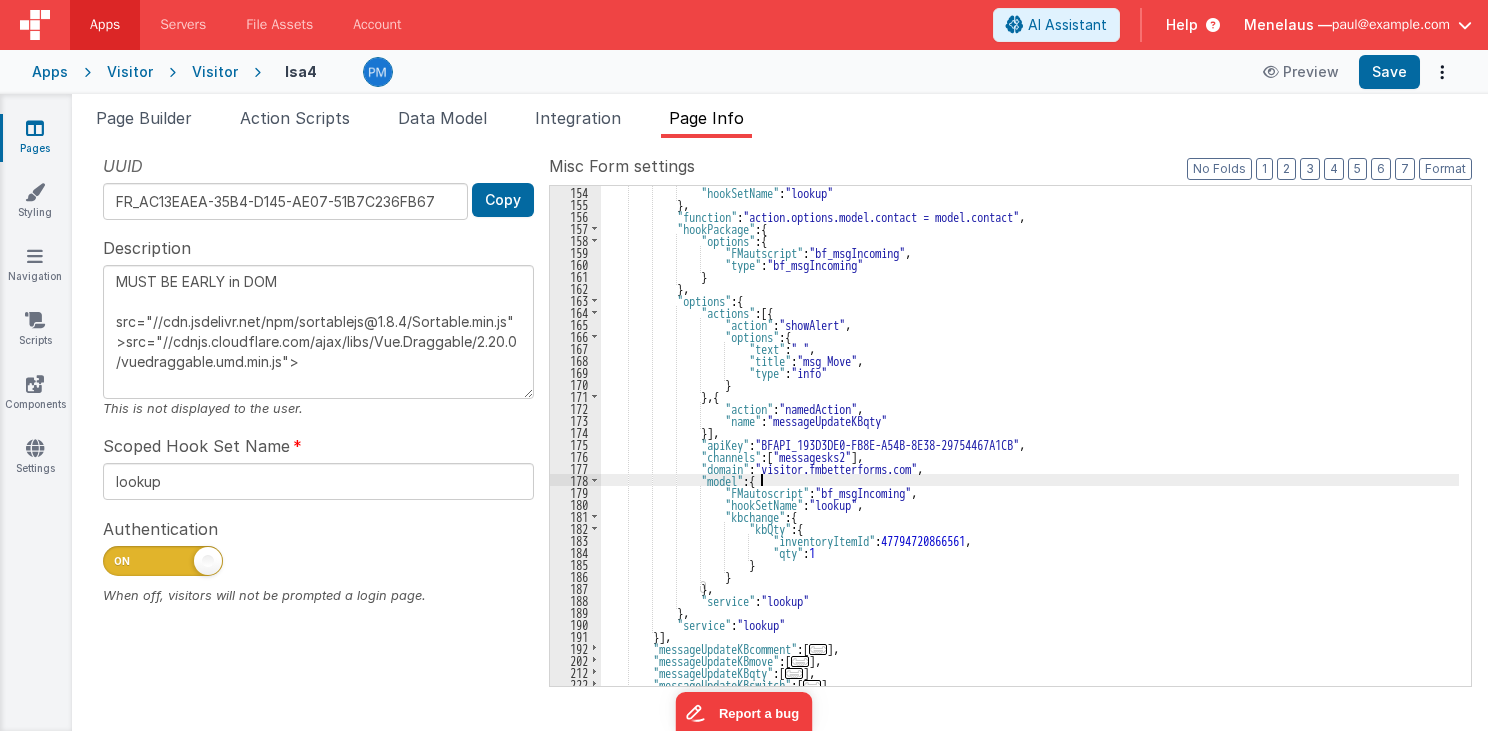 click on ""hookSetName" :  "lookup"                } ,                "function" :  "action.options.model.contact = model.contact" ,                "hookPackage" :  {                     "options" :  {                          "FMautscript" :  "bf_msgIncoming" ,                          "type" :  "bf_msgIncoming"                     }                } ,                "options" :  {                     "actions" :  [{                          "action" :  "showAlert" ,                          "options" :  {                               "text" :  " " ,                               "title" :  "msg Move" ,                               "type" :  "info"                          }                     } ,  {                          "action" :  "namedAction" ,                          "name" :  "messageUpdateKBqty"                     }] ,                     "apiKey" :  "BFAPI_193D3DE0-FB8E-A54B-8E38-29754467A1CB" ,                     "channels" :  [ "messagesks2" ] ,                     "domain" :  ," at bounding box center [1030, 448] 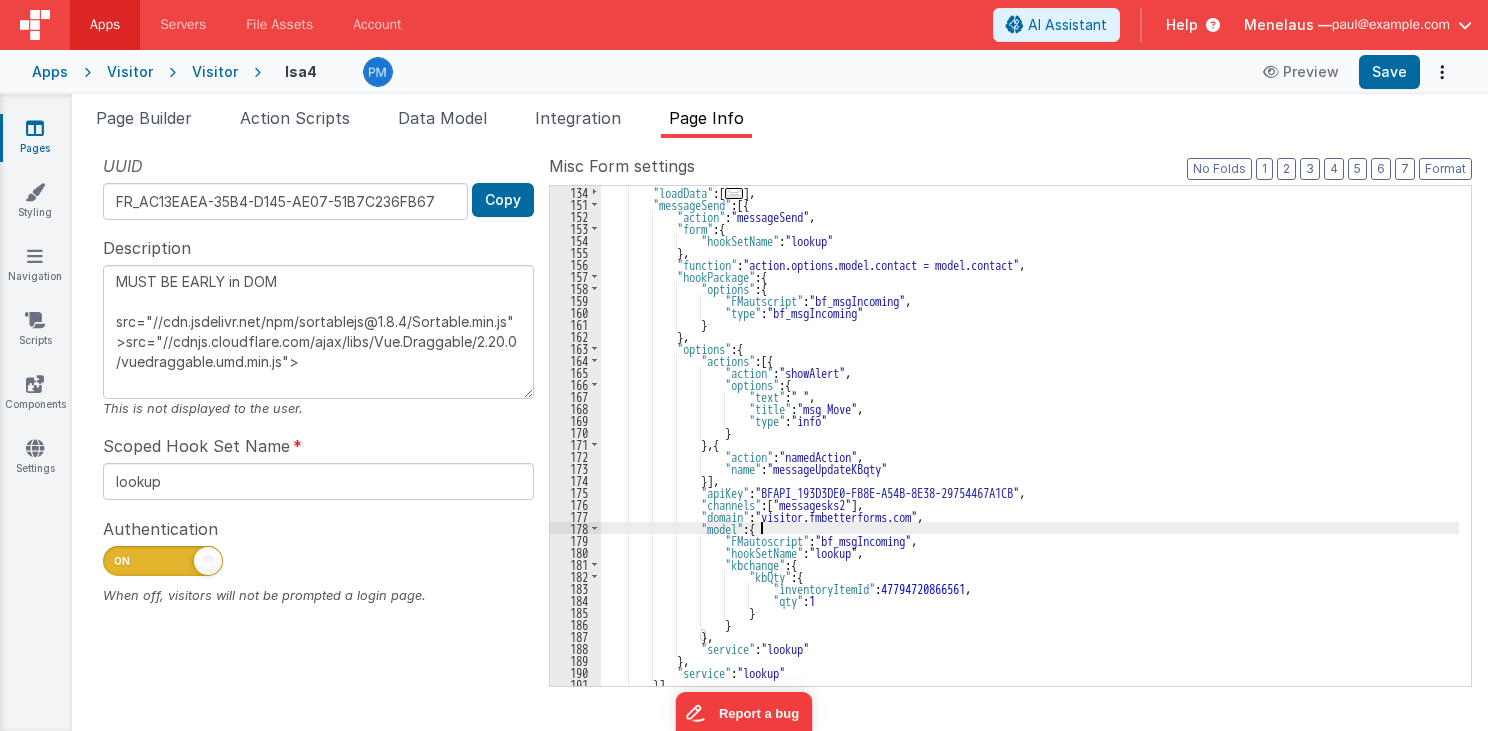 scroll, scrollTop: 288, scrollLeft: 0, axis: vertical 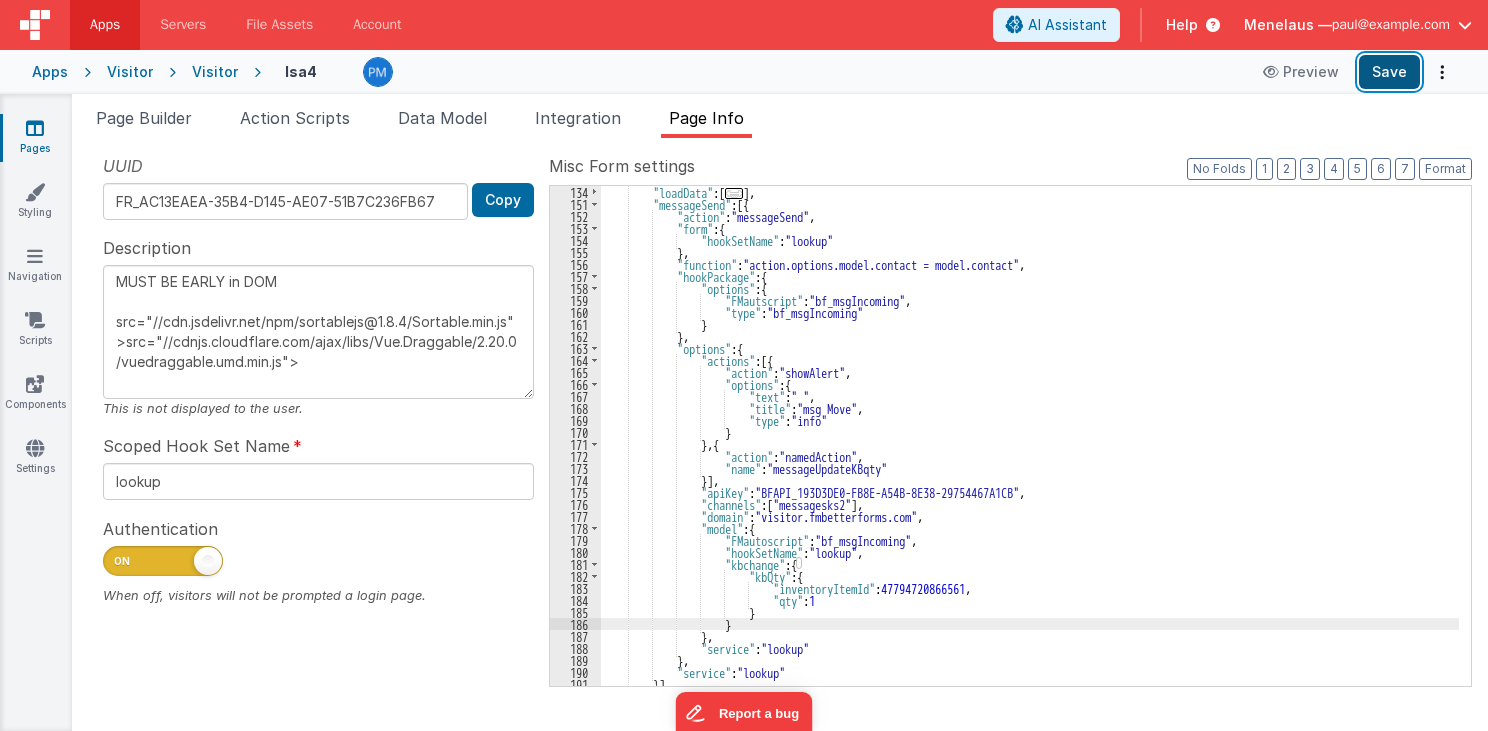 click on "Save" at bounding box center [1389, 72] 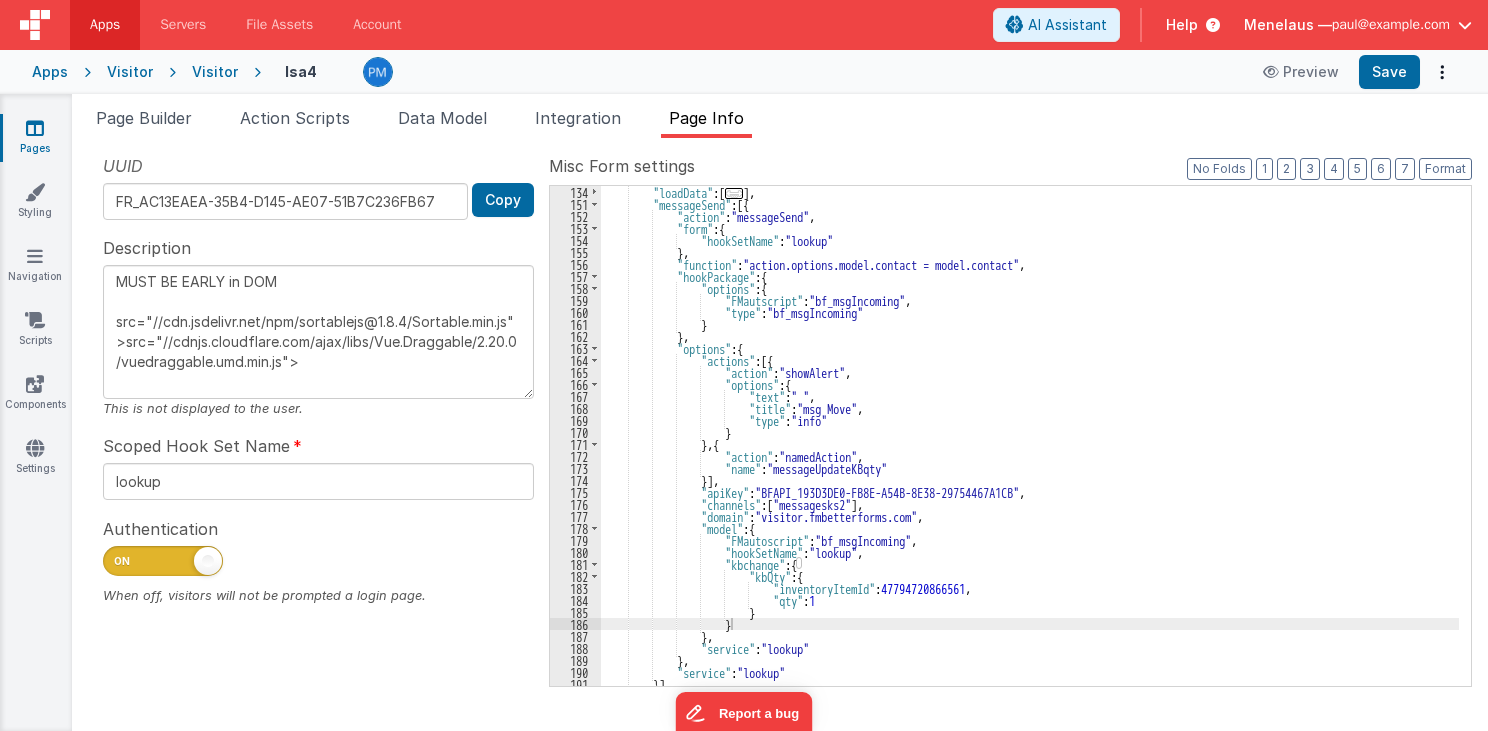 click on ""loadData" :  [ ... ] ,           "messageSend" :  [{                "action" :  "messageSend" ,                "form" :  {                     "hookSetName" :  "lookup"                } ,                "function" :  "action.options.model.contact = model.contact" ,                "hookPackage" :  {                     "options" :  {                          "FMautscript" :  "bf_msgIncoming" ,                          "type" :  "bf_msgIncoming"                     }                } ,                "options" :  {                     "actions" :  [{                          "action" :  "showAlert" ,                          "options" :  {                               "text" :  " " ,                               "title" :  "msg Move" ,                               "type" :  "info"                          }                     } ,  {                          "action" :  "namedAction" ,                          "name" :  "messageUpdateKBqty"                     }] ,                     "apiKey" :"example.com"" at bounding box center (1030, 448) 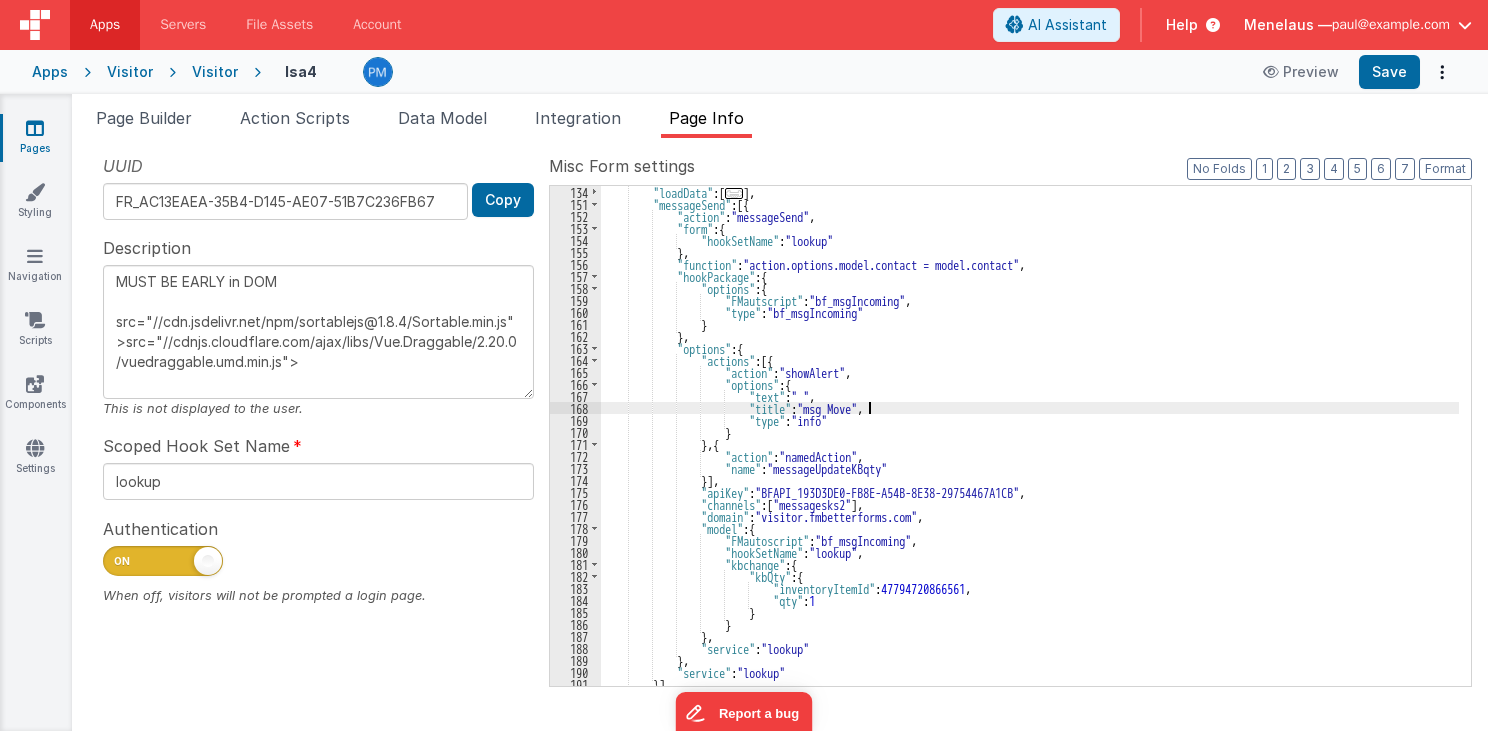 click on ""loadData" :  [ ... ] ,           "messageSend" :  [{                "action" :  "messageSend" ,                "form" :  {                     "hookSetName" :  "lookup"                } ,                "function" :  "action.options.model.contact = model.contact" ,                "hookPackage" :  {                     "options" :  {                          "FMautscript" :  "bf_msgIncoming" ,                          "type" :  "bf_msgIncoming"                     }                } ,                "options" :  {                     "actions" :  [{                          "action" :  "showAlert" ,                          "options" :  {                               "text" :  " " ,                               "title" :  "msg Move" ,                               "type" :  "info"                          }                     } ,  {                          "action" :  "namedAction" ,                          "name" :  "messageUpdateKBqty"                     }] ,                     "apiKey" :"example.com"" at bounding box center (1030, 448) 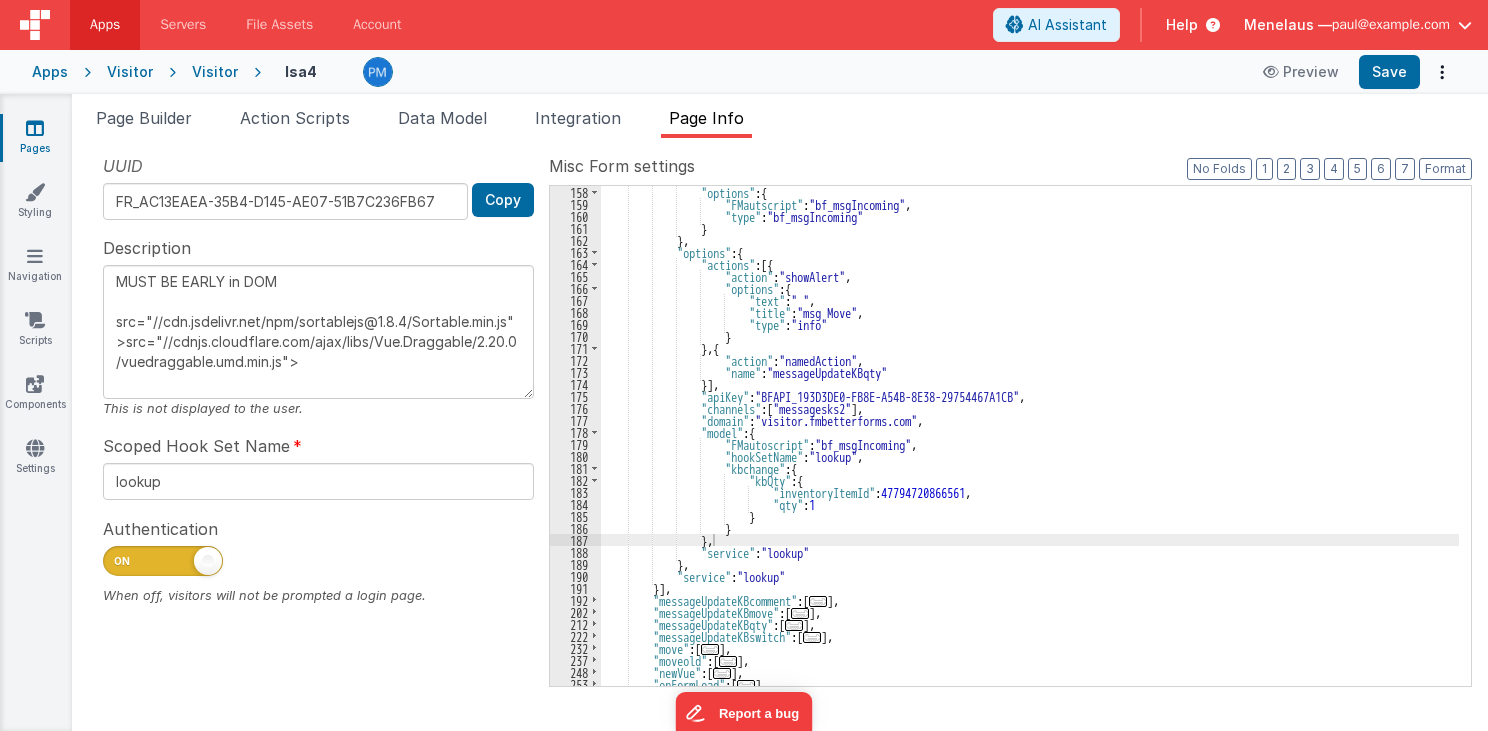 scroll, scrollTop: 432, scrollLeft: 0, axis: vertical 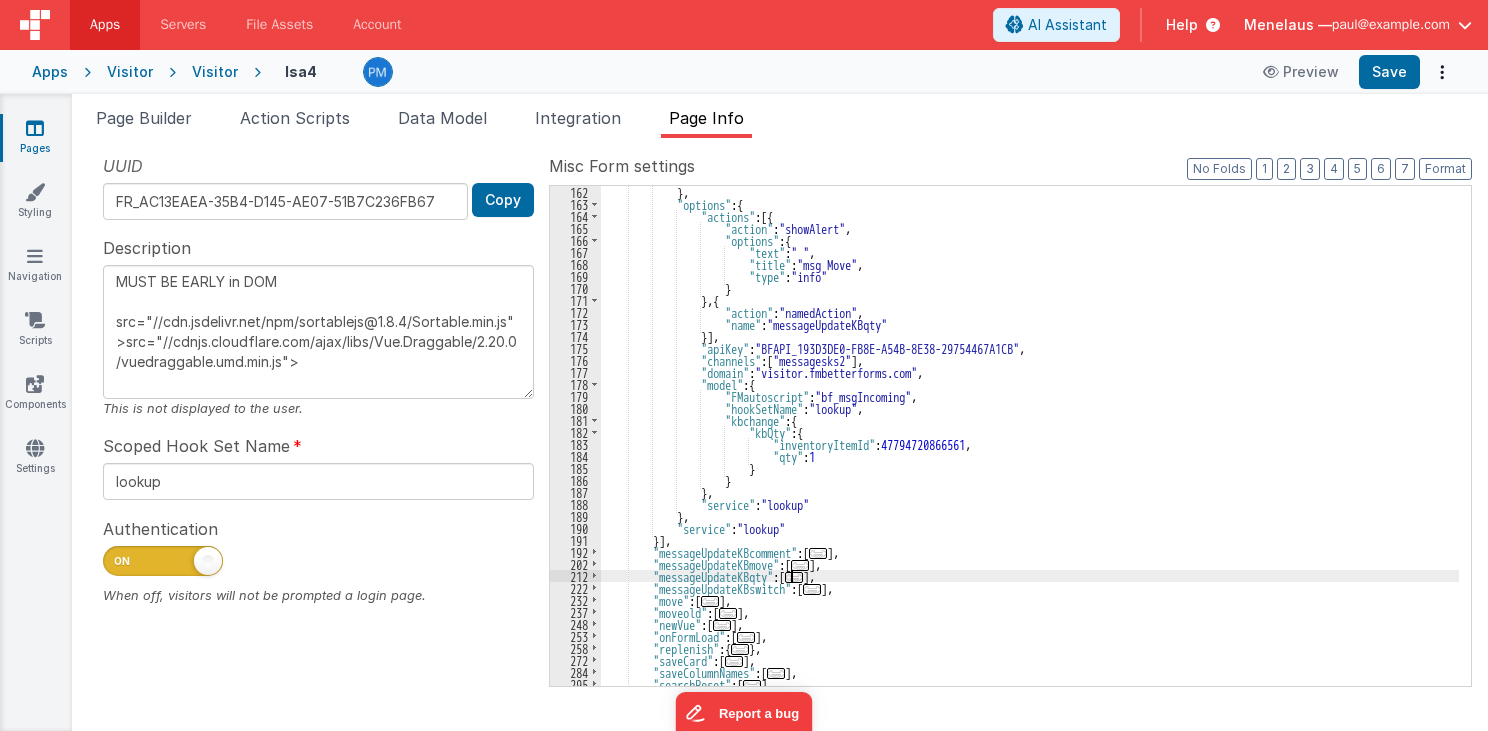 click on "..." at bounding box center (794, 577) 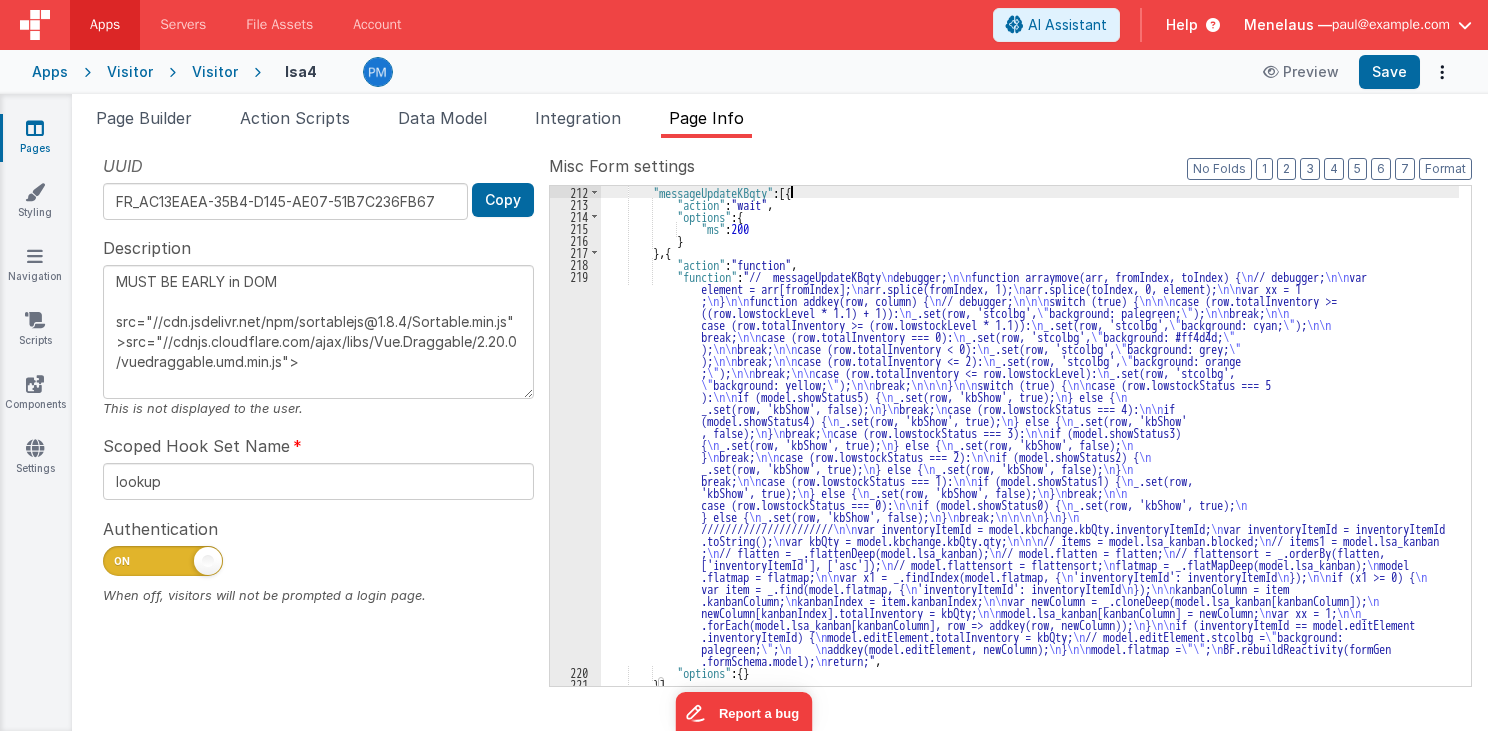 scroll, scrollTop: 816, scrollLeft: 0, axis: vertical 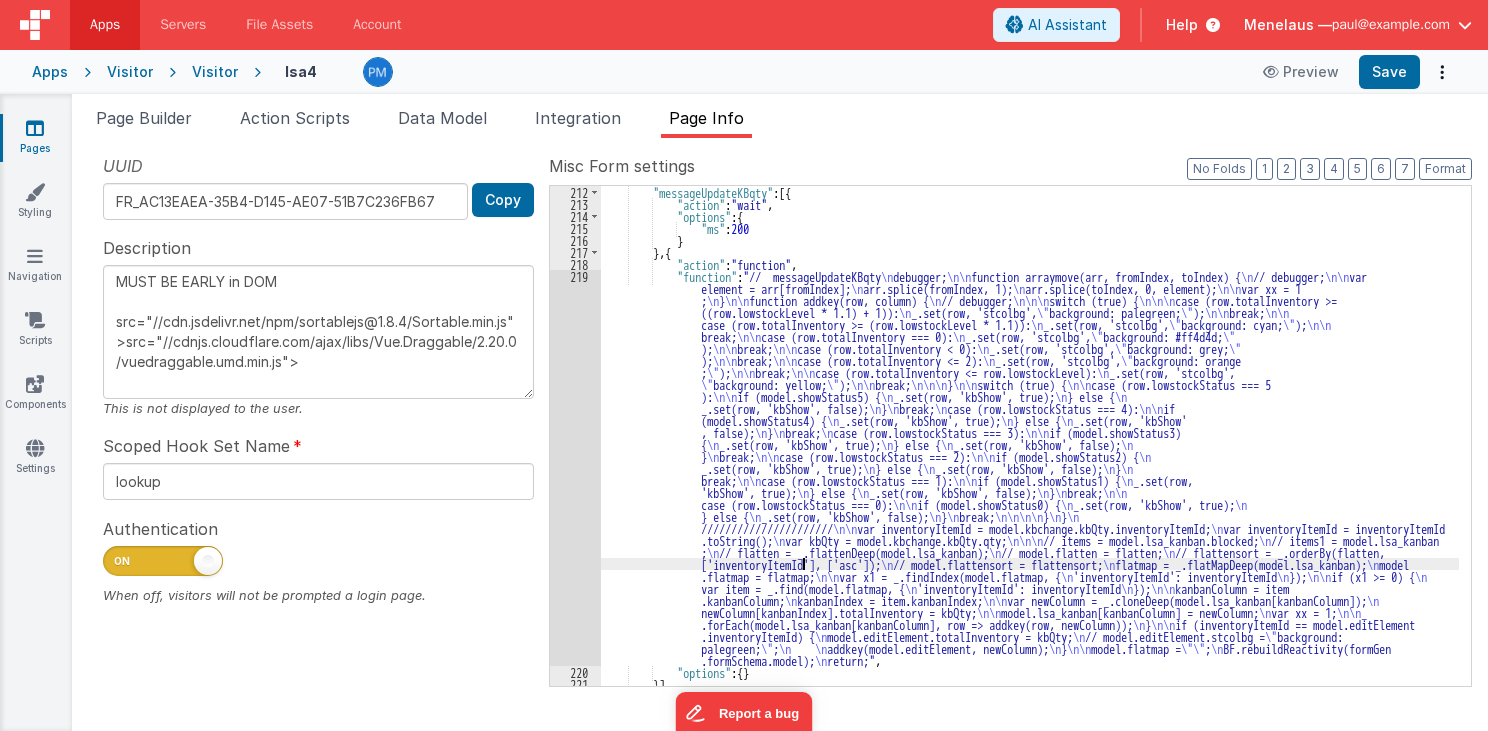 click on "//  messageUpdateKBqty
debugger;
function arraymove(arr, fromIndex, toIndex) {
// debugger;
var element = arr[fromIndex];
arr.splice(fromIndex, 1);
arr.splice(toIndex, 0, element);
var xx = 1 ;
}
function addkey(row, column) {
// debugger;
switch (true) {
case (row.totalInventory >=  ((row.lowstockLevel * 1.1) + 1)):
_.set(row, 'stcolbg',  " background: palegreen; ");
break;
case (row.totalInventory >= (row.lowstockLevel * 1.1)):
_.set(row, 'stcolbg',  " background: cyan; " );
;" at bounding box center [1030, 448] 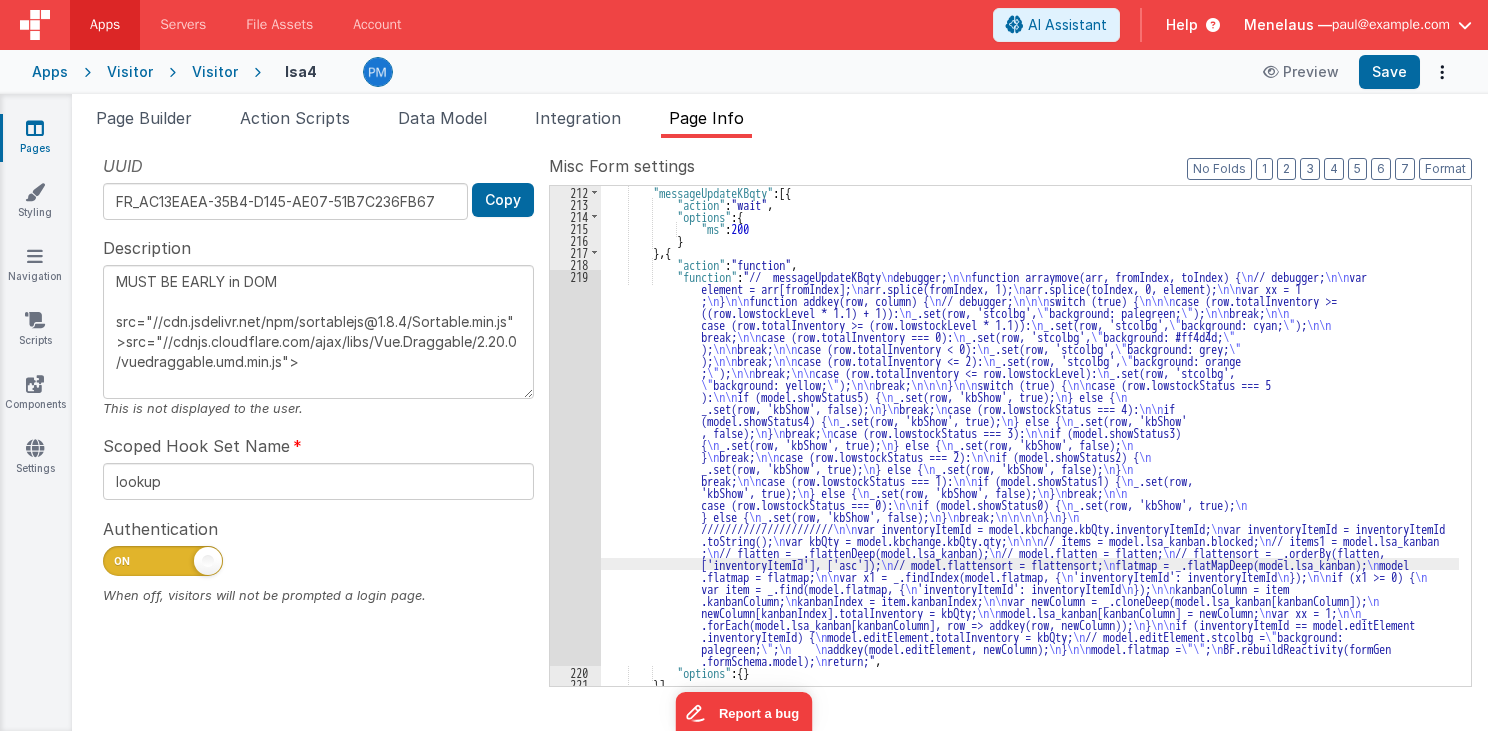 click on "219" at bounding box center [575, 468] 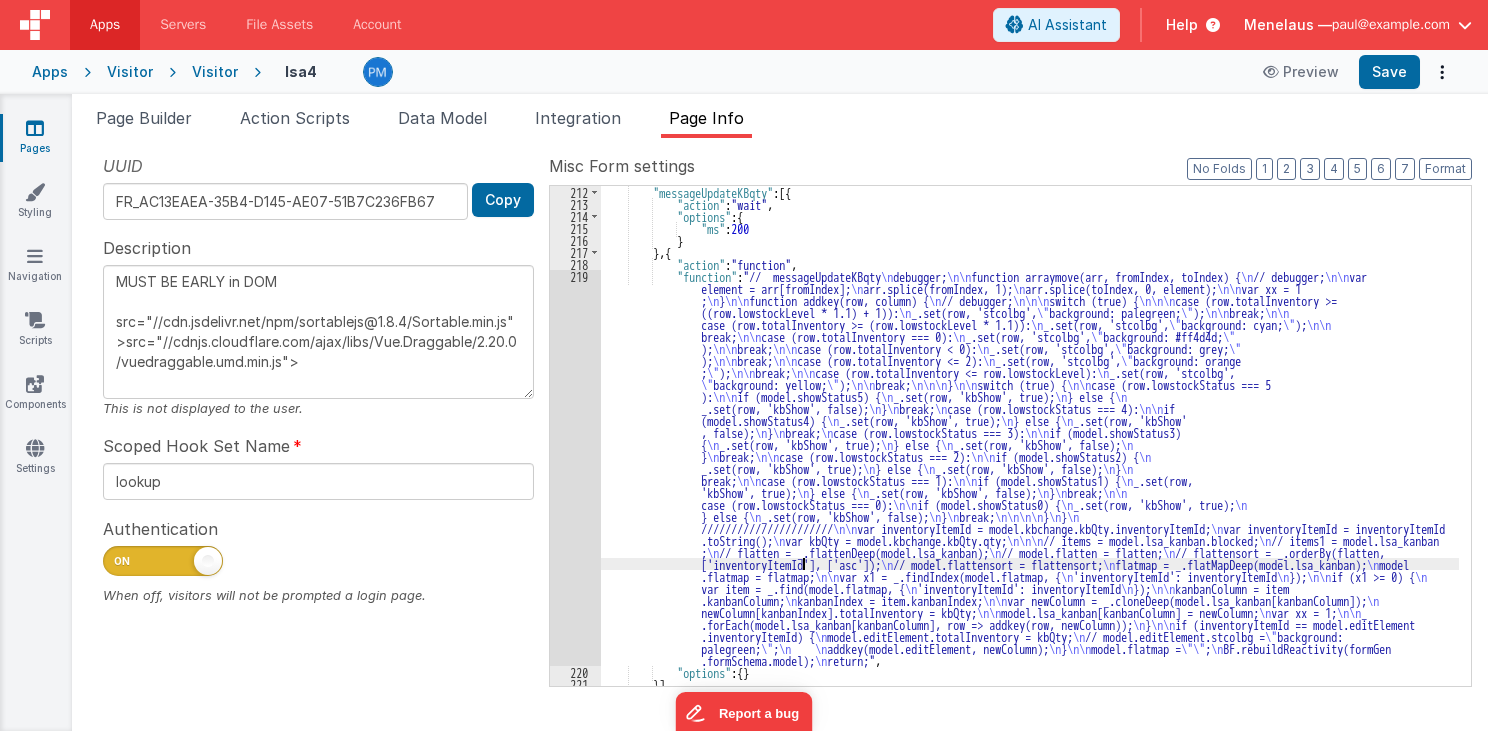 click on "219" at bounding box center (575, 468) 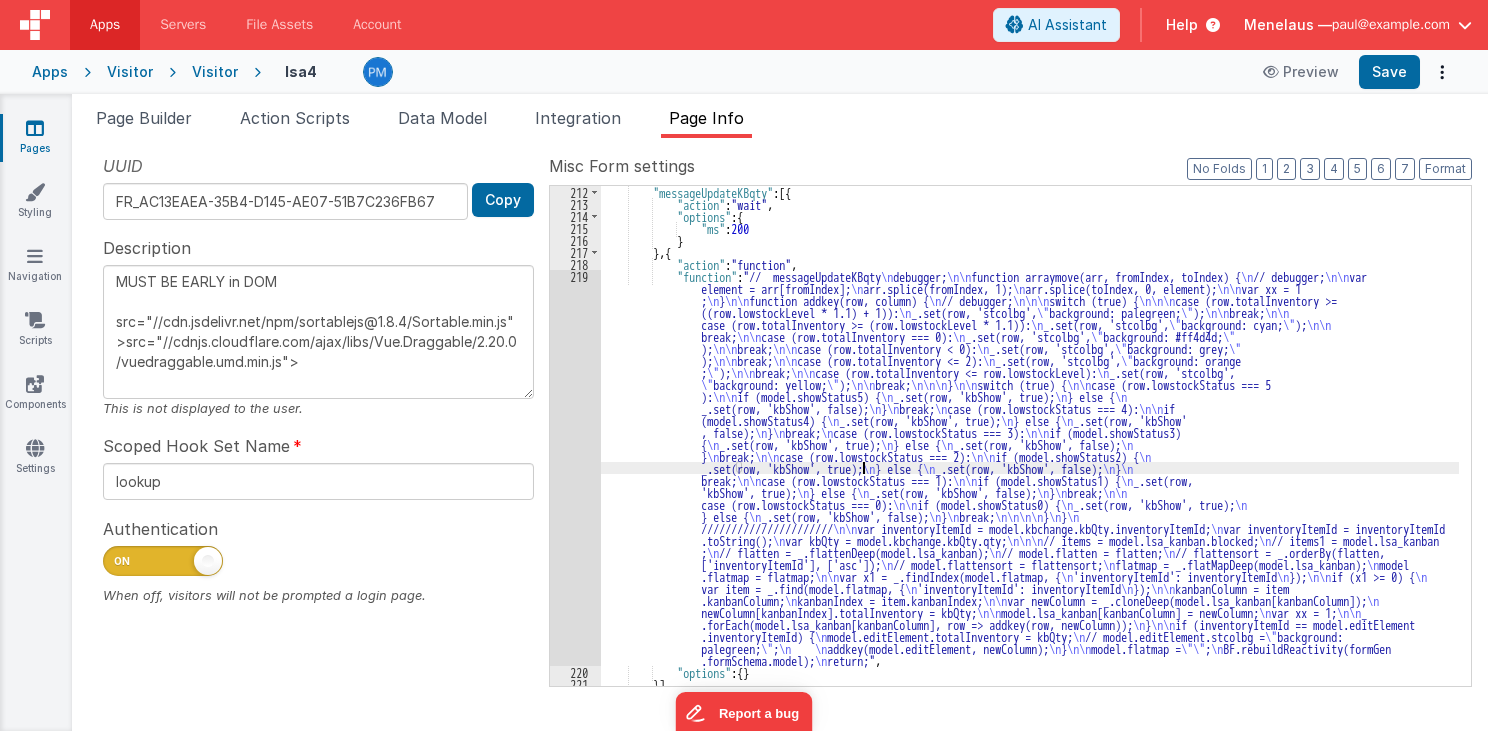 click on "//  messageUpdateKBqty
debugger;
function arraymove(arr, fromIndex, toIndex) {
// debugger;
var element = arr[fromIndex];
arr.splice(fromIndex, 1);
arr.splice(toIndex, 0, element);
var xx = 1 ;
}
function addkey(row, column) {
// debugger;
switch (true) {
case (row.totalInventory >=  ((row.lowstockLevel * 1.1) + 1)):
_.set(row, 'stcolbg',  " background: palegreen; ");
break;
case (row.totalInventory >= (row.lowstockLevel * 1.1)):
_.set(row, 'stcolbg',  " background: cyan; " );
;" at bounding box center (1030, 448) 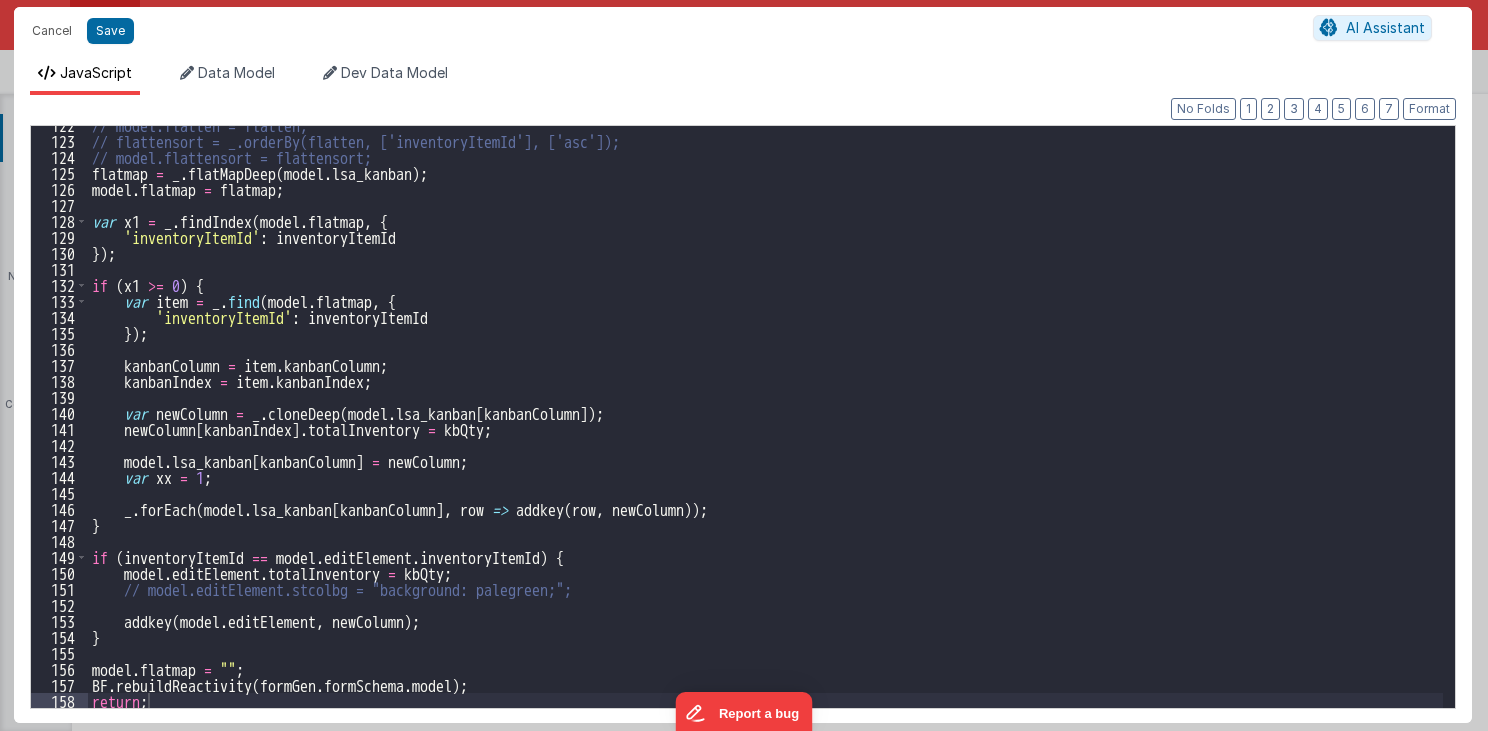scroll, scrollTop: 1944, scrollLeft: 0, axis: vertical 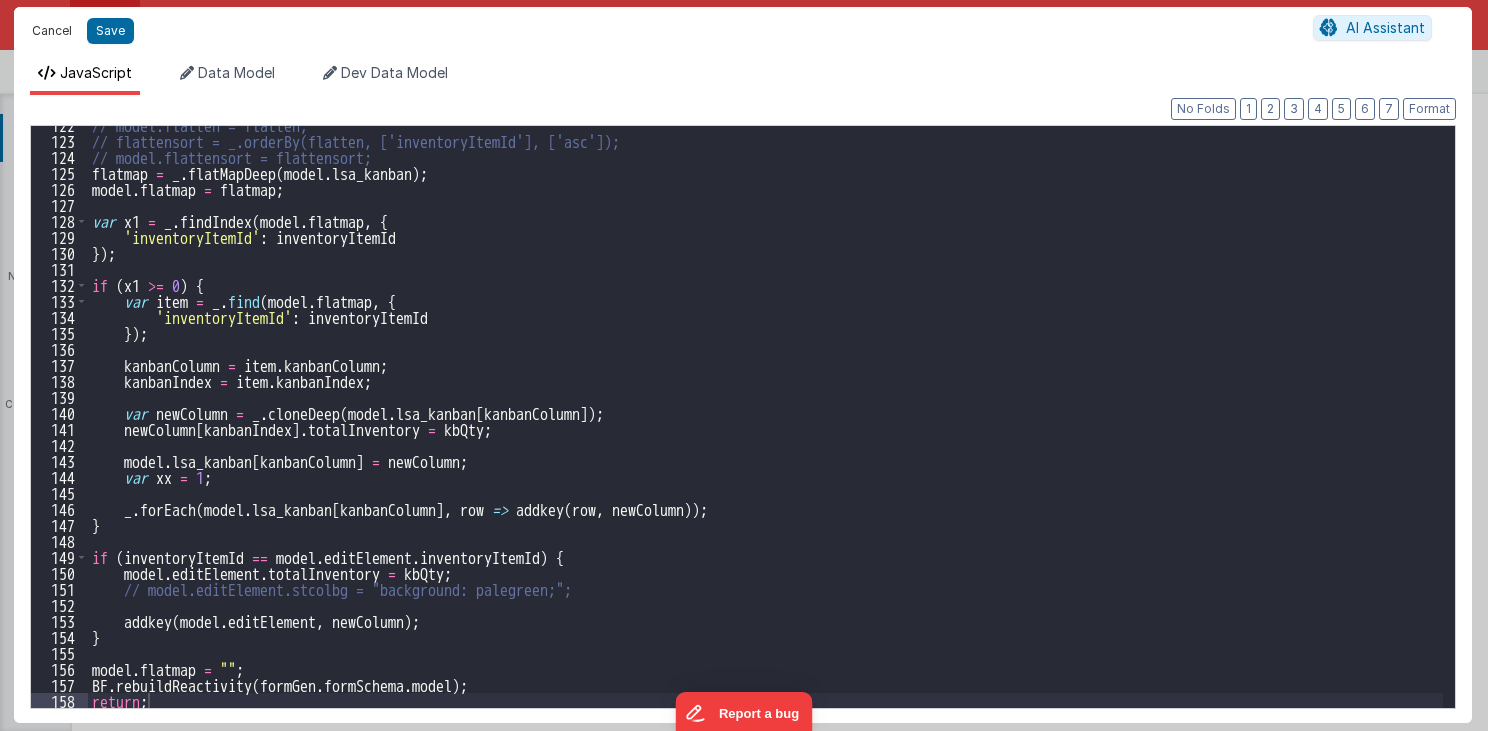 click on "Cancel" at bounding box center (52, 31) 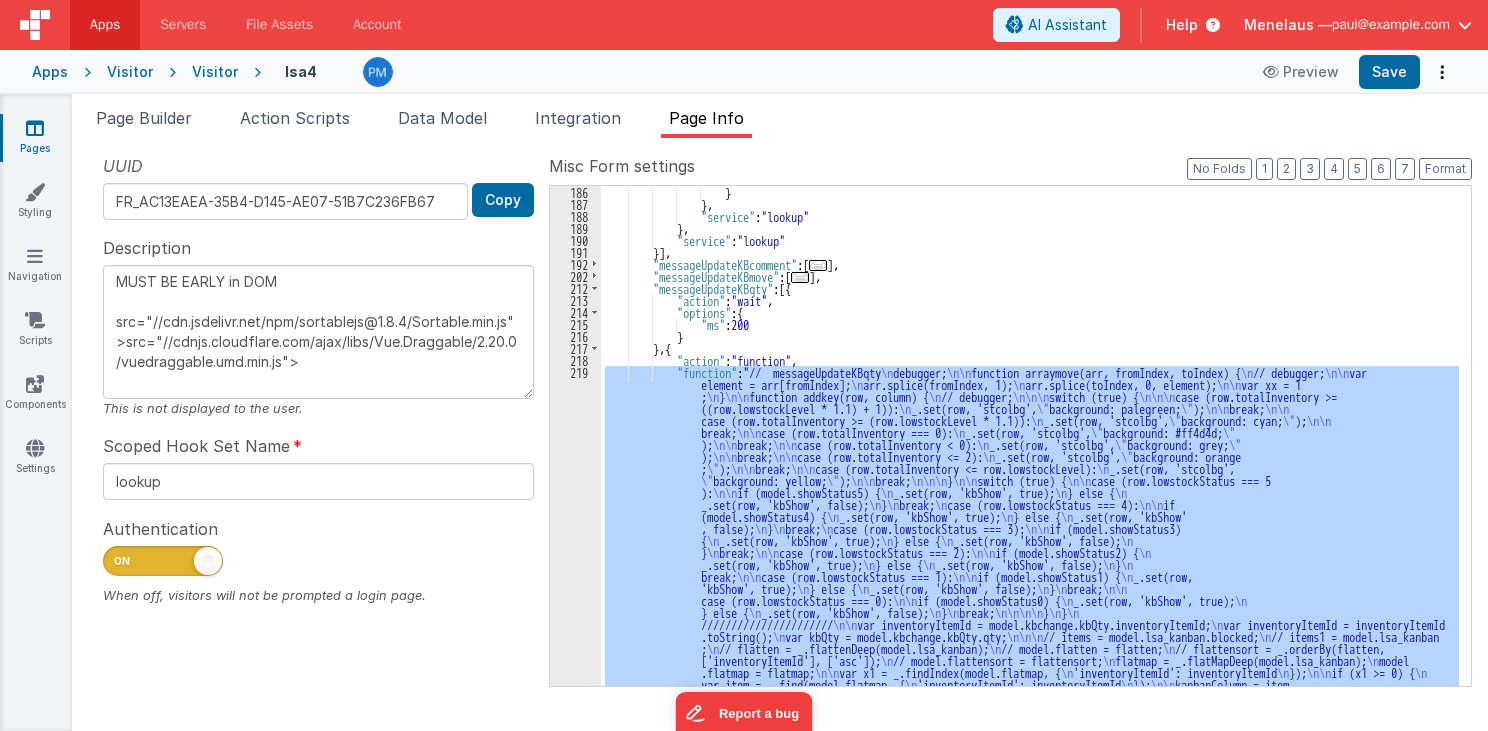 scroll, scrollTop: 720, scrollLeft: 0, axis: vertical 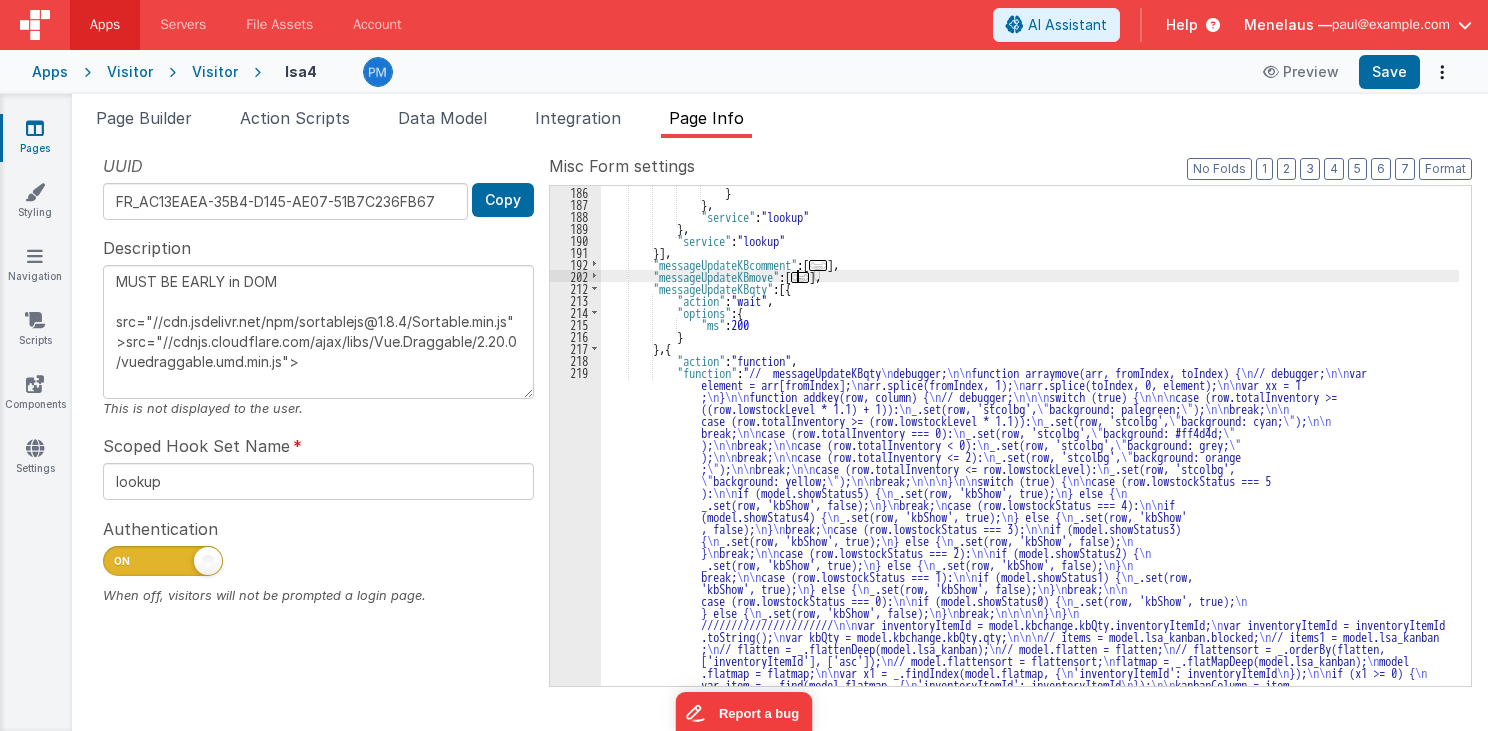 click on "..." at bounding box center (800, 277) 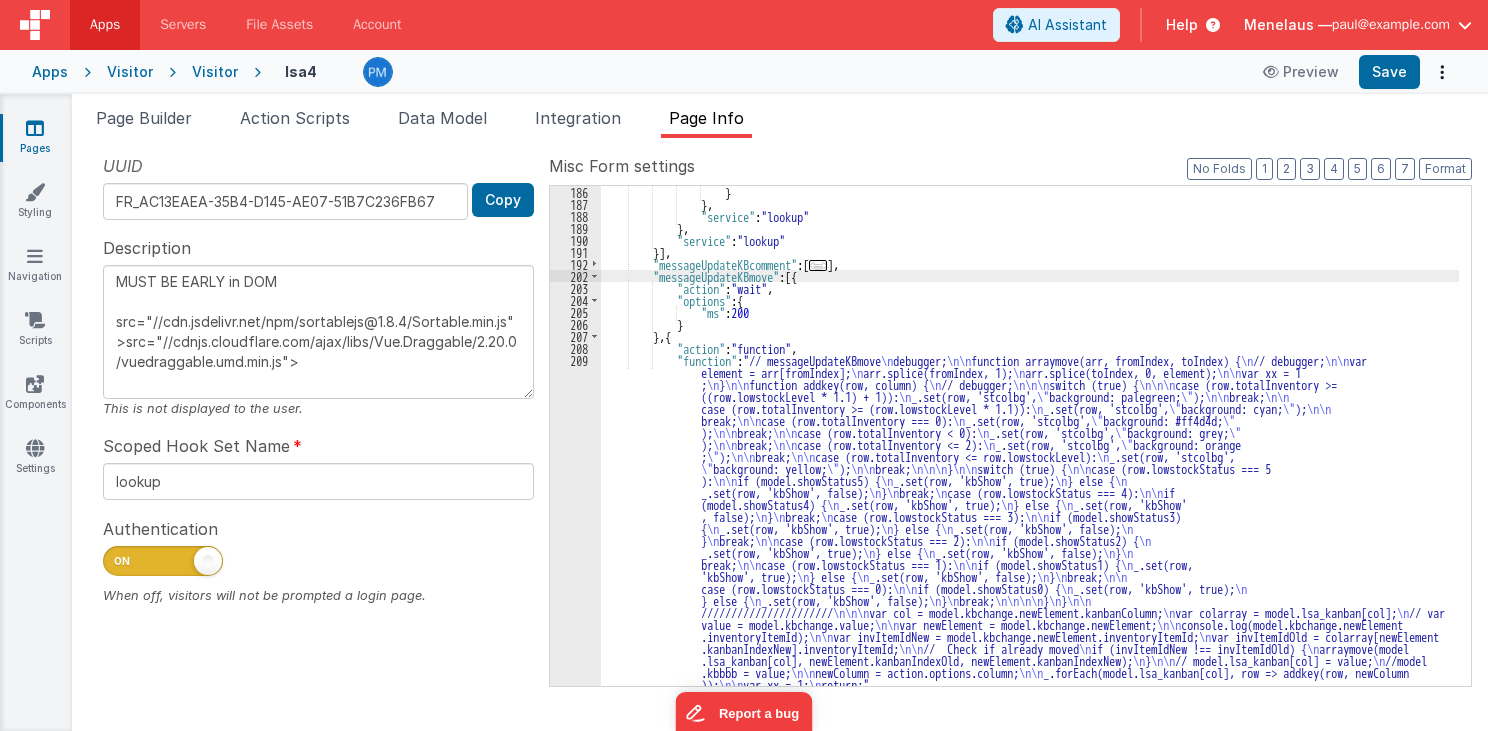 scroll, scrollTop: 768, scrollLeft: 0, axis: vertical 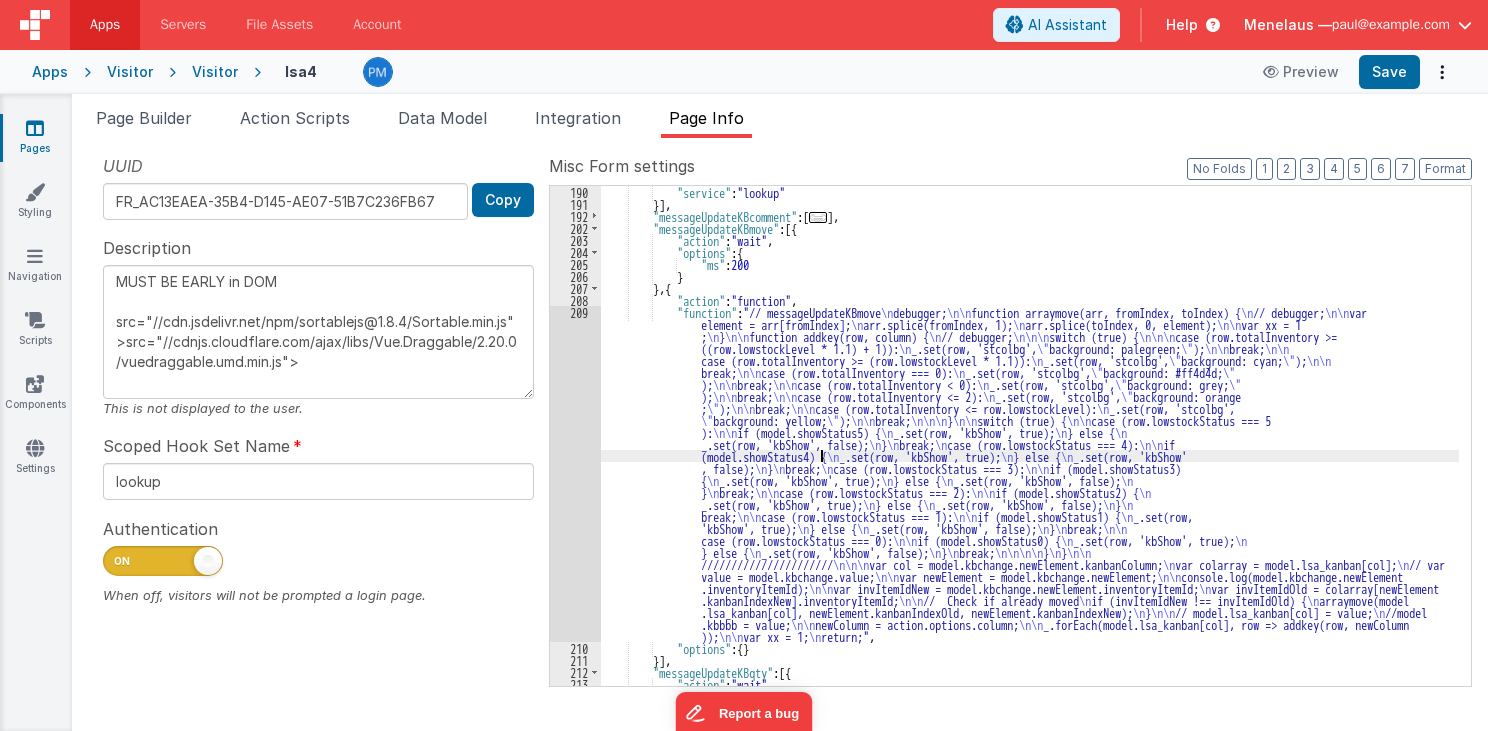 click on "// messageUpdateKBmove
debugger;
function arraymove(arr, fromIndex, toIndex) {
// debugger;
var element = arr[fromIndex];
arr.splice(fromIndex, 1);
arr.splice(toIndex, 0, element);
var xx = 1 ;
}
function addkey(row, column) {
// debugger;
switch (true) {
case (row.totalInventory >=  ((row.lowstockLevel * 1.1) + 1)):
_.set(row, 'stcolbg',  " background: palegreen; ");
break;
_.set(row, 'stcolbg',  "" at bounding box center (1030, 448) 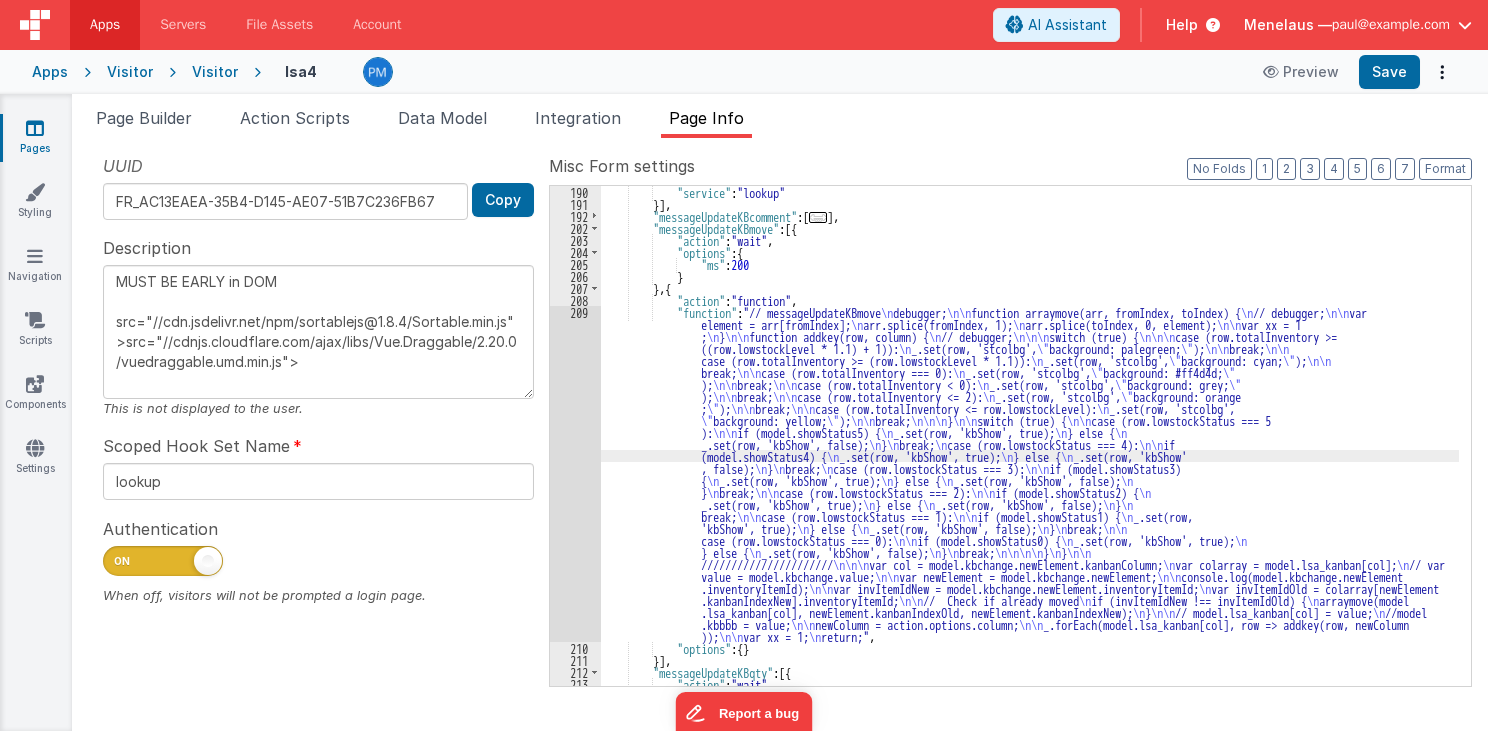 click on "209" at bounding box center [575, 474] 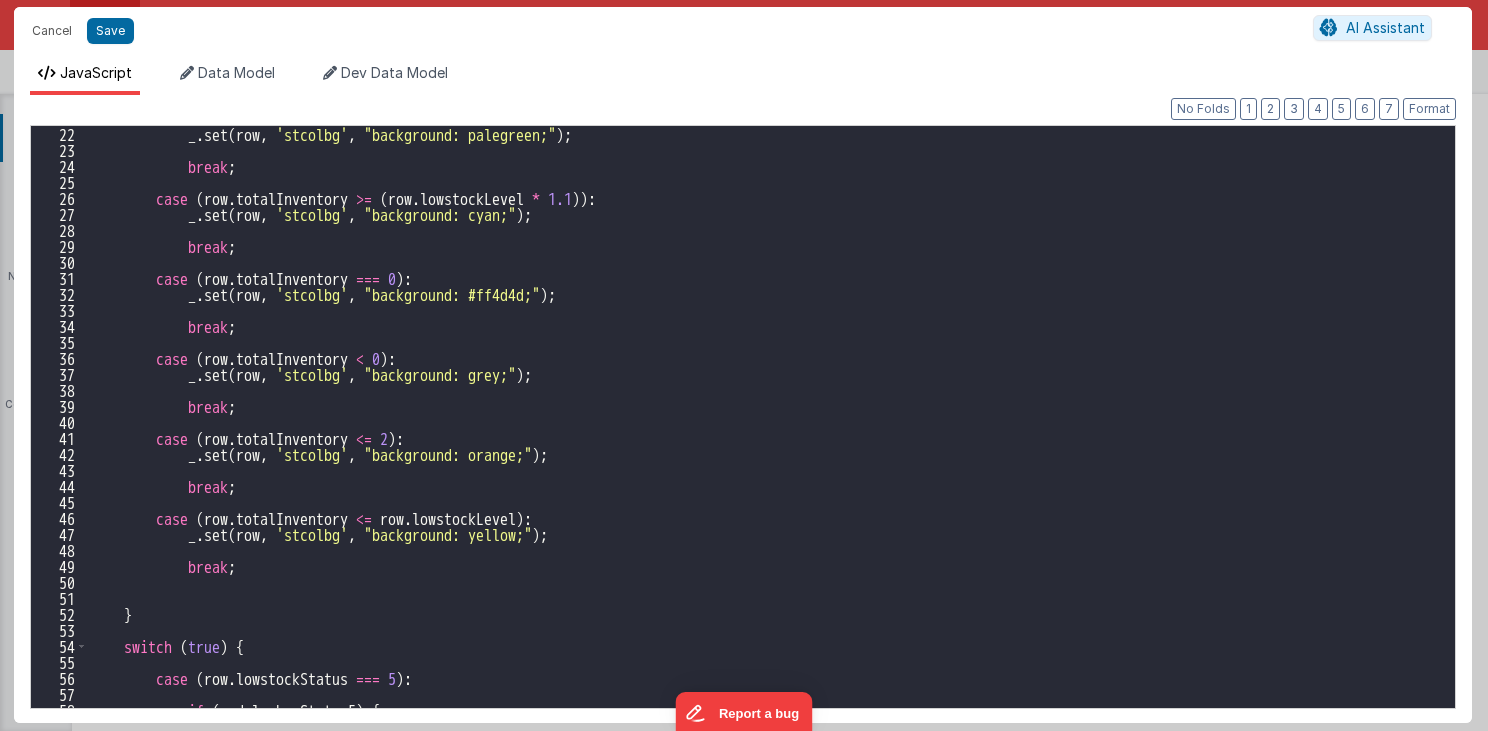scroll, scrollTop: 336, scrollLeft: 0, axis: vertical 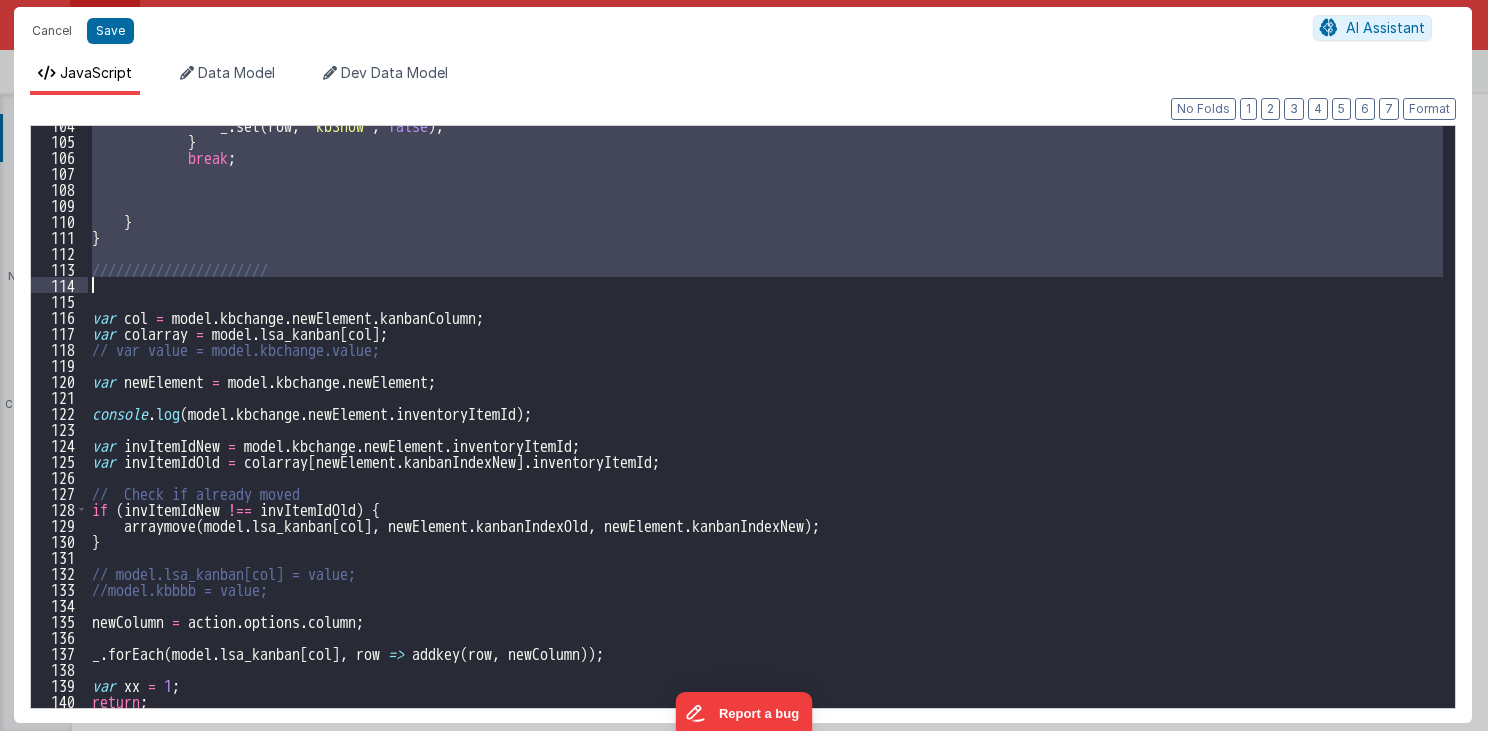 drag, startPoint x: 91, startPoint y: 180, endPoint x: 332, endPoint y: 292, distance: 265.75363 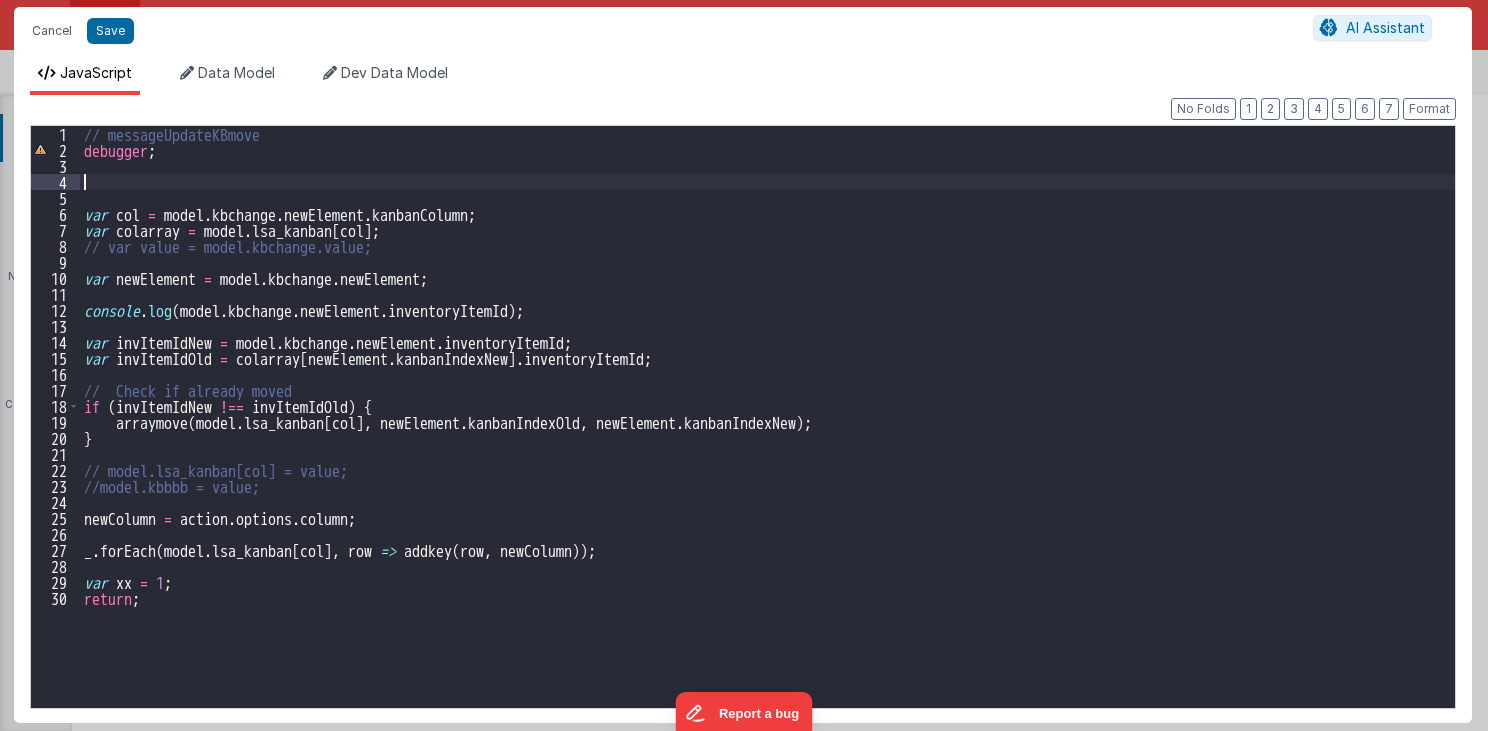 click on "// messageUpdateKBmove debugger ; var   col   =   model . kbchange . newElement . kanbanColumn ; var   colarray   =   model . lsa_kanban [ col ] ; // var value = model.kbchange.value; var   newElement   =   model . kbchange . newElement ; console . log ( model . kbchange . newElement . inventoryItemId ) ; var   invItemIdNew   =   model . kbchange . newElement . inventoryItemId ; var   invItemIdOld   =   colarray [ newElement . kanbanIndexNew ] . inventoryItemId ; //  Check if already moved if   ( invItemIdNew   !==   invItemIdOld )   {      arraymove ( model . lsa_kanban [ col ] ,   newElement . kanbanIndexOld ,   newElement . kanbanIndexNew ) ; } // model.lsa_kanban[col] = value; //model.kbbbb = value; newColumn   =   action . options . column ; _ . forEach ( model . lsa_kanban [ col ] ,   row   =>   addkey ( row ,   newColumn )) ; var   xx   =   1 ; return ;" at bounding box center [768, 433] 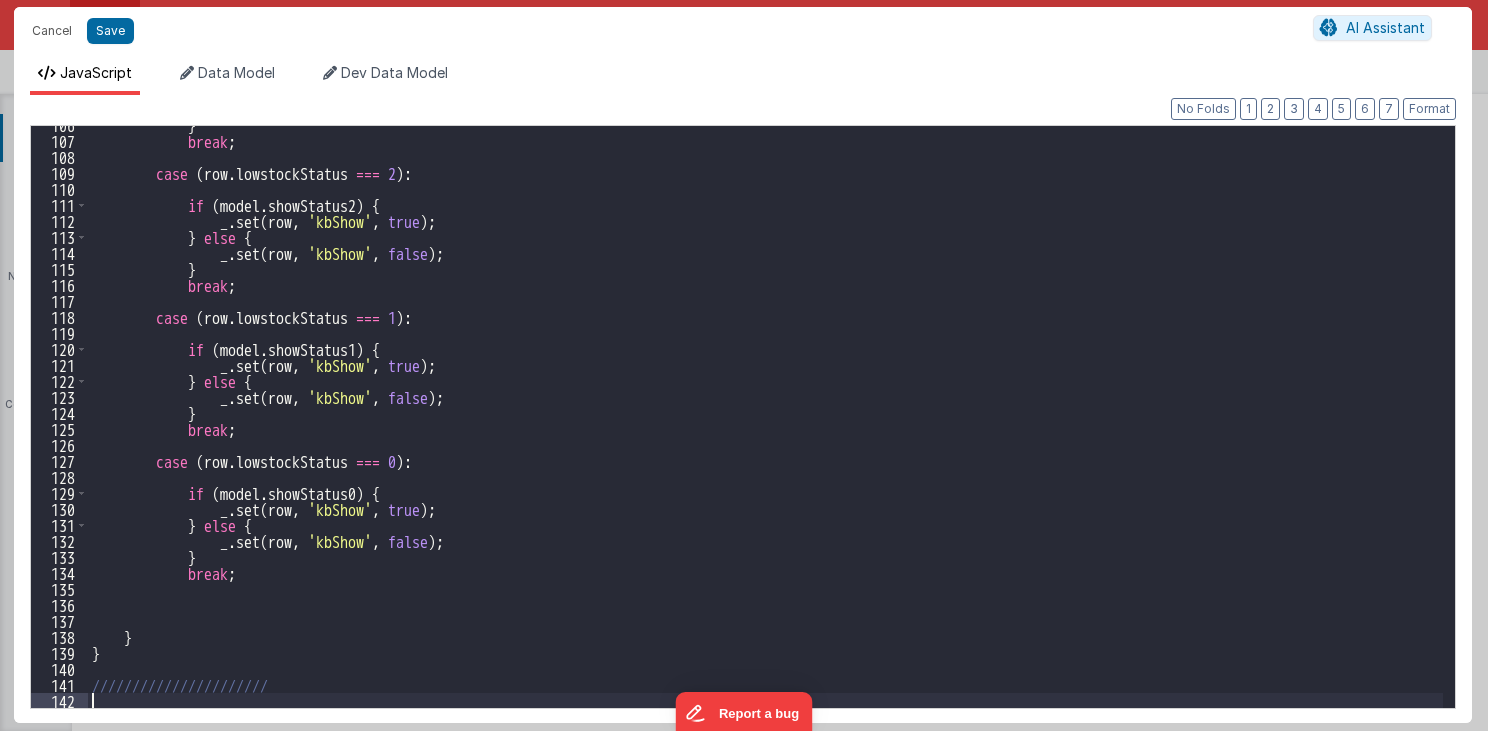 scroll, scrollTop: 1688, scrollLeft: 0, axis: vertical 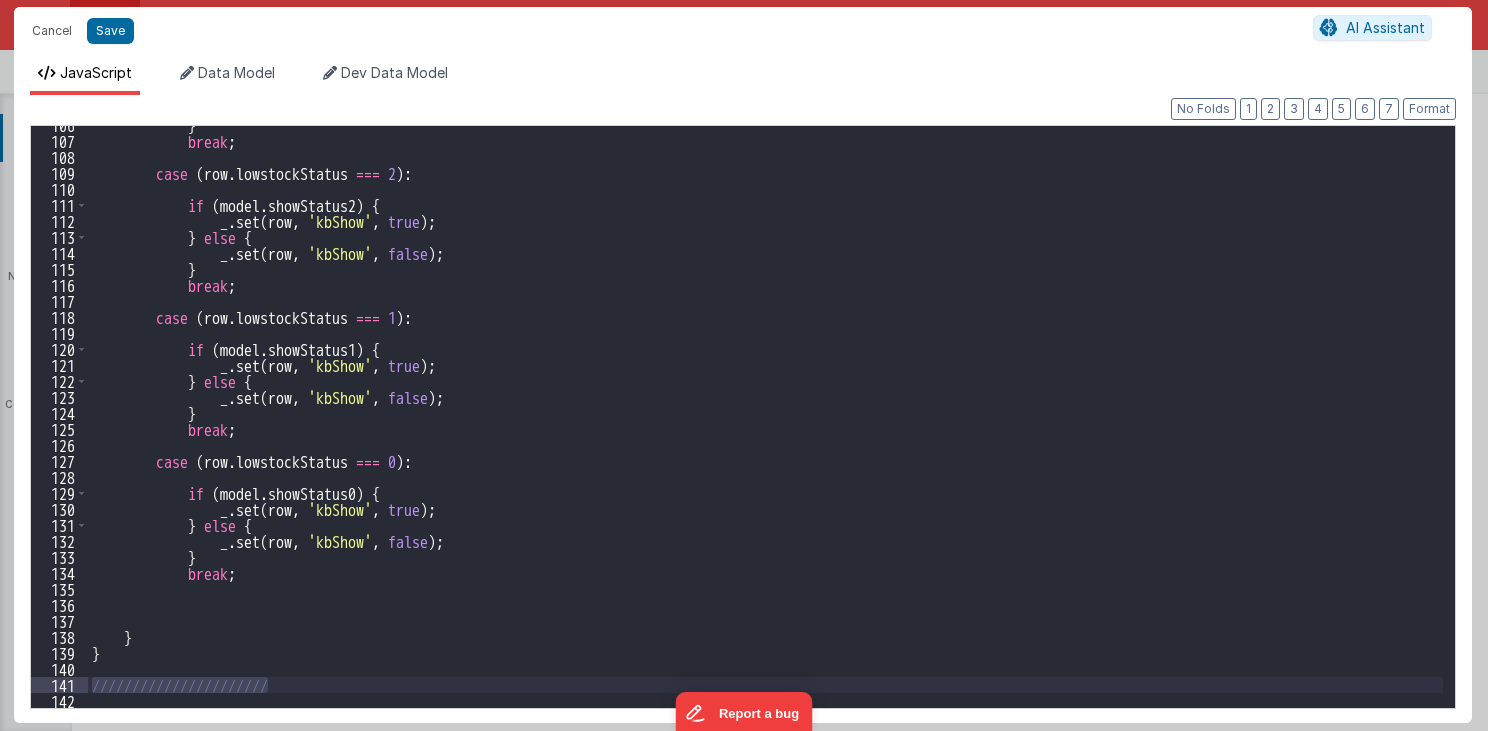 drag, startPoint x: 90, startPoint y: 681, endPoint x: 302, endPoint y: 686, distance: 212.05896 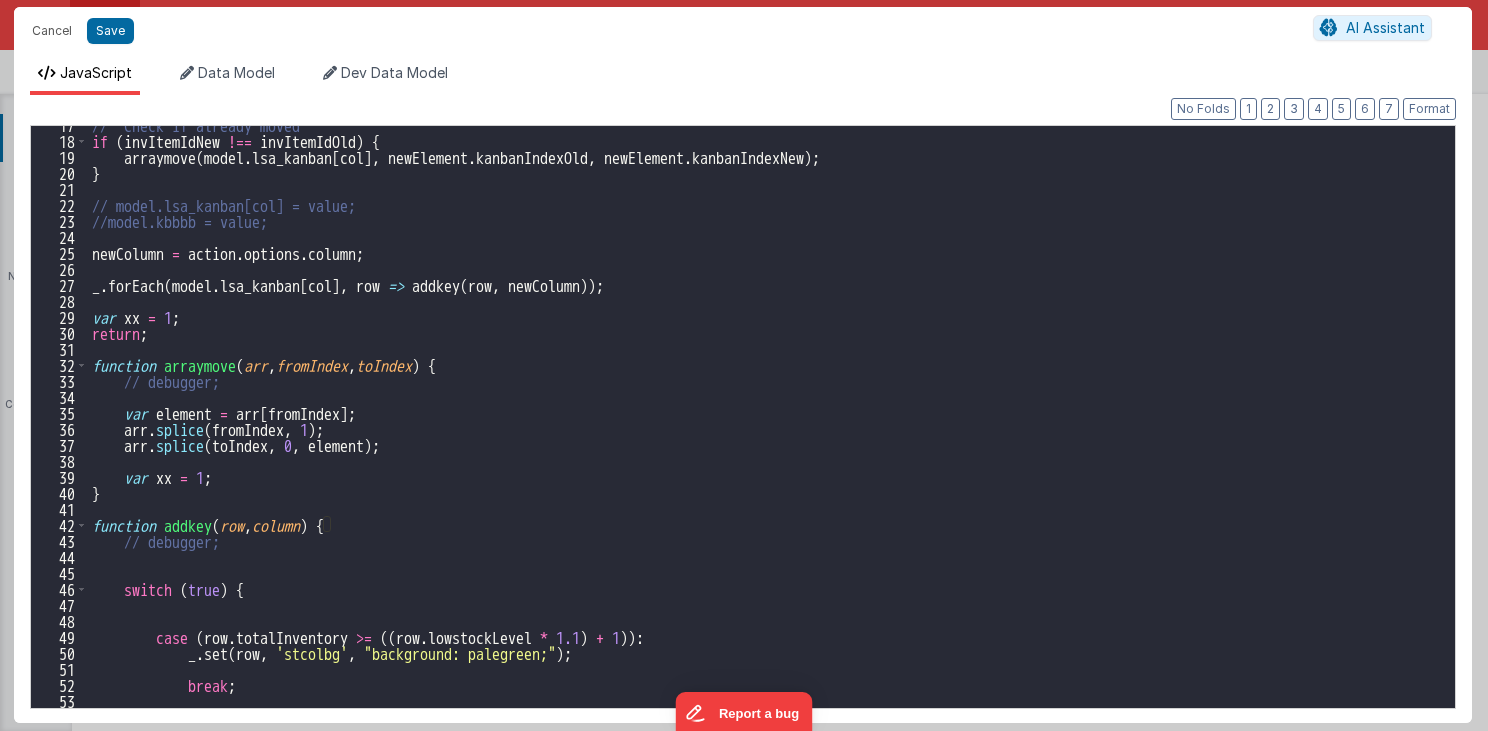 scroll, scrollTop: 264, scrollLeft: 0, axis: vertical 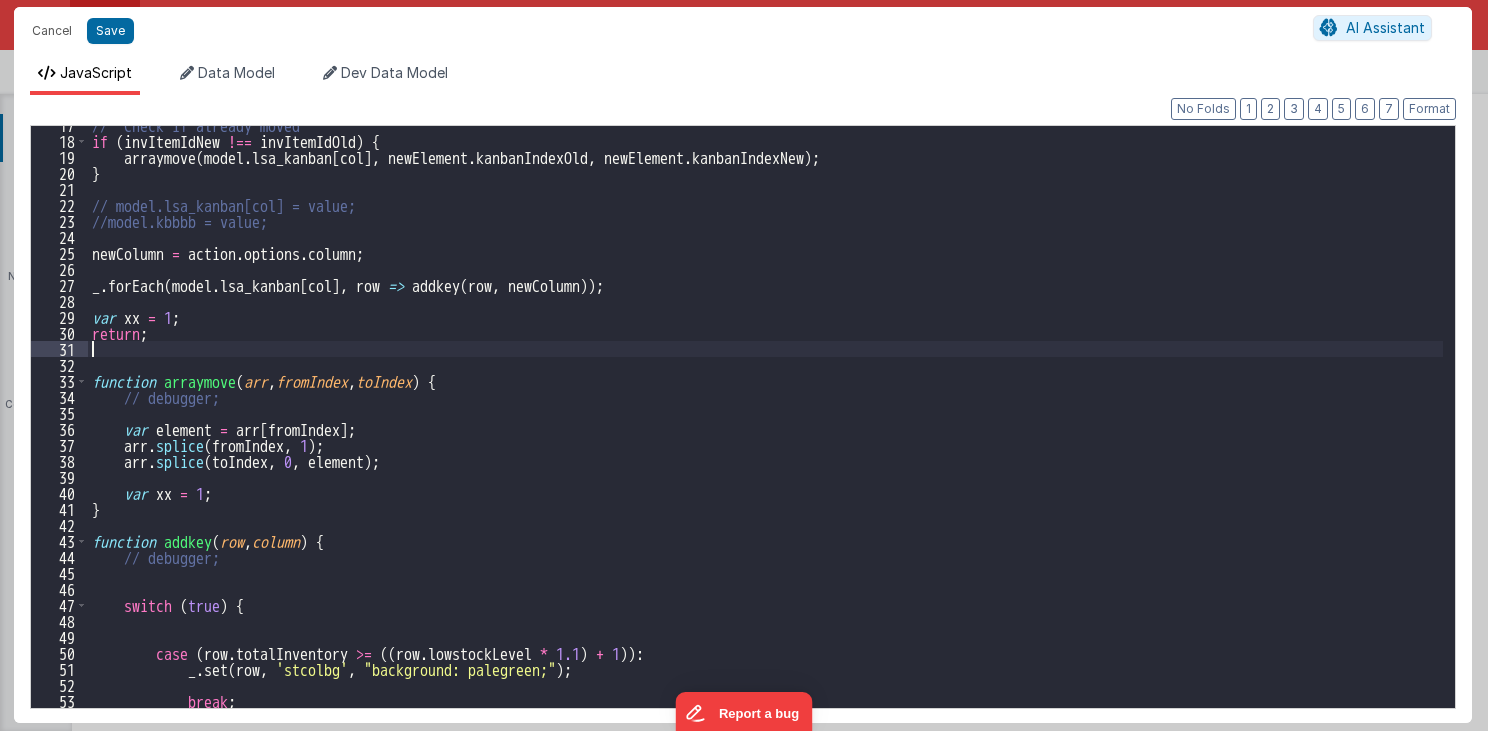 type 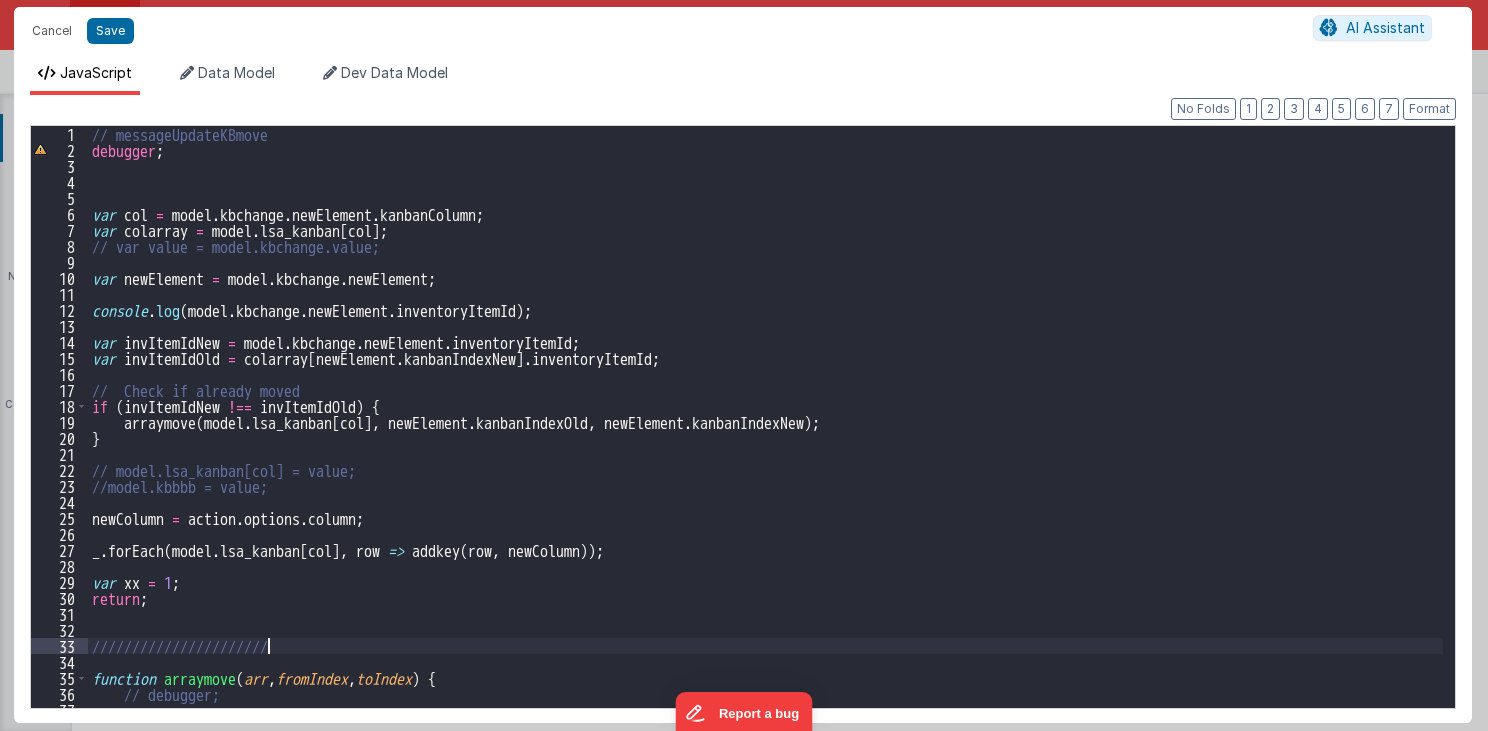 scroll, scrollTop: 0, scrollLeft: 0, axis: both 